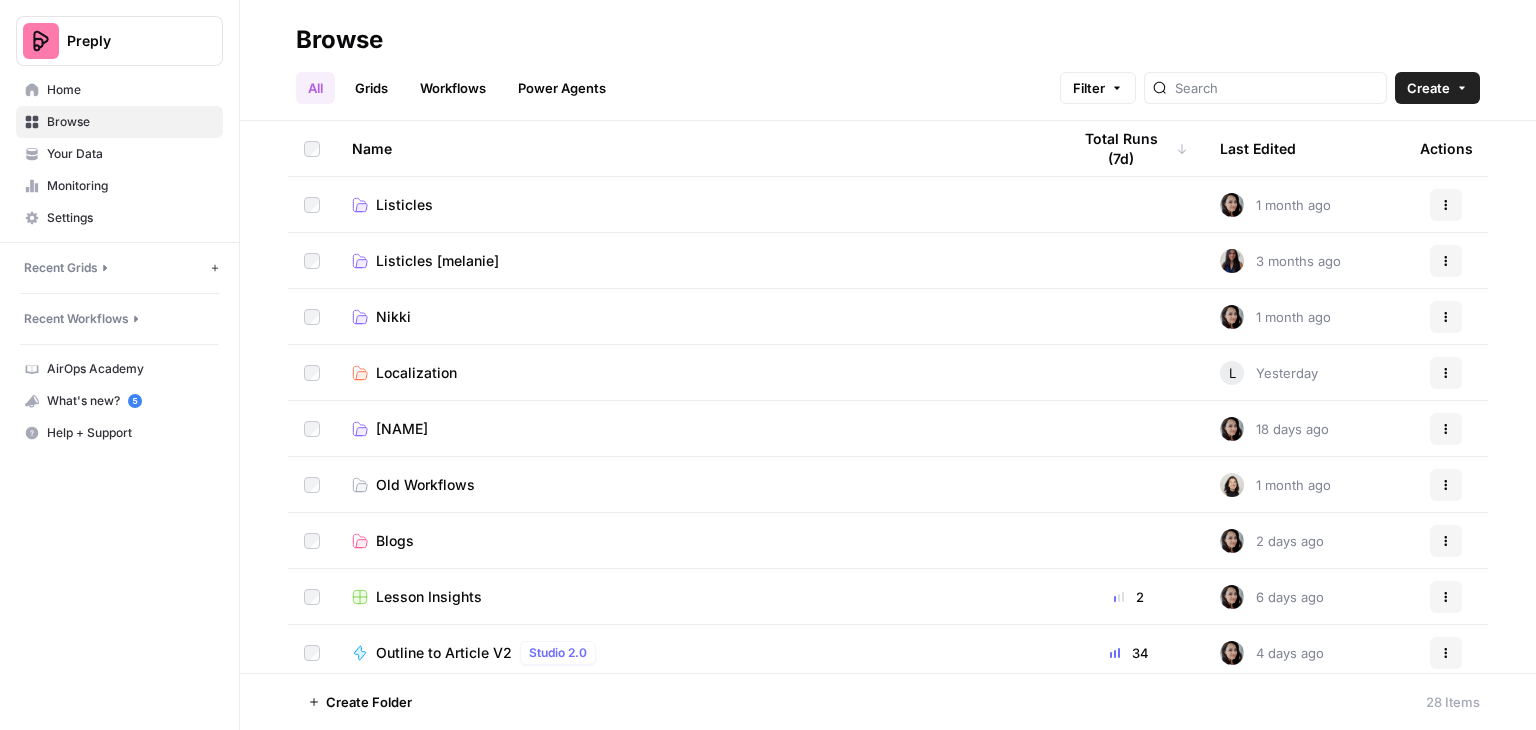 scroll, scrollTop: 0, scrollLeft: 0, axis: both 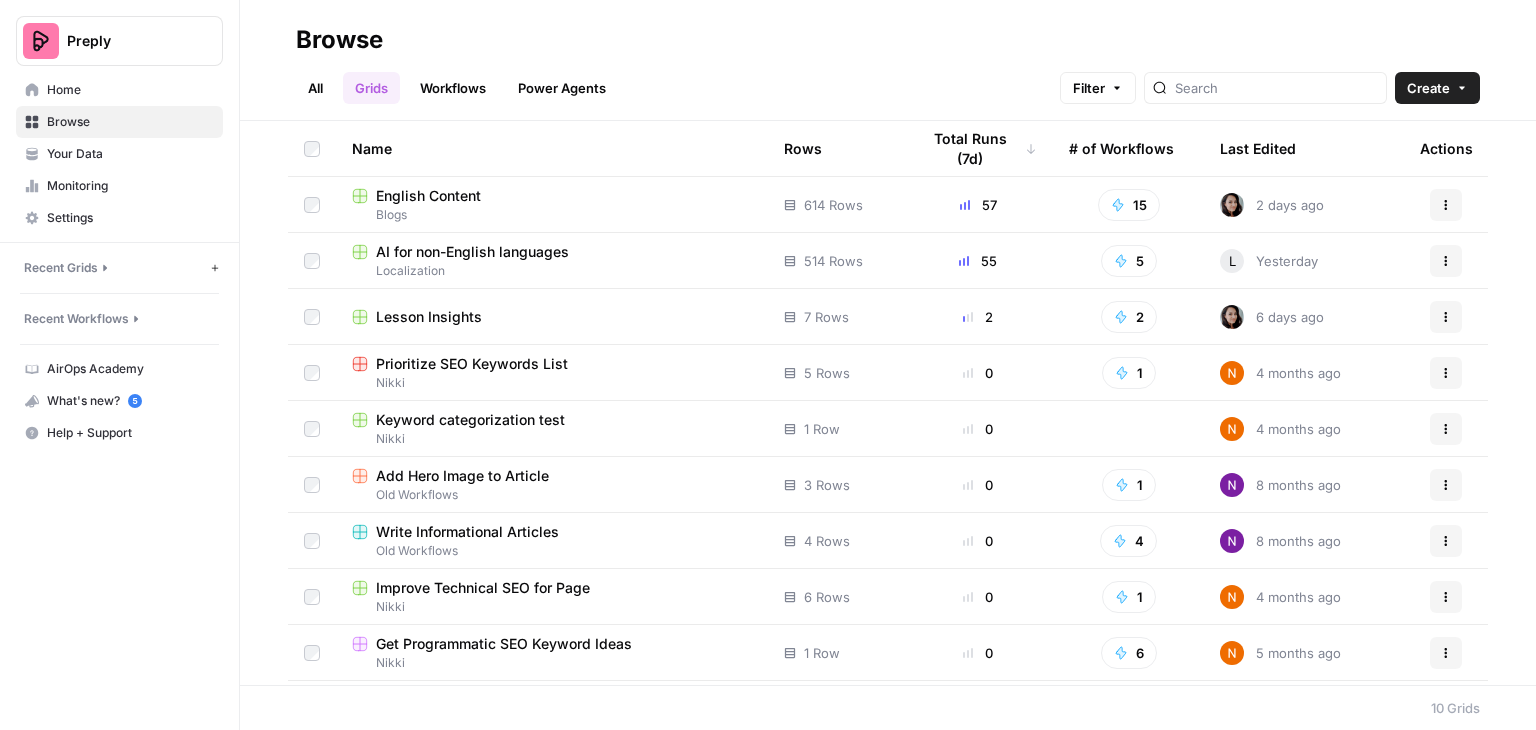 click on "AI for non-English languages" at bounding box center (472, 252) 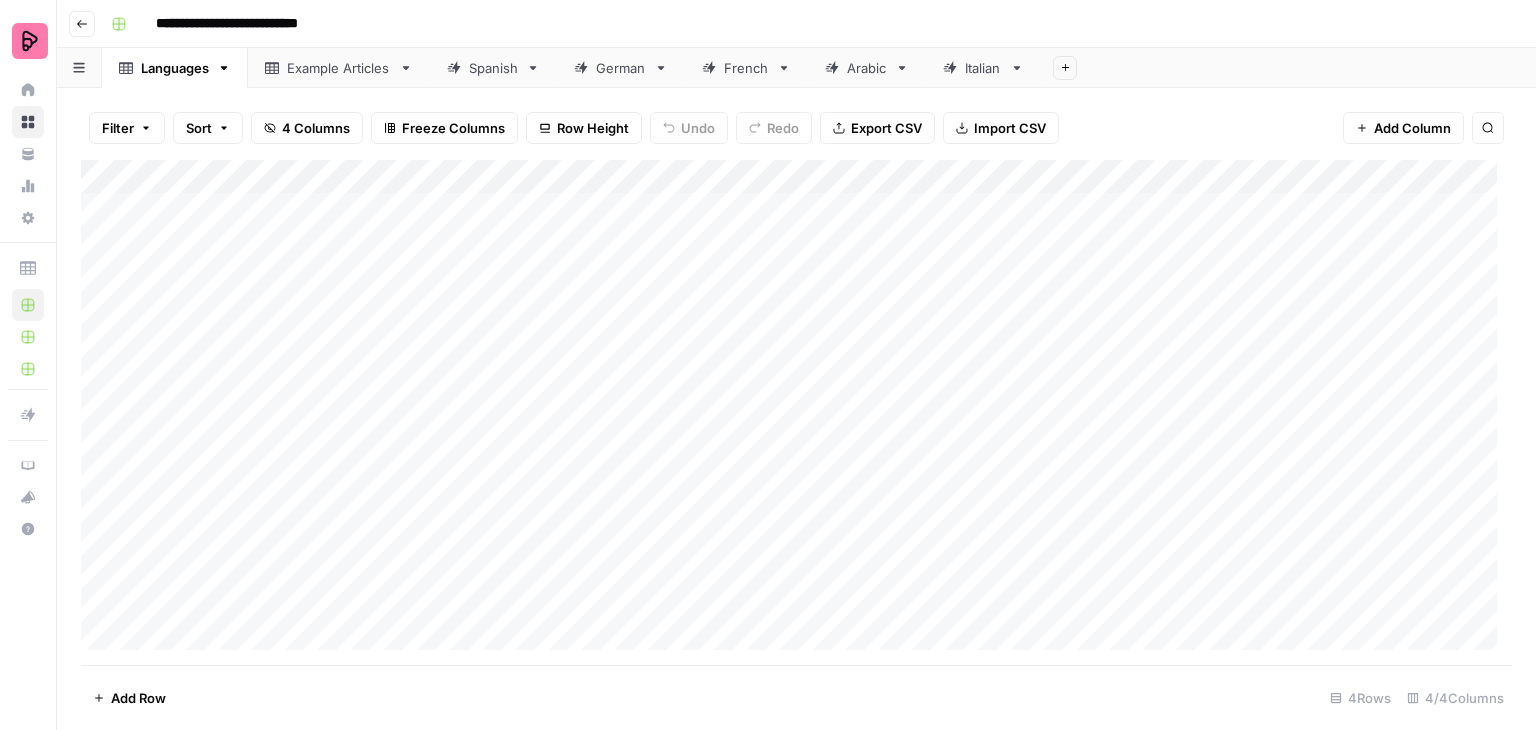 click on "German" at bounding box center (621, 68) 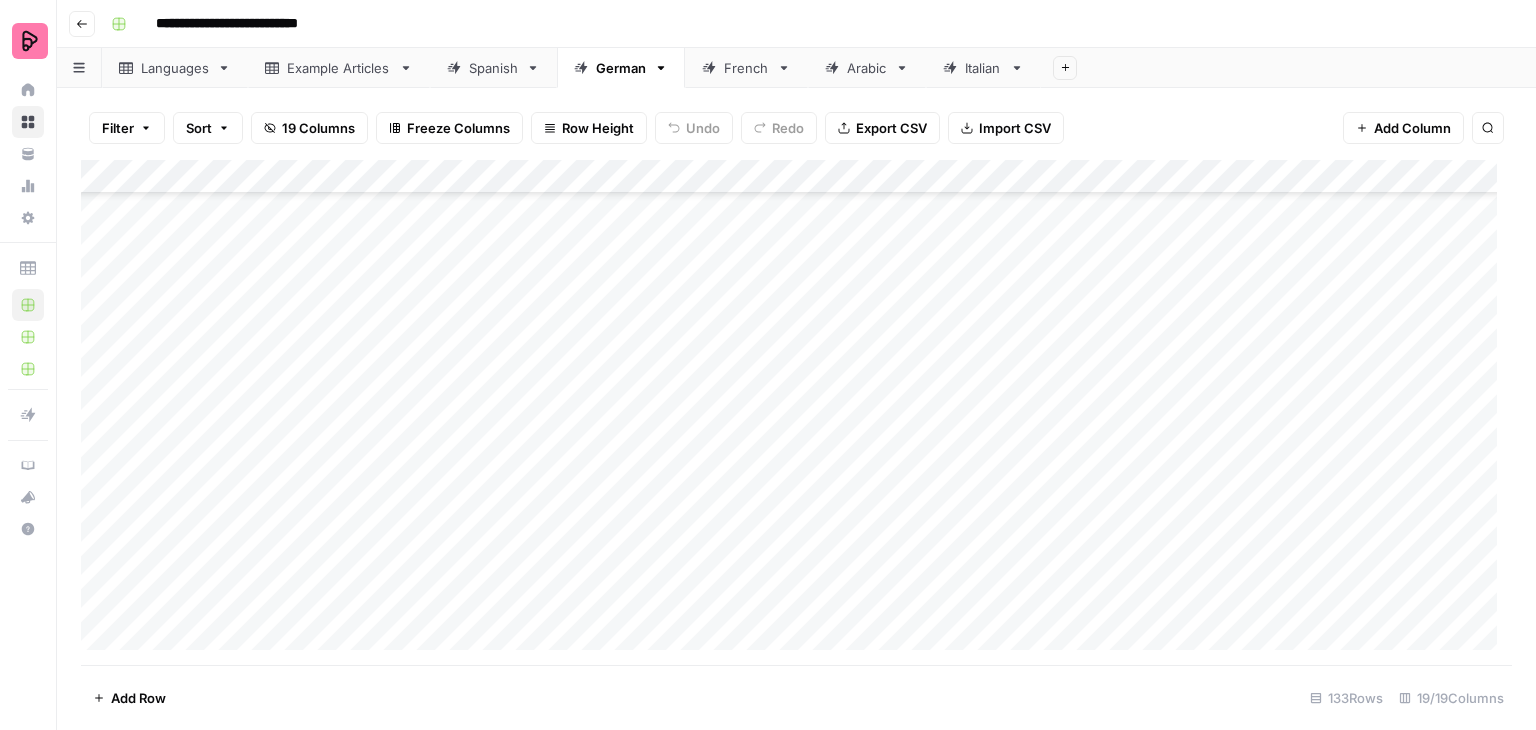 scroll, scrollTop: 900, scrollLeft: 0, axis: vertical 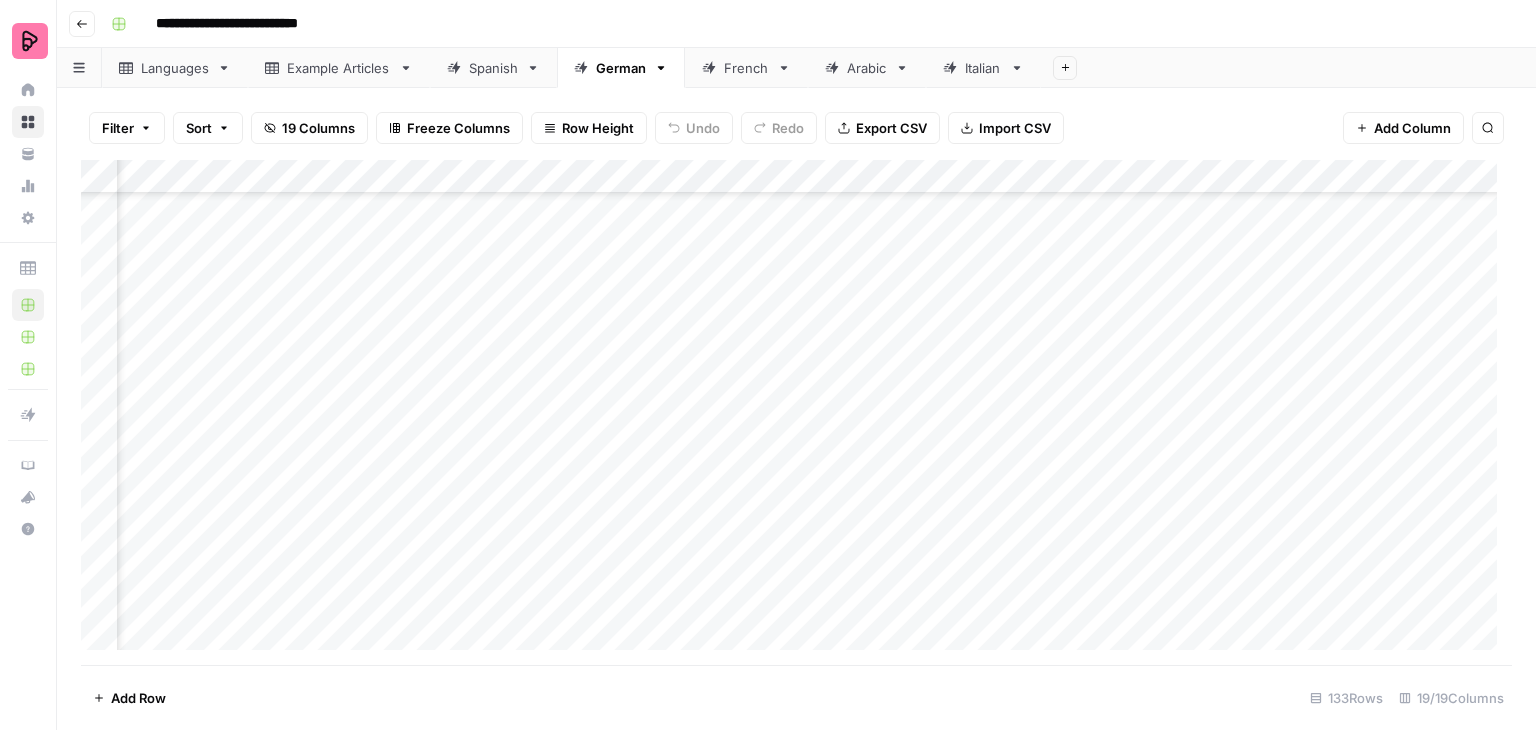 click on "Add Column" at bounding box center (796, 412) 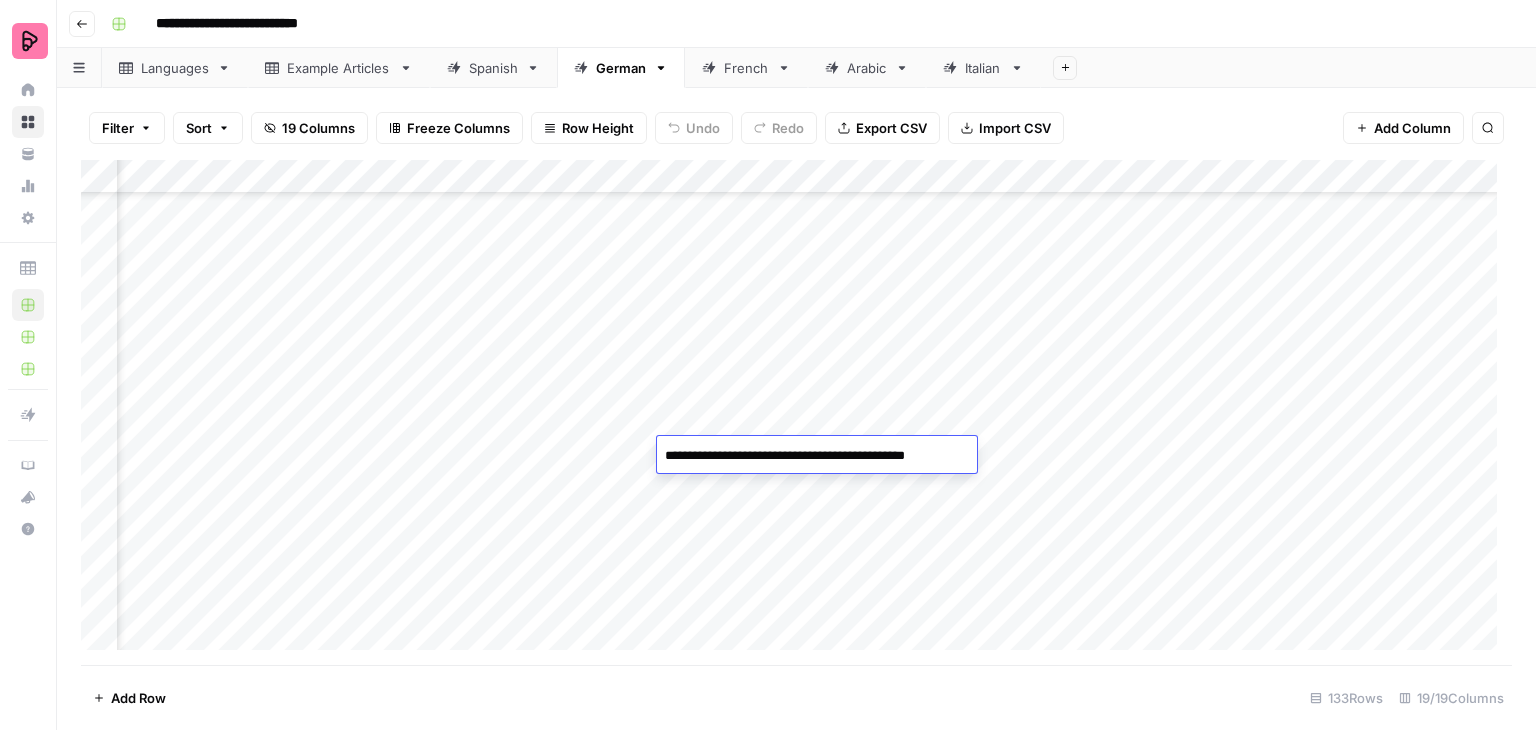 click on "Add Column" at bounding box center (796, 412) 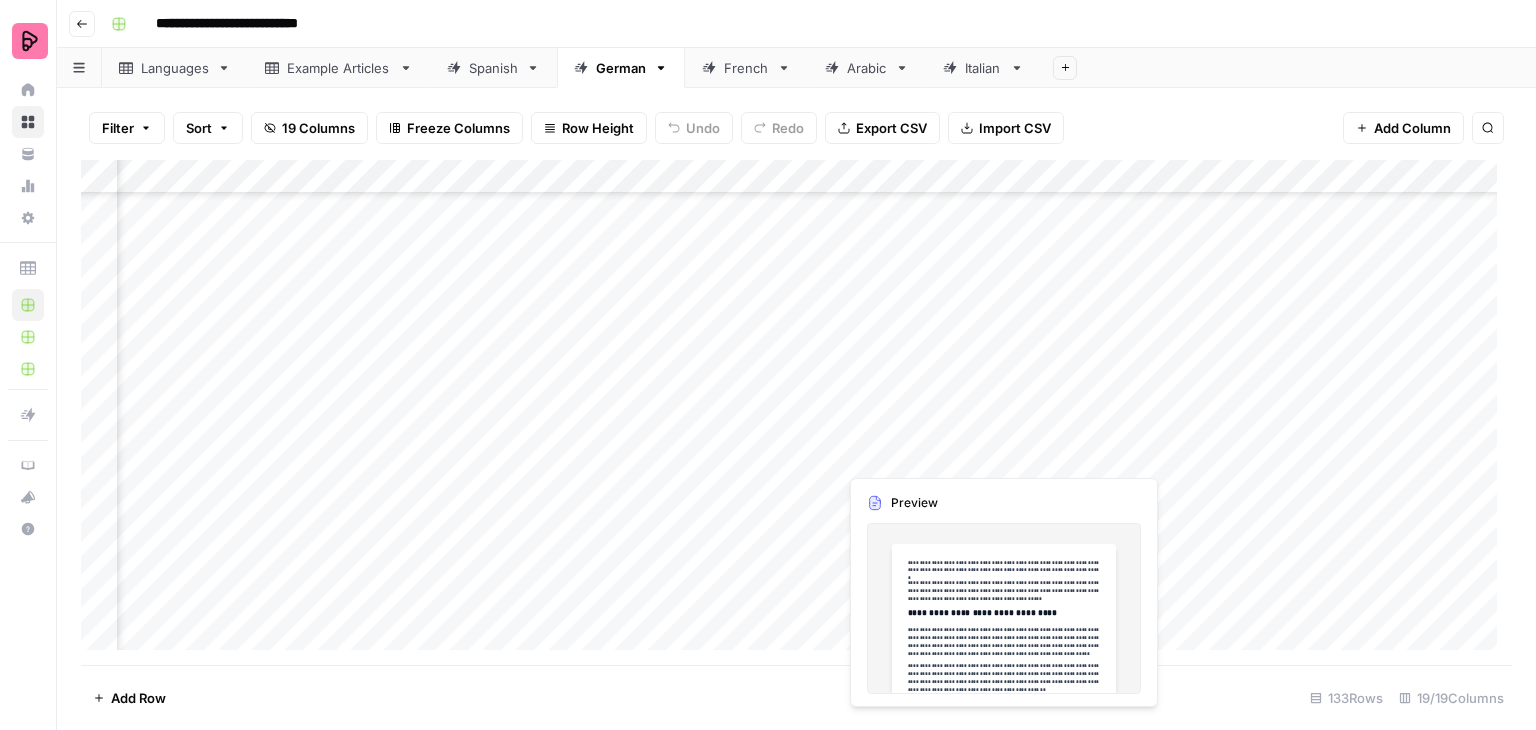 click on "Add Column" at bounding box center (796, 412) 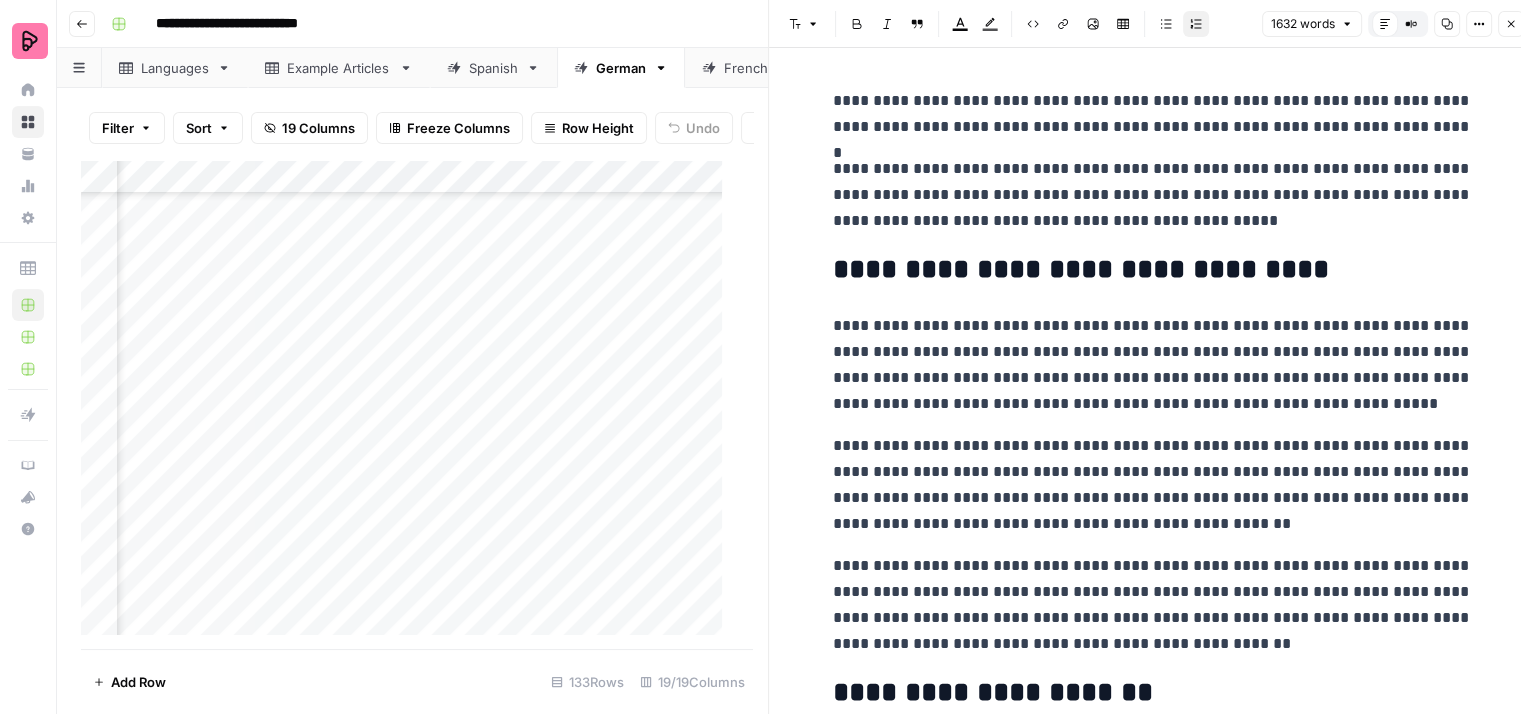 click on "**********" at bounding box center (1153, 3711) 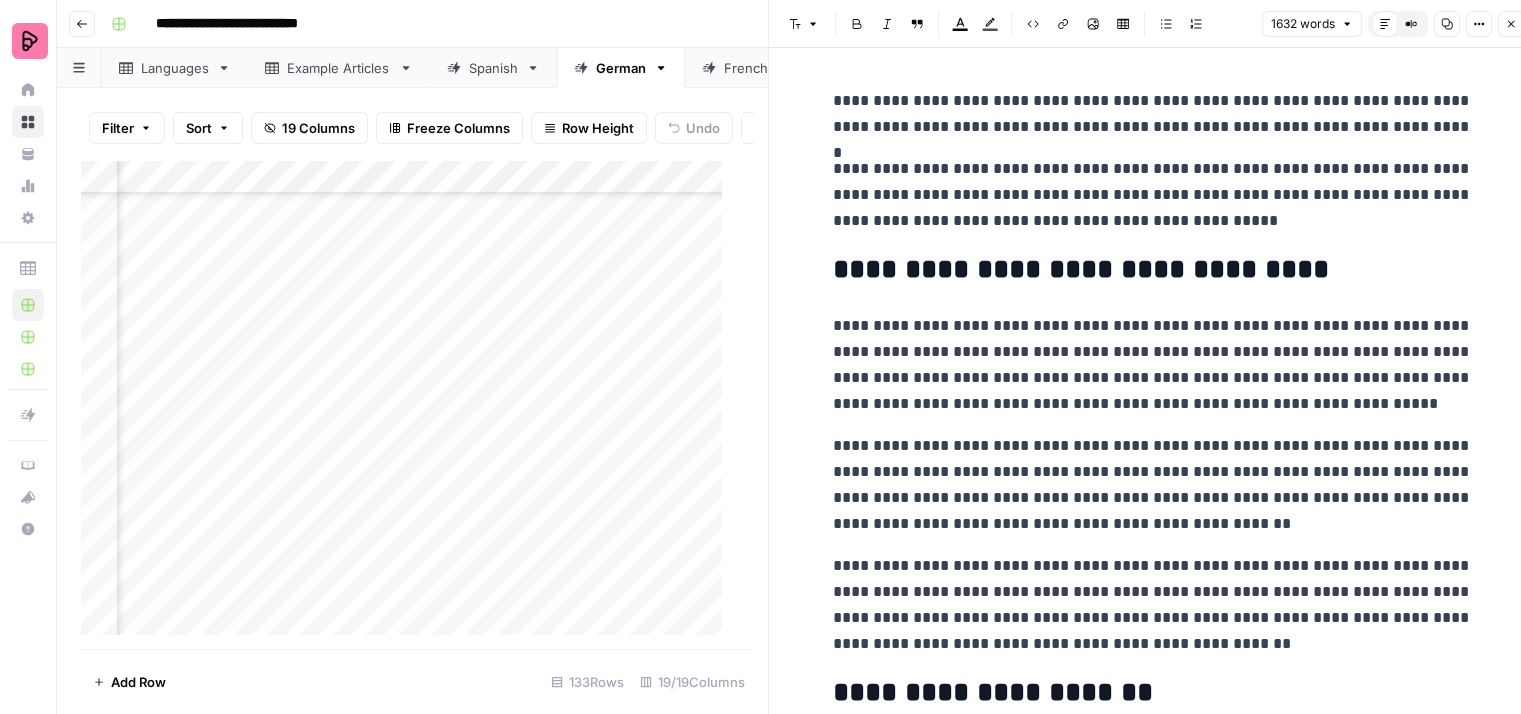 click on "**********" at bounding box center (1153, 195) 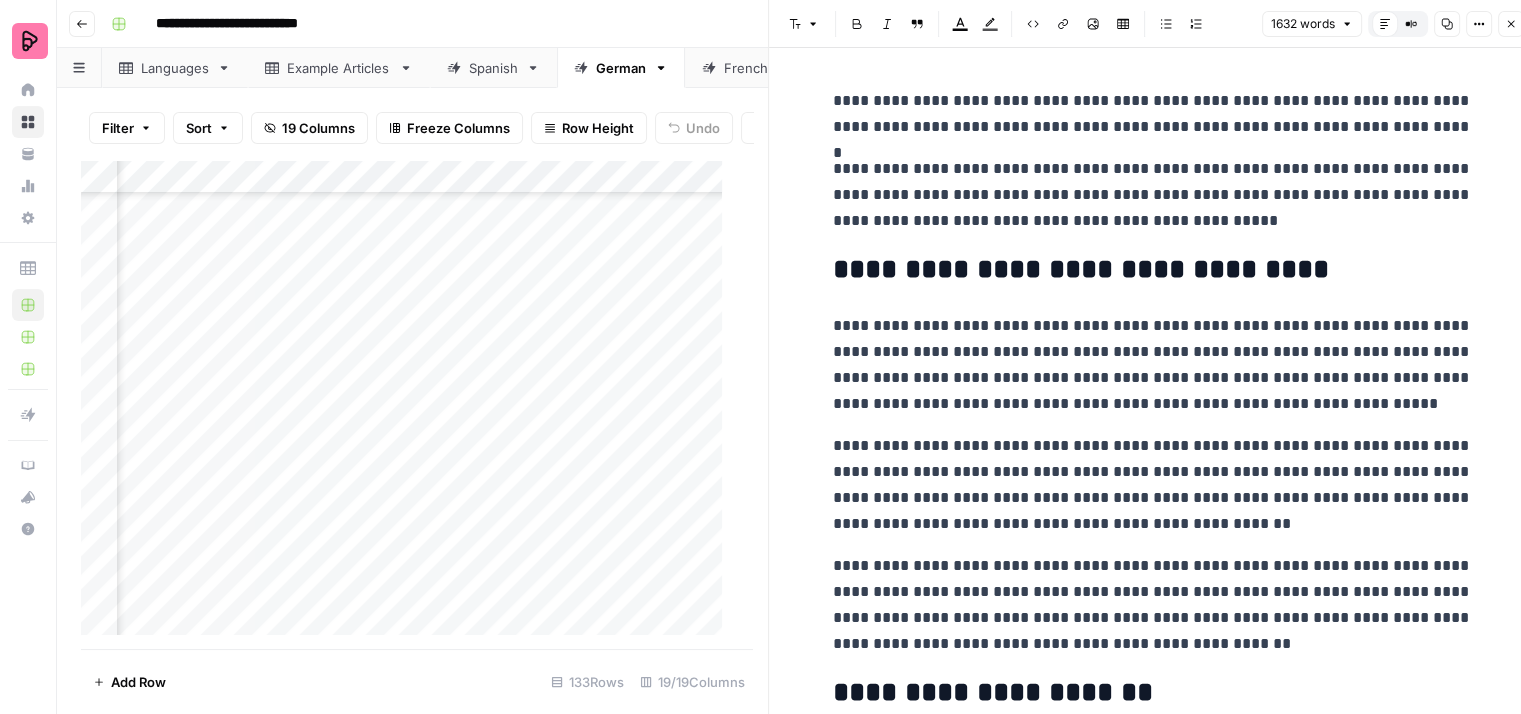 click on "**********" at bounding box center [1153, 270] 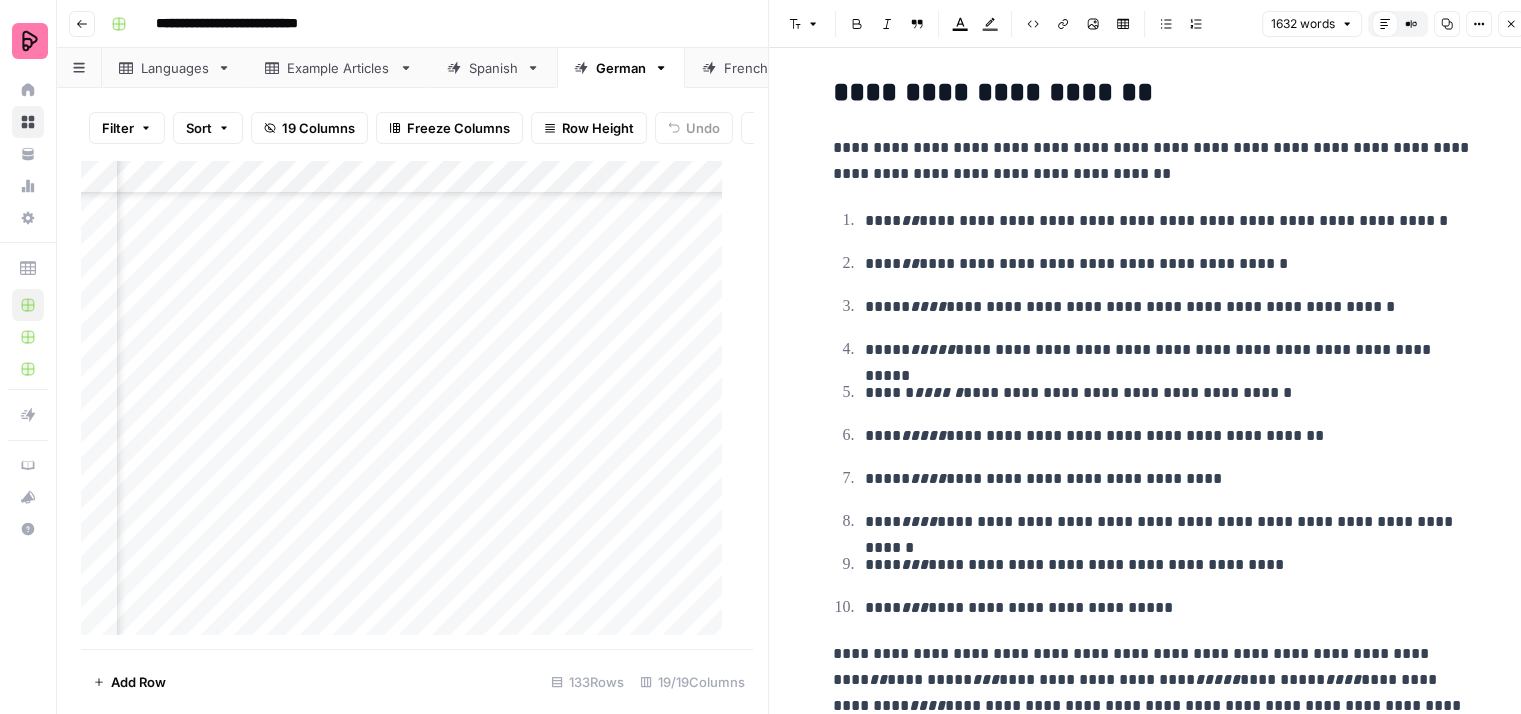 scroll, scrollTop: 700, scrollLeft: 0, axis: vertical 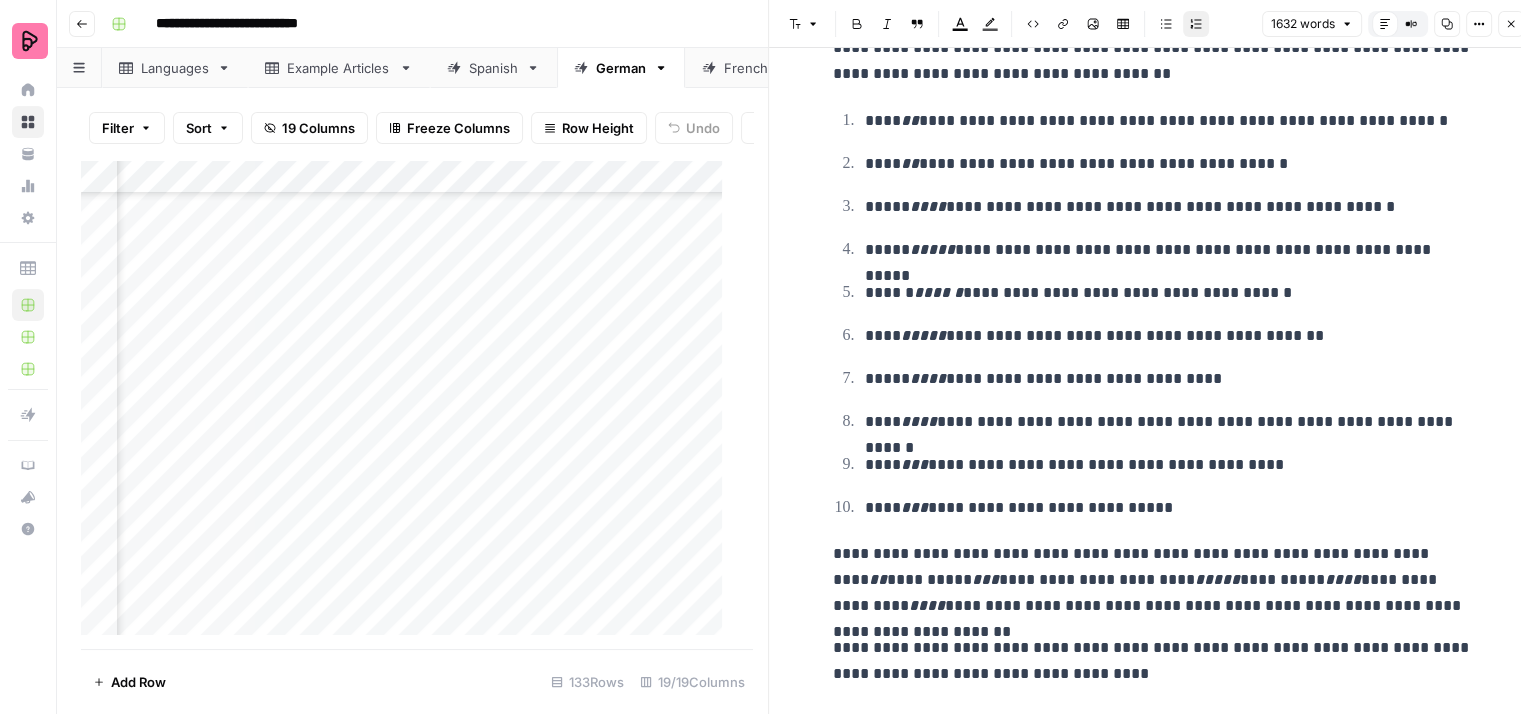 click on "**********" at bounding box center (1169, 207) 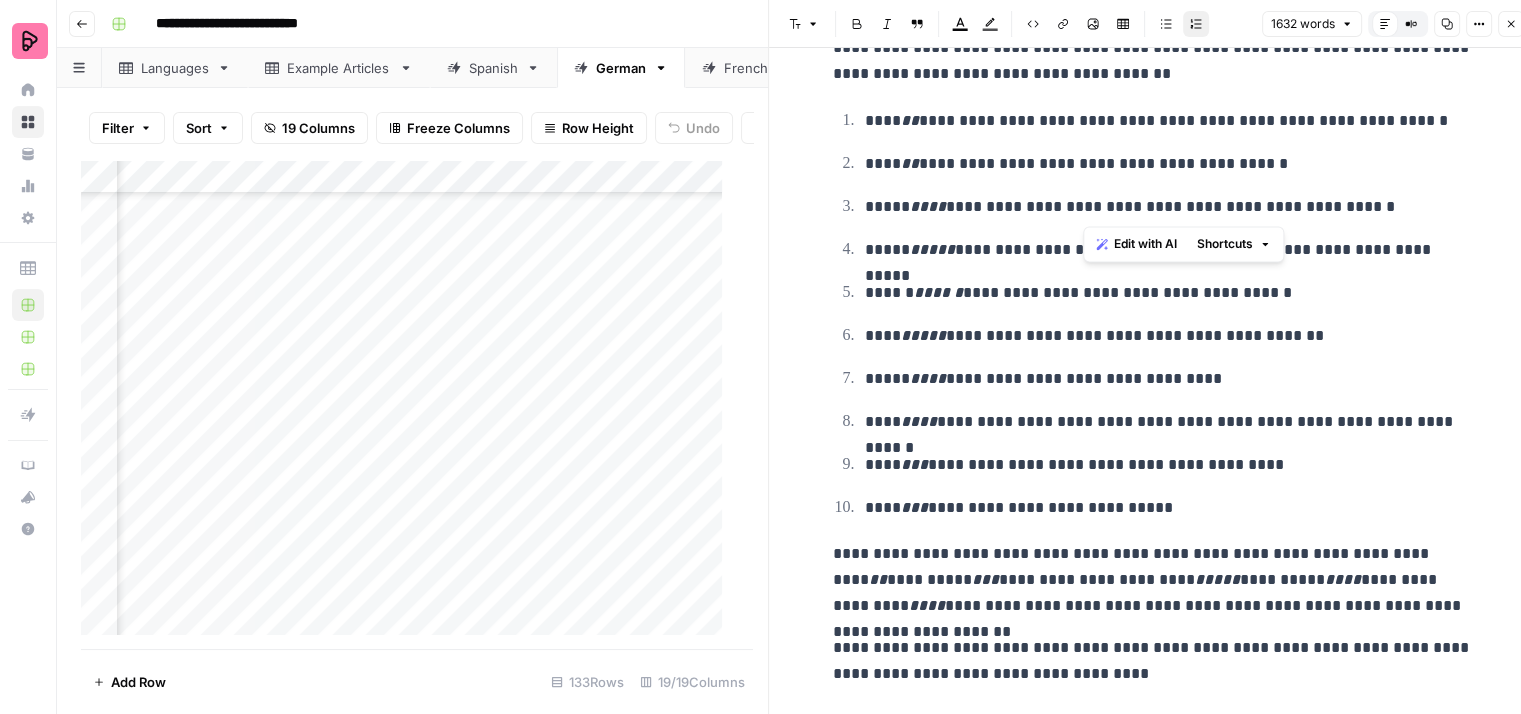 type 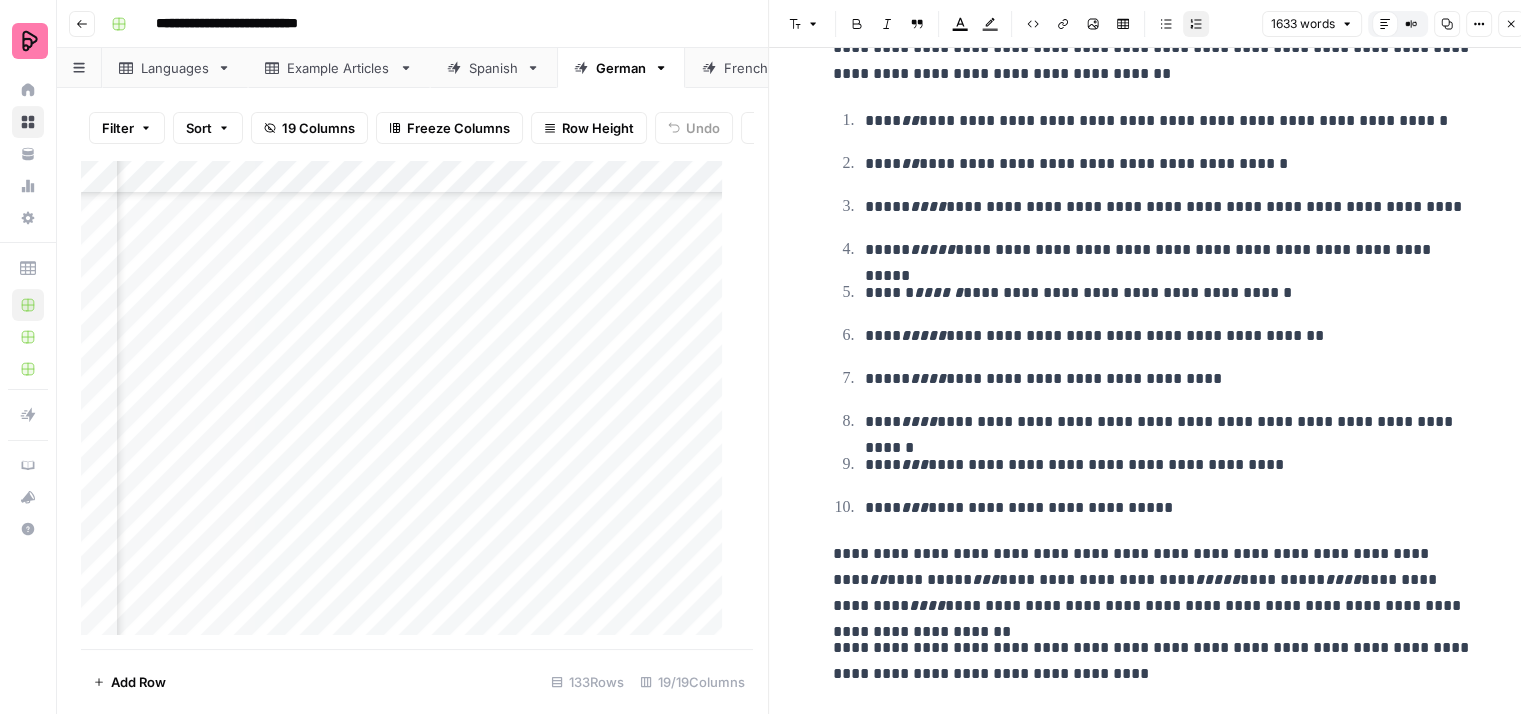 click on "**********" at bounding box center (1153, 314) 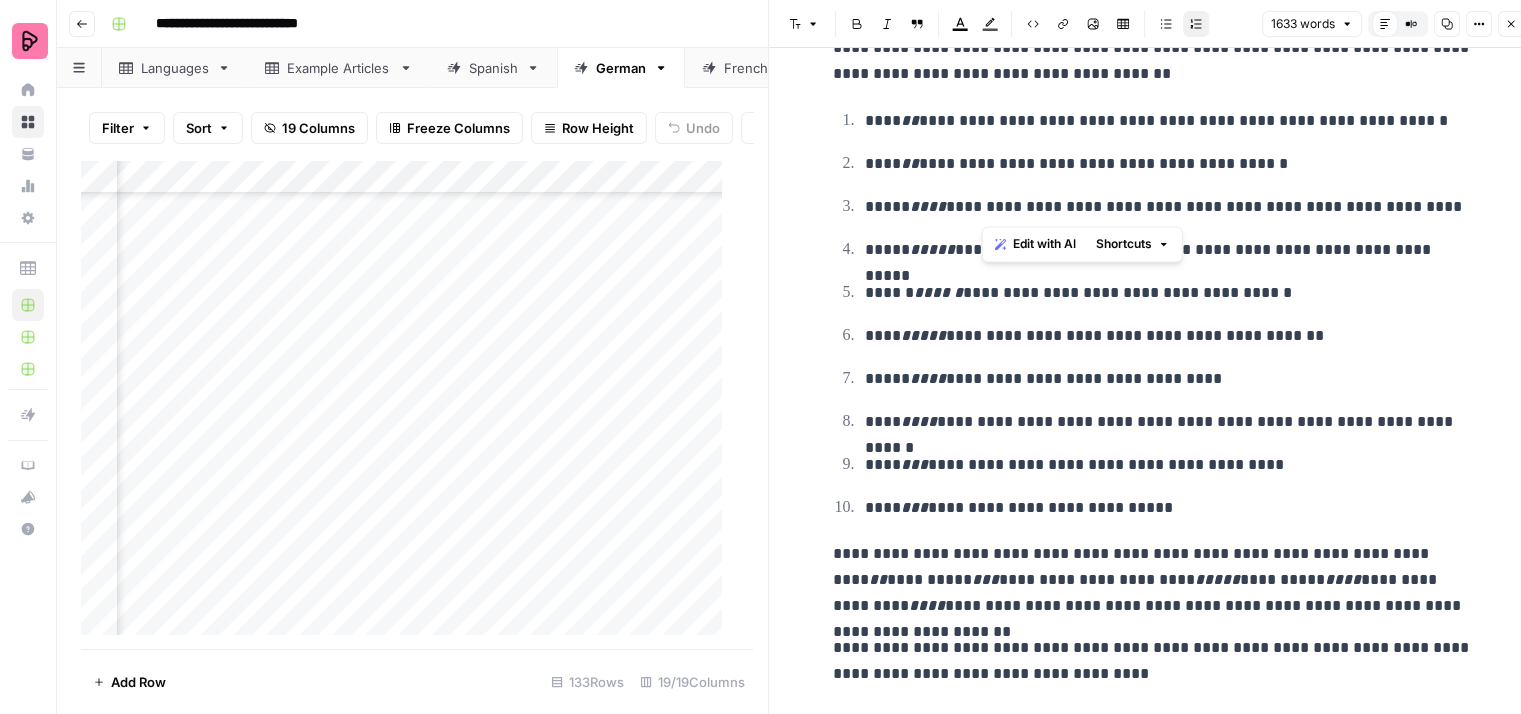 drag, startPoint x: 1215, startPoint y: 207, endPoint x: 983, endPoint y: 213, distance: 232.07758 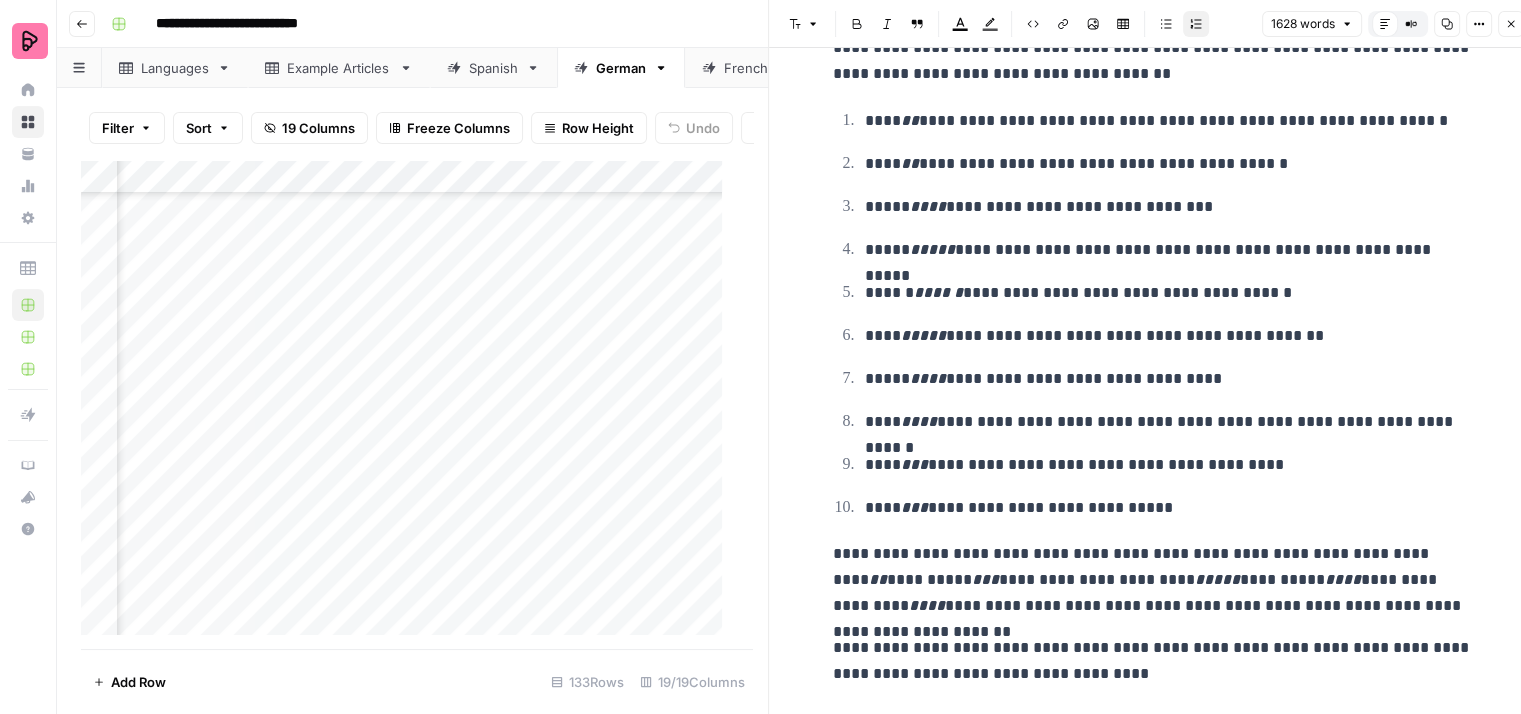 click on "**********" at bounding box center [1169, 250] 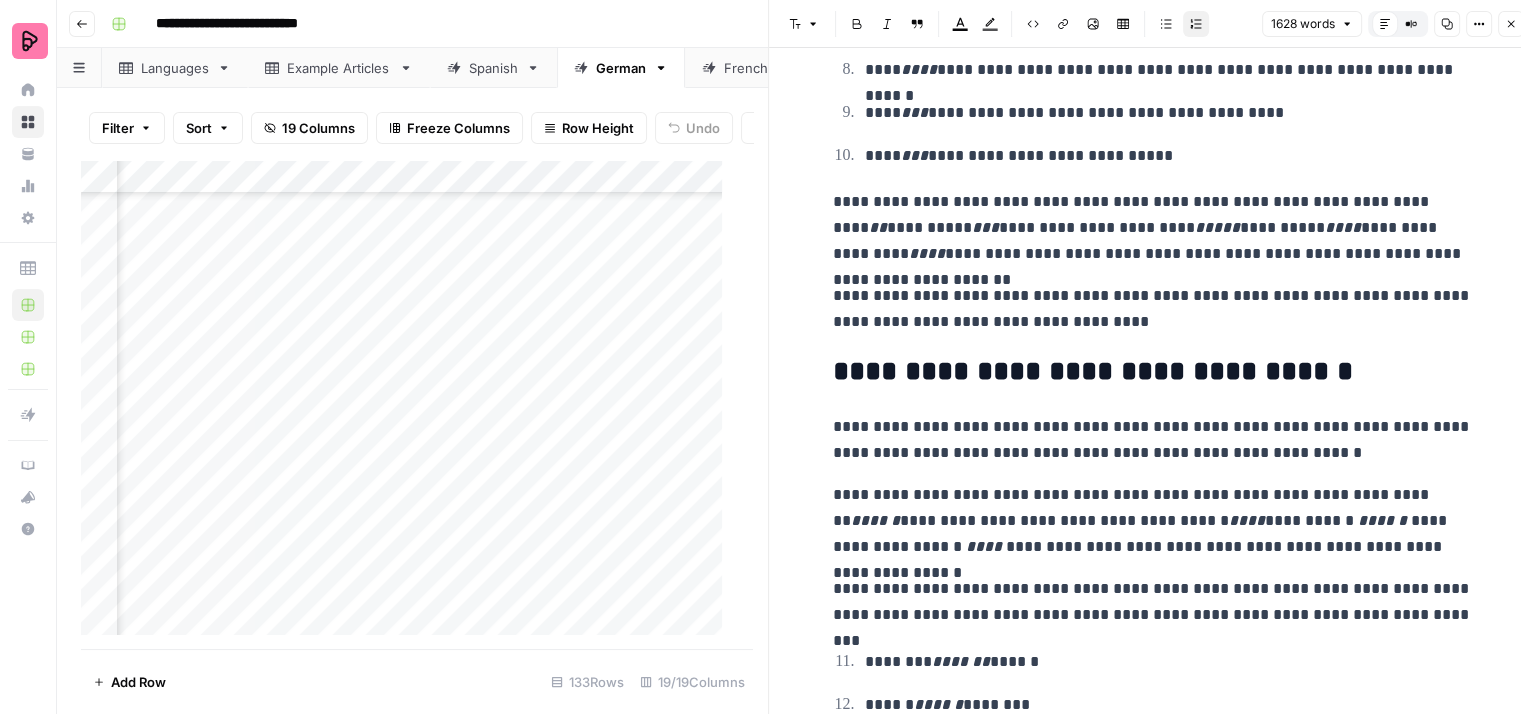scroll, scrollTop: 1100, scrollLeft: 0, axis: vertical 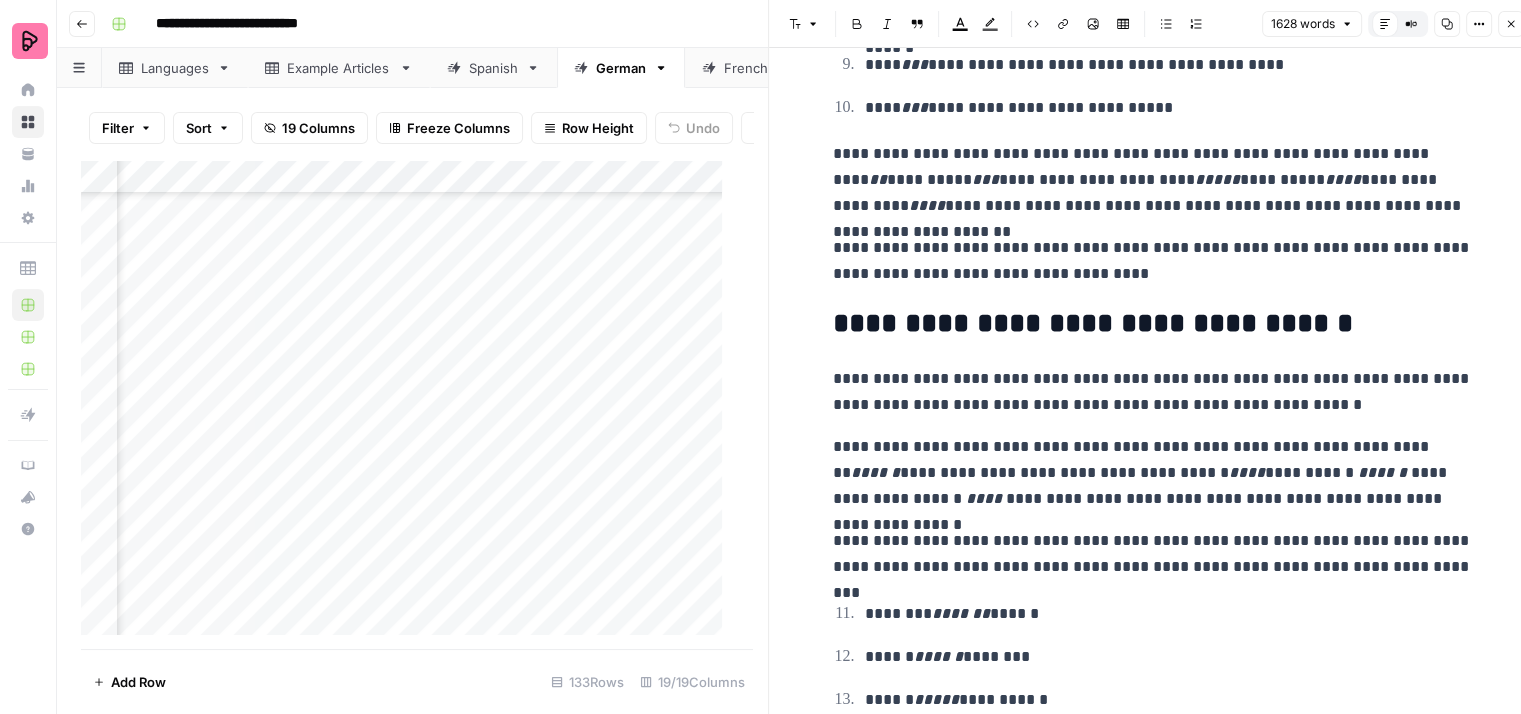click on "**********" at bounding box center (1153, 180) 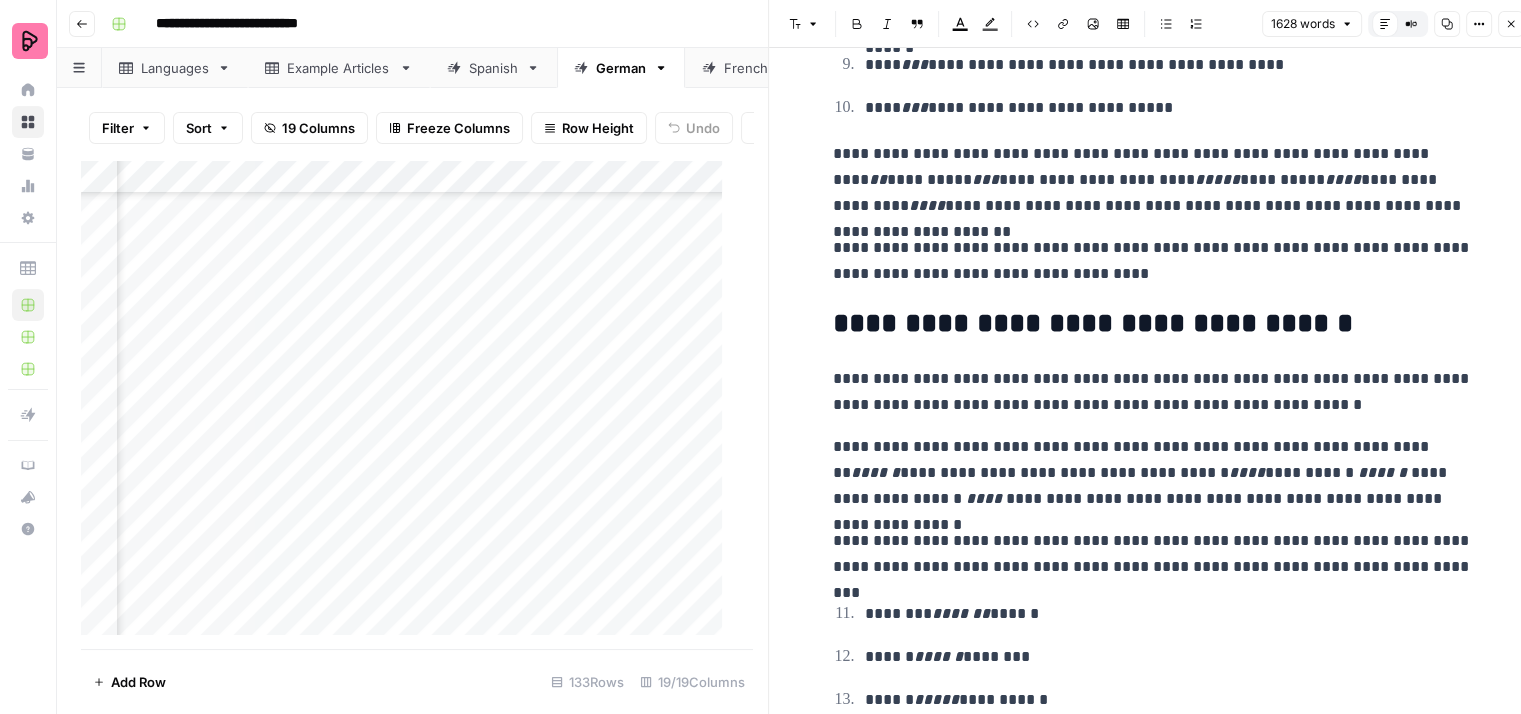 click on "**********" at bounding box center (1153, 261) 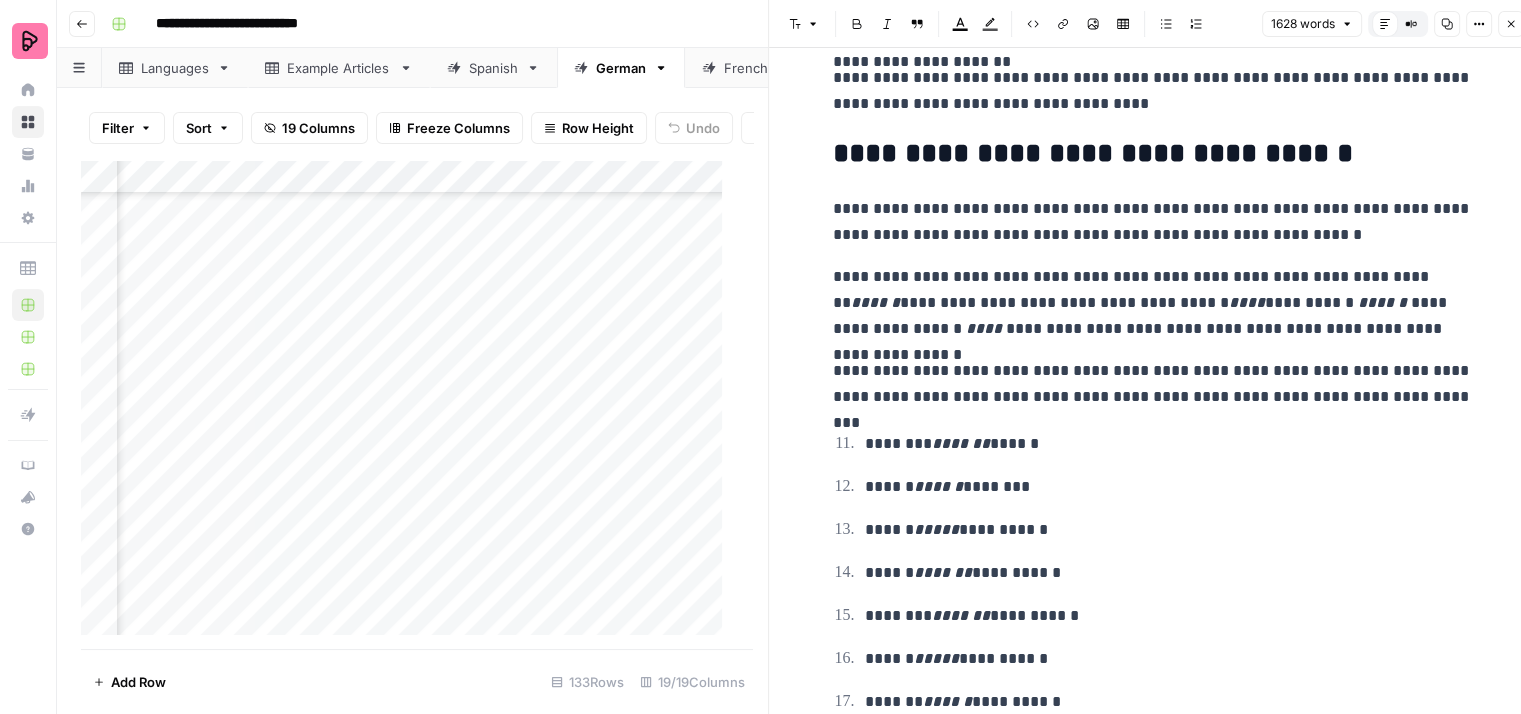 scroll, scrollTop: 1300, scrollLeft: 0, axis: vertical 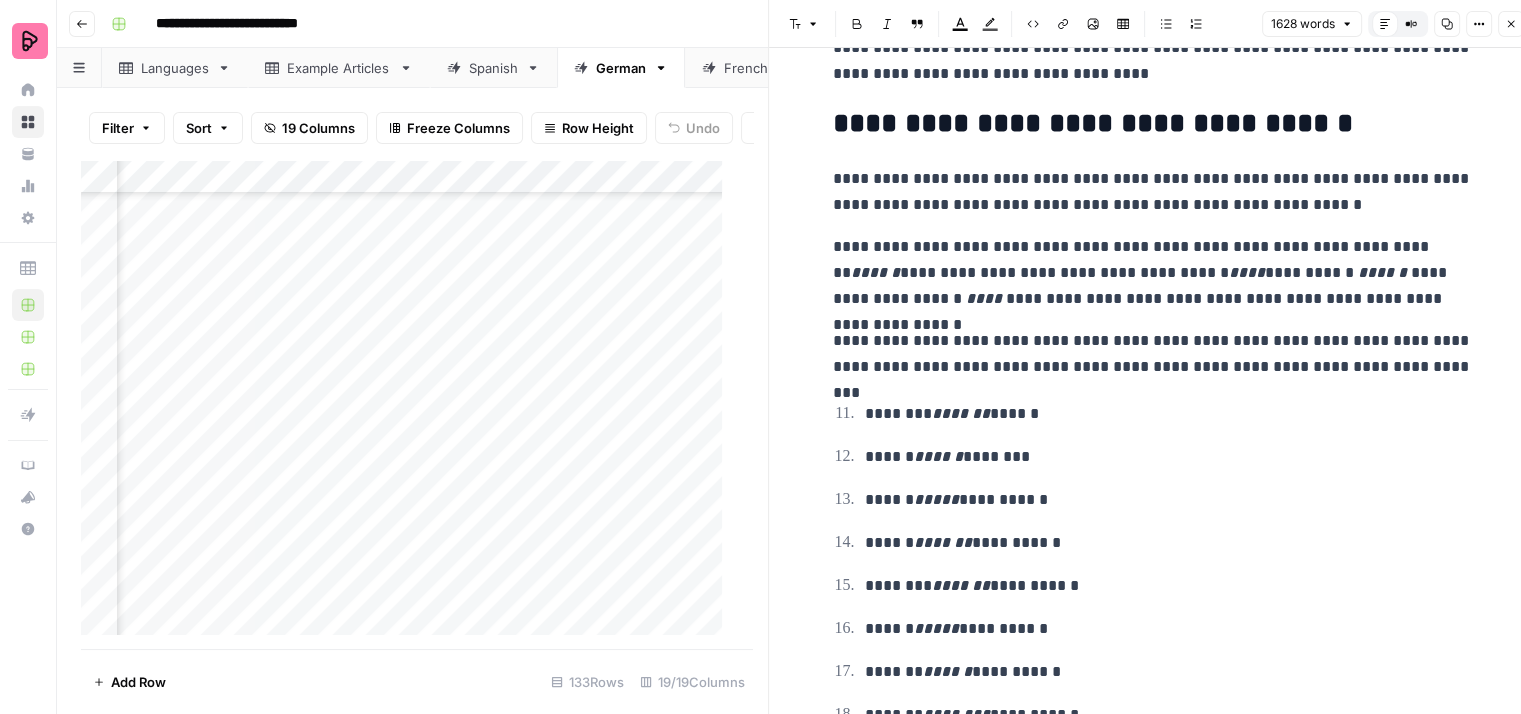 click on "**********" at bounding box center (1153, 2411) 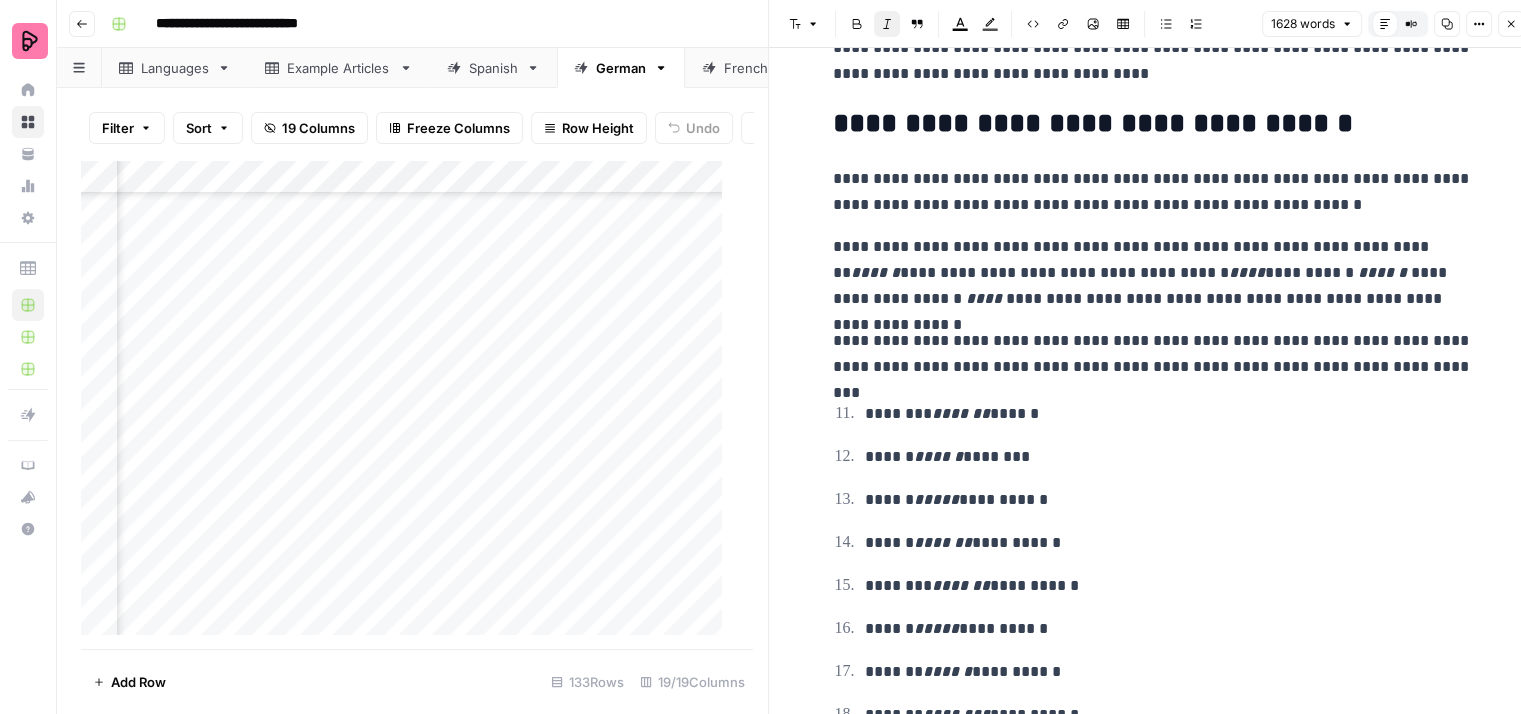 click on "[FIRST] [LAST]" at bounding box center [1153, 273] 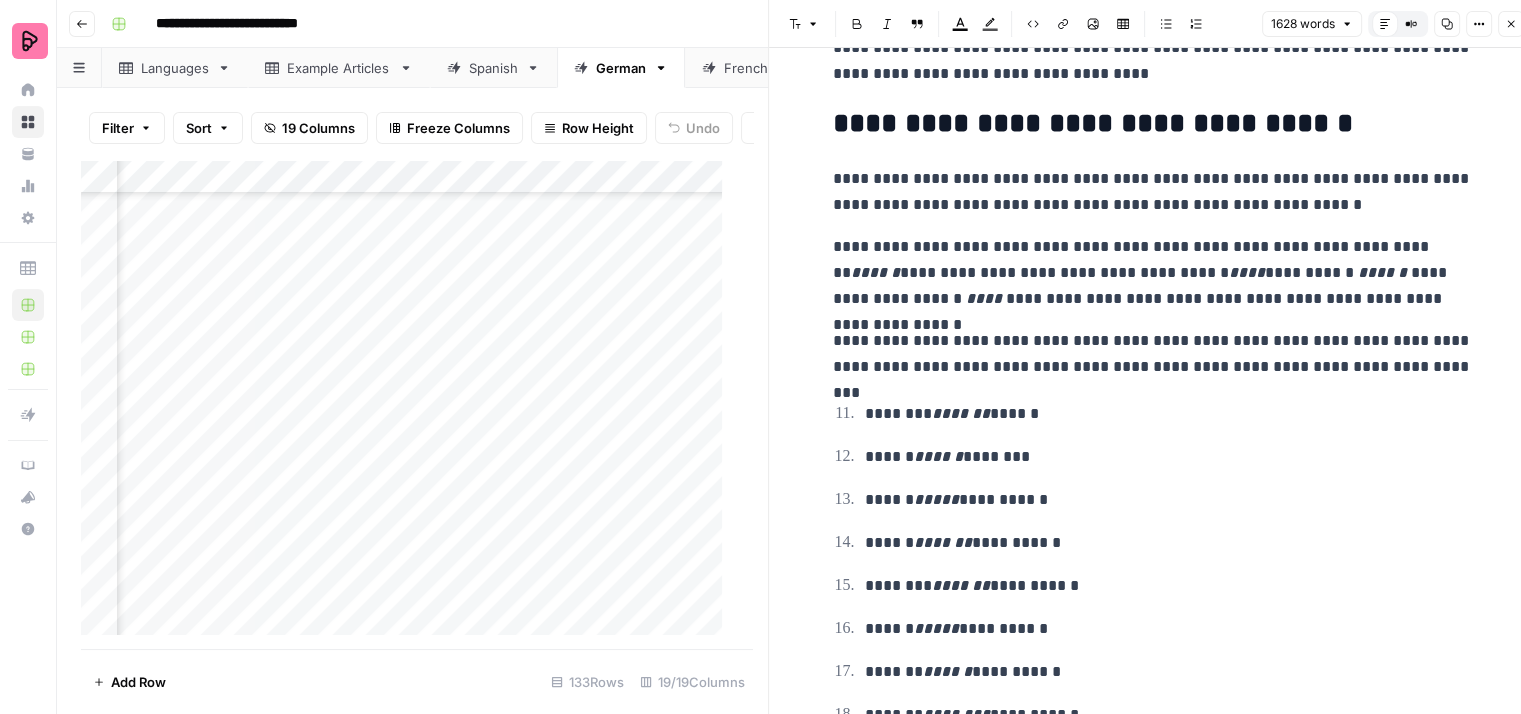 click on "[FIRST] [LAST]" at bounding box center (1153, 273) 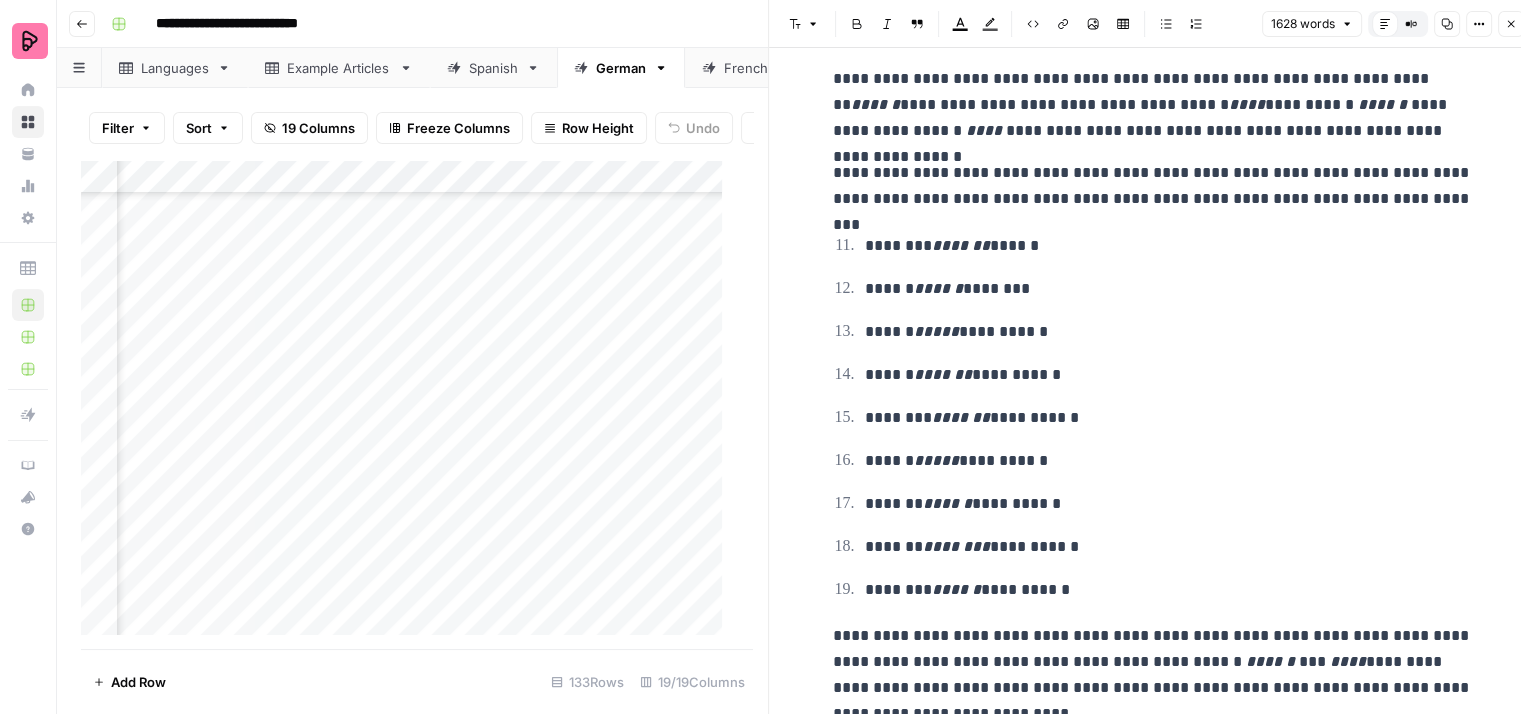 scroll, scrollTop: 1500, scrollLeft: 0, axis: vertical 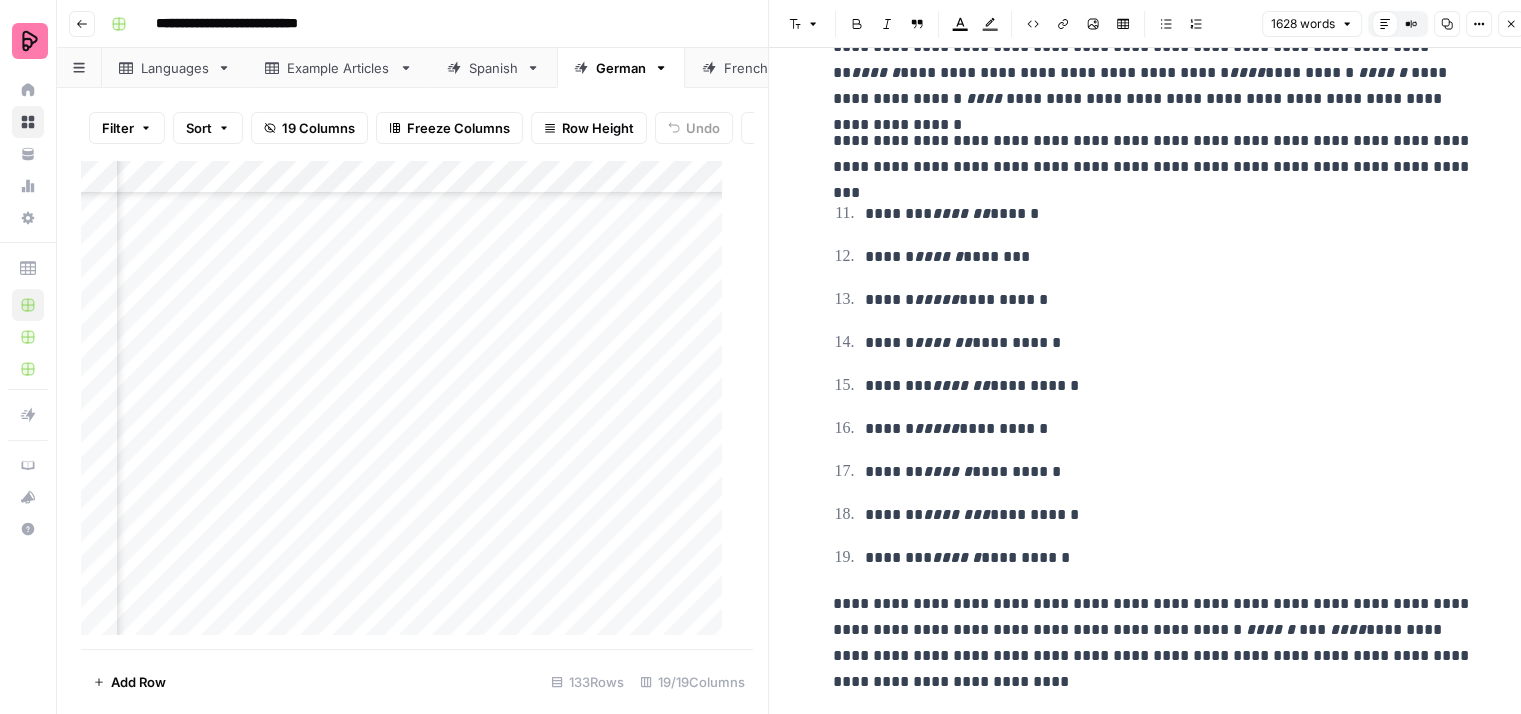 click on "******** ******* ******" at bounding box center (1169, 214) 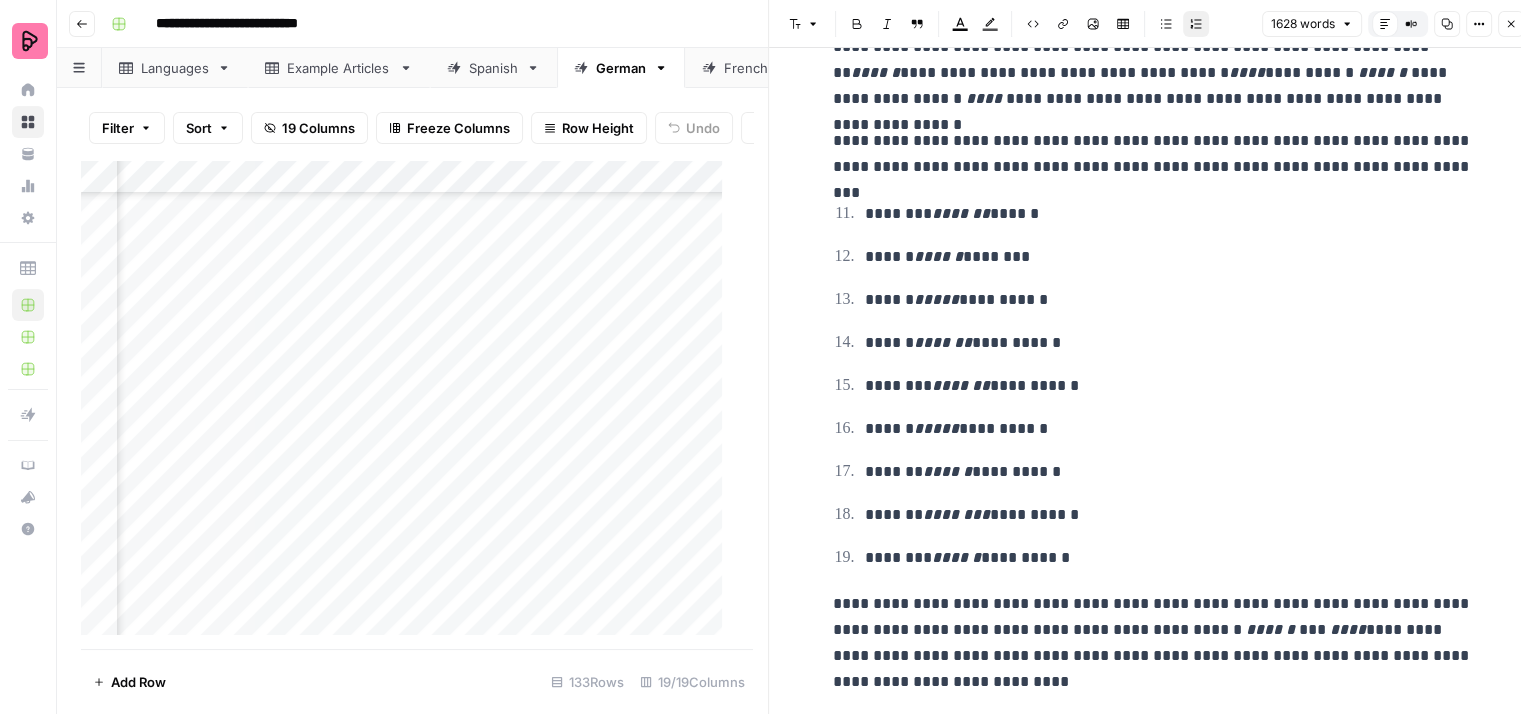 click on "****** ****** ********" at bounding box center (1169, 257) 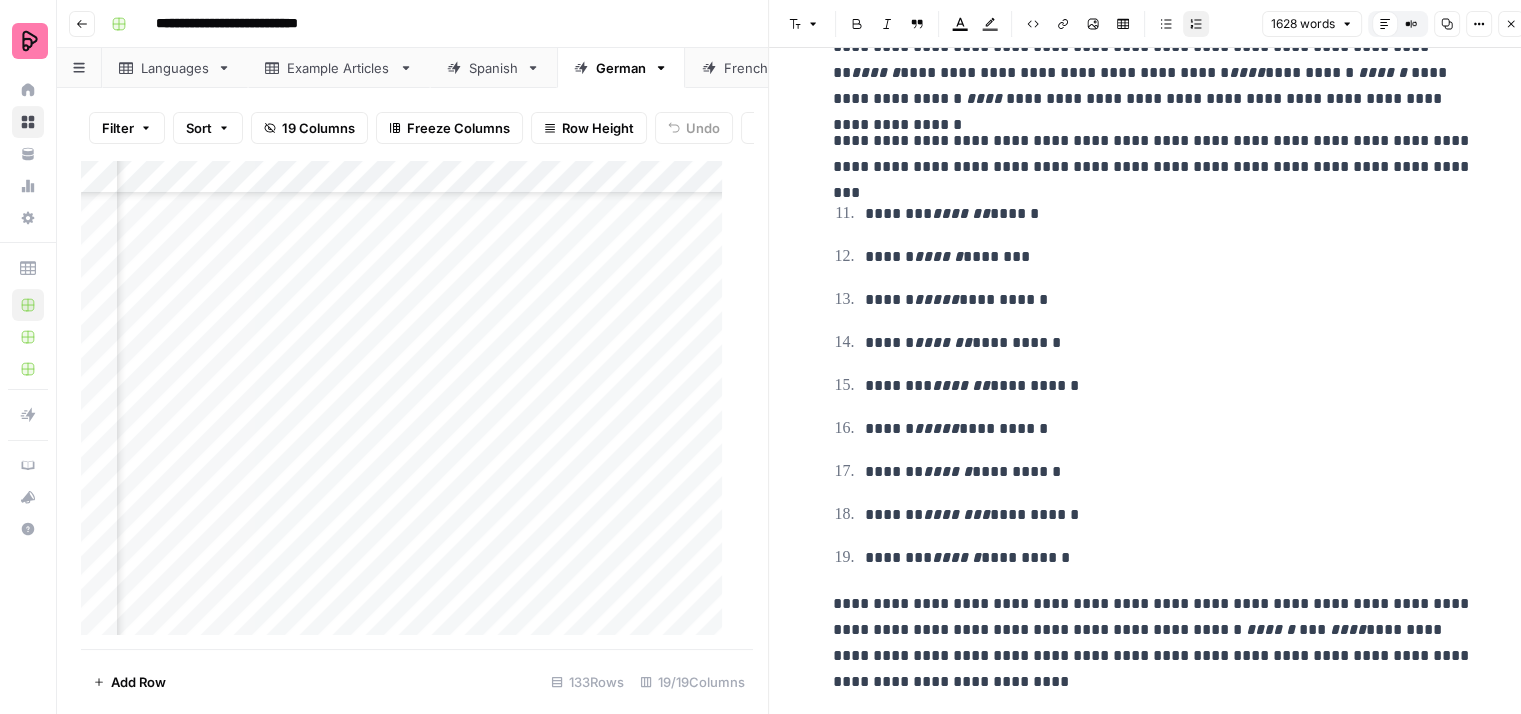 click on "**********" at bounding box center [1169, 300] 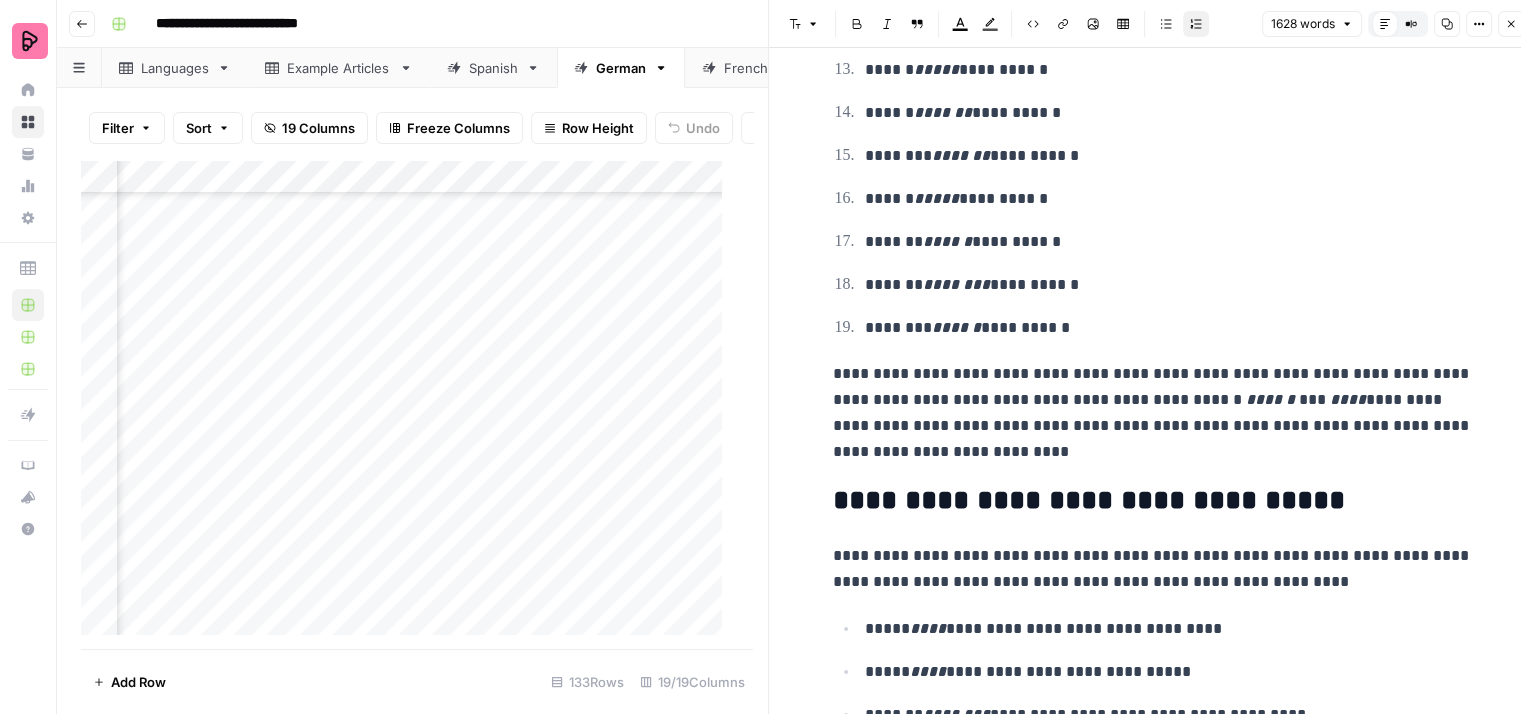 scroll, scrollTop: 1700, scrollLeft: 0, axis: vertical 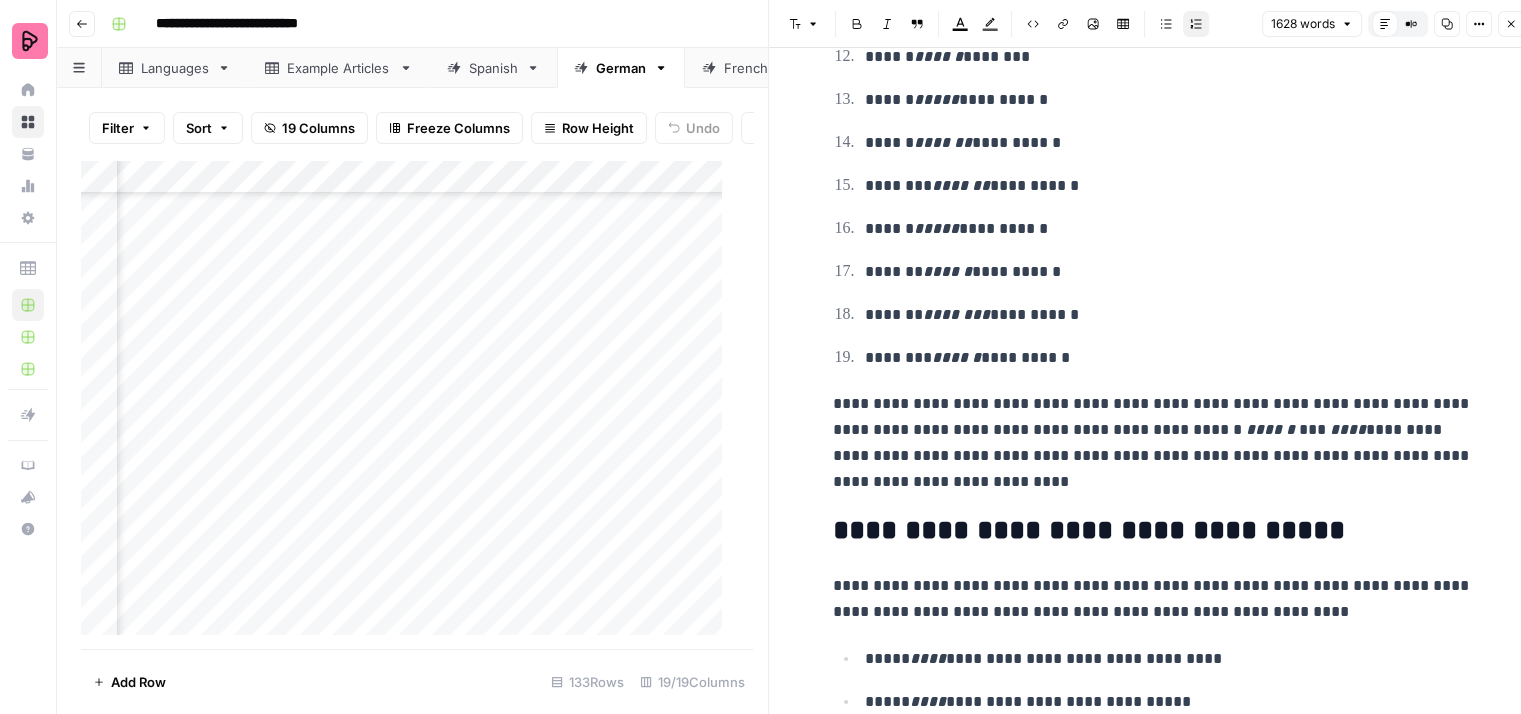 click on "[FIRST] [LAST]" at bounding box center (1153, 443) 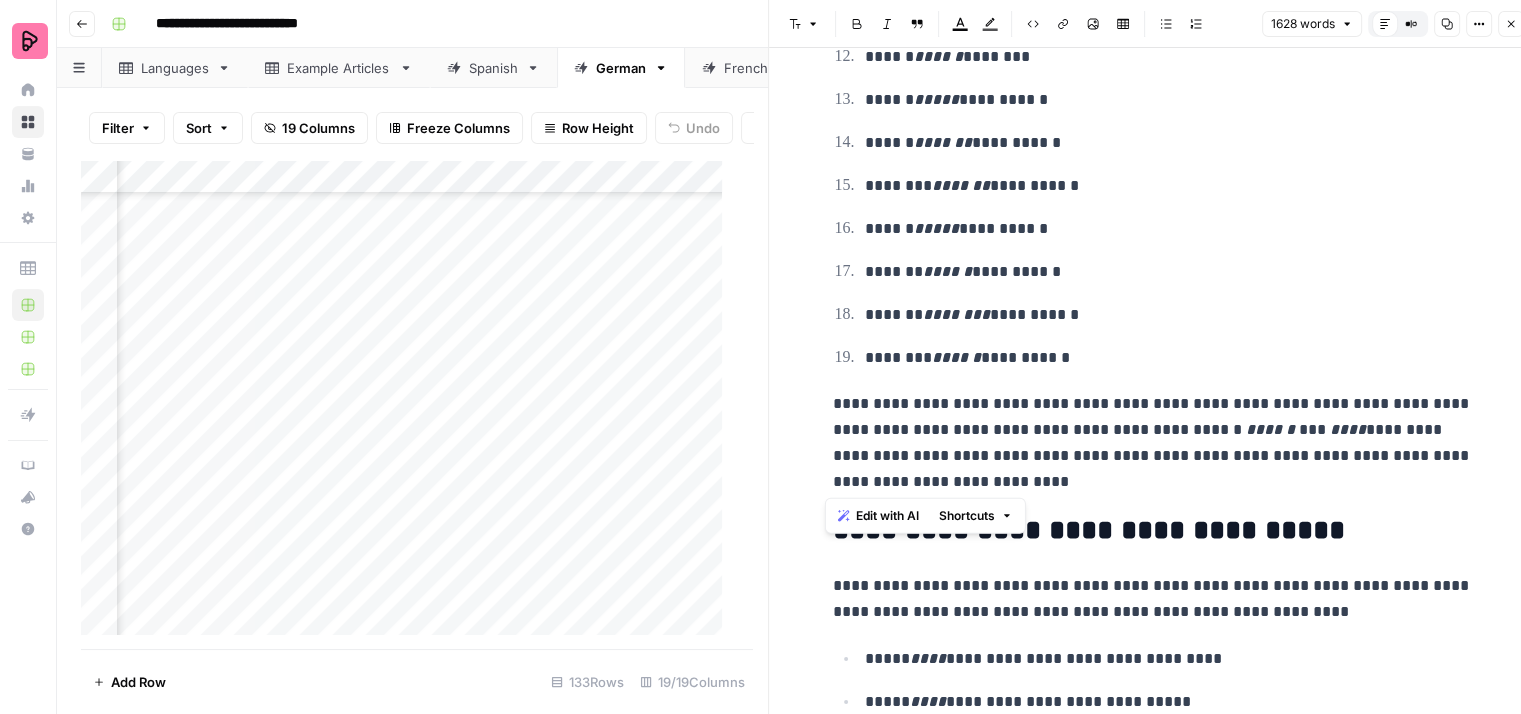click on "[FIRST] [LAST]" at bounding box center (1153, 443) 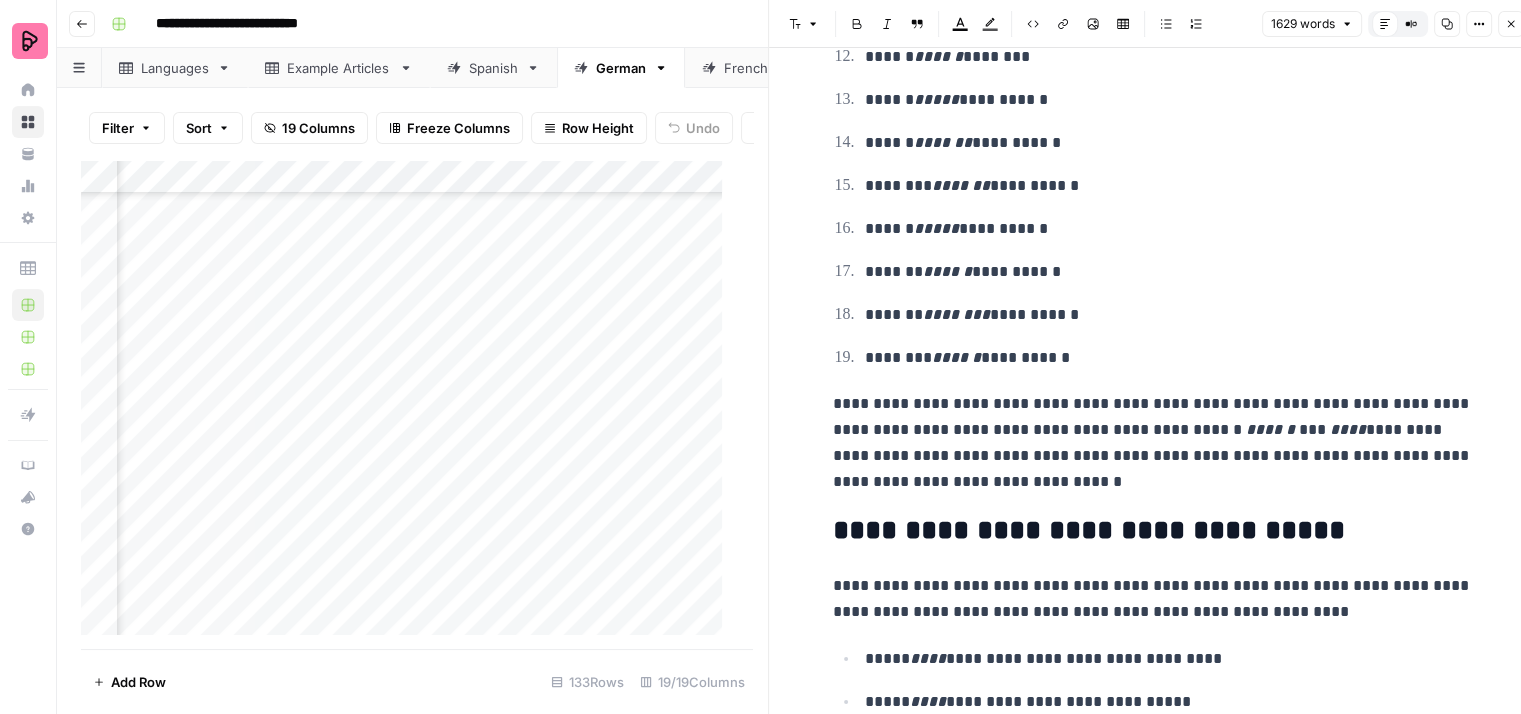 click on "**********" at bounding box center (1153, 443) 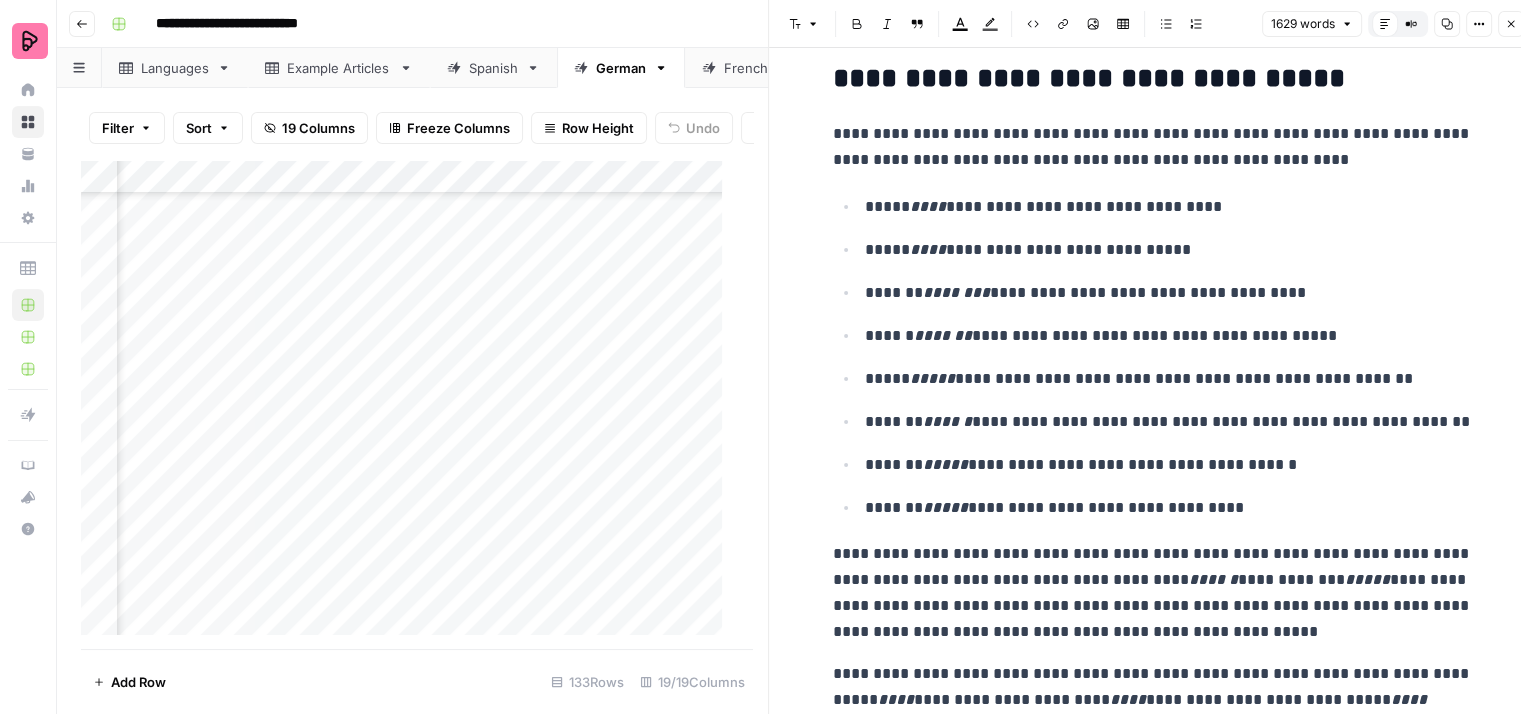 scroll, scrollTop: 2200, scrollLeft: 0, axis: vertical 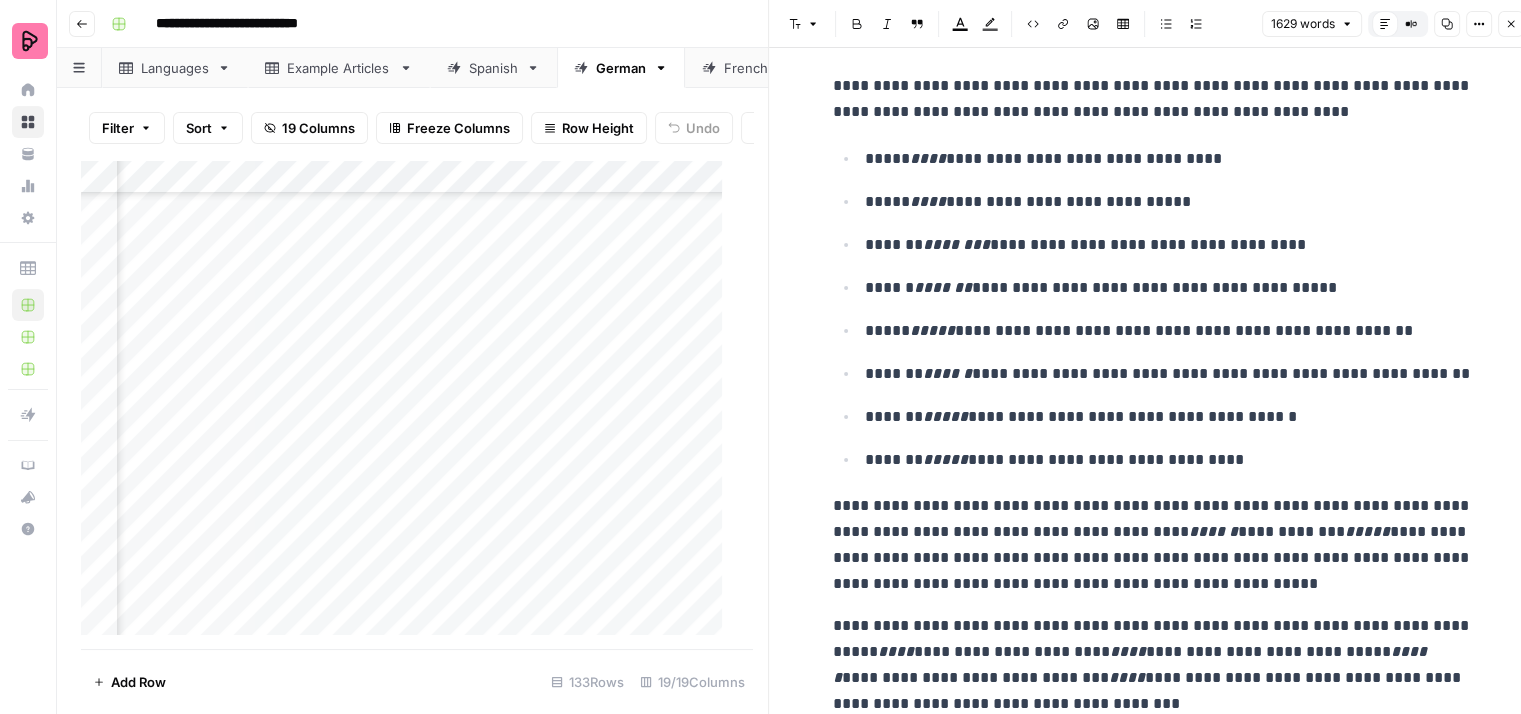 click on "**********" at bounding box center [1169, 159] 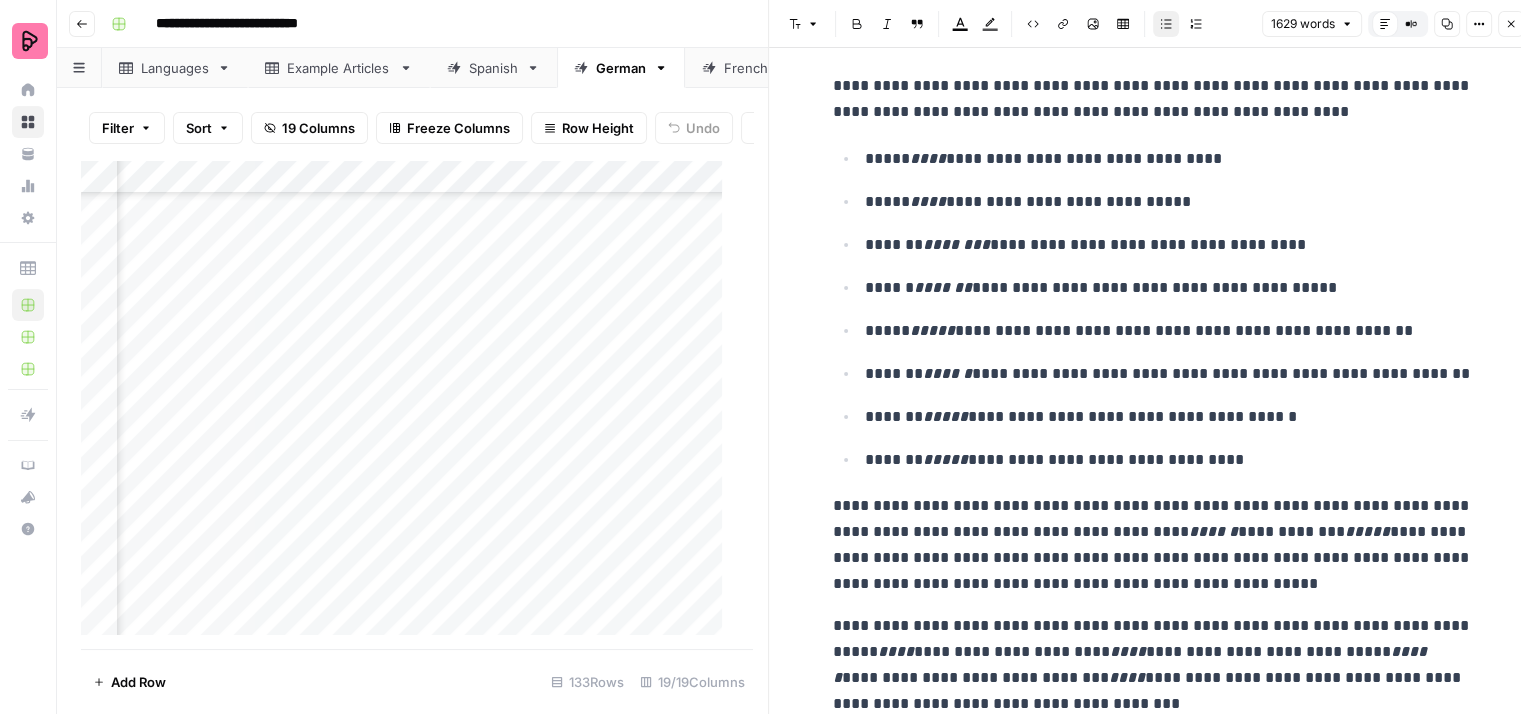 click on "[FIRST] [LAST]" at bounding box center (1169, 202) 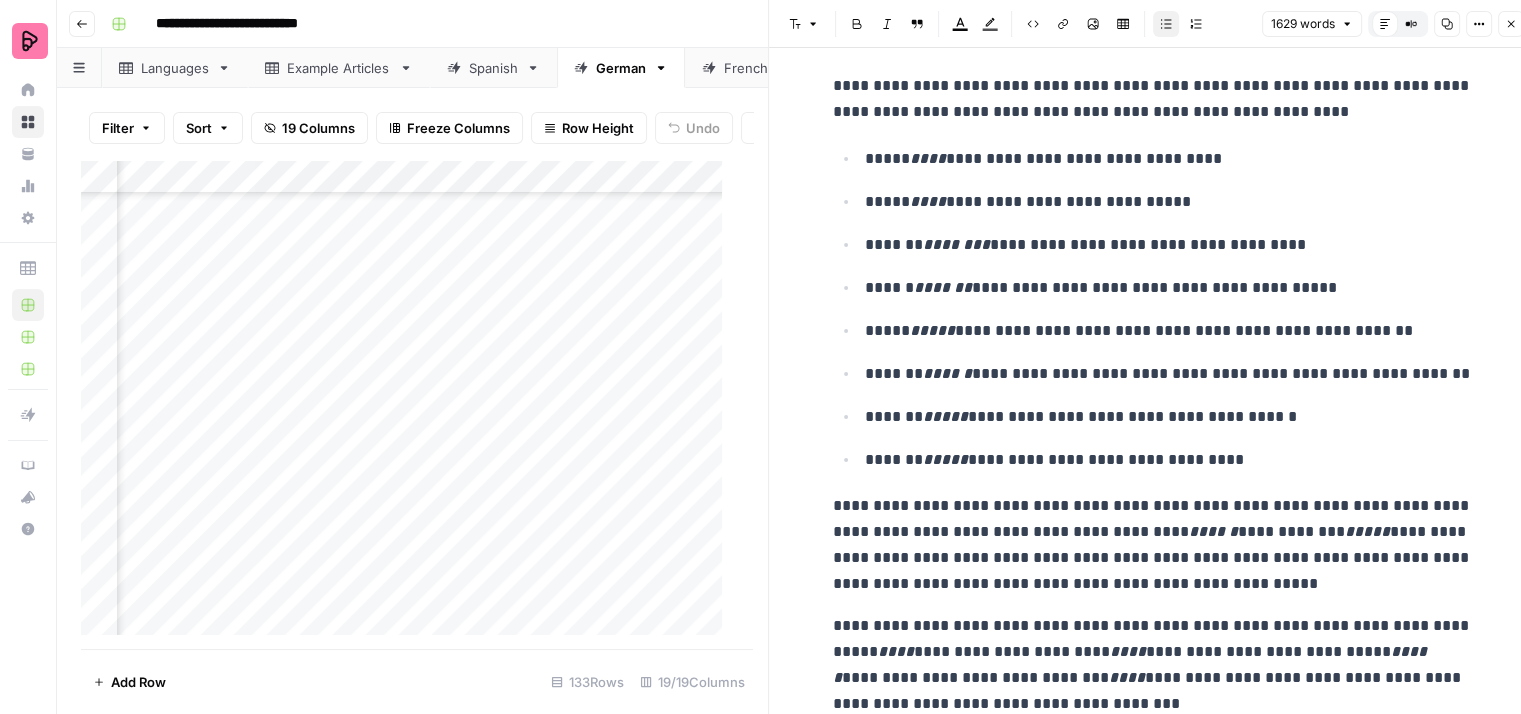 click on "[FIRST] [LAST]" at bounding box center [1169, 245] 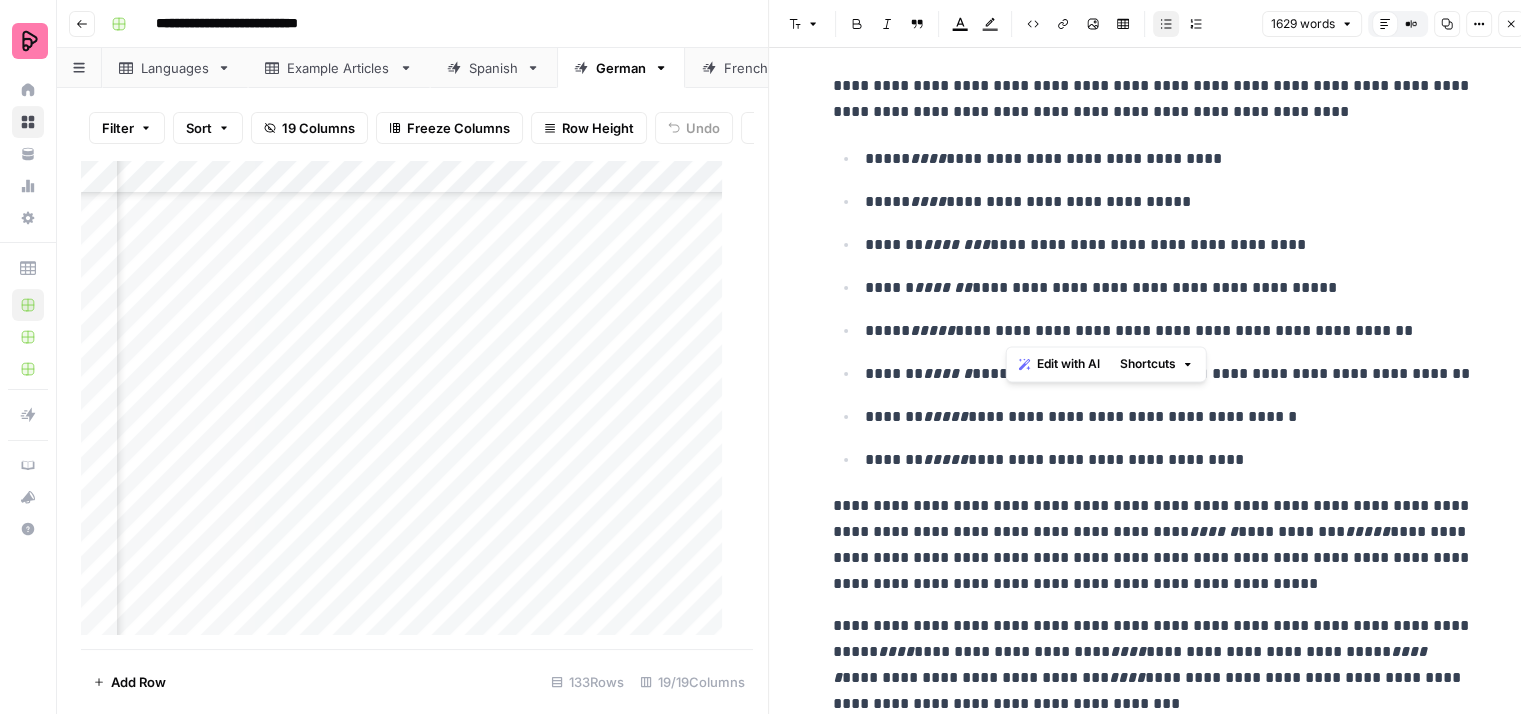click on "[FIRST] [LAST]" at bounding box center [1169, 331] 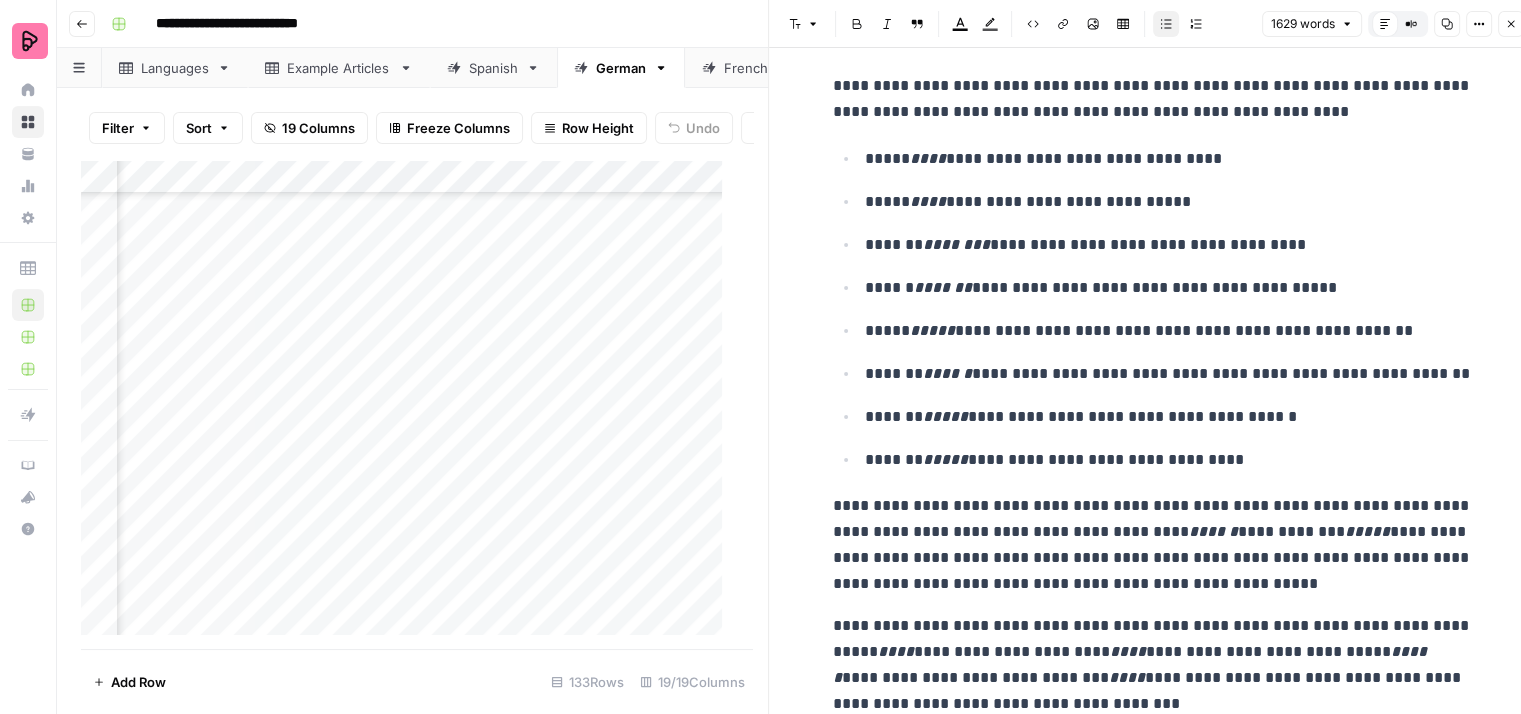 click on "**********" at bounding box center (1169, 374) 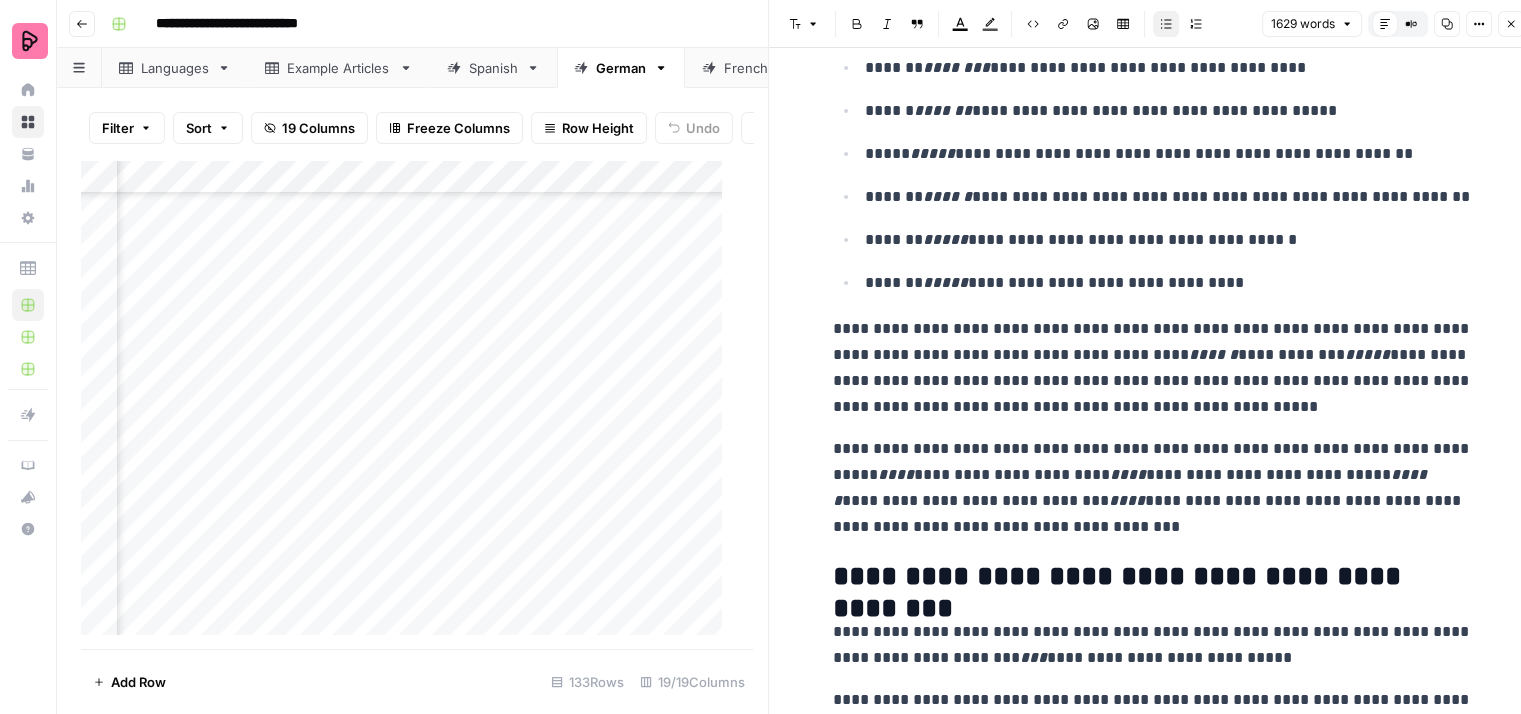 scroll, scrollTop: 2400, scrollLeft: 0, axis: vertical 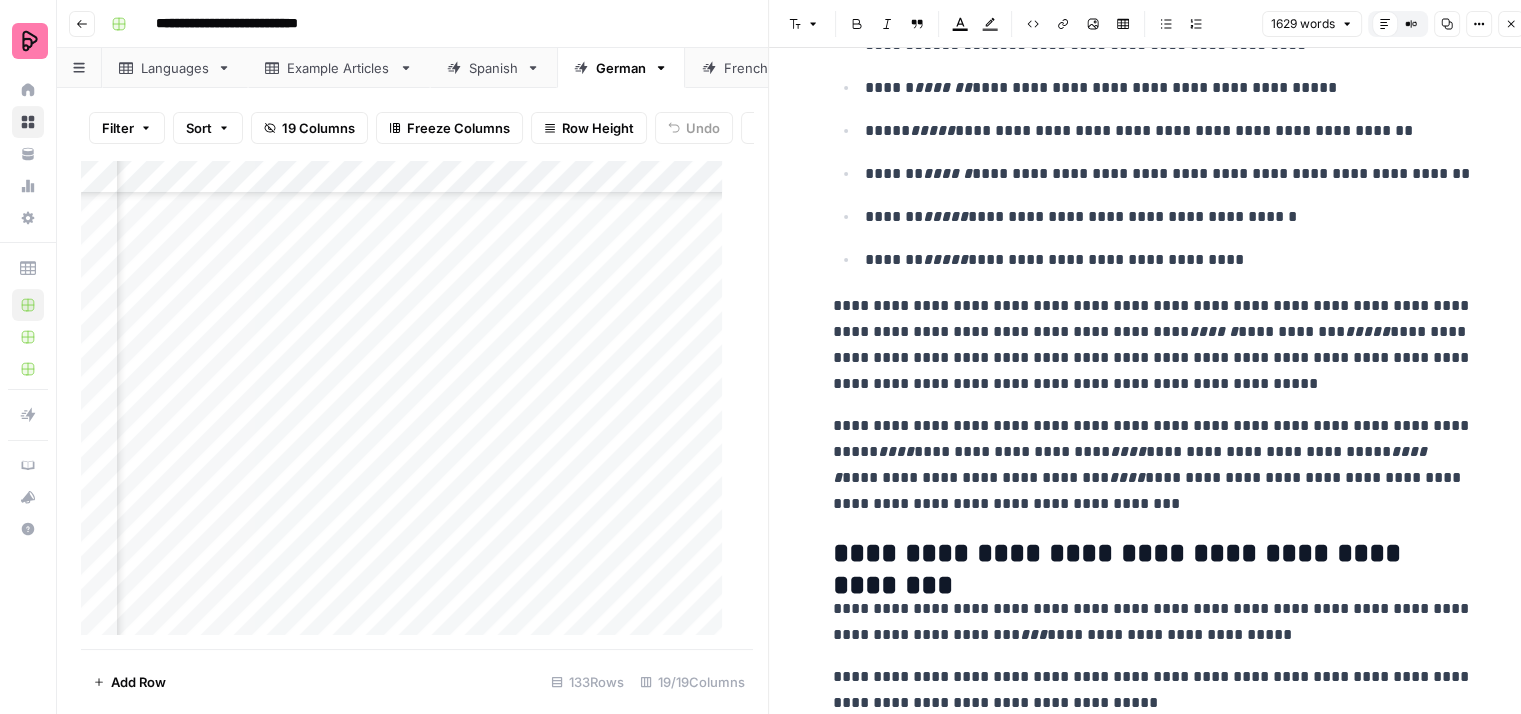 click on "**********" at bounding box center [1153, 345] 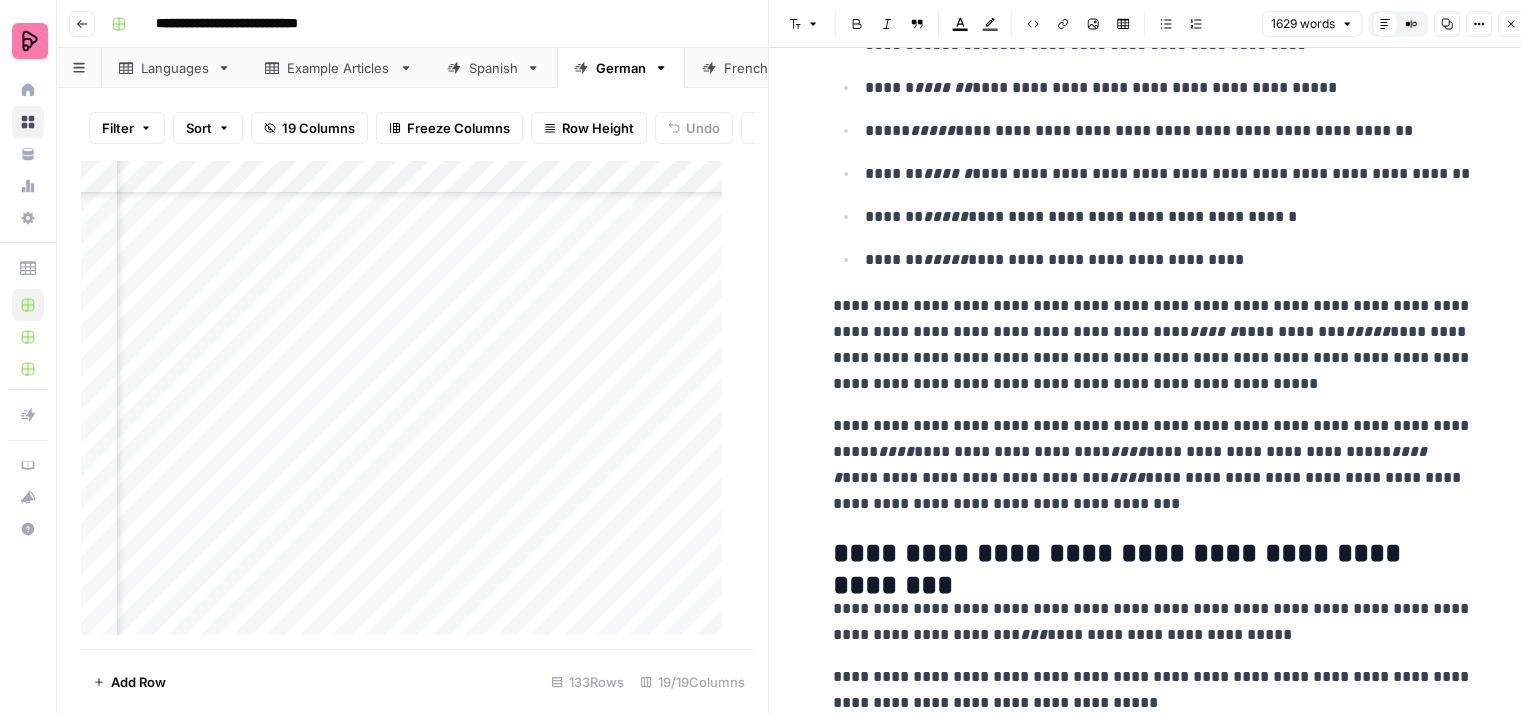 click on "**********" at bounding box center (1153, 1311) 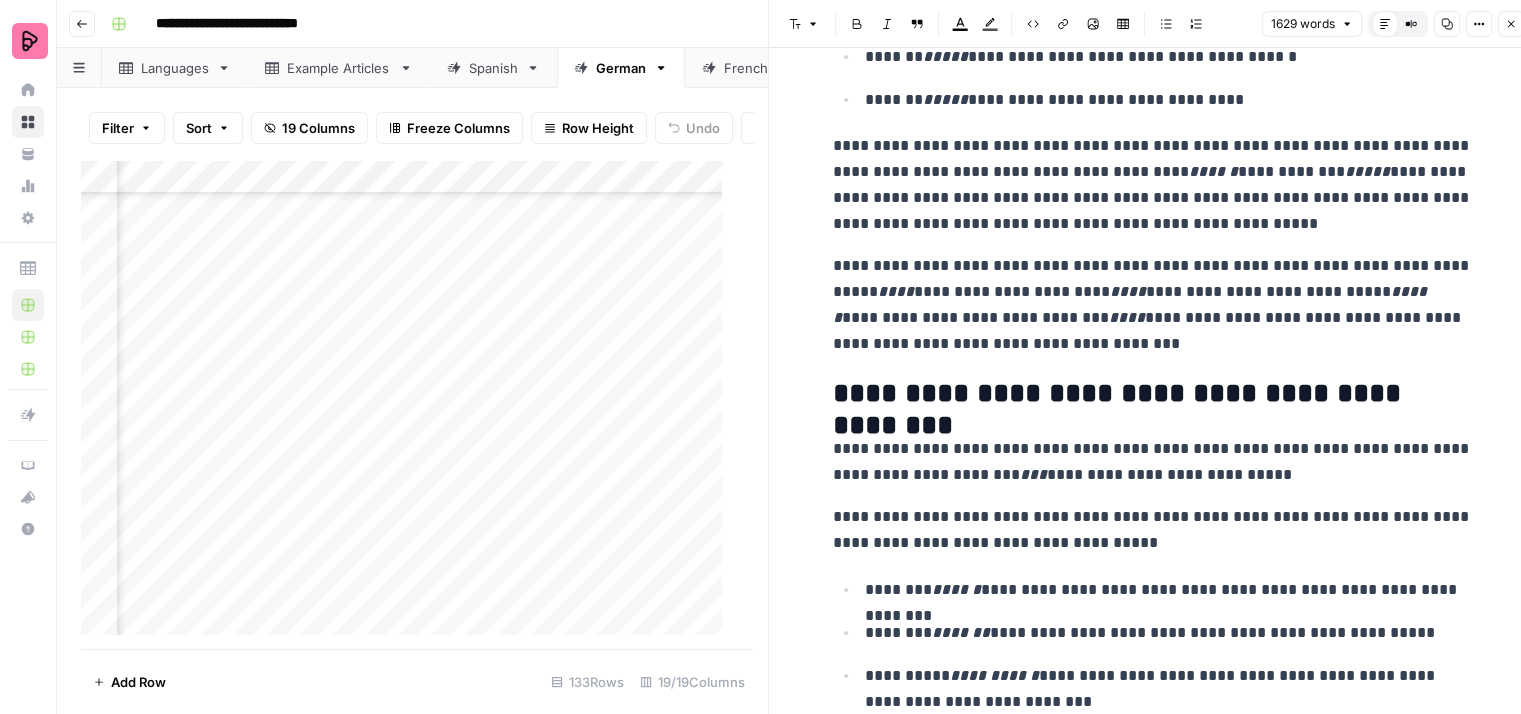 scroll, scrollTop: 2600, scrollLeft: 0, axis: vertical 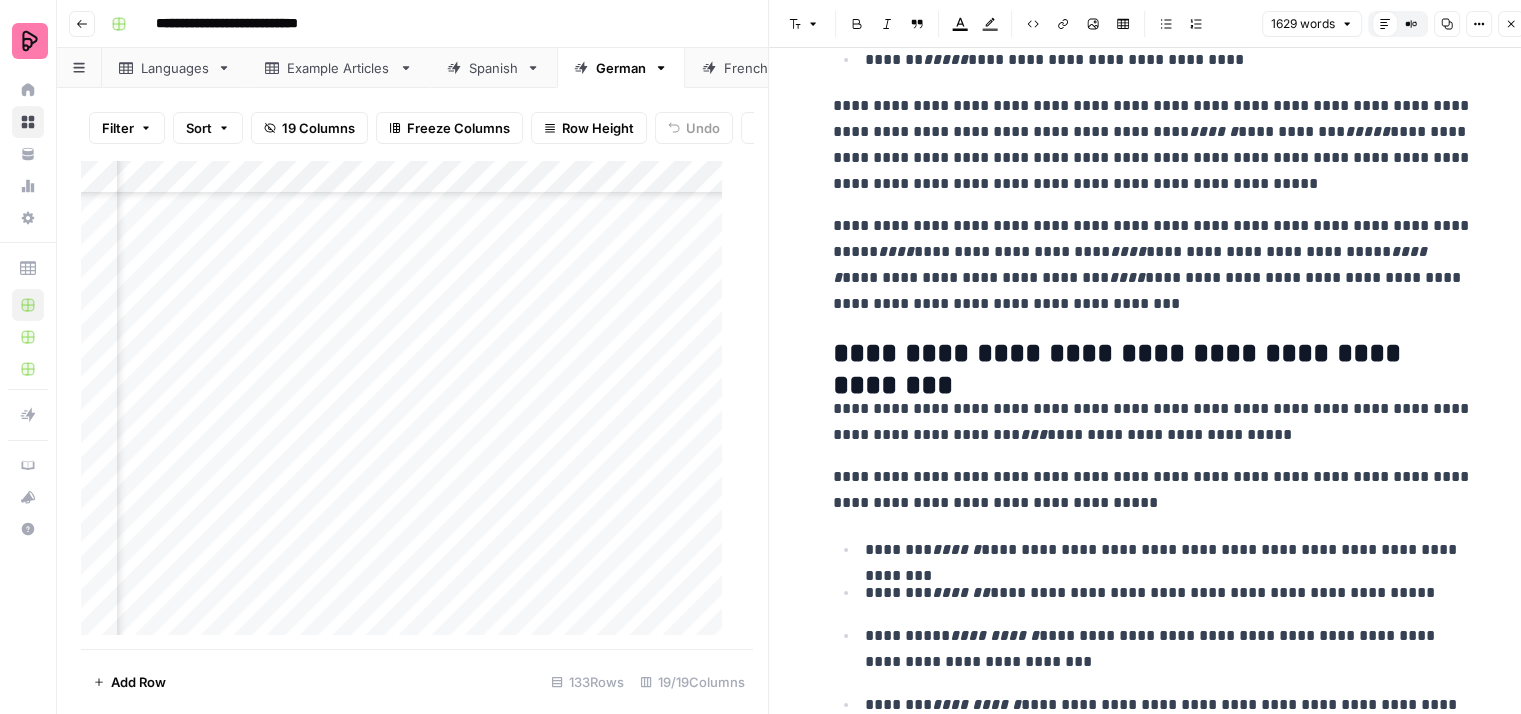 click on "[FIRST] [LAST]" at bounding box center (1153, 265) 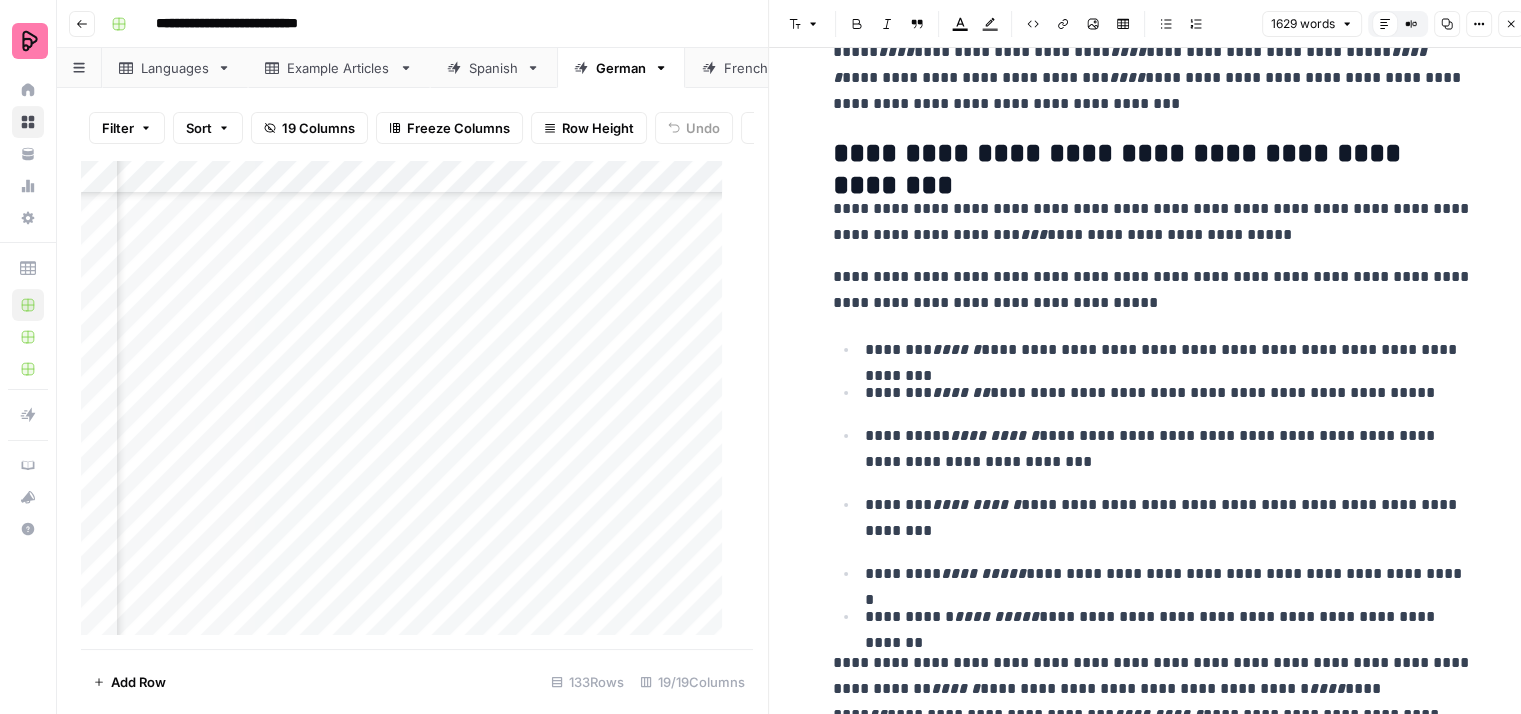 scroll, scrollTop: 2900, scrollLeft: 0, axis: vertical 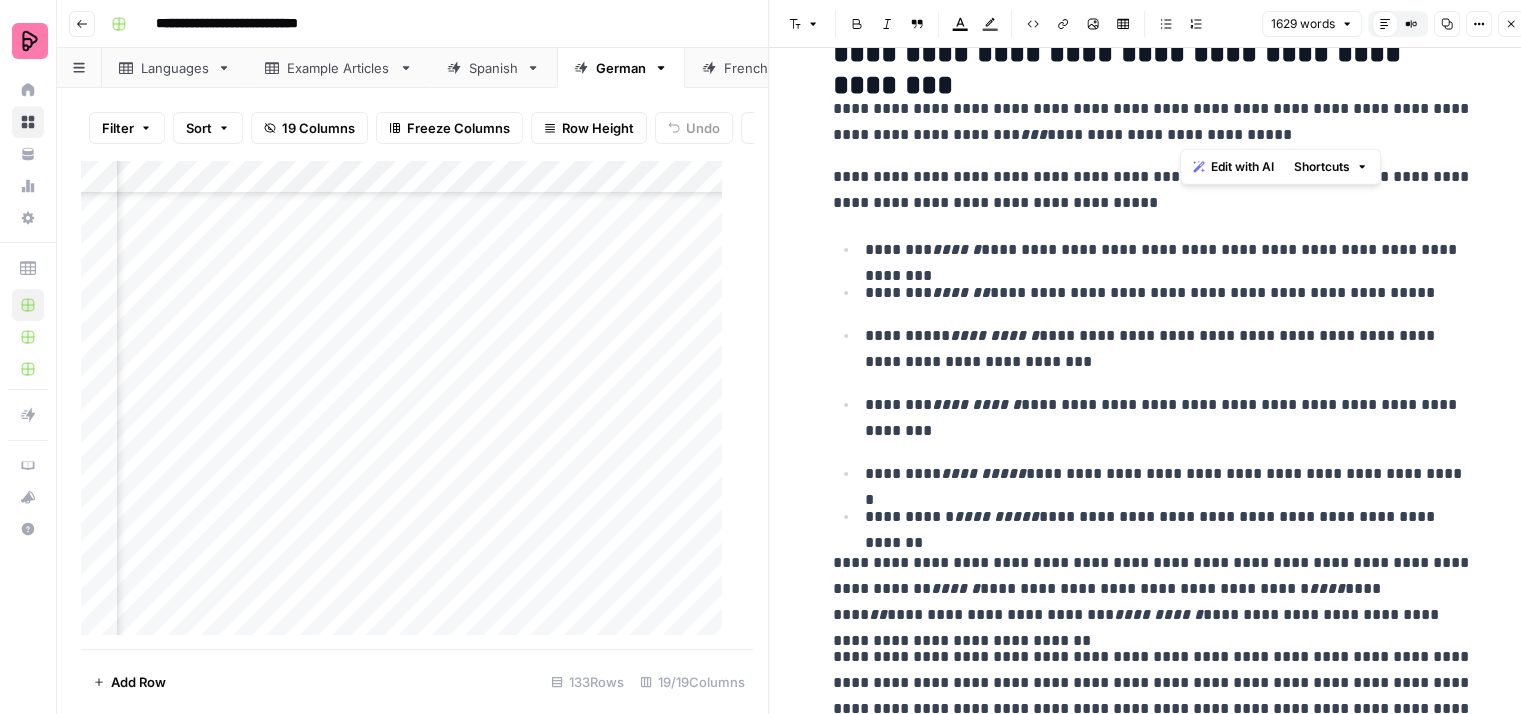 drag, startPoint x: 1219, startPoint y: 122, endPoint x: 1180, endPoint y: 95, distance: 47.434166 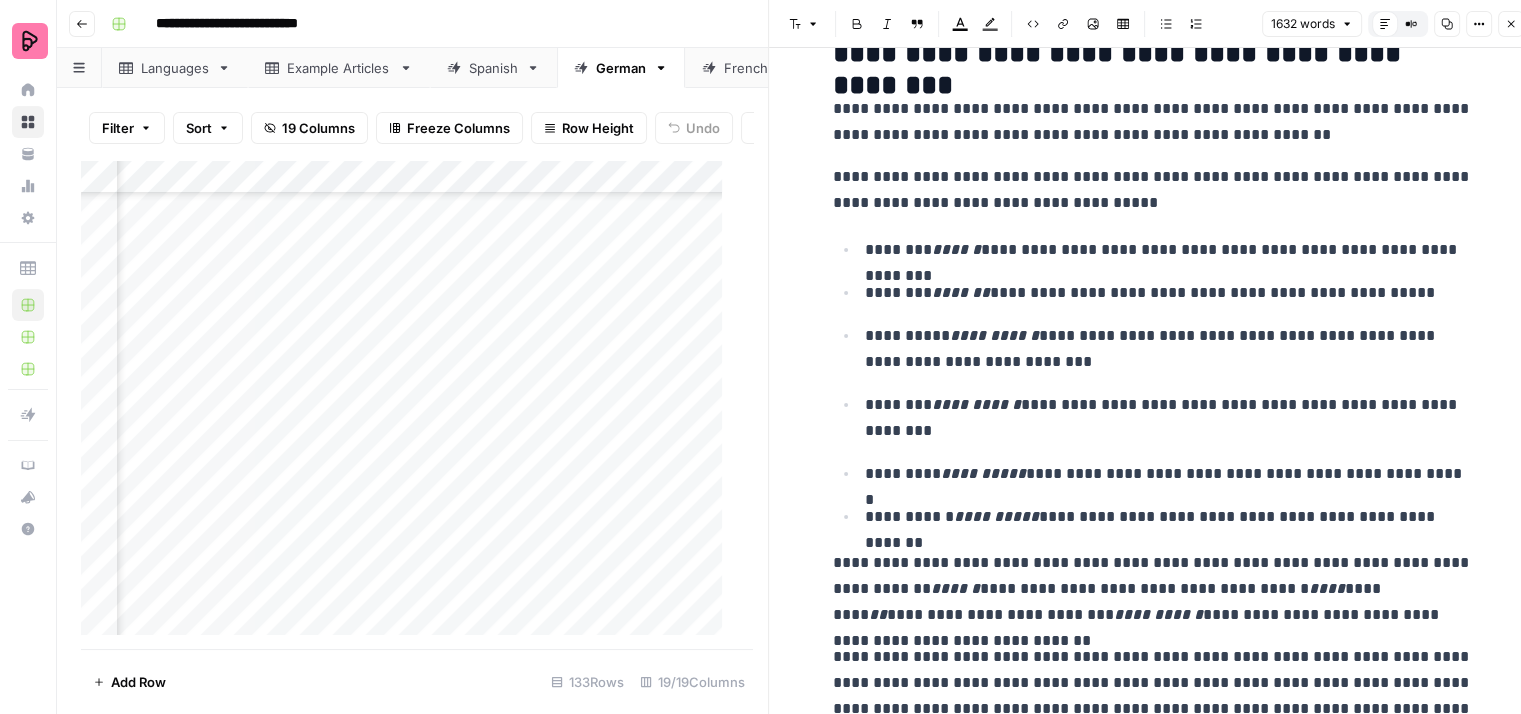 click on "**********" at bounding box center [1153, 190] 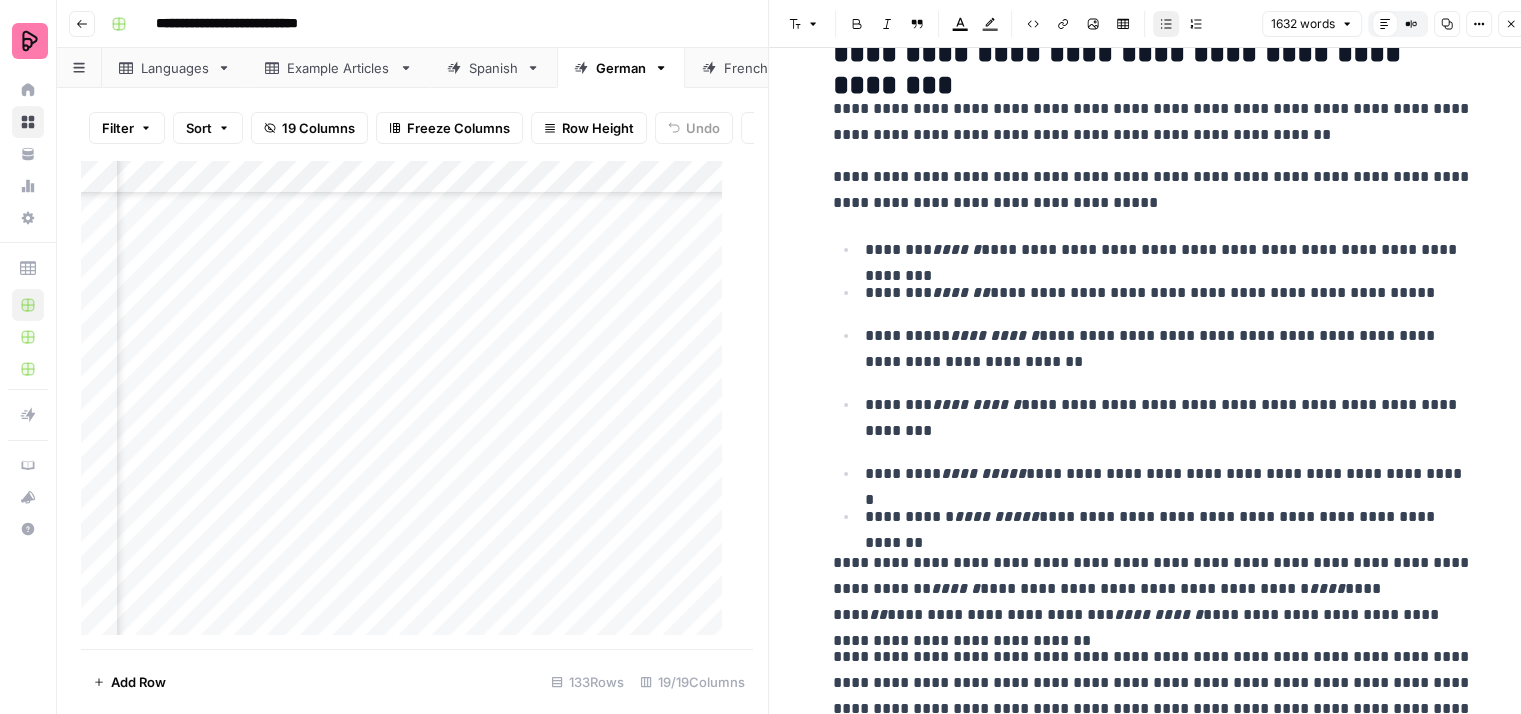 click on "[FIRST] [LAST]" at bounding box center [1169, 349] 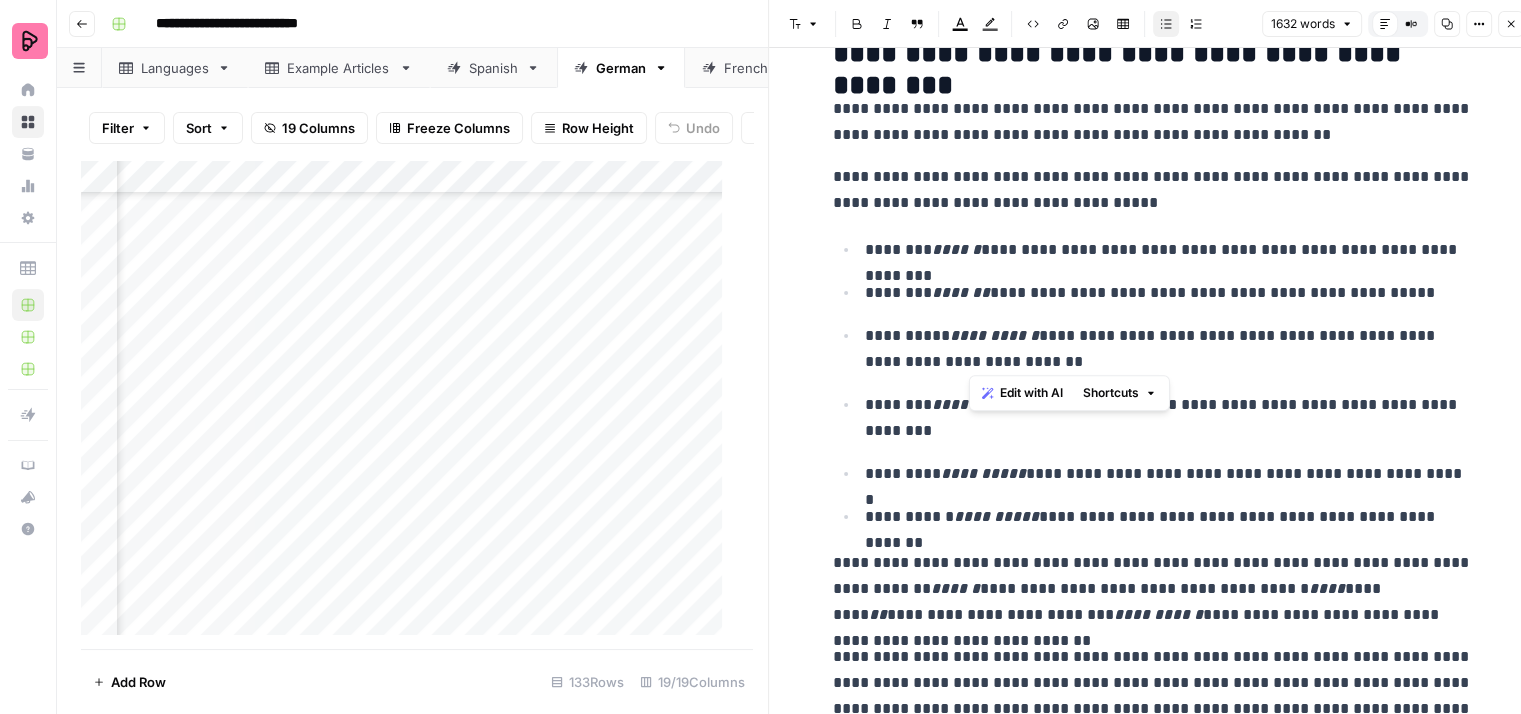 drag, startPoint x: 1179, startPoint y: 351, endPoint x: 1047, endPoint y: 331, distance: 133.50656 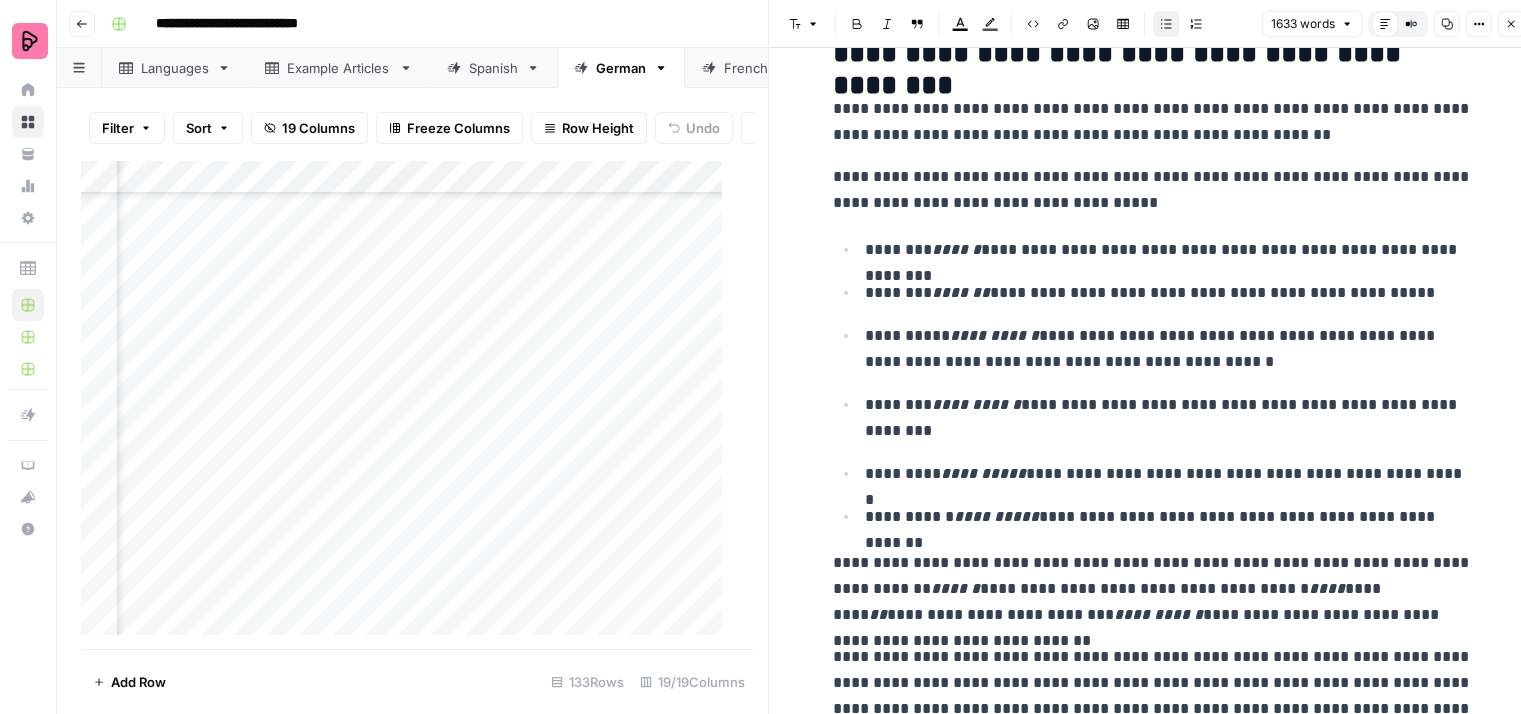 click on "[FIRST] [LAST]" at bounding box center [1169, 349] 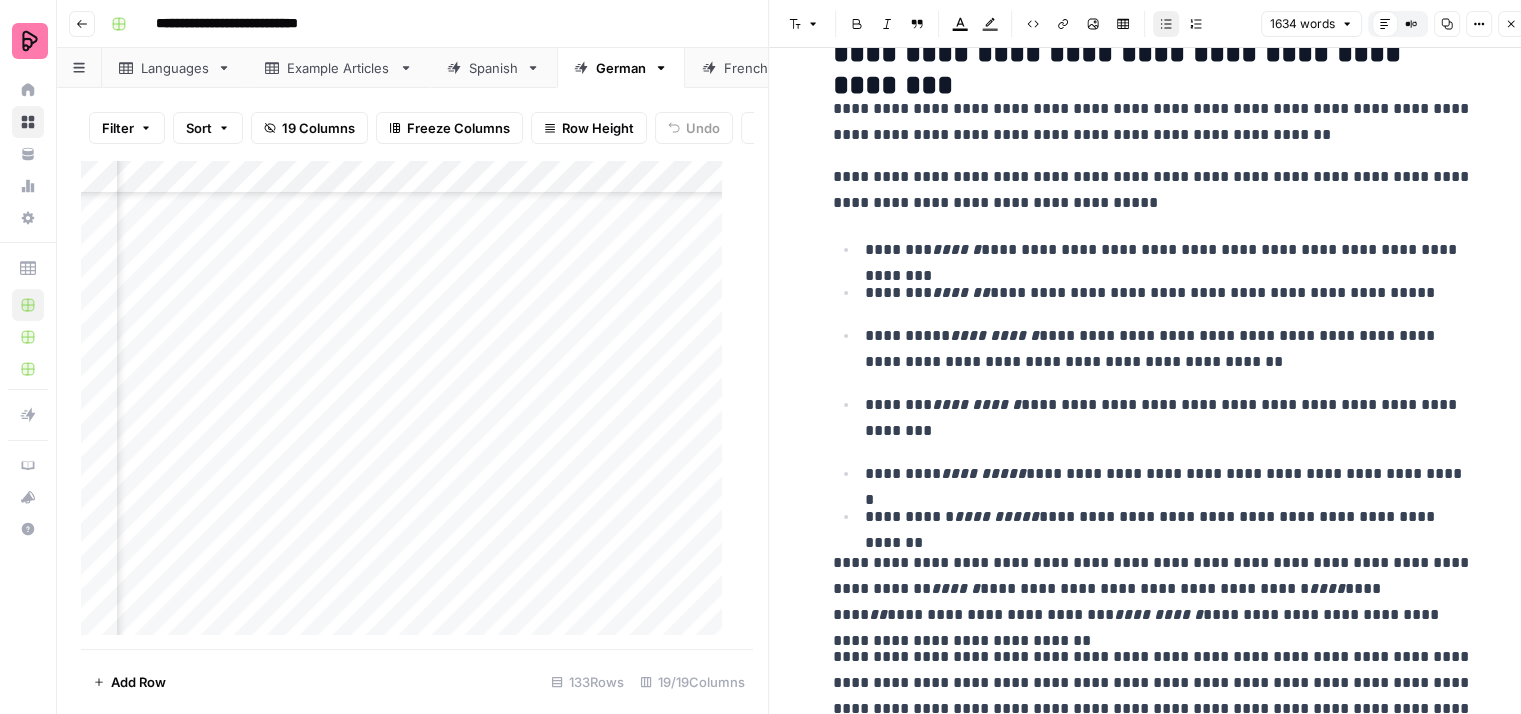 click on "**********" at bounding box center [1169, 349] 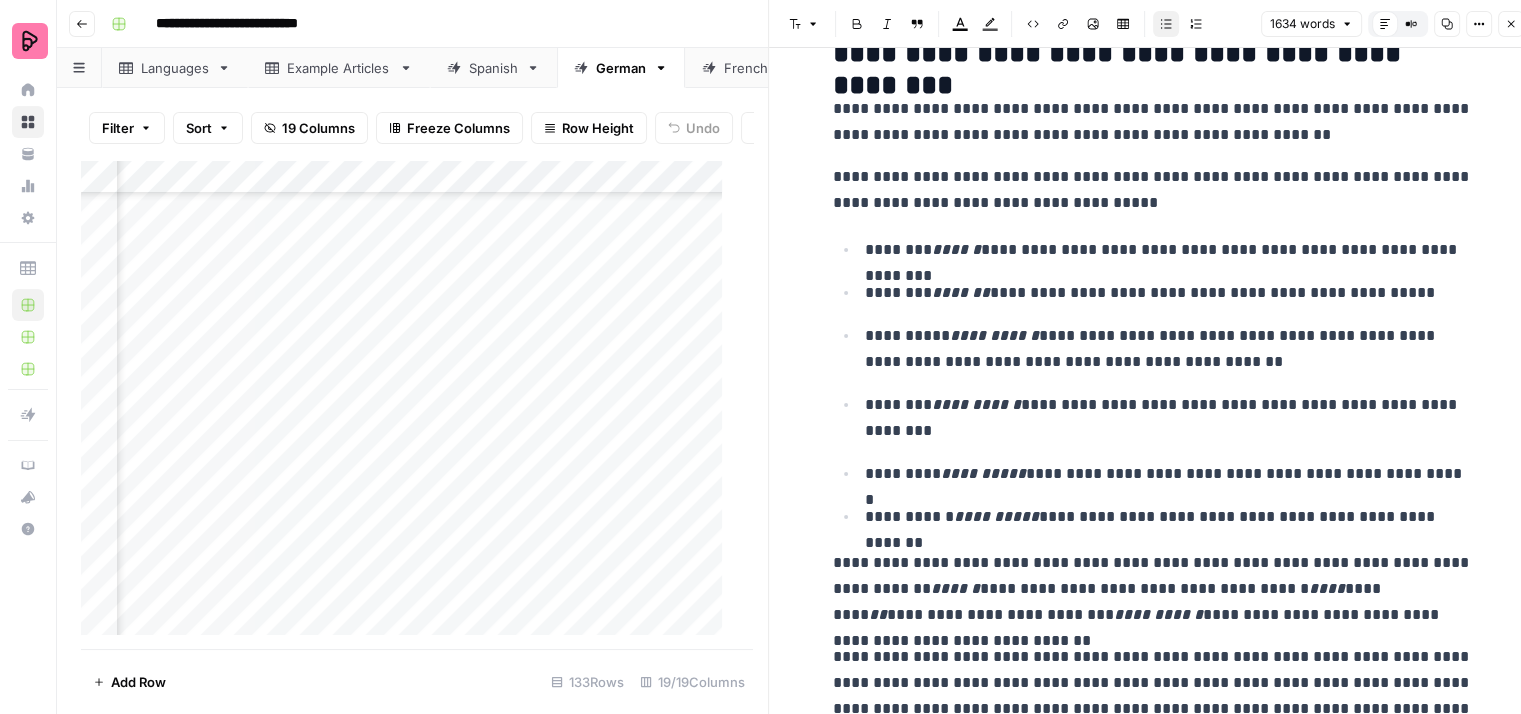 click on "**********" at bounding box center (1169, 349) 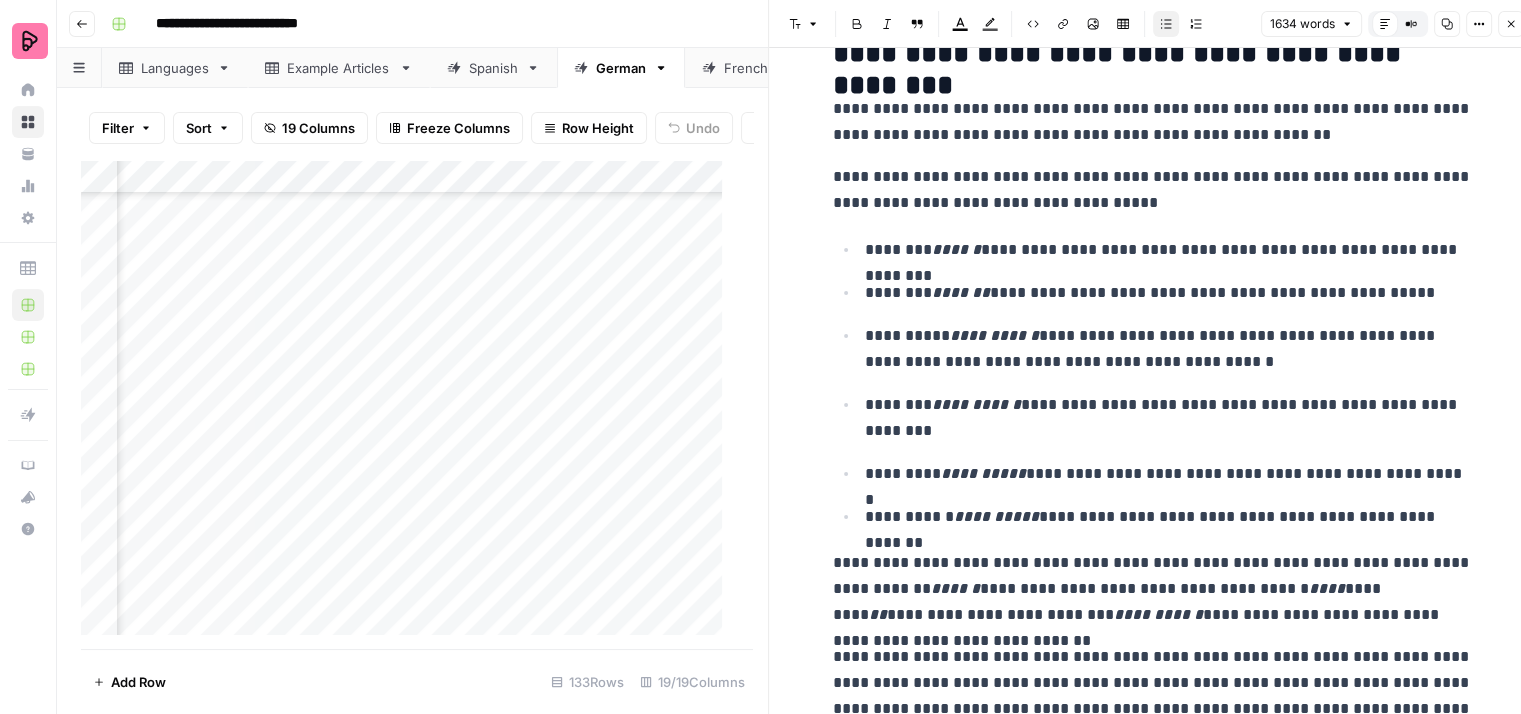 click on "**********" at bounding box center [1169, 418] 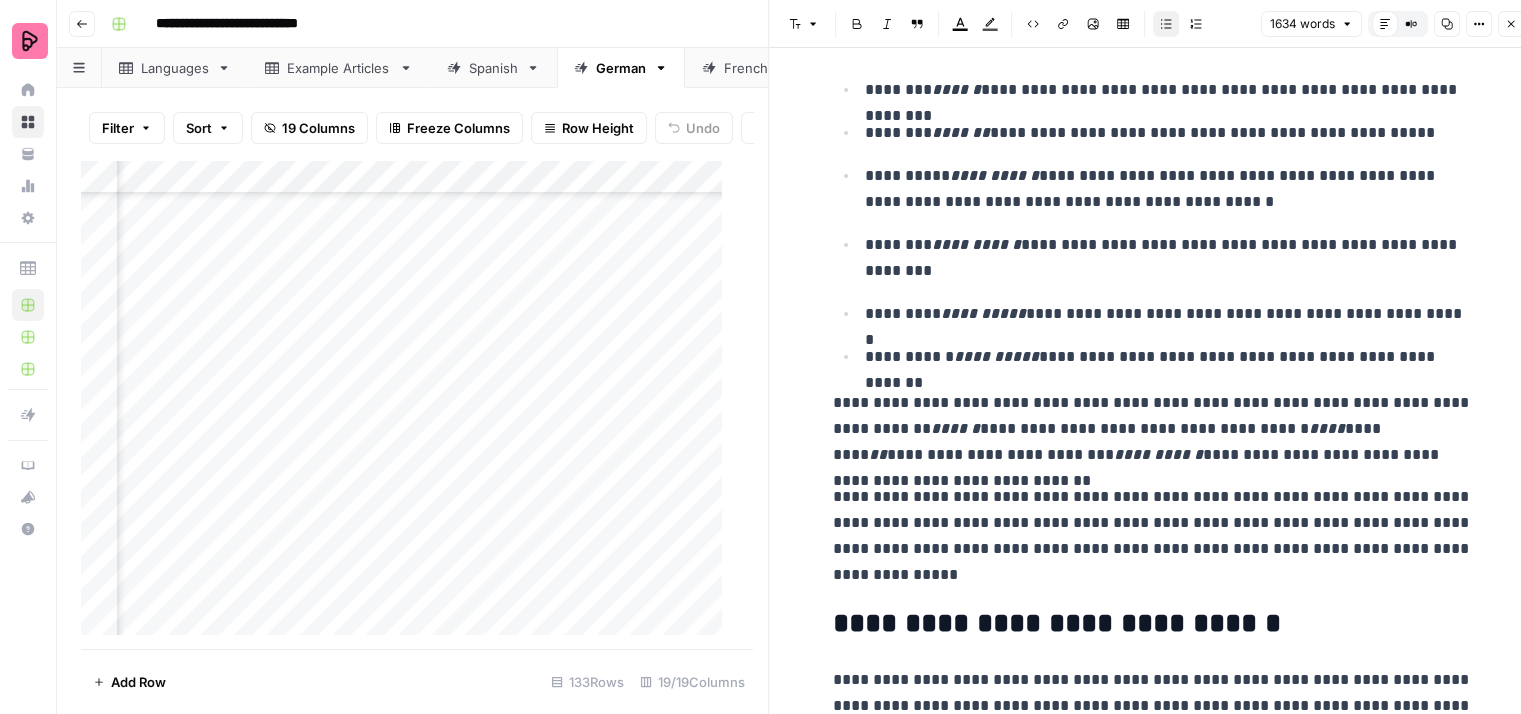 scroll, scrollTop: 3100, scrollLeft: 0, axis: vertical 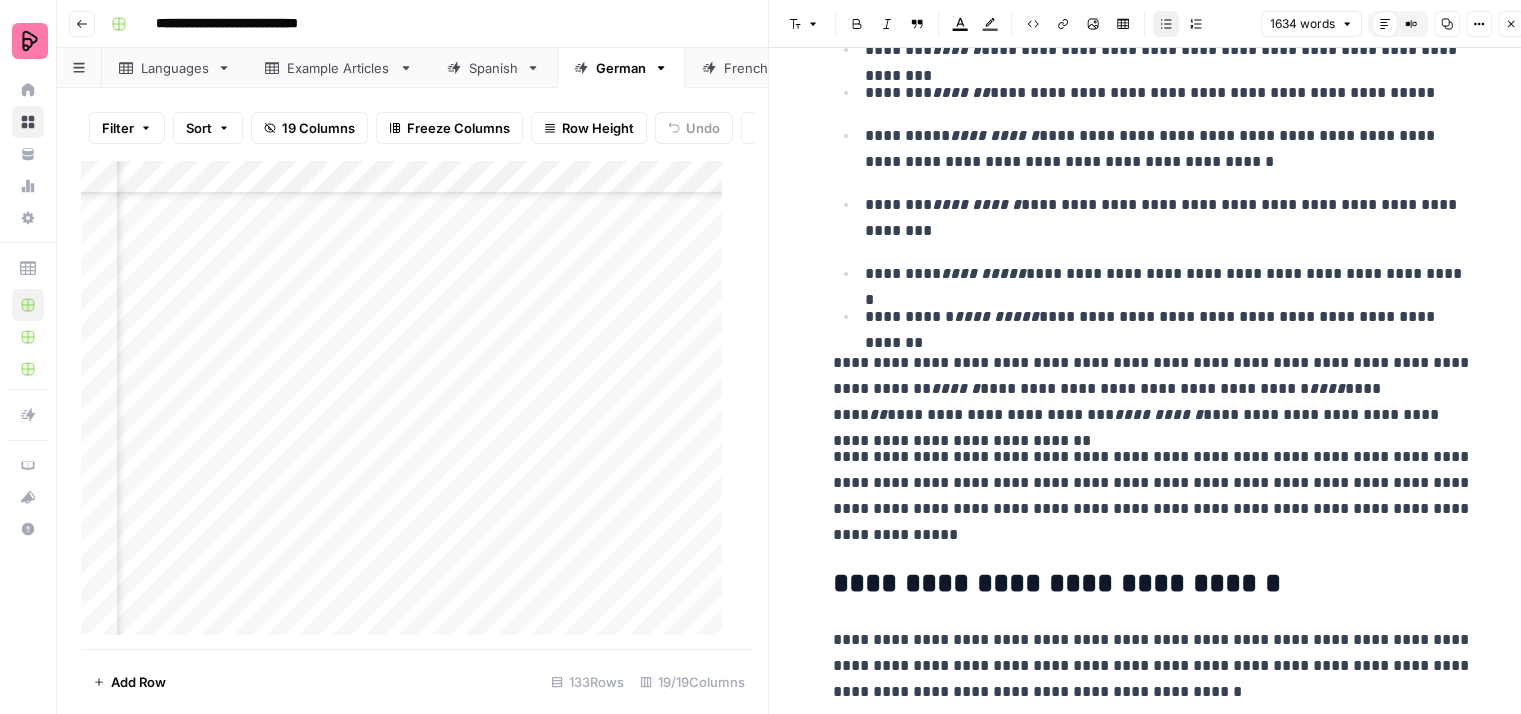 click on "**********" at bounding box center (1169, 317) 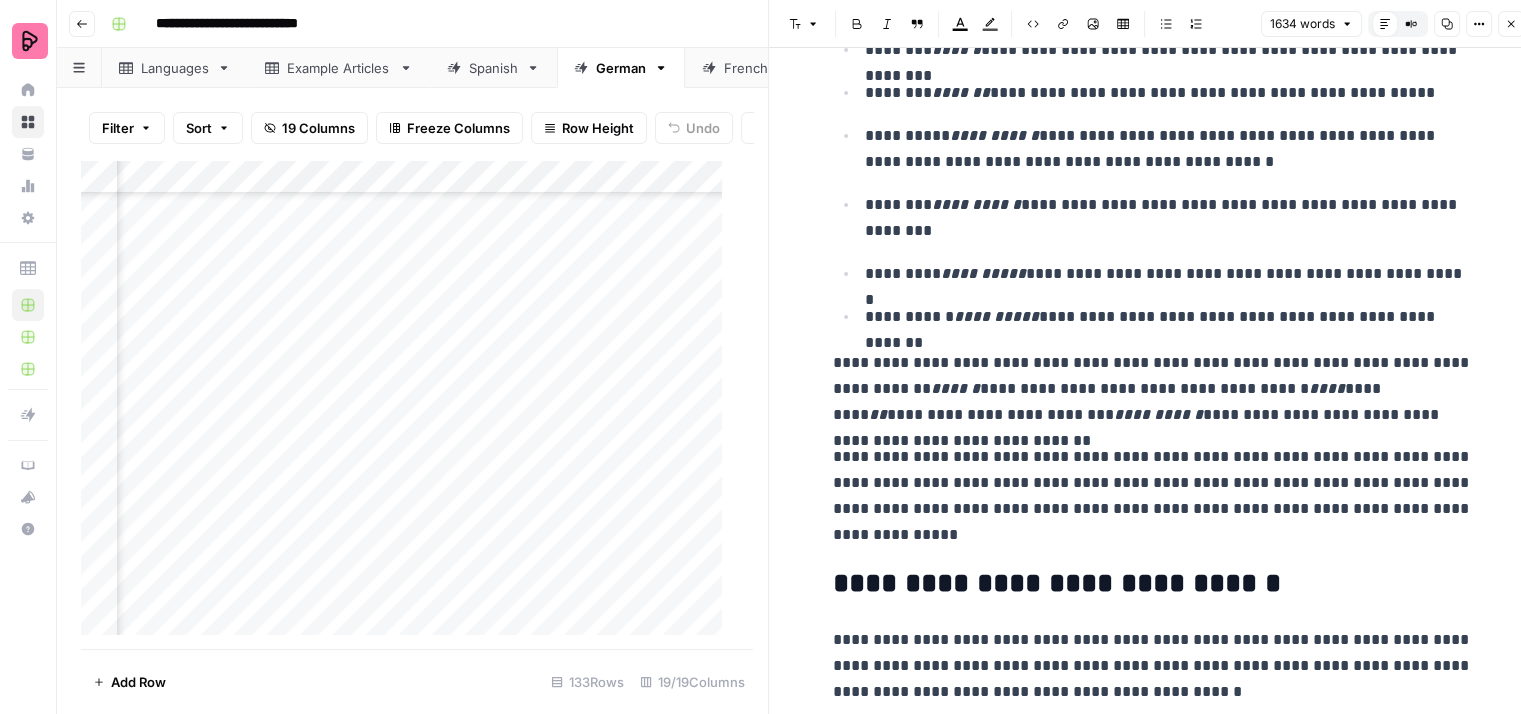 click on "**********" at bounding box center [1153, 389] 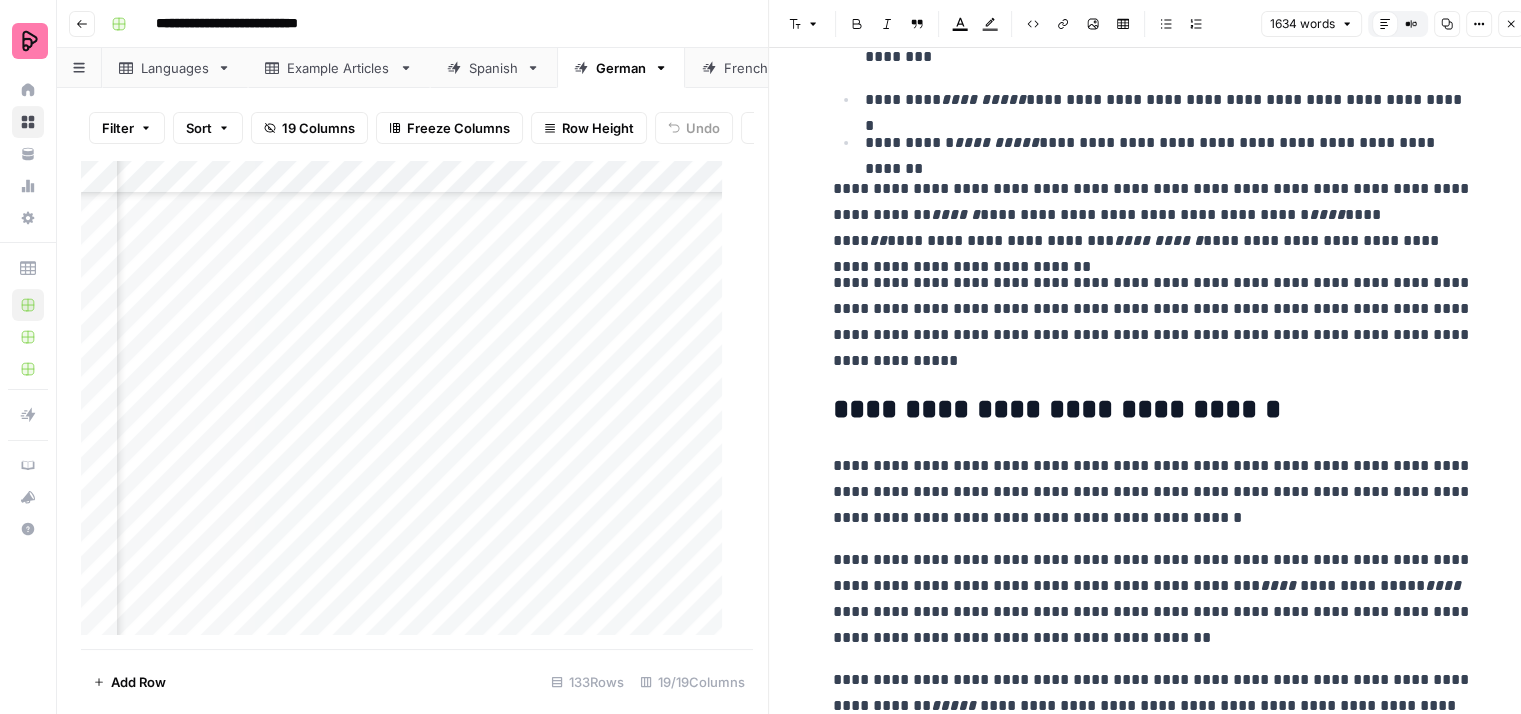 scroll, scrollTop: 3300, scrollLeft: 0, axis: vertical 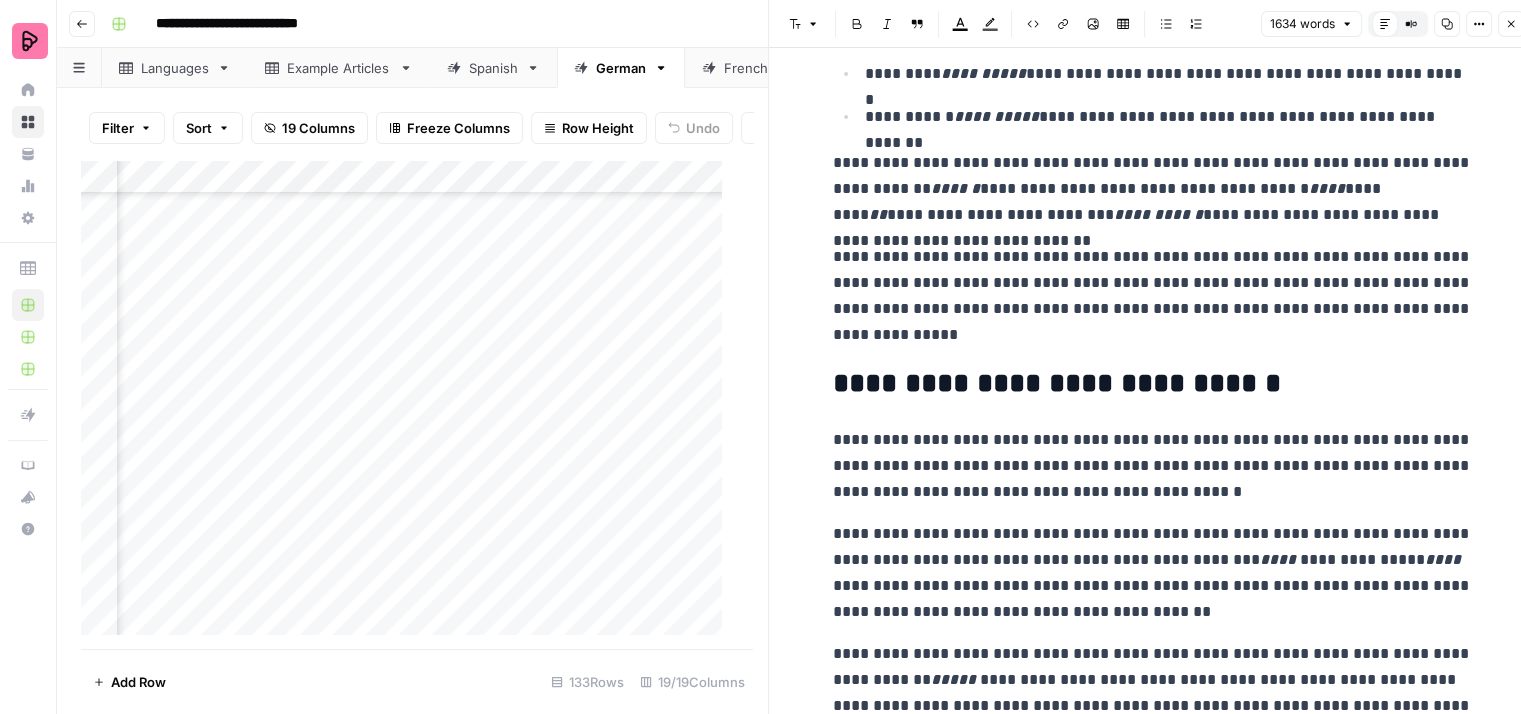 click on "**********" at bounding box center (1153, 296) 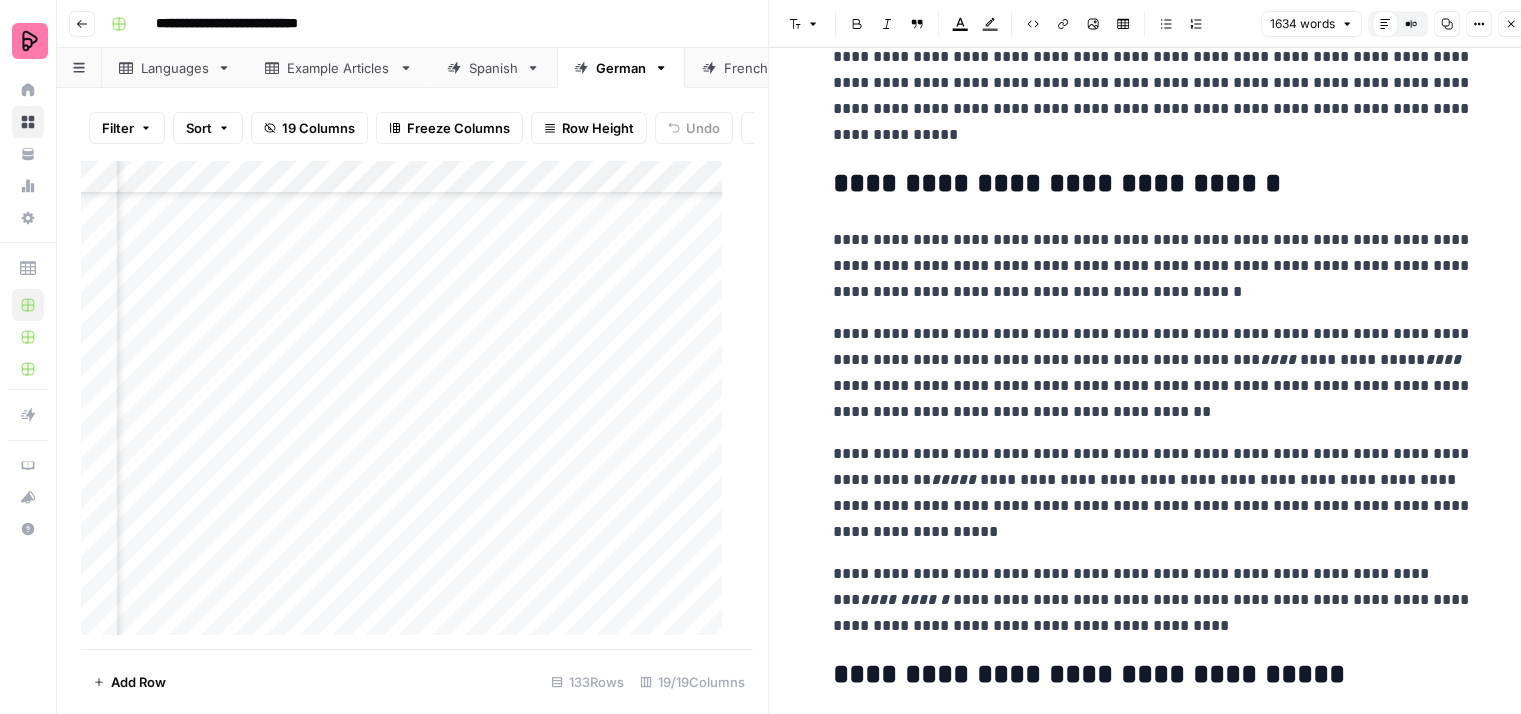 scroll, scrollTop: 3600, scrollLeft: 0, axis: vertical 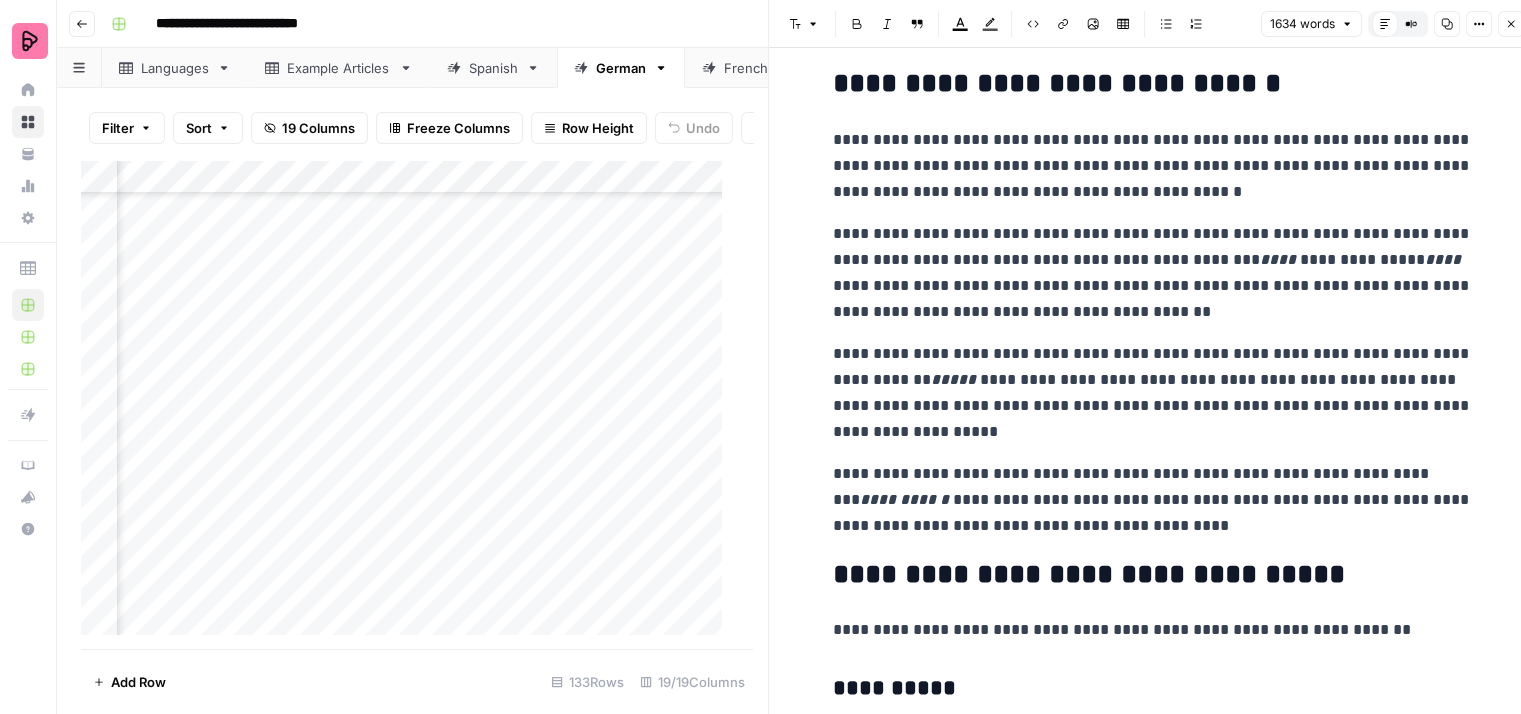 click on "**********" at bounding box center [1153, 273] 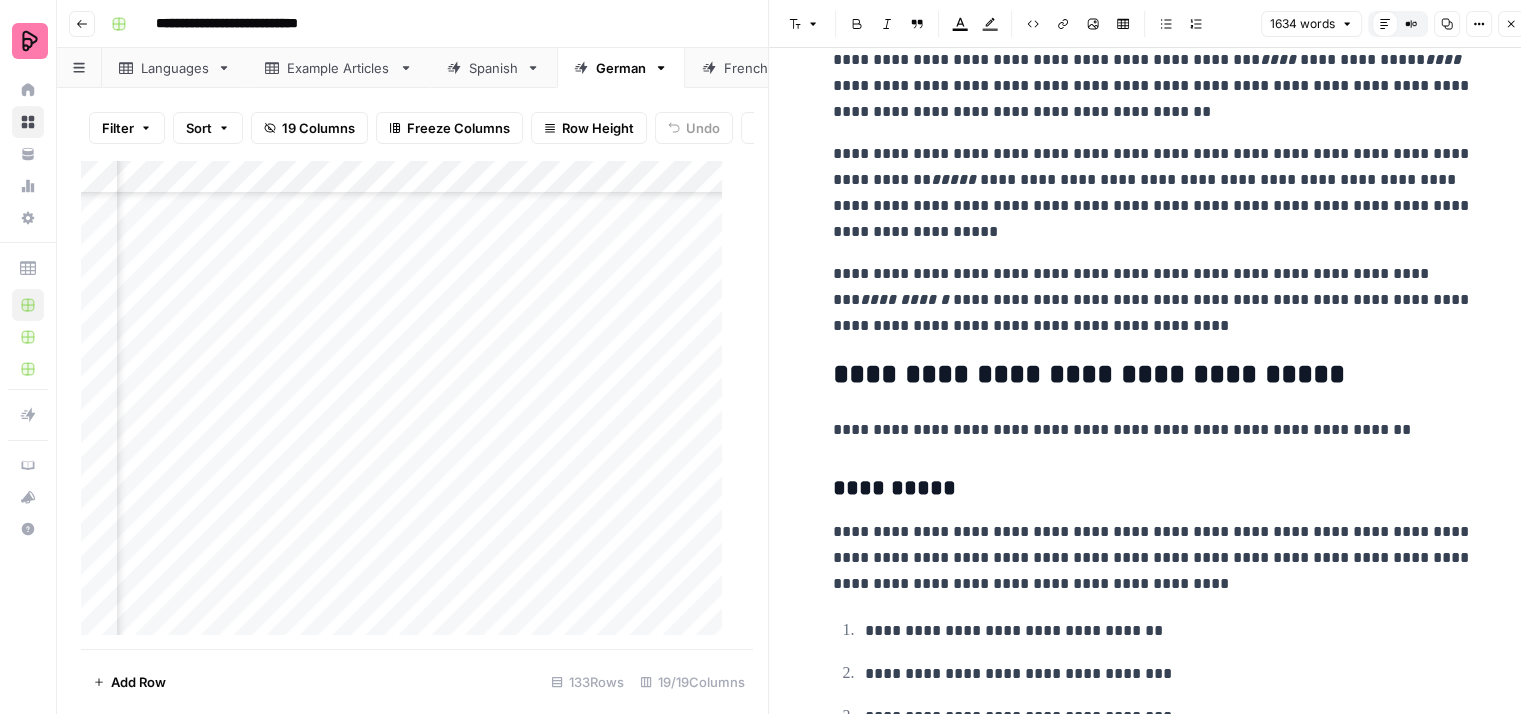 click on "**********" at bounding box center (1153, 300) 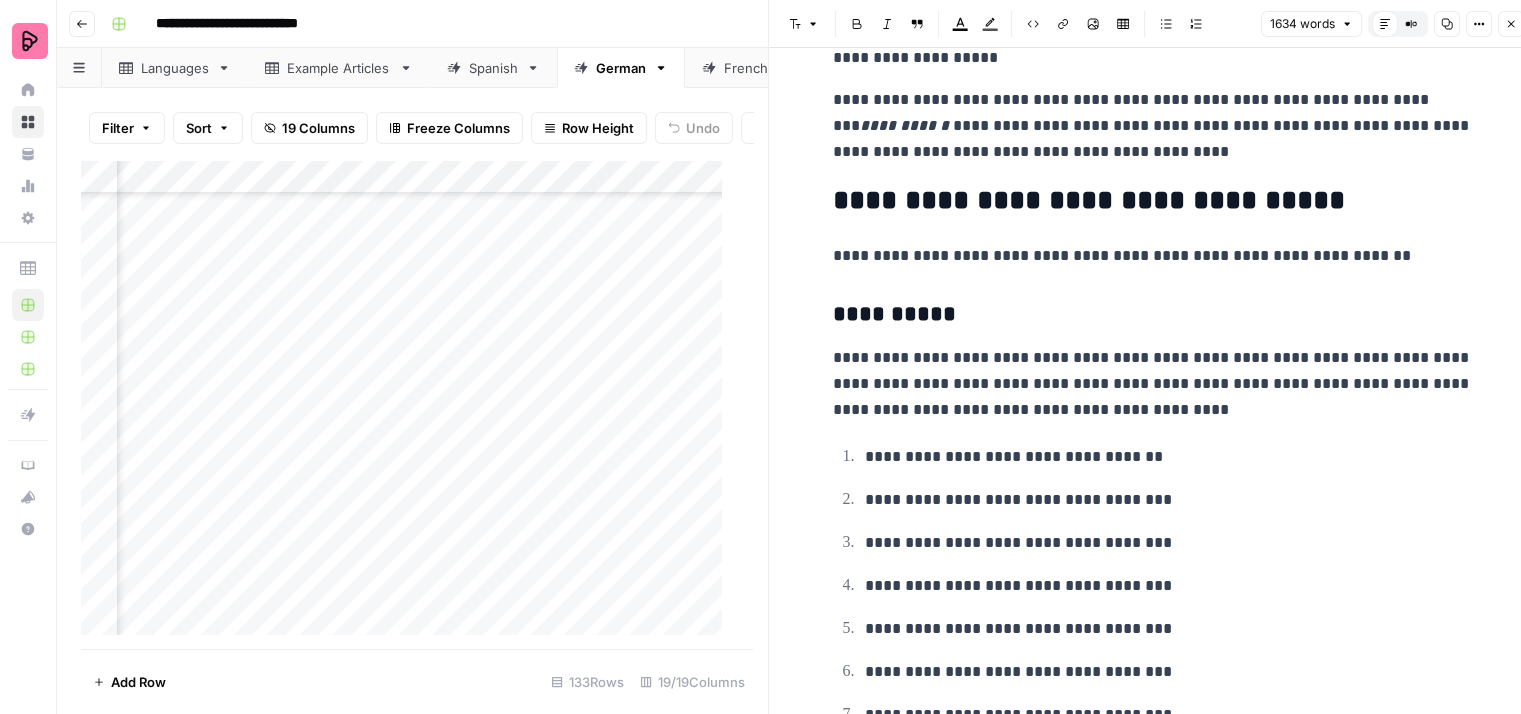 scroll, scrollTop: 4000, scrollLeft: 0, axis: vertical 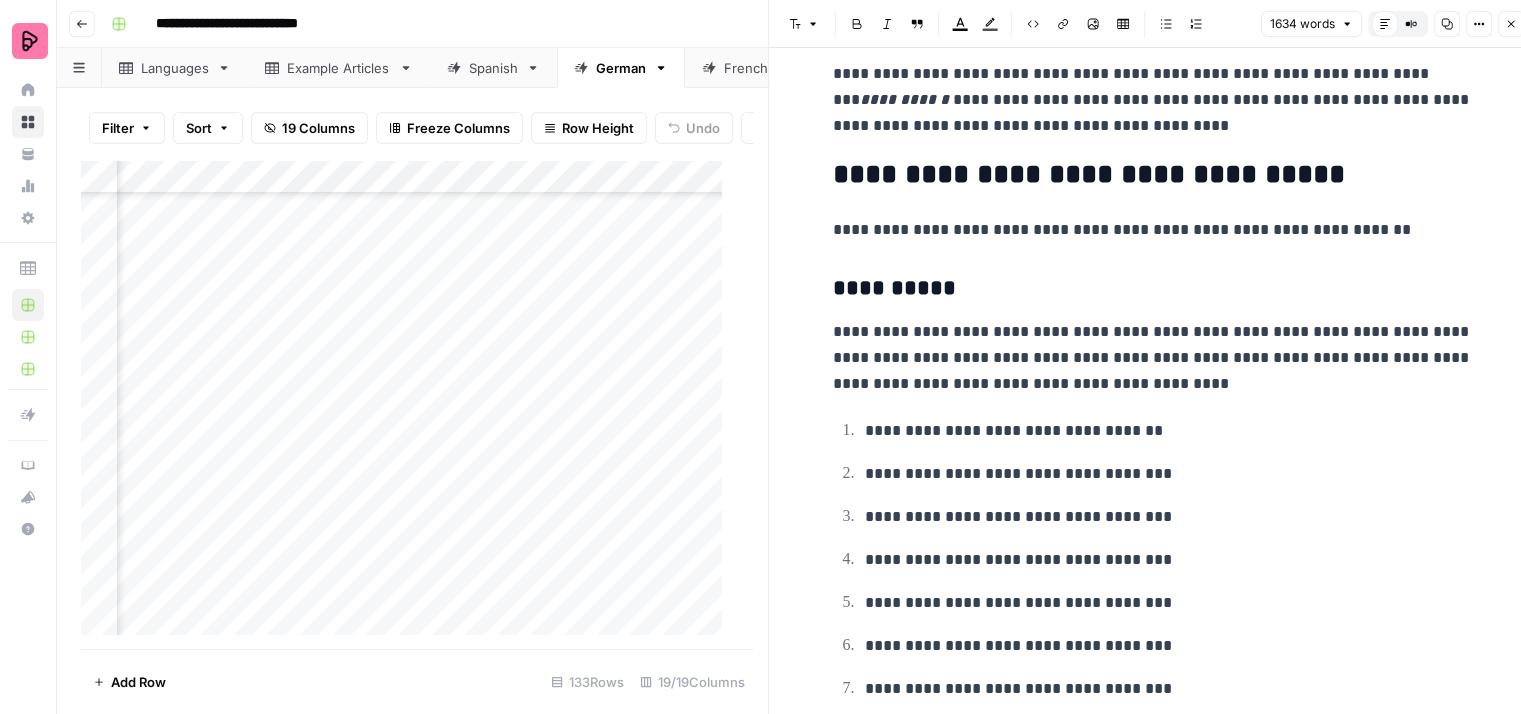 click on "**********" at bounding box center [1153, 358] 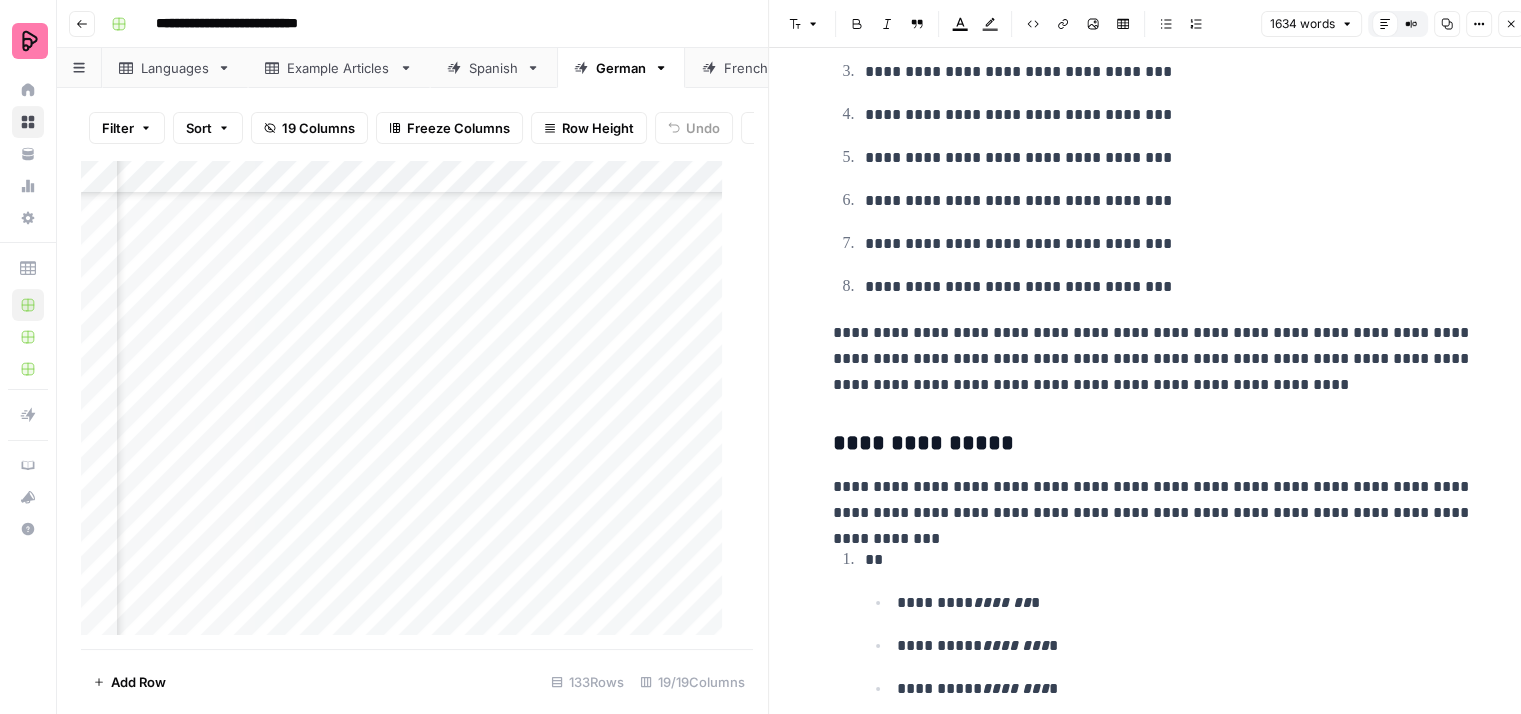 scroll, scrollTop: 4500, scrollLeft: 0, axis: vertical 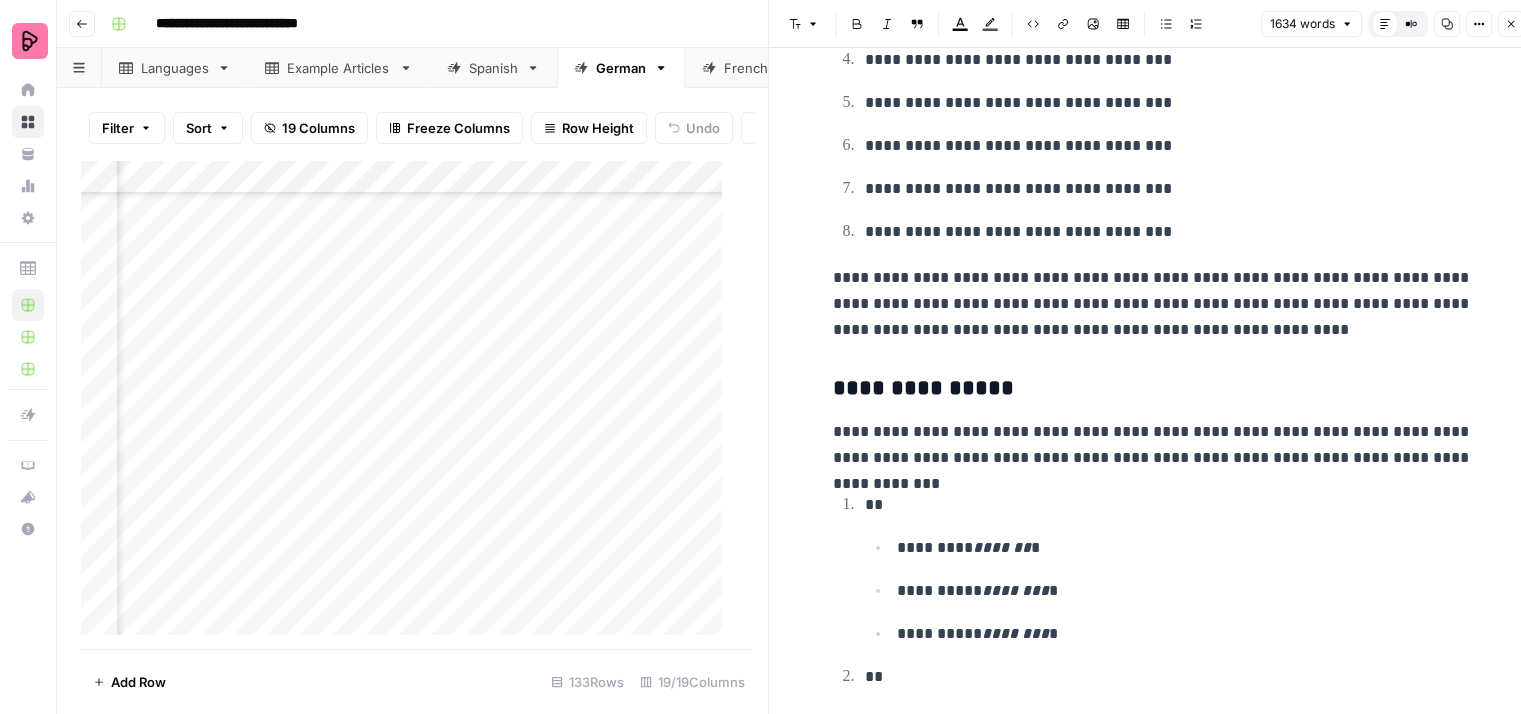 click on "**********" at bounding box center (1153, 304) 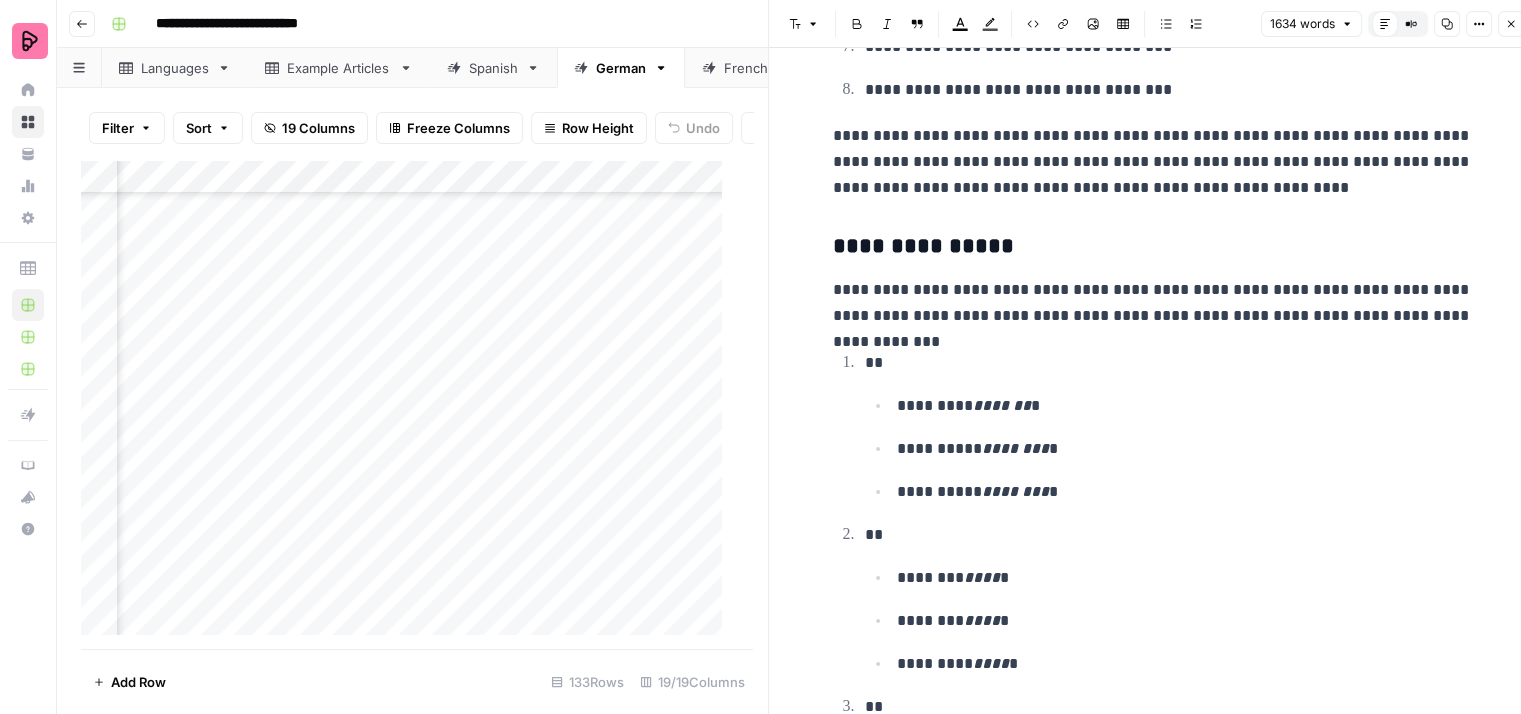 scroll, scrollTop: 4700, scrollLeft: 0, axis: vertical 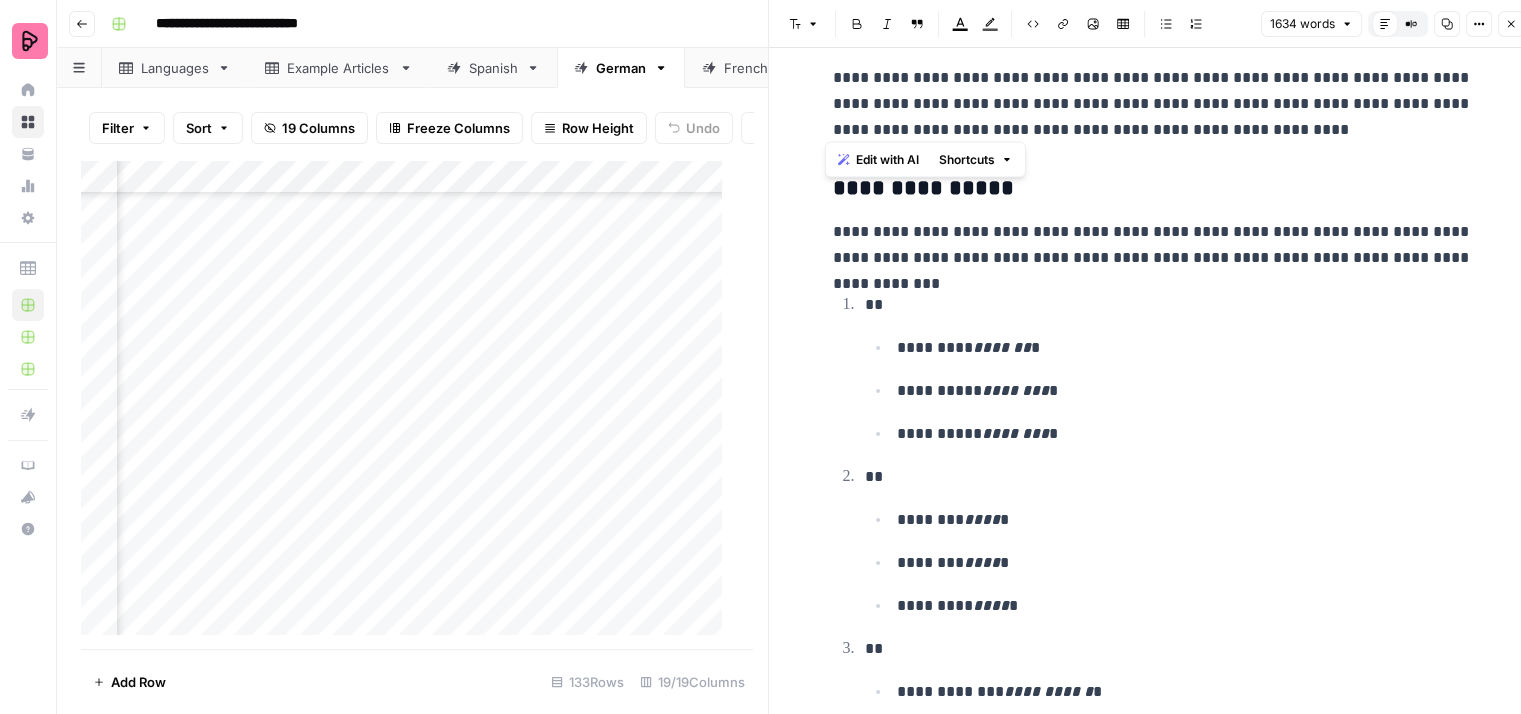 drag, startPoint x: 1297, startPoint y: 125, endPoint x: 810, endPoint y: 96, distance: 487.86267 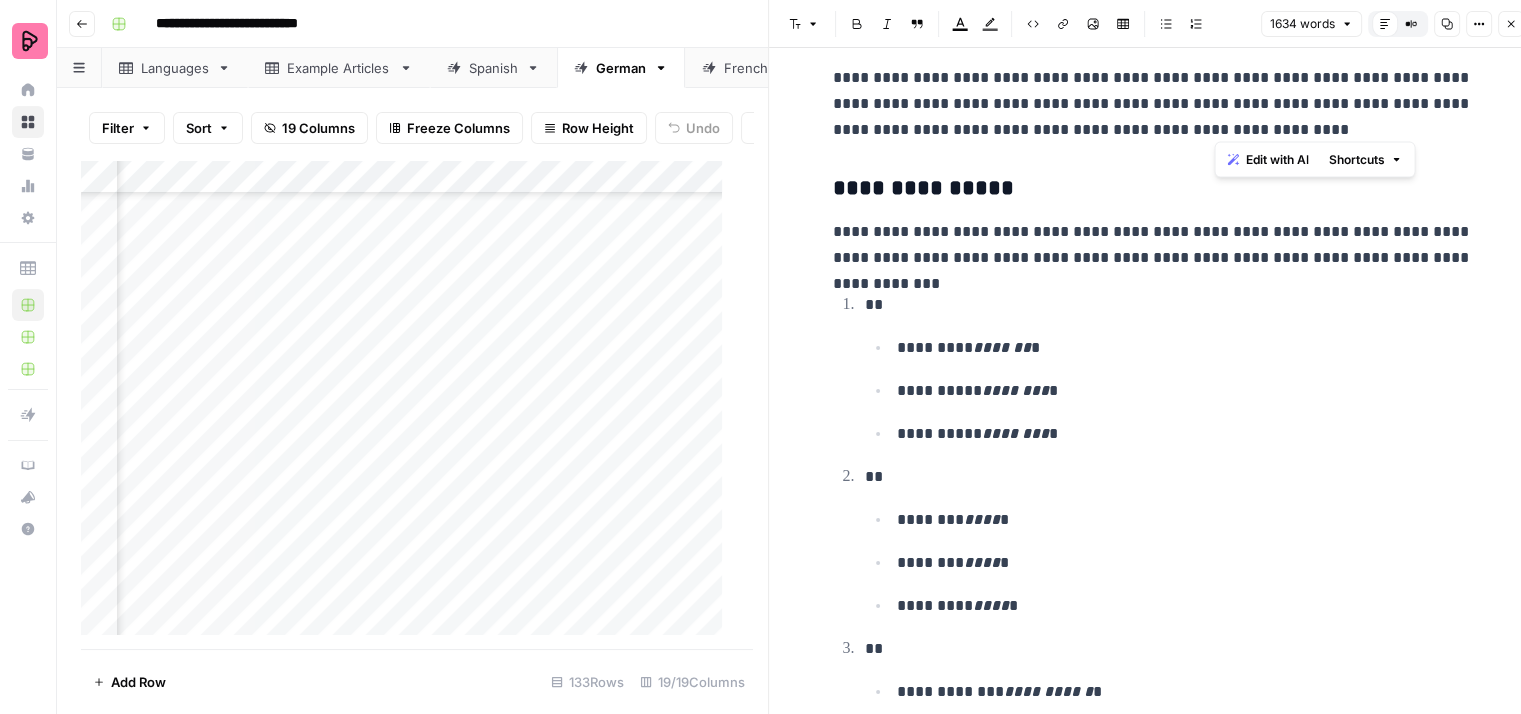 drag, startPoint x: 1289, startPoint y: 120, endPoint x: 1186, endPoint y: 106, distance: 103.947105 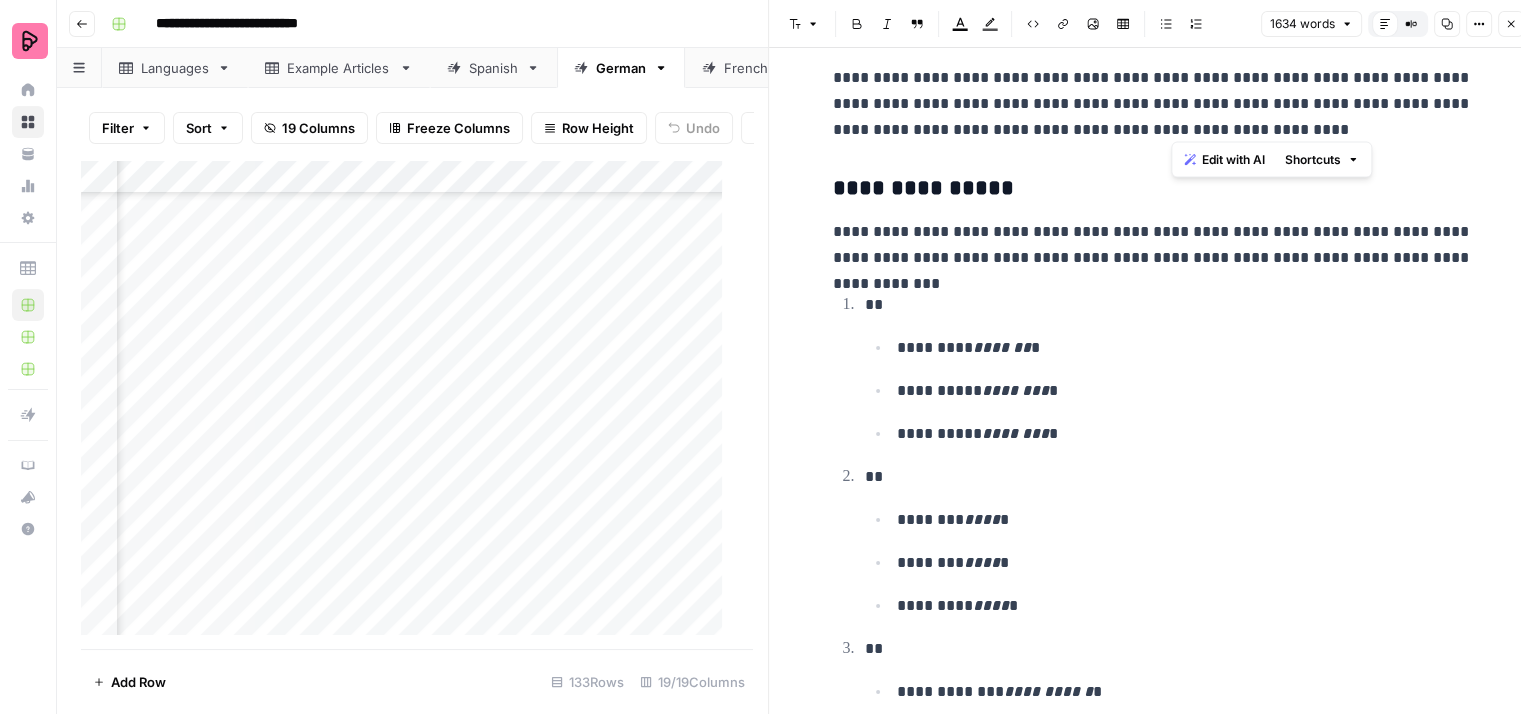drag, startPoint x: 1186, startPoint y: 106, endPoint x: 1175, endPoint y: 101, distance: 12.083046 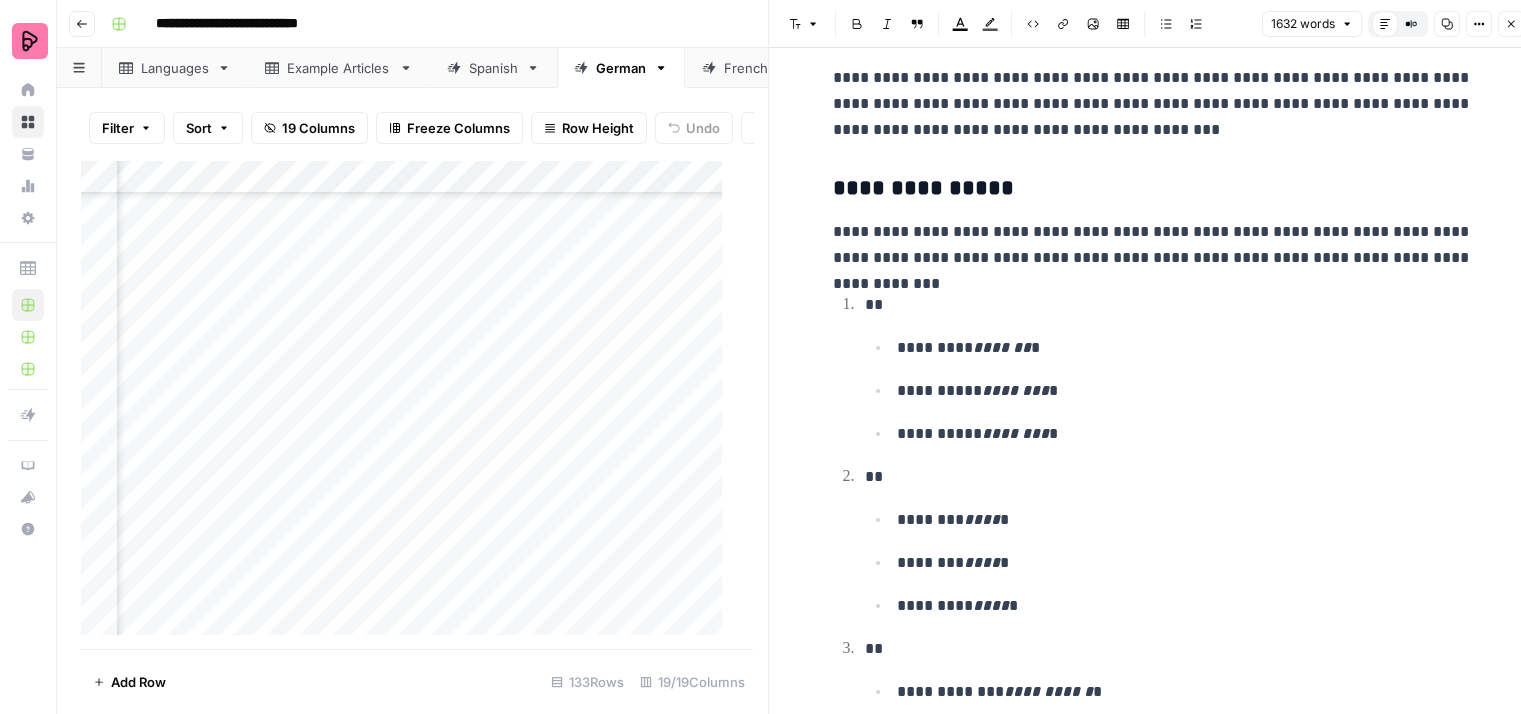 click on "**********" at bounding box center [1153, 245] 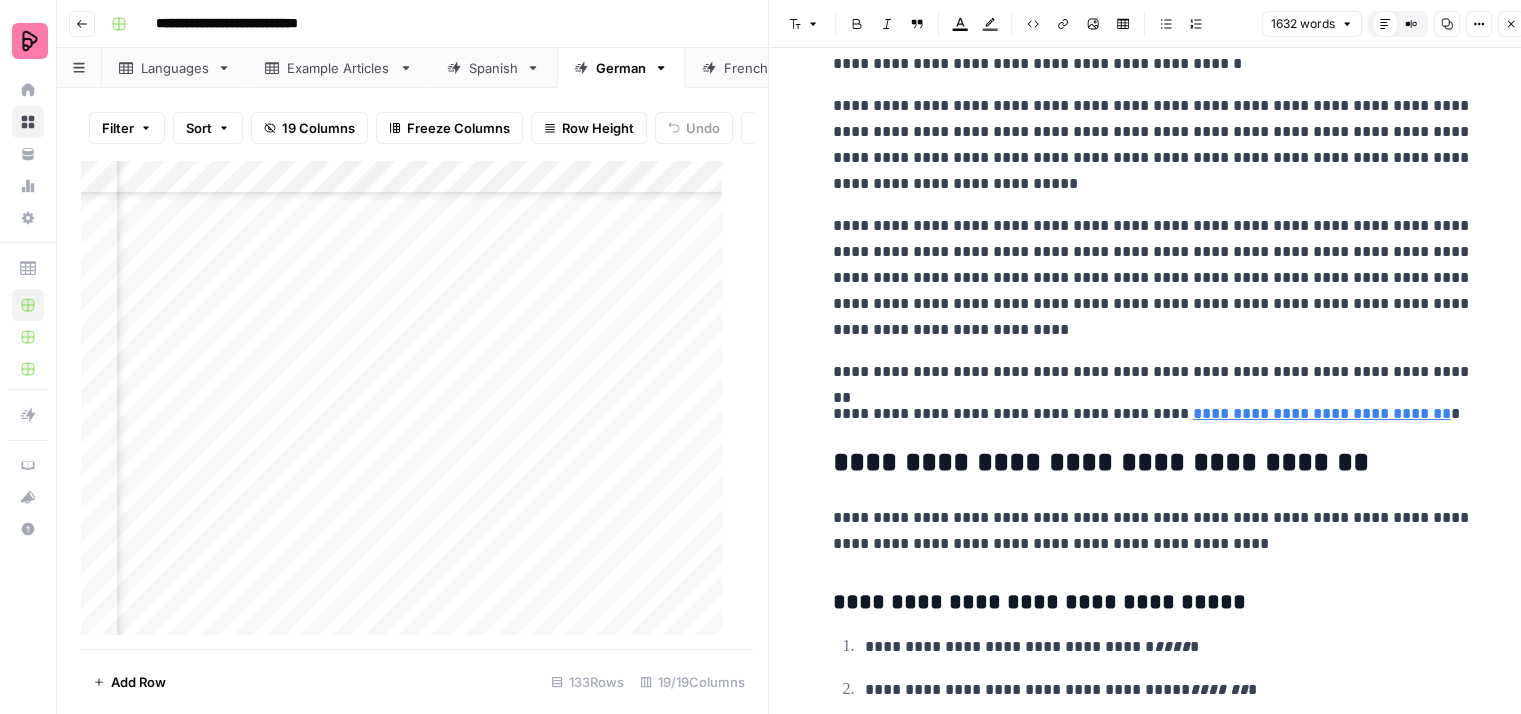 scroll, scrollTop: 6000, scrollLeft: 0, axis: vertical 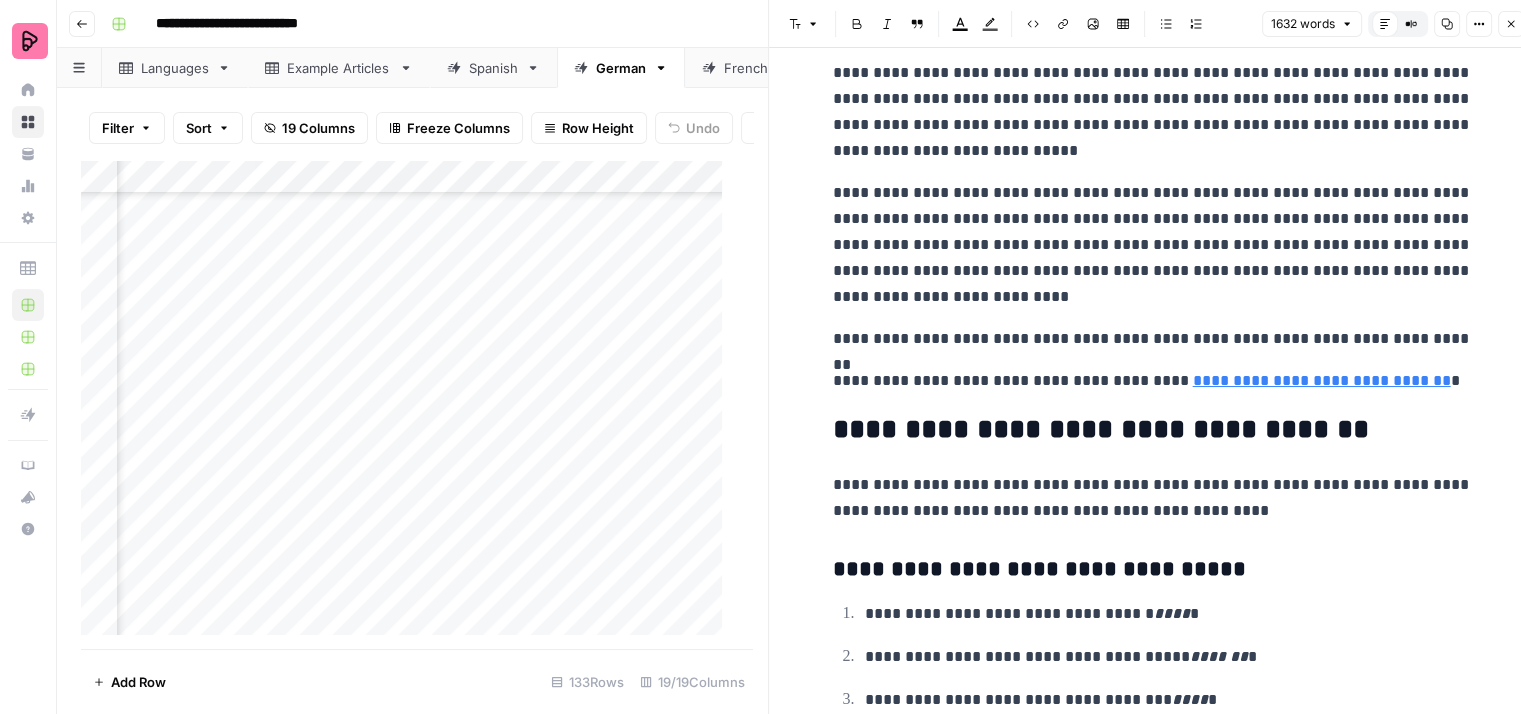 click on "**********" at bounding box center [1153, 245] 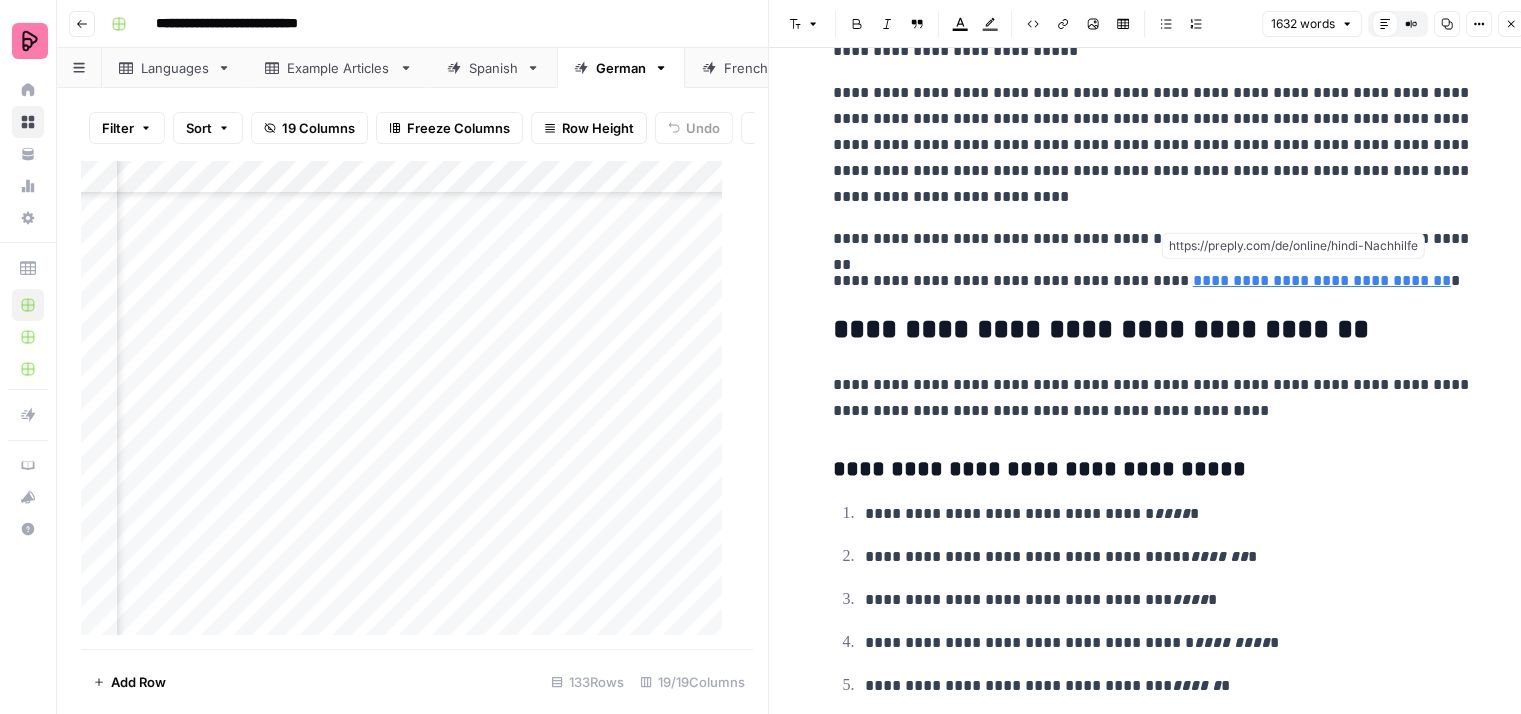click on "**********" at bounding box center [1322, 280] 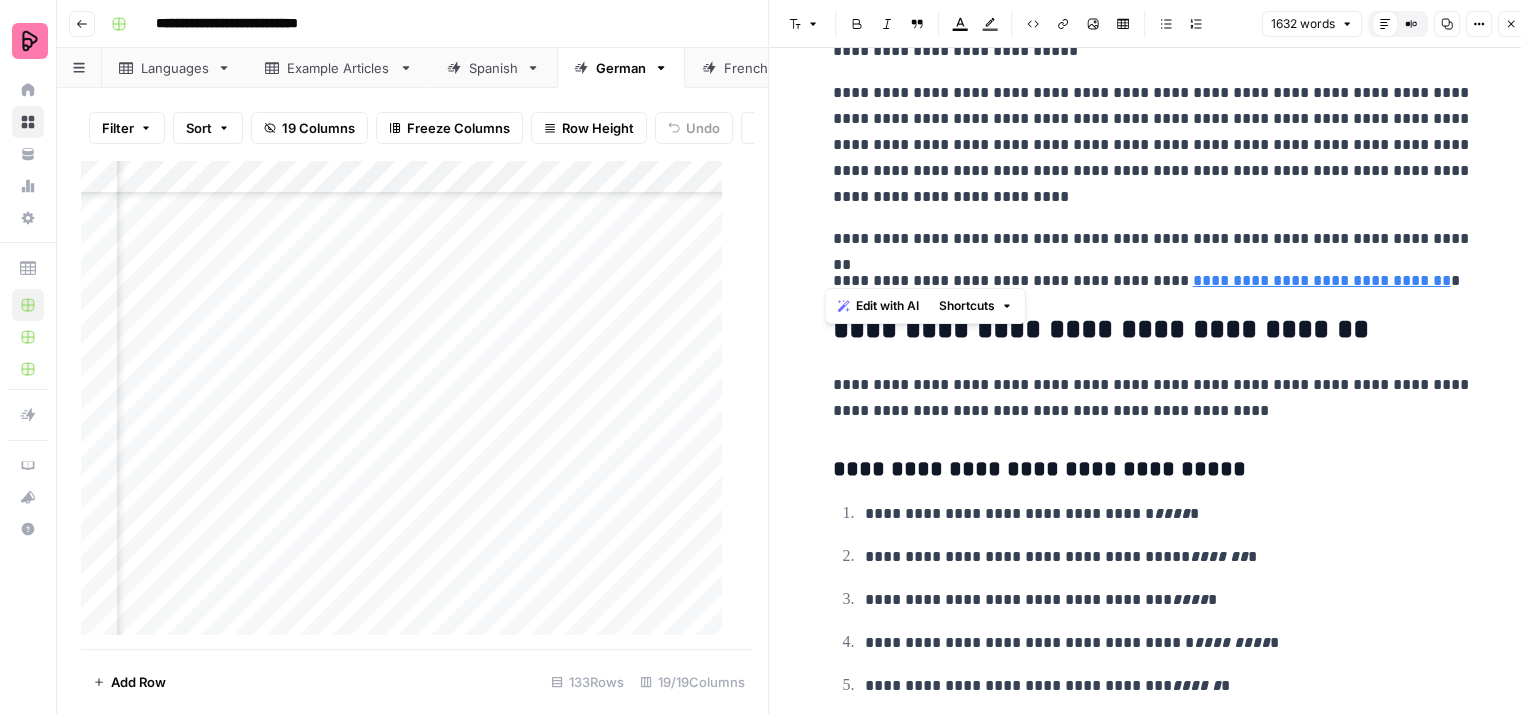 drag, startPoint x: 1408, startPoint y: 268, endPoint x: 804, endPoint y: 261, distance: 604.0406 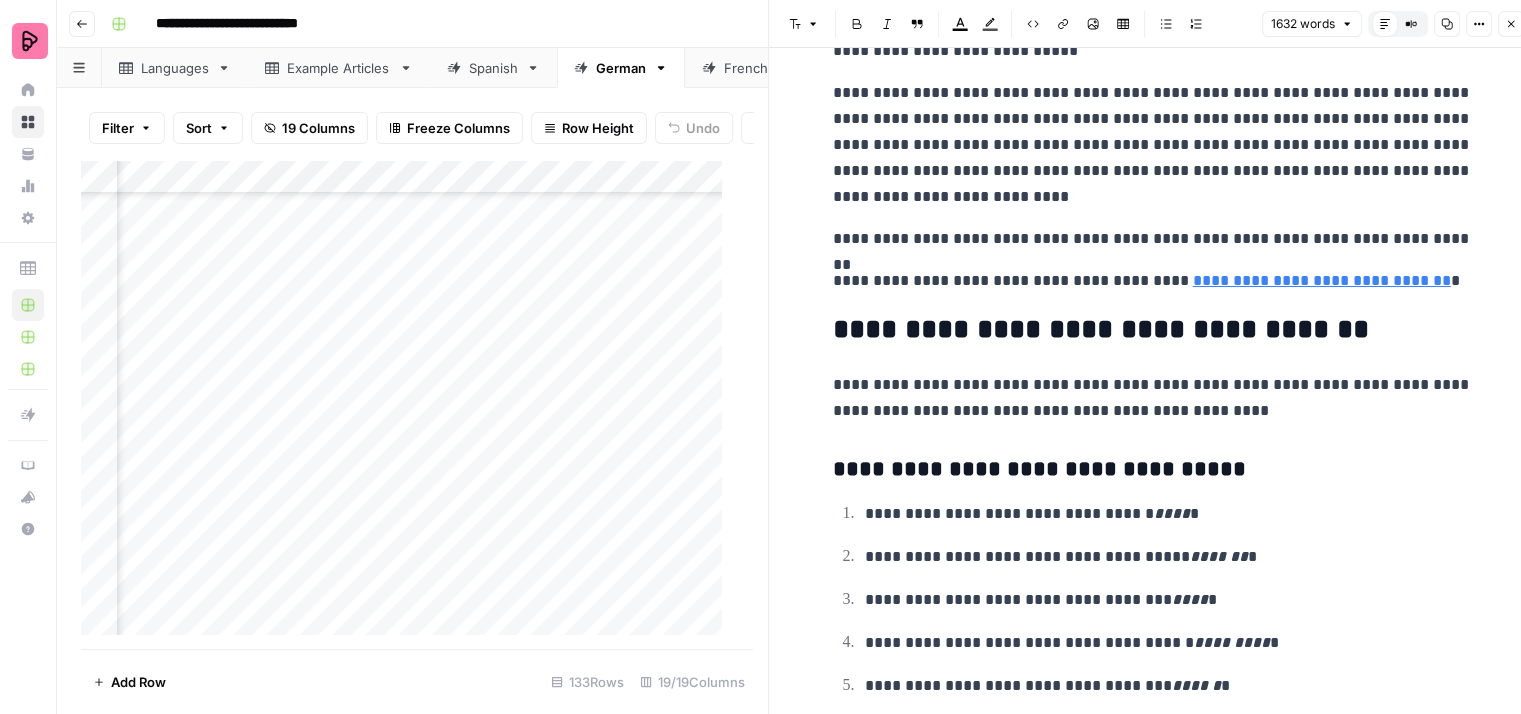 click on "**********" at bounding box center (1153, -2389) 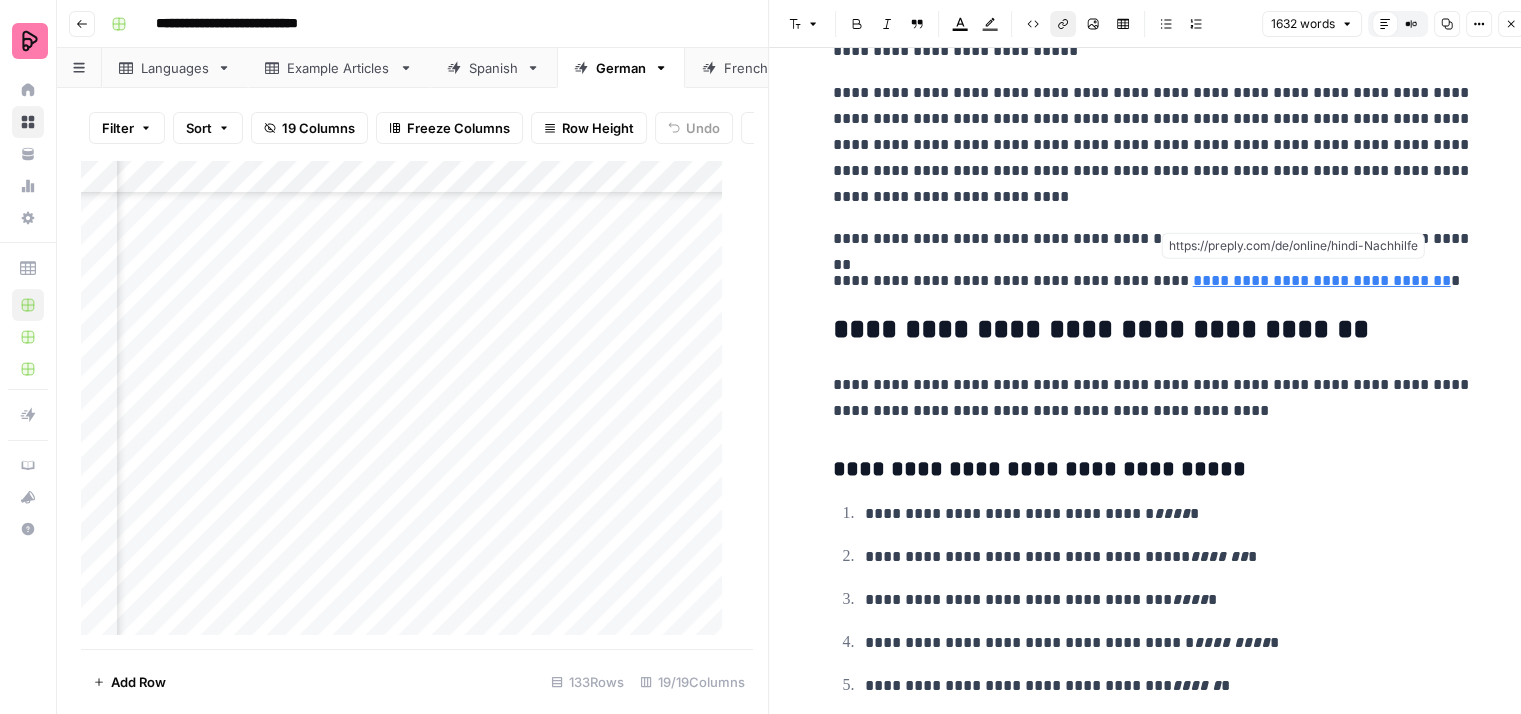 click on "**********" at bounding box center [1322, 280] 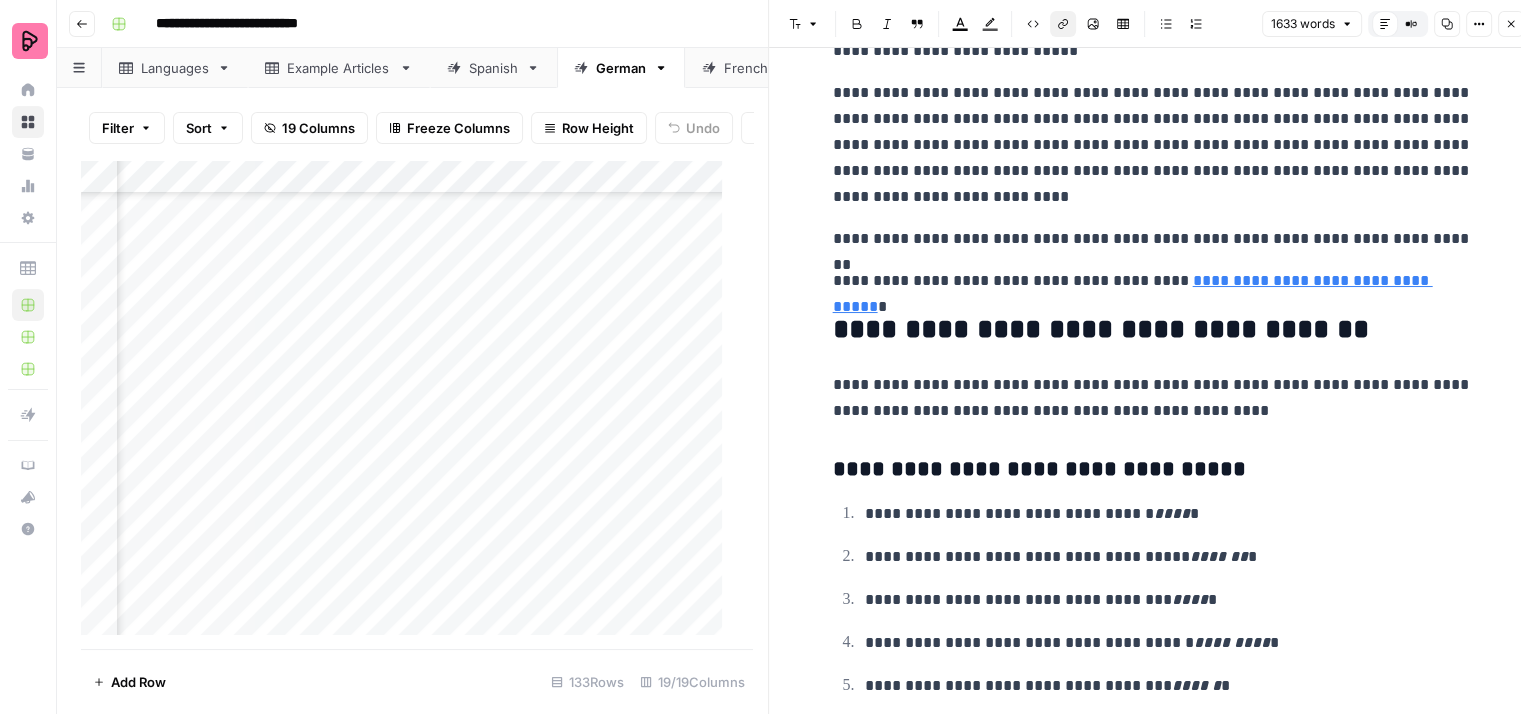 click on "**********" at bounding box center [1153, 281] 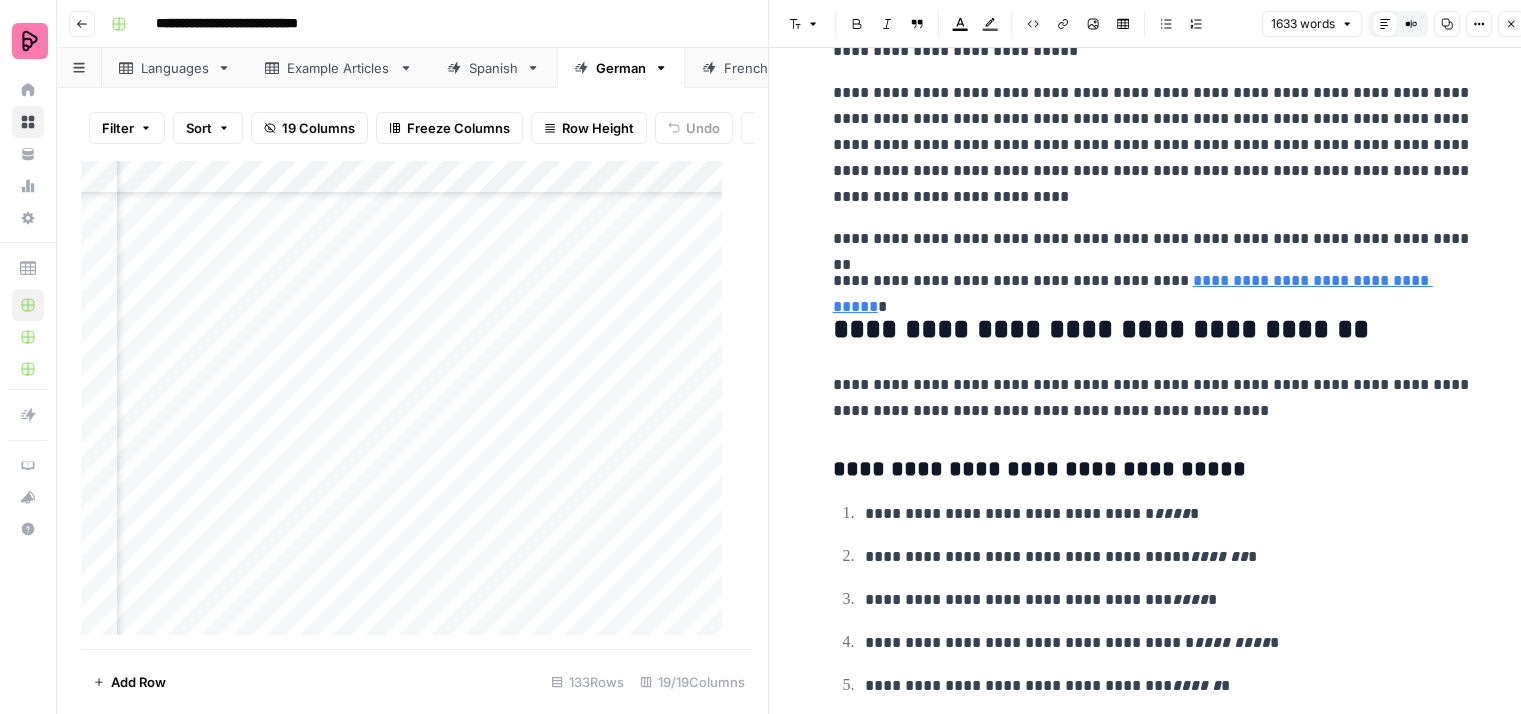 click on "**********" at bounding box center [1153, 330] 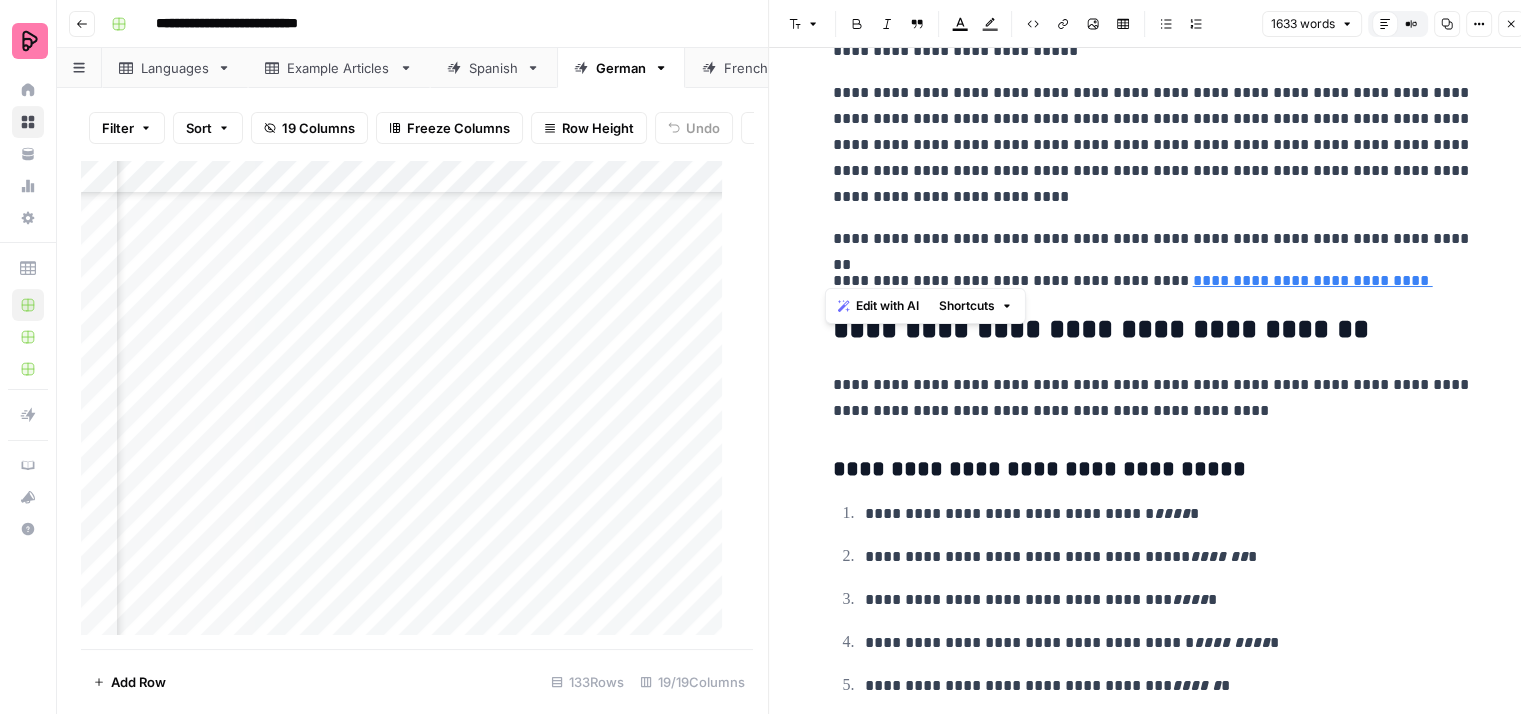 drag, startPoint x: 1435, startPoint y: 271, endPoint x: 816, endPoint y: 270, distance: 619.0008 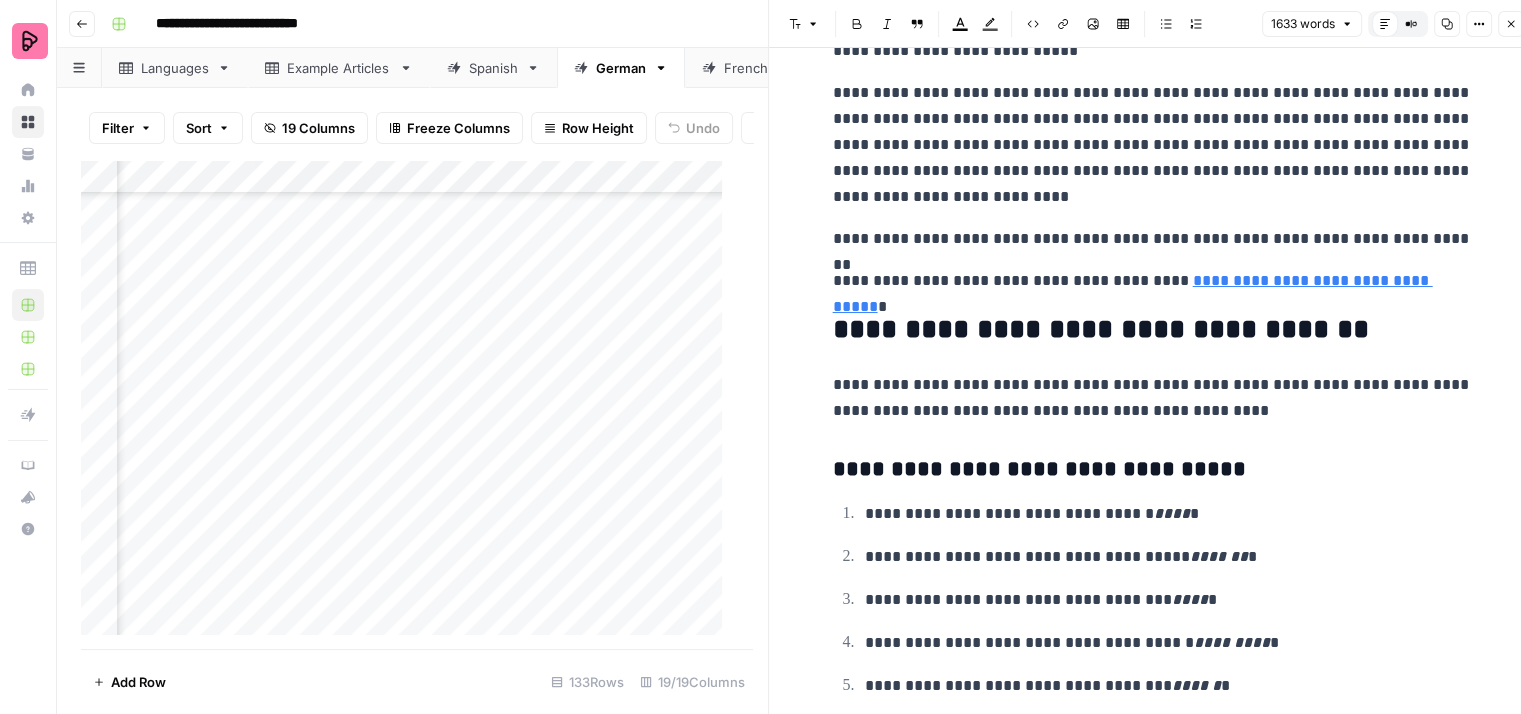 click on "**********" at bounding box center [1153, 330] 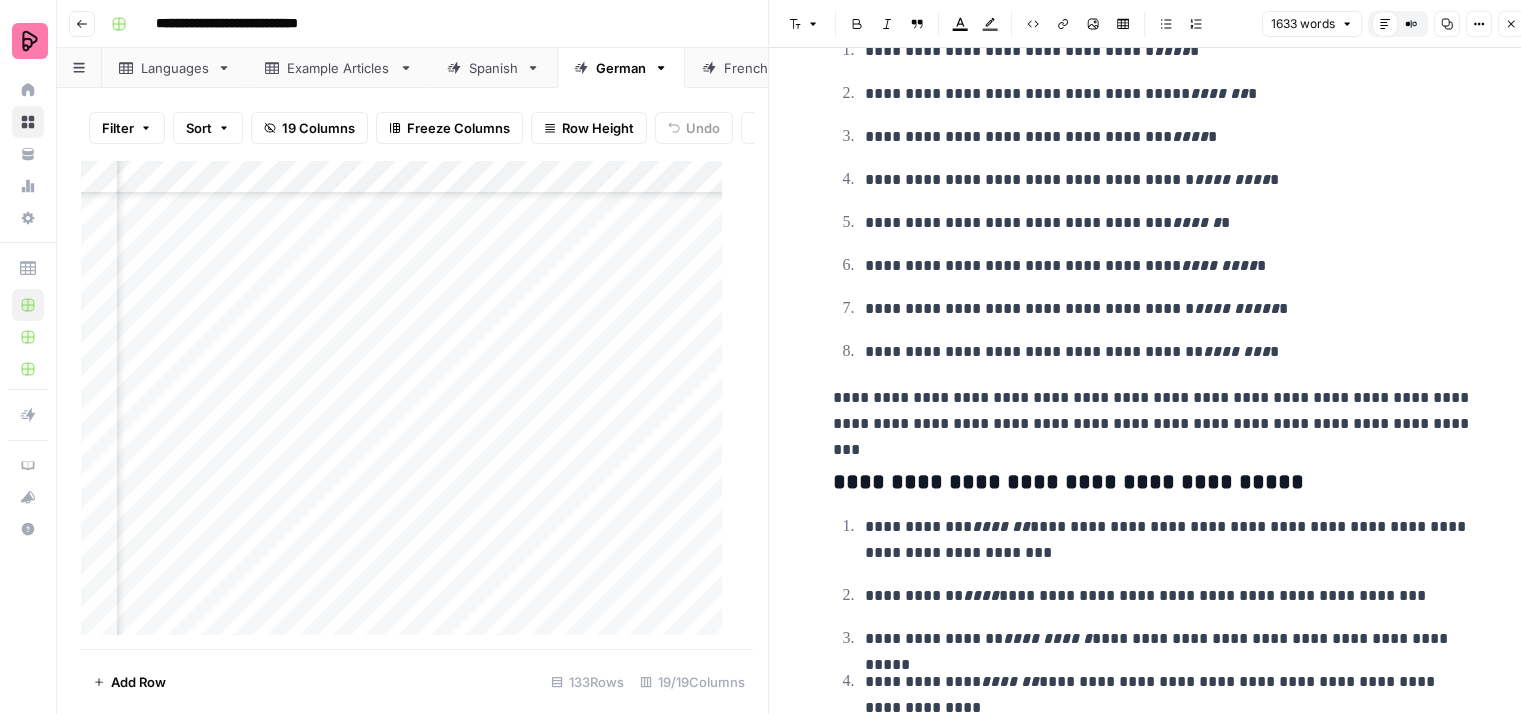 scroll, scrollTop: 6597, scrollLeft: 0, axis: vertical 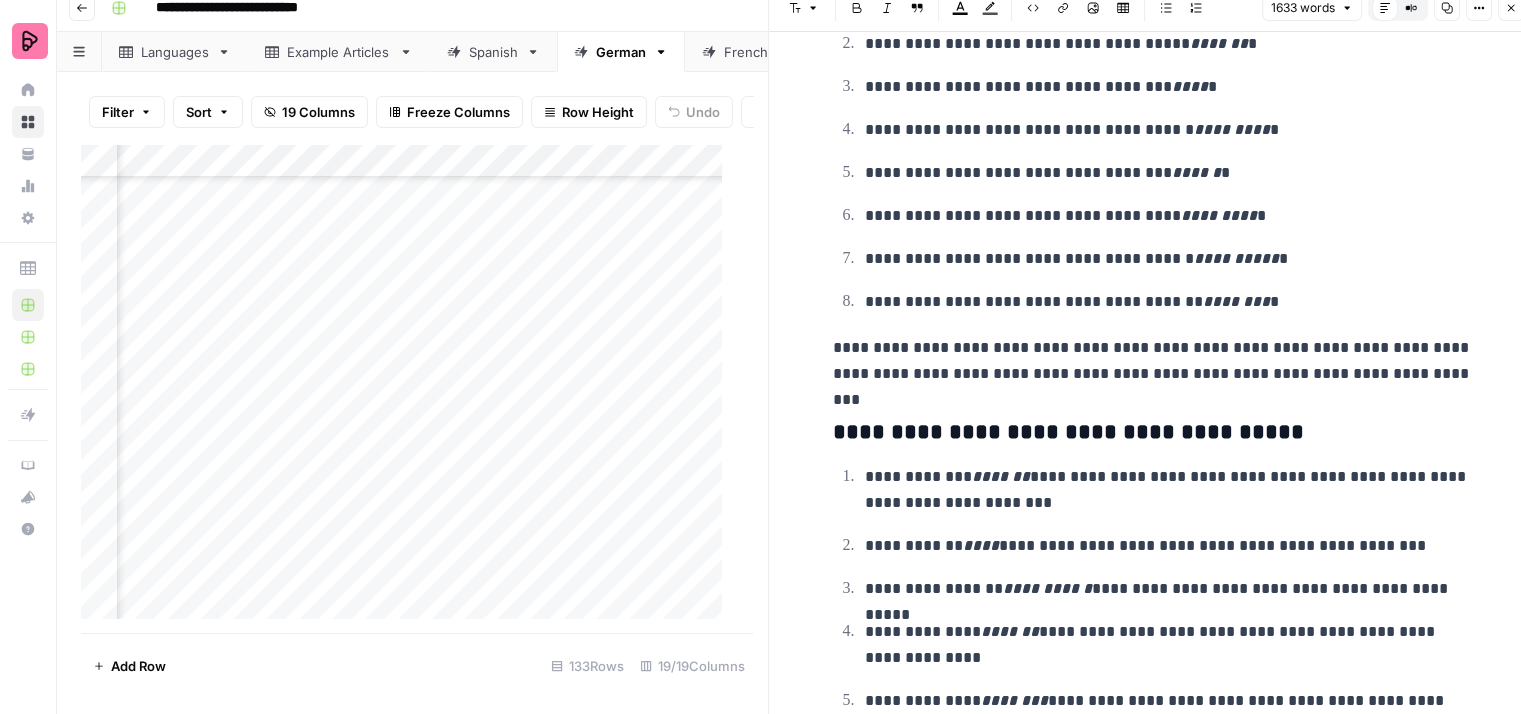 click on "**********" at bounding box center (1153, 361) 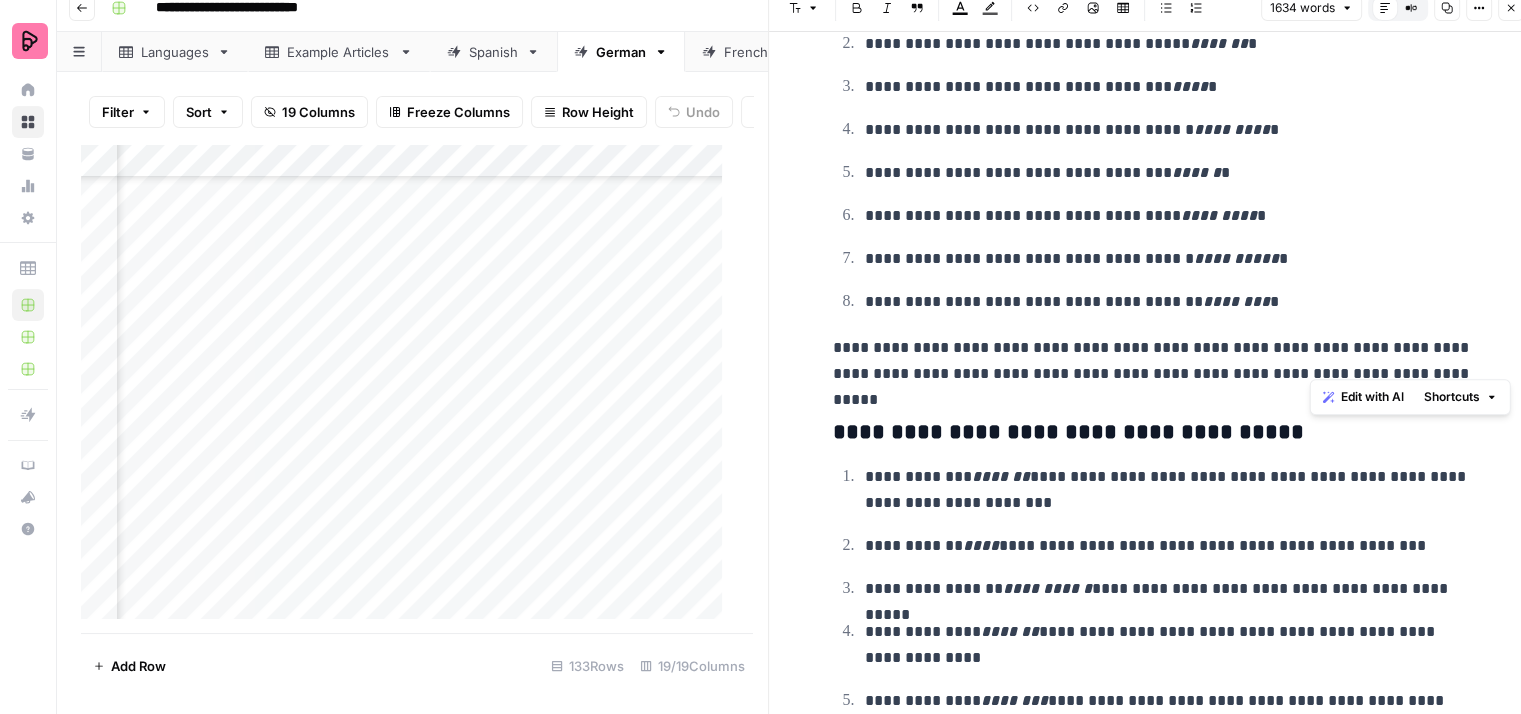 drag, startPoint x: 1428, startPoint y: 357, endPoint x: 1399, endPoint y: 338, distance: 34.669872 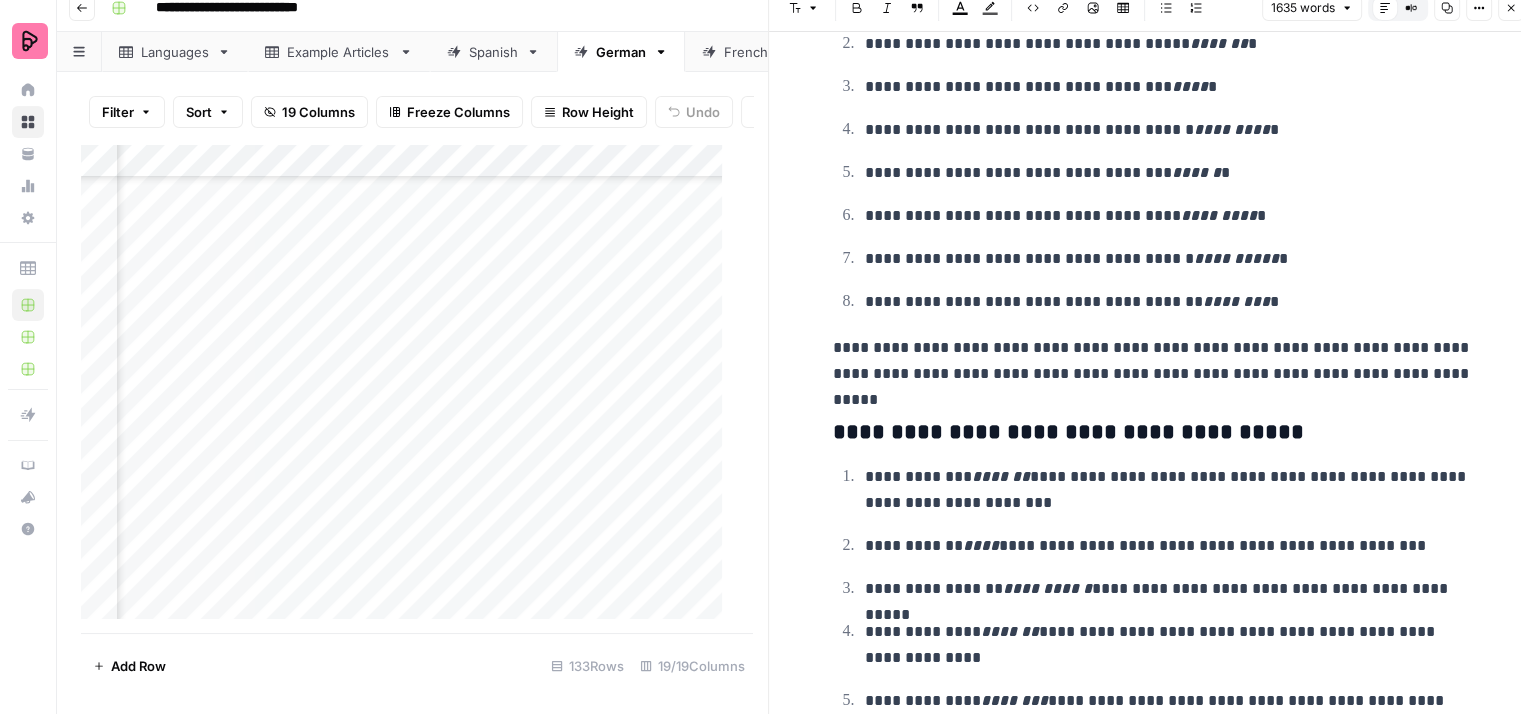 click on "**********" at bounding box center [1153, -2902] 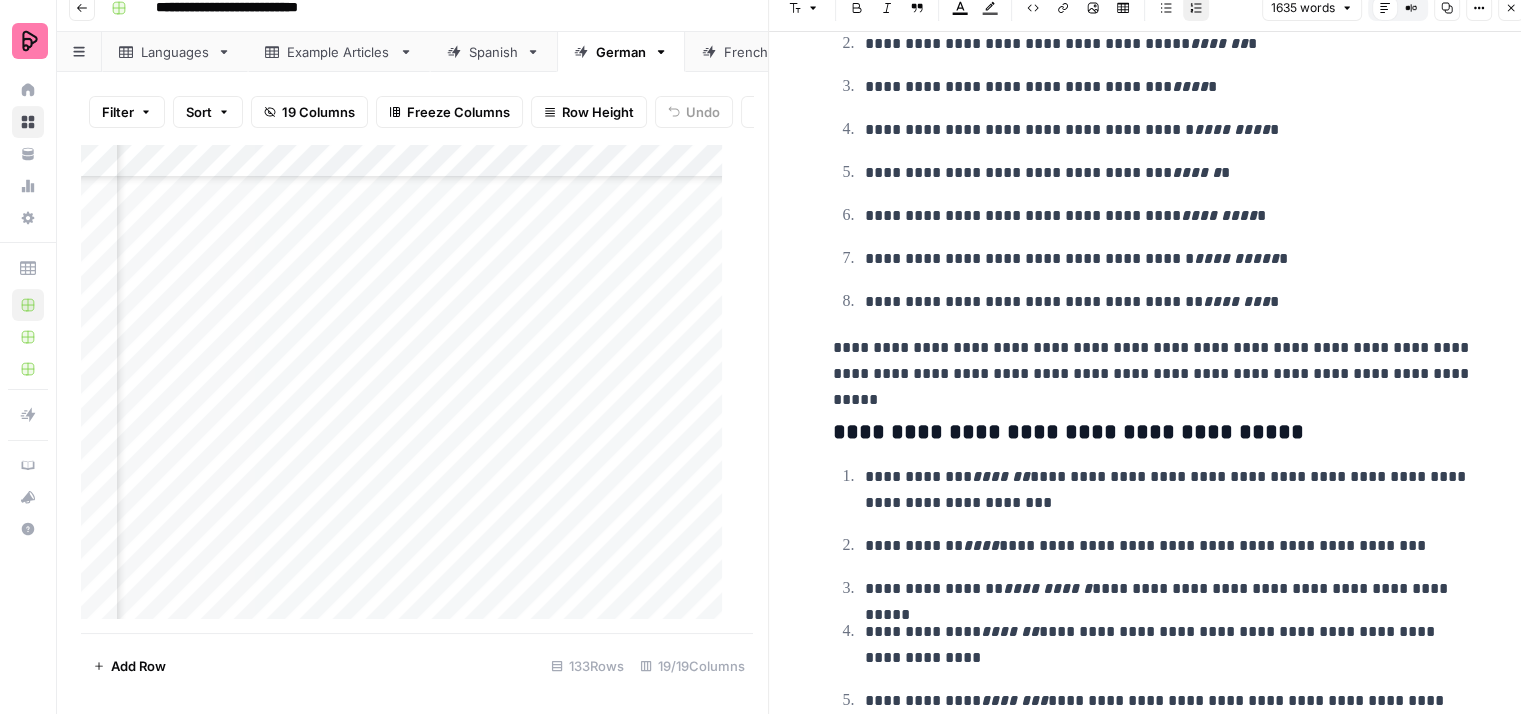 click on "**********" at bounding box center [1169, 490] 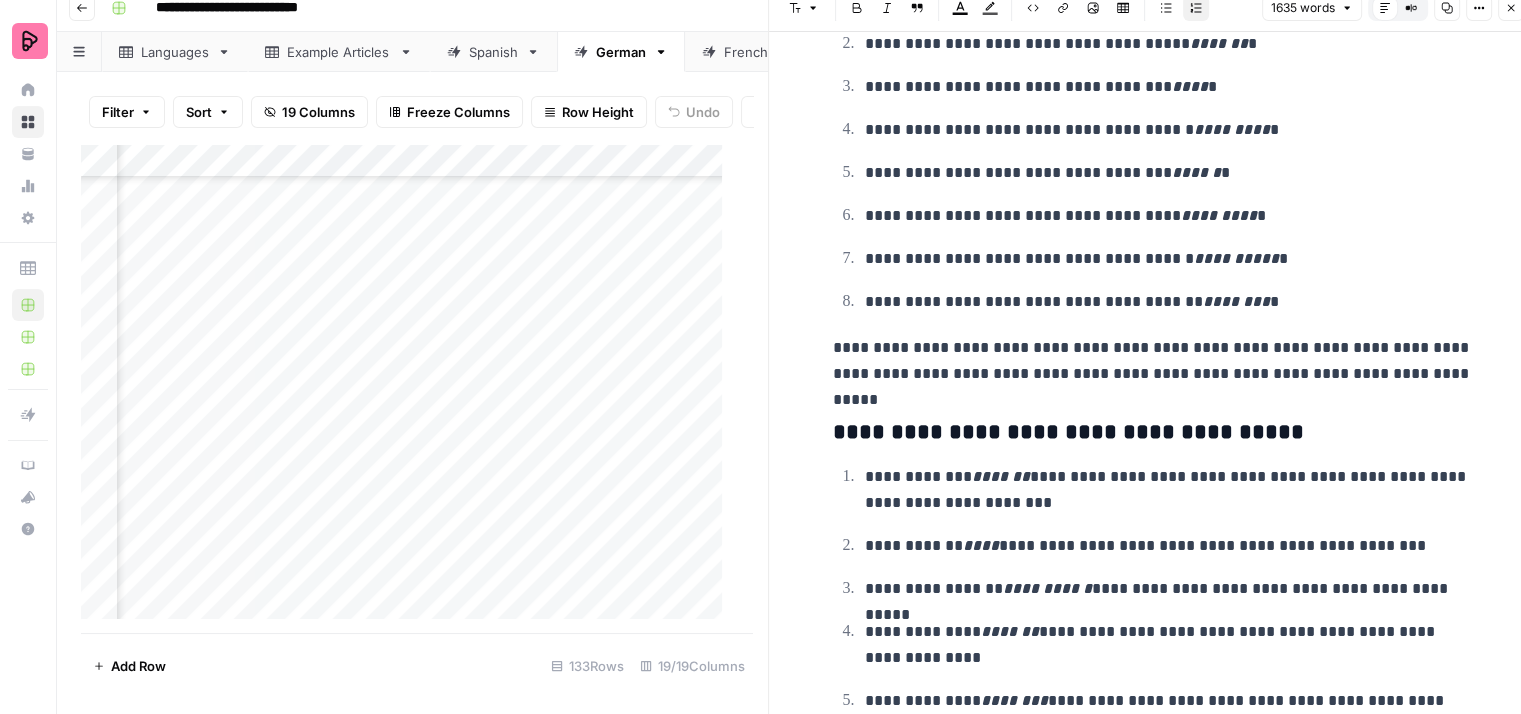click on "**********" at bounding box center [1169, 490] 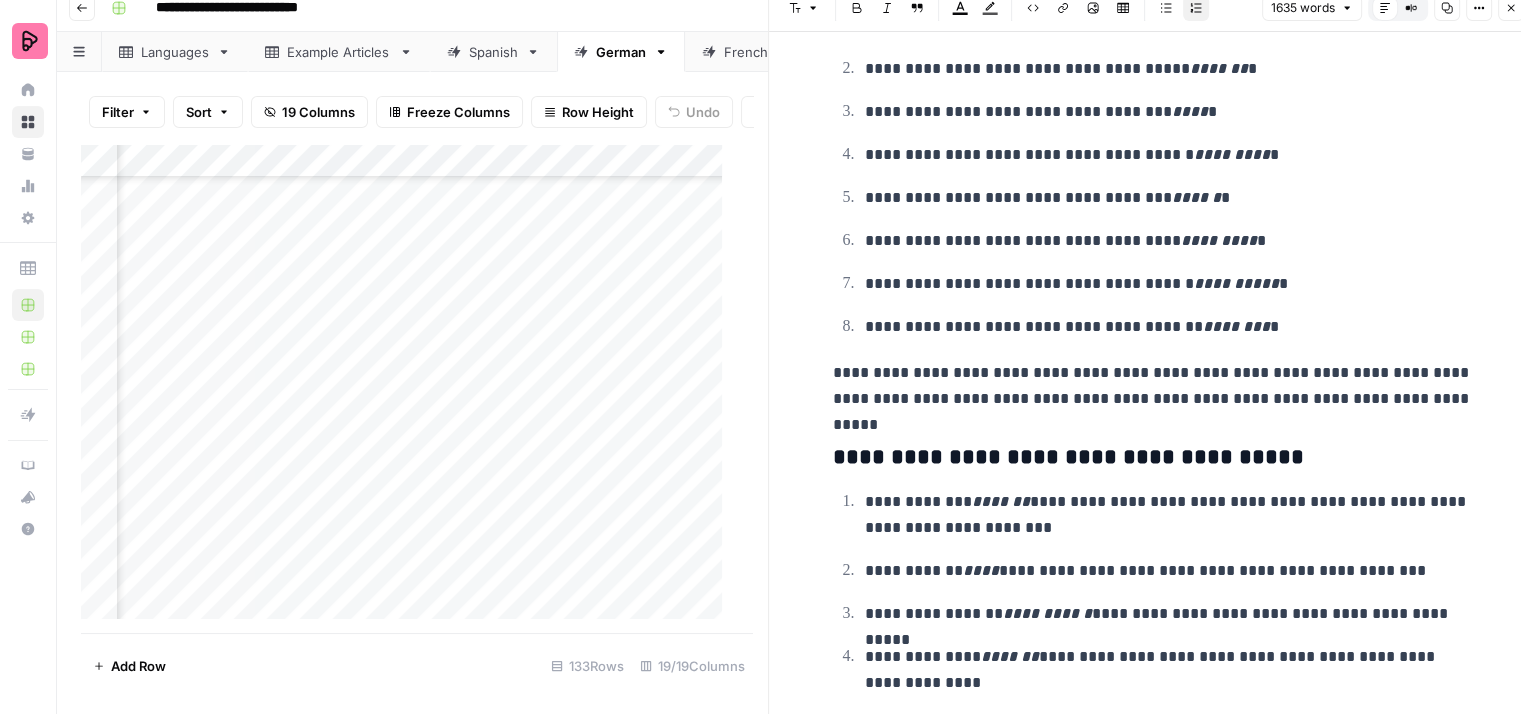 scroll, scrollTop: 6597, scrollLeft: 0, axis: vertical 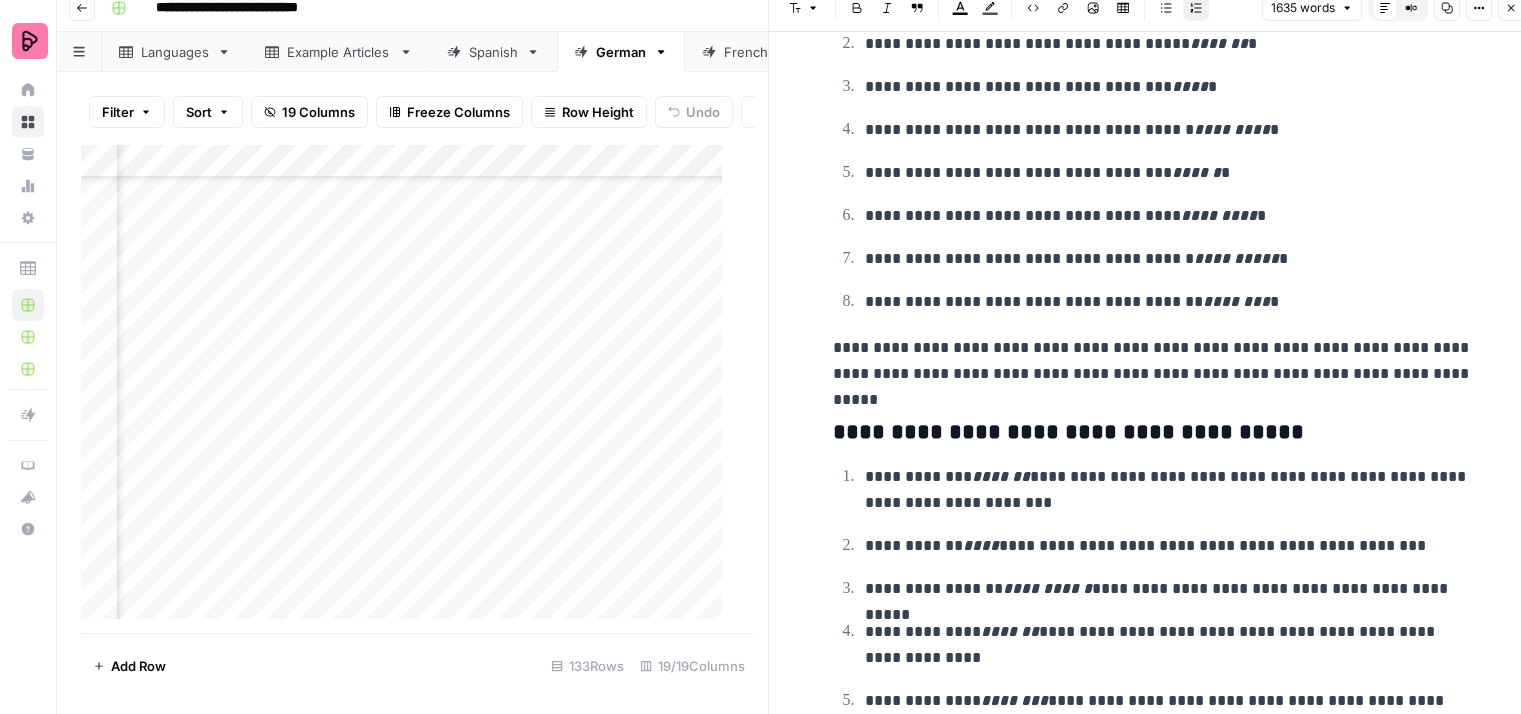 click on "[FIRST] [LAST]" at bounding box center [1169, 645] 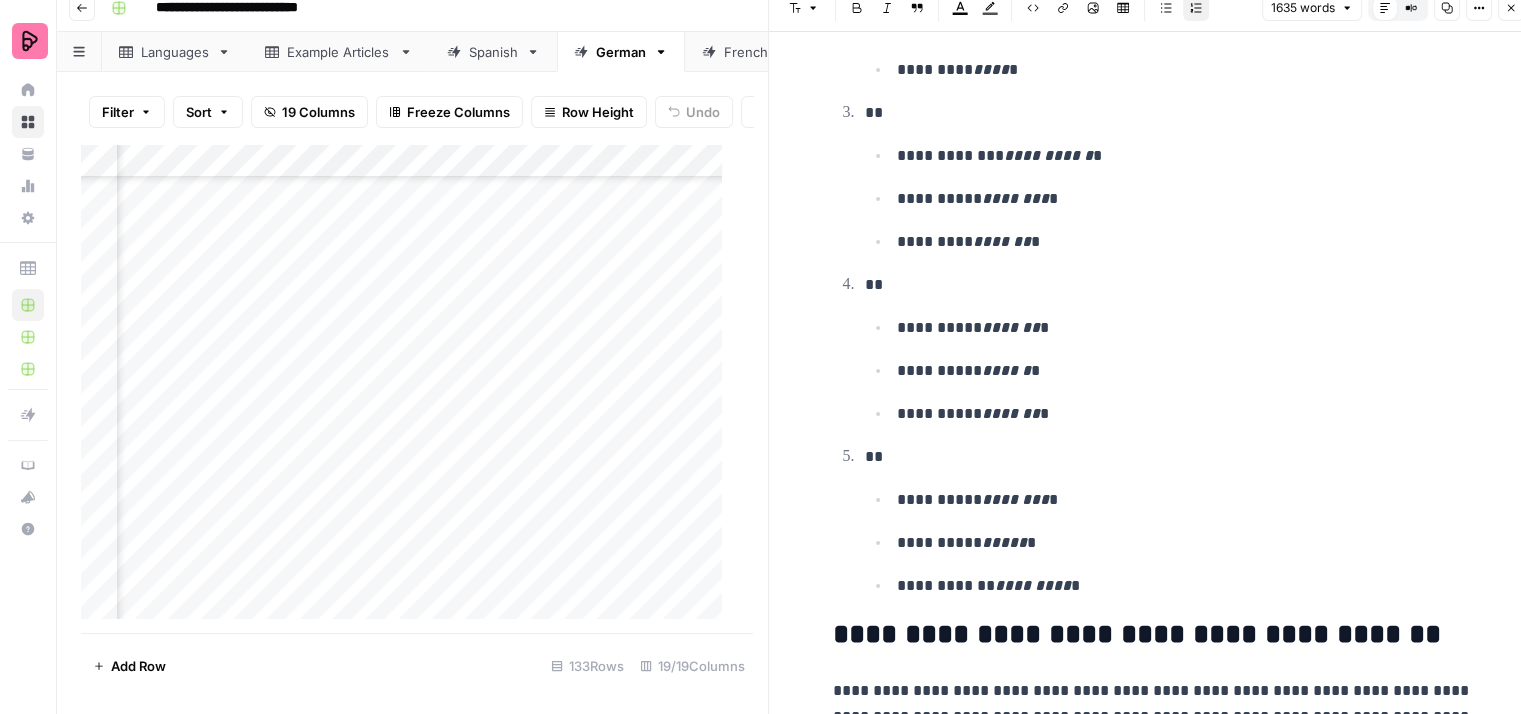scroll, scrollTop: 5197, scrollLeft: 0, axis: vertical 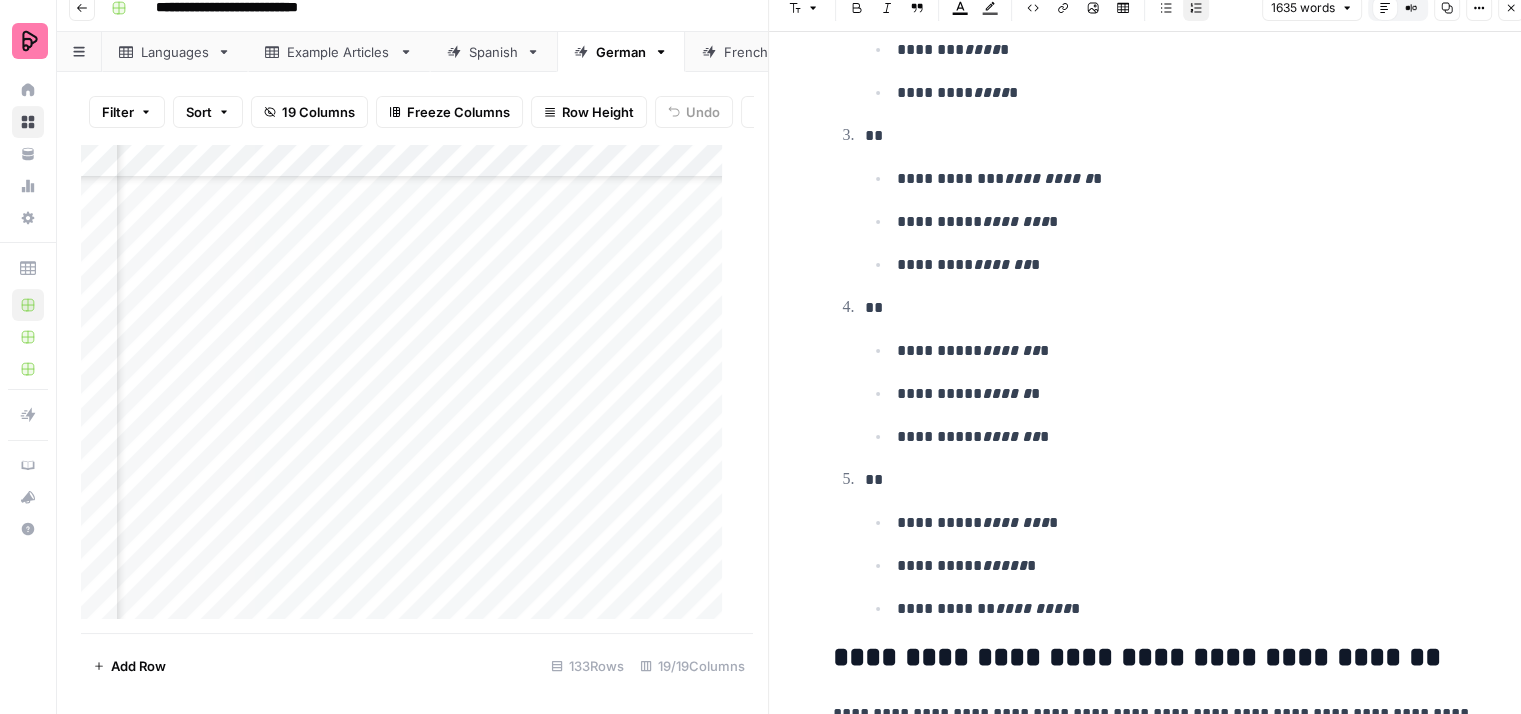 click on "Close" at bounding box center [1511, 8] 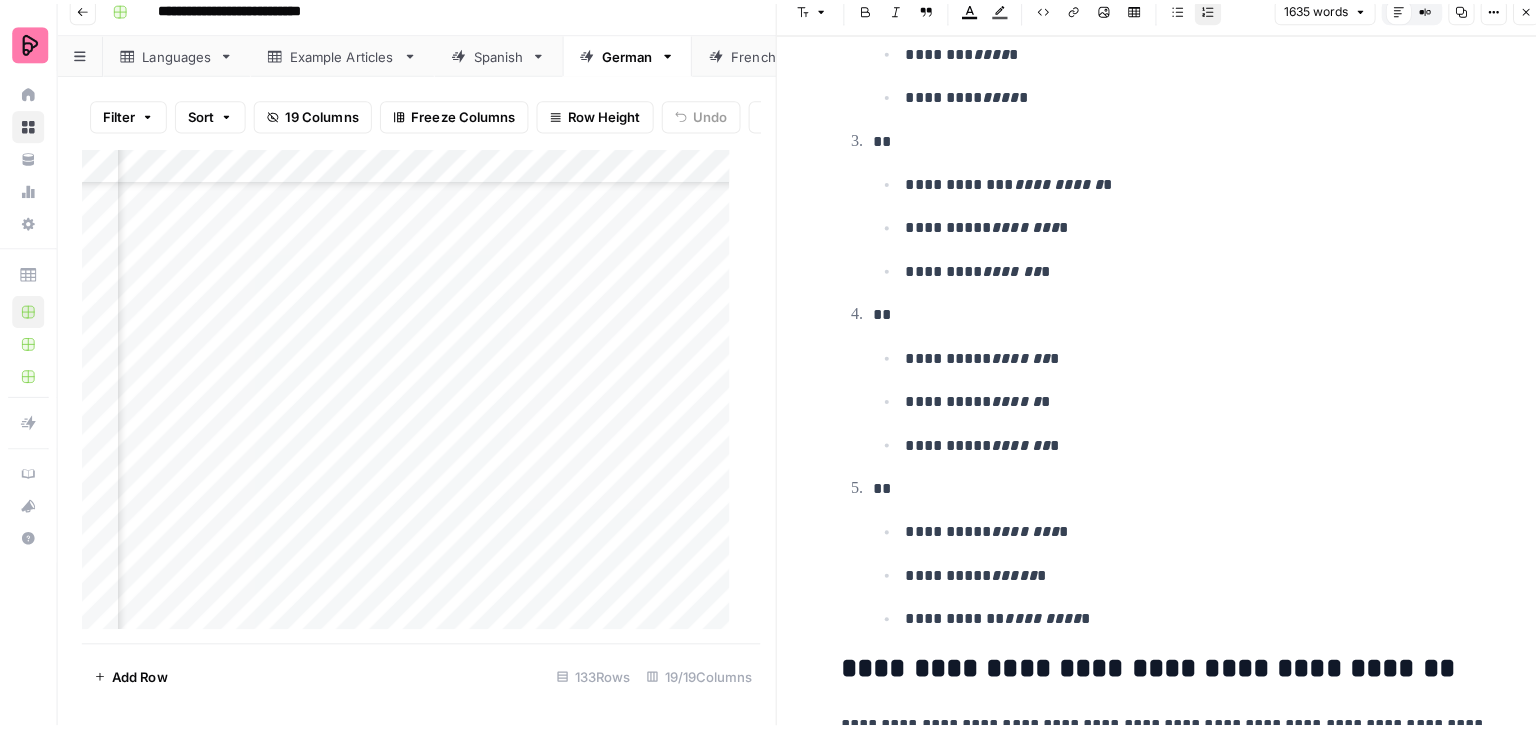 scroll, scrollTop: 0, scrollLeft: 0, axis: both 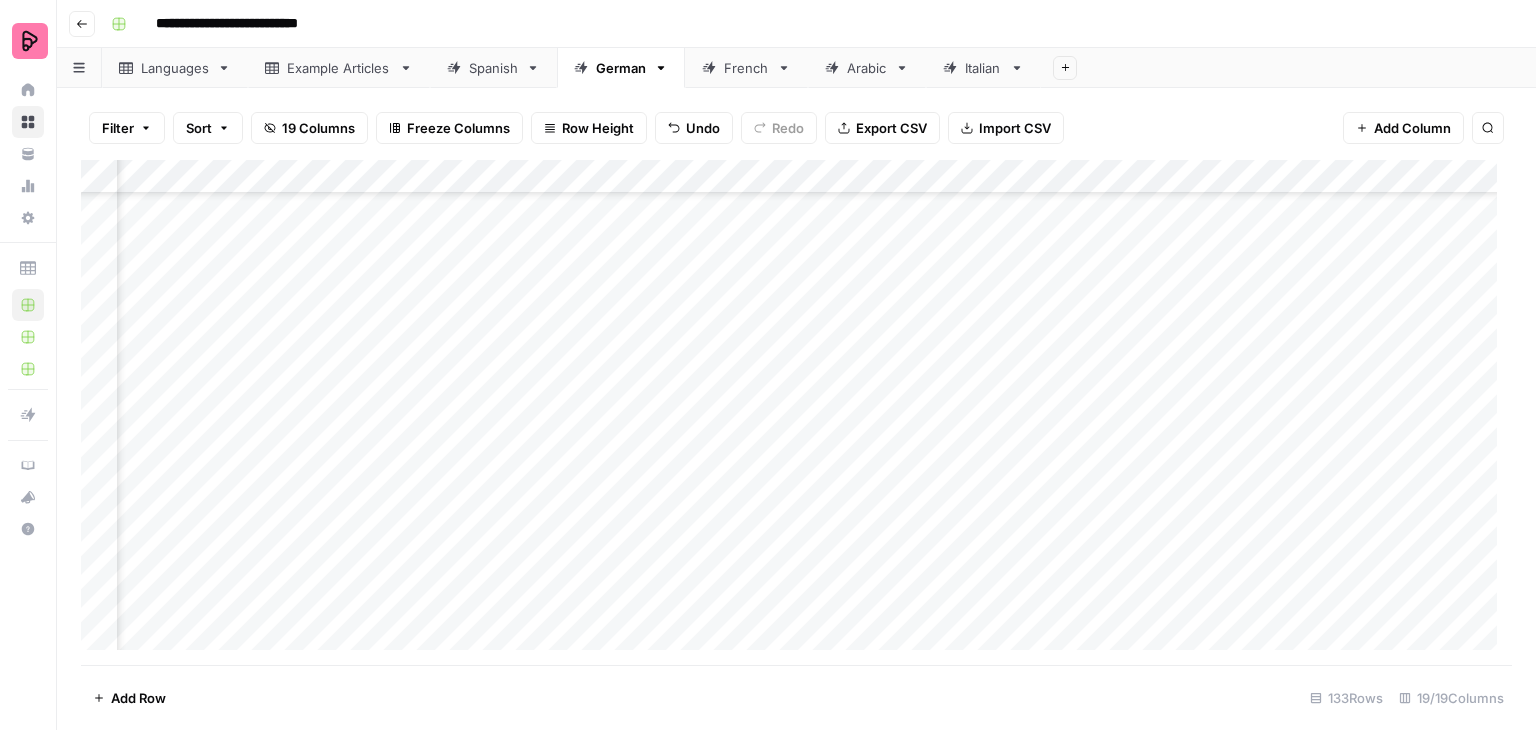 click on "Add Column" at bounding box center [796, 412] 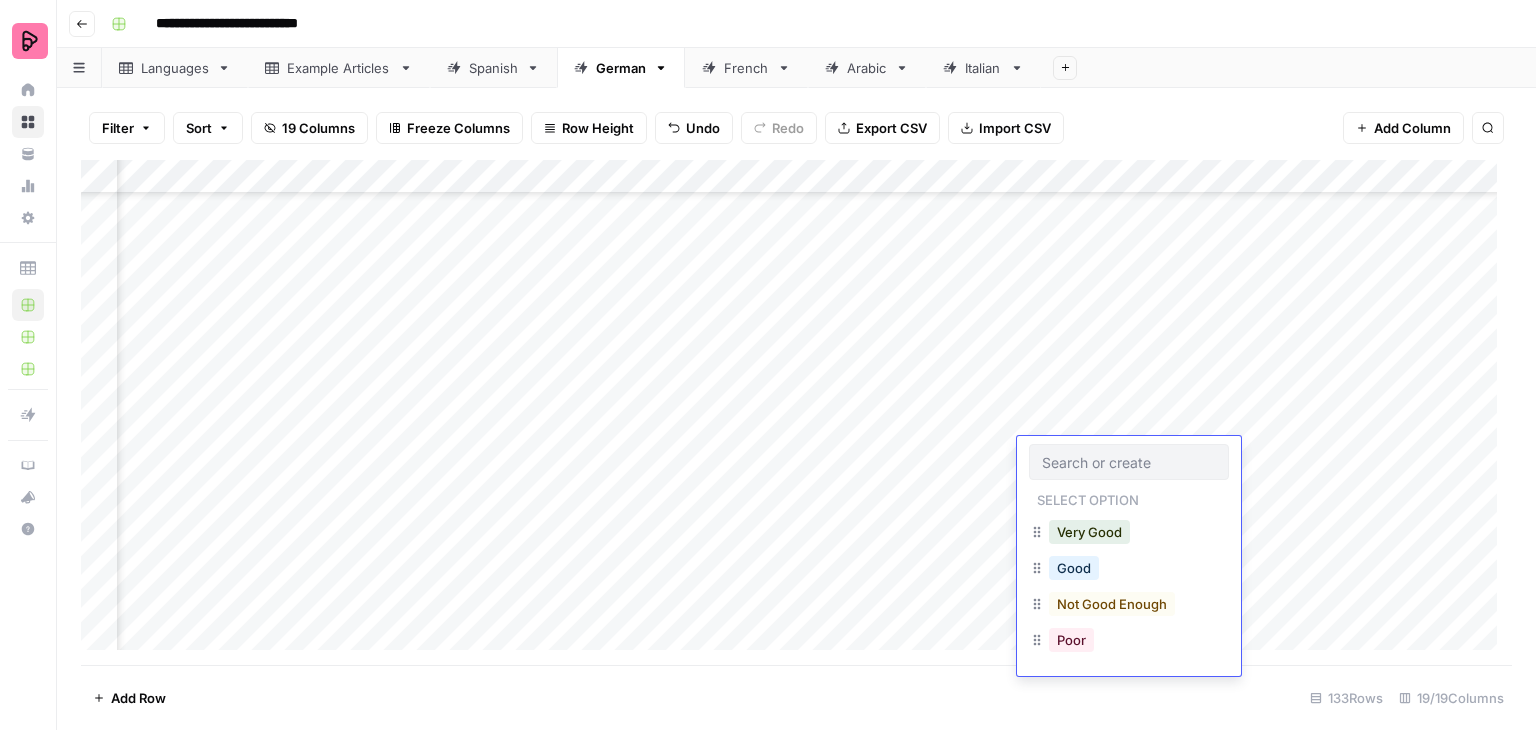 click at bounding box center [1129, 462] 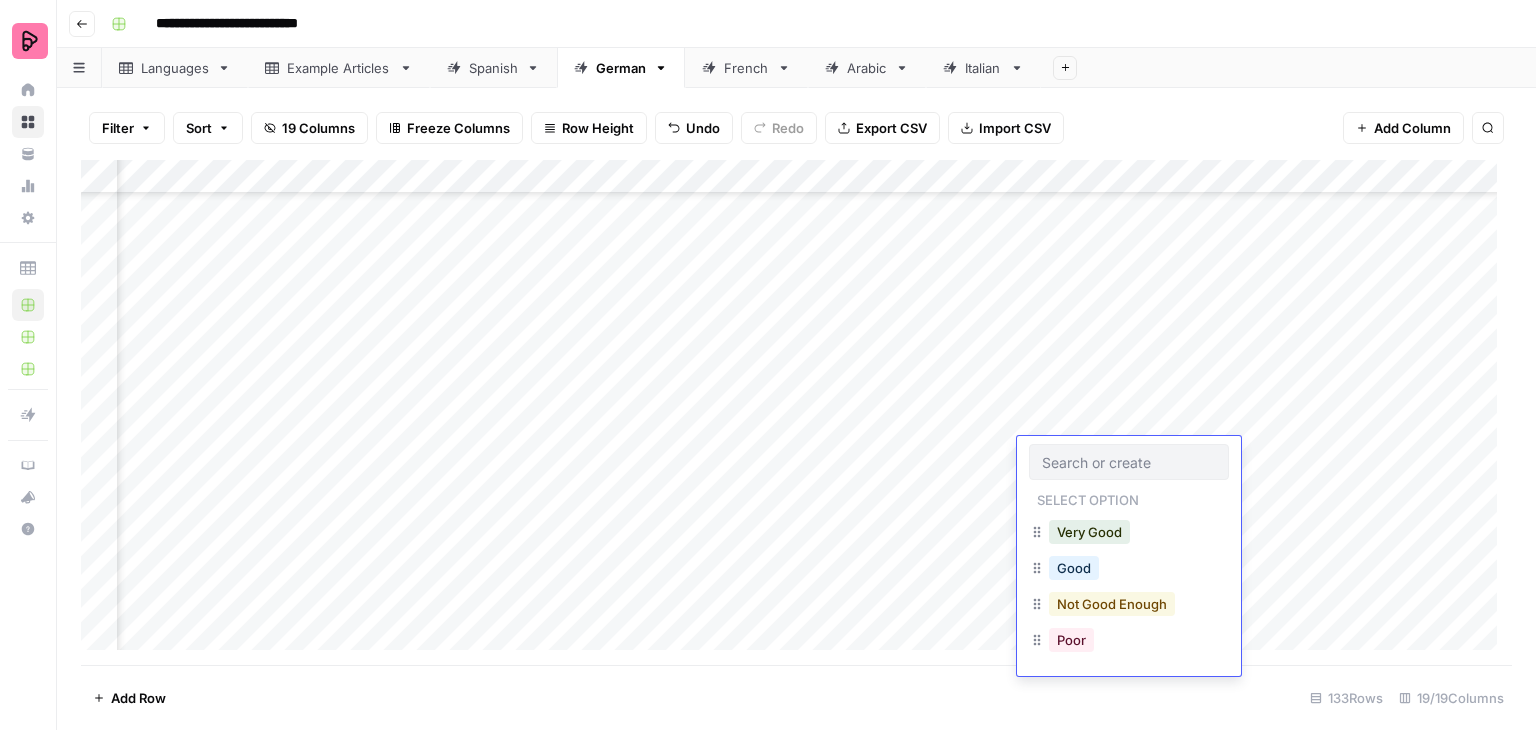 click on "Not Good Enough" at bounding box center [1112, 604] 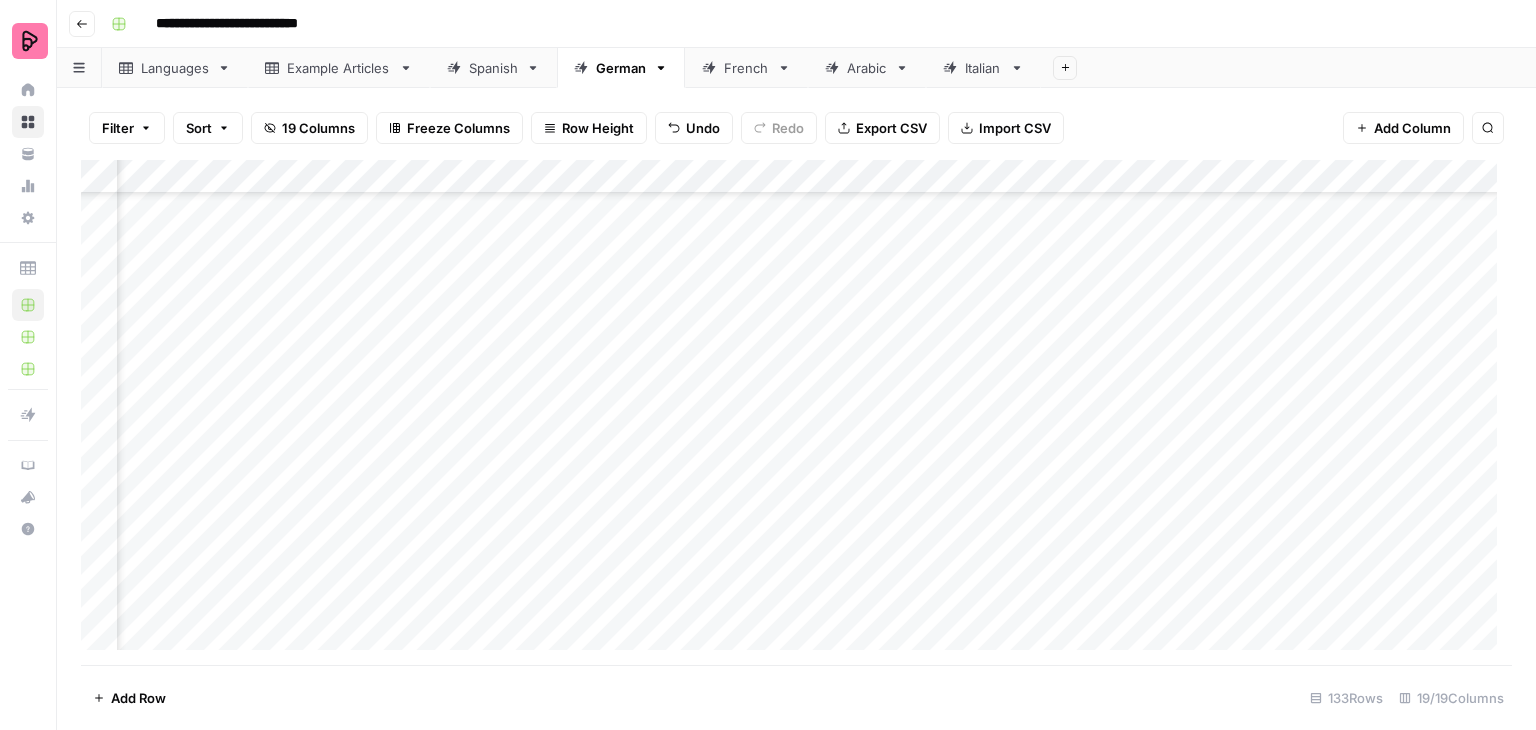 click on "Add Column" at bounding box center (796, 412) 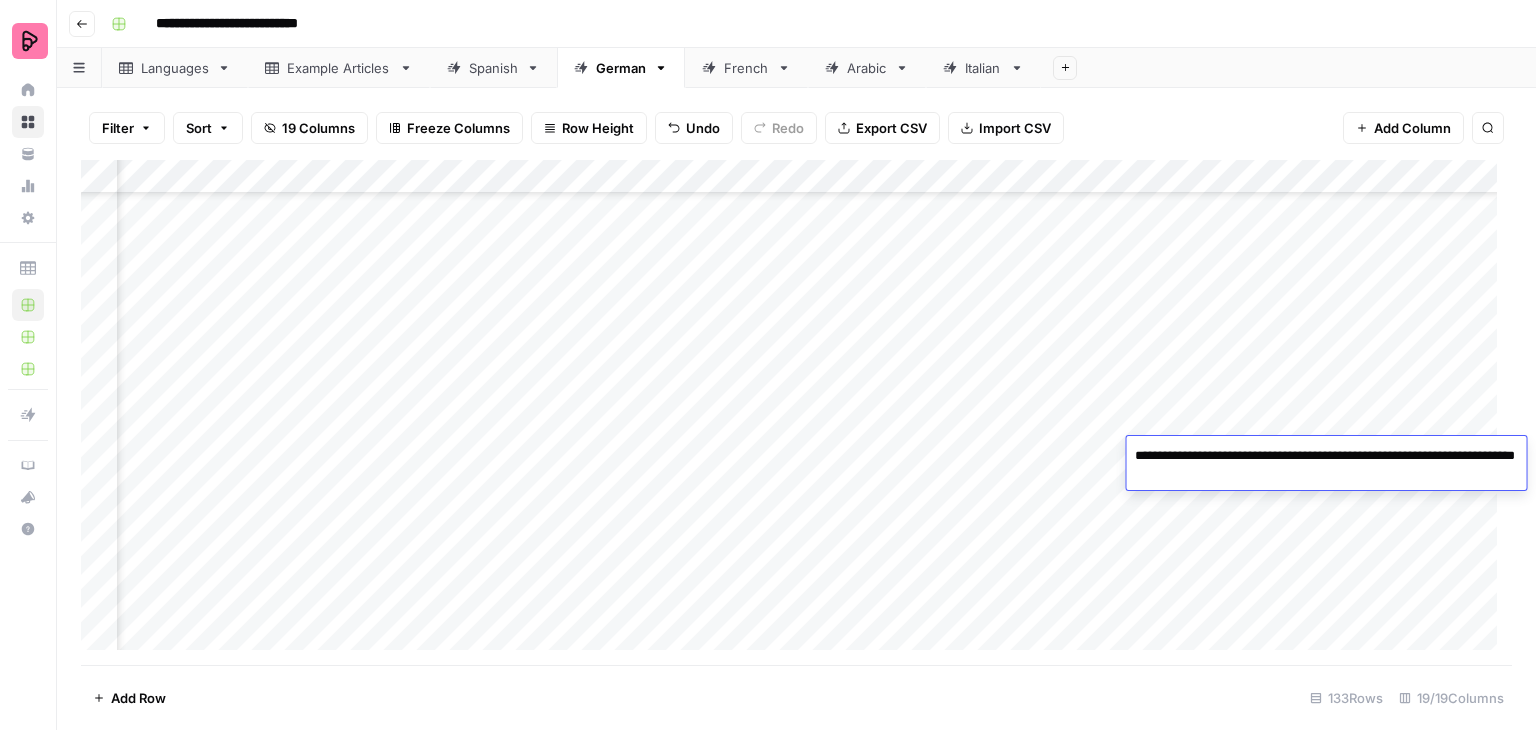 type on "**********" 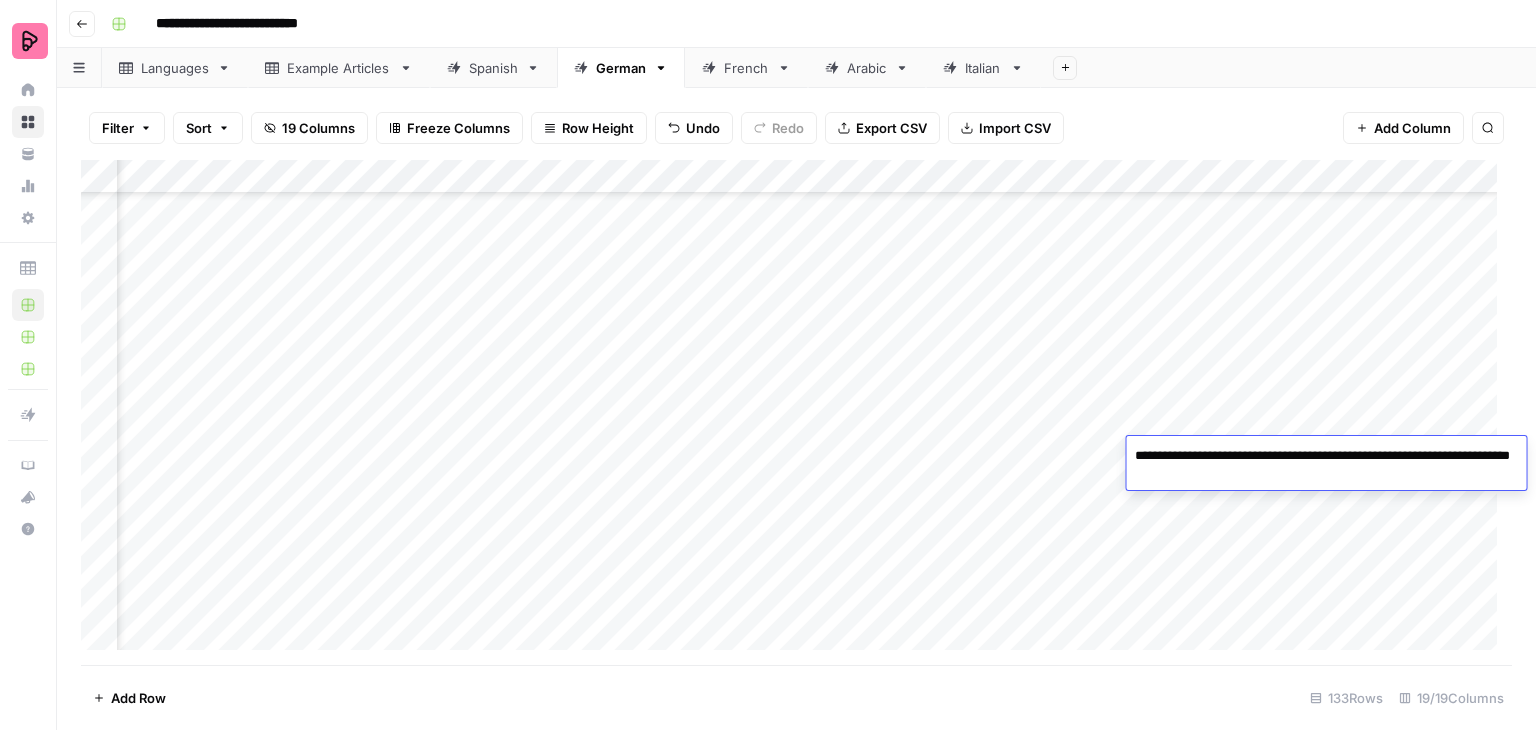 click on "Add Column" at bounding box center [796, 412] 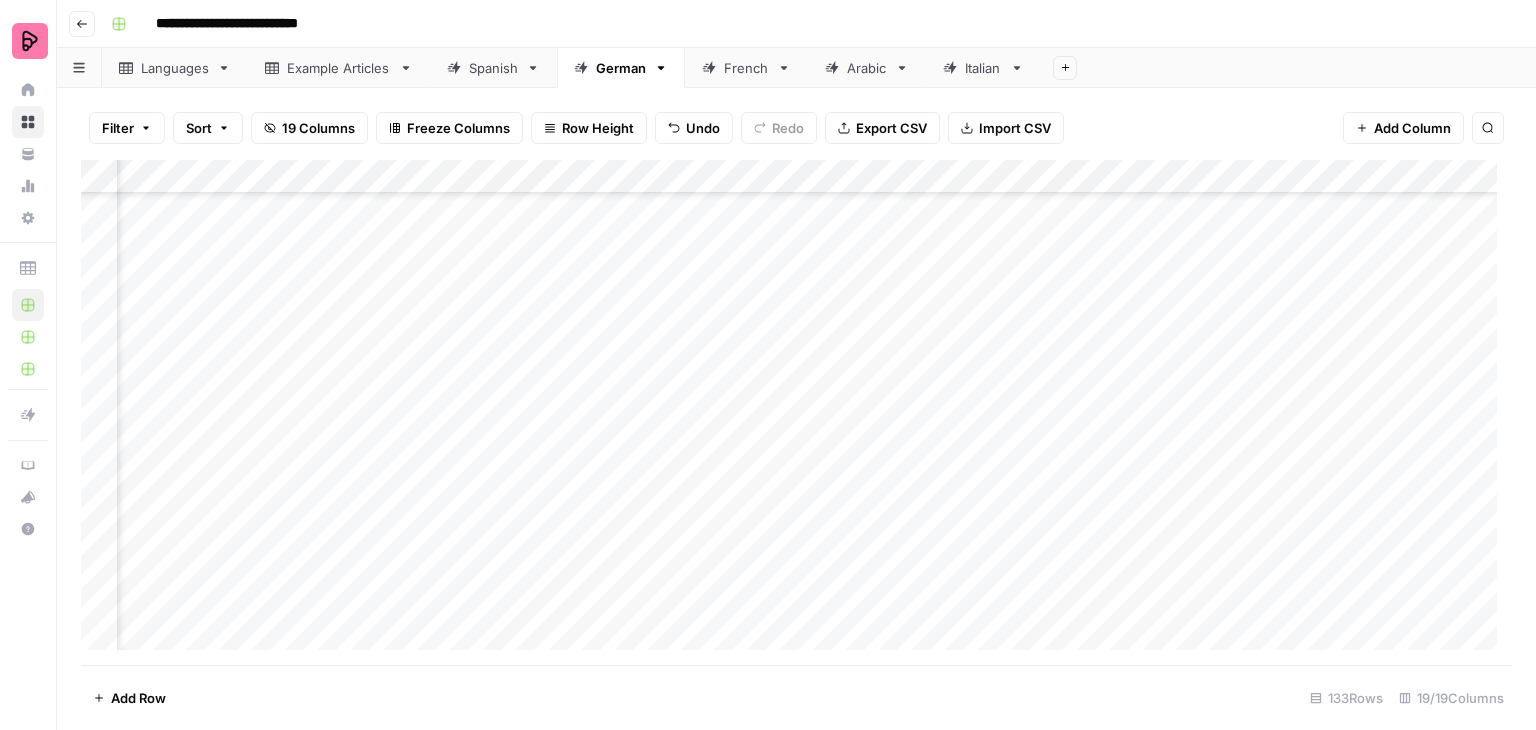 click on "Add Column" at bounding box center [796, 412] 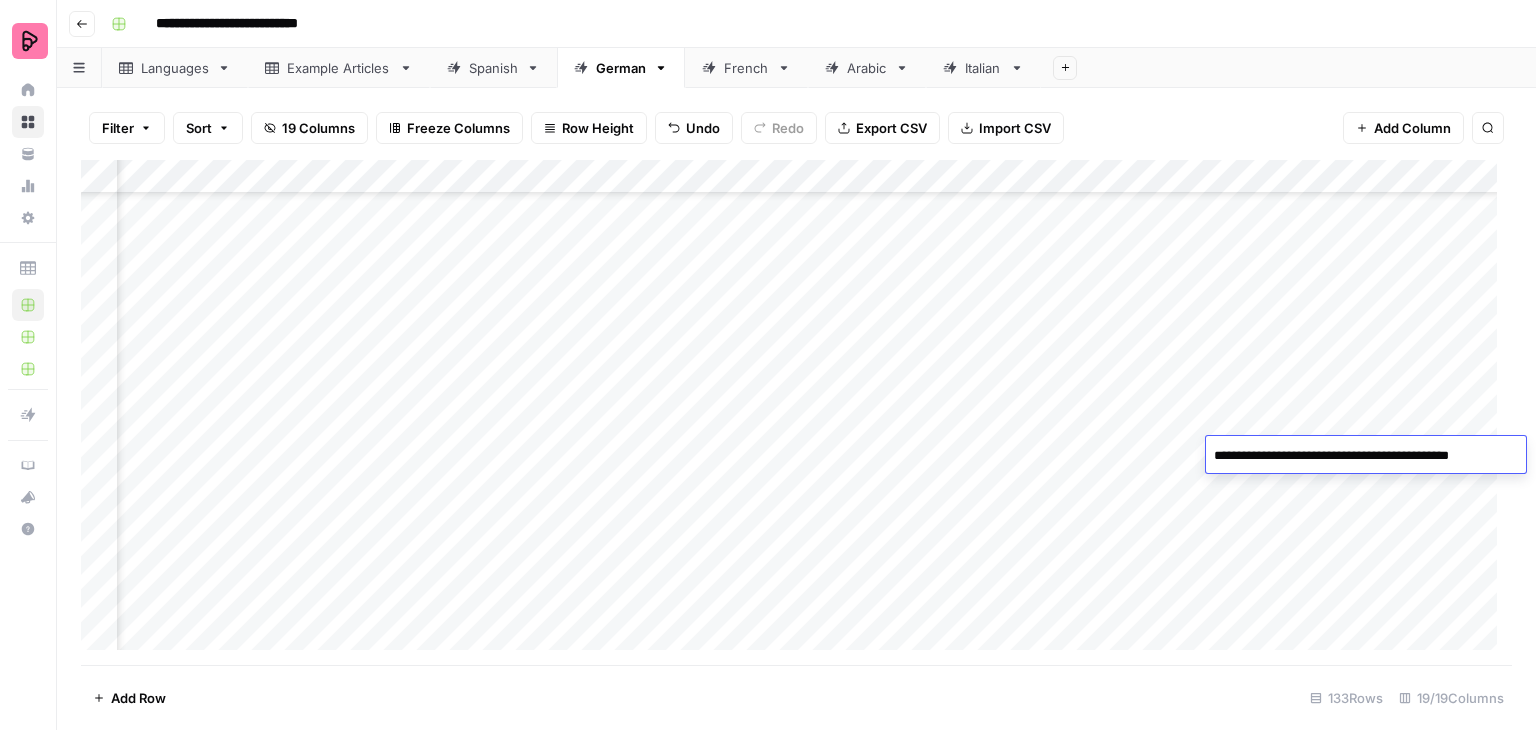 drag, startPoint x: 1500, startPoint y: 453, endPoint x: 1196, endPoint y: 456, distance: 304.0148 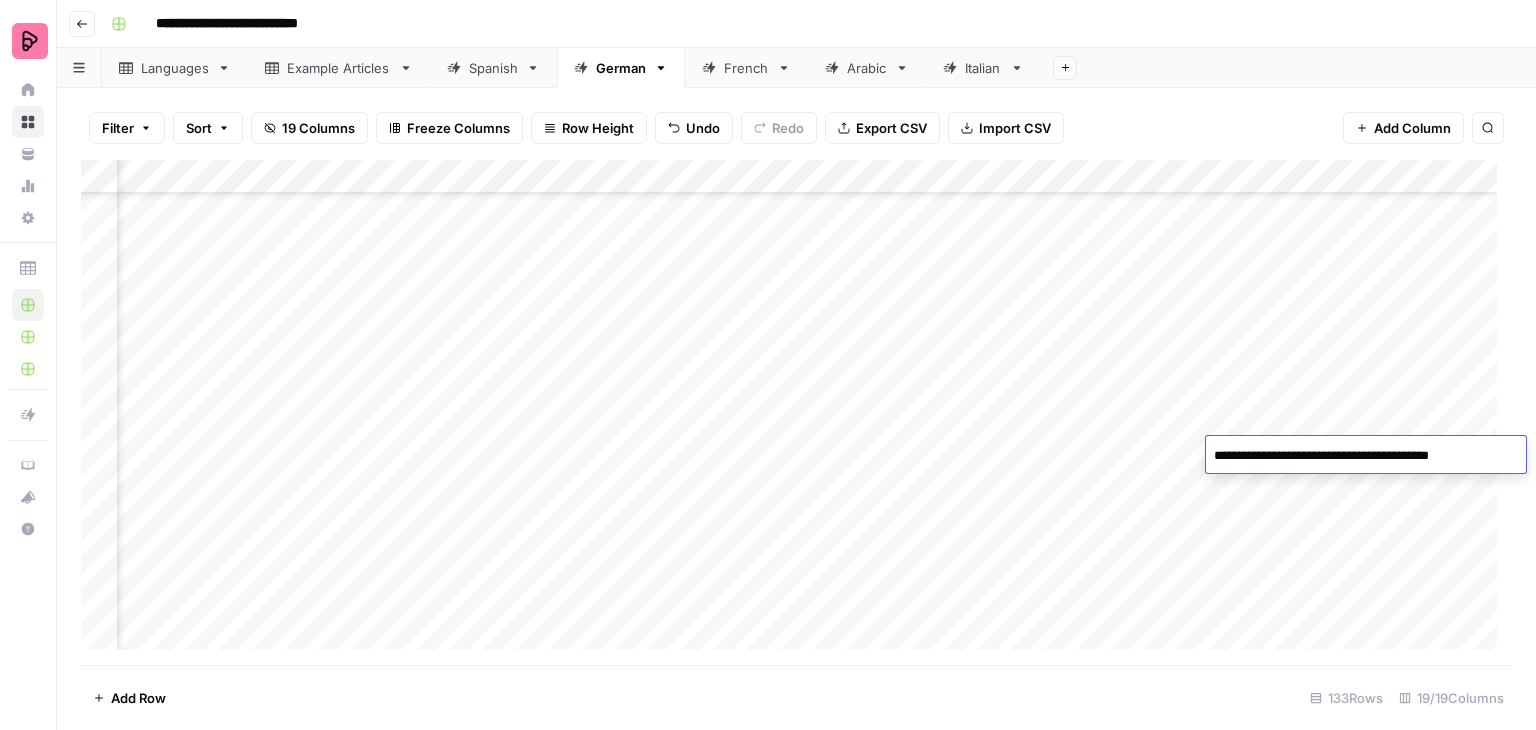 click on "Add Column" at bounding box center (796, 412) 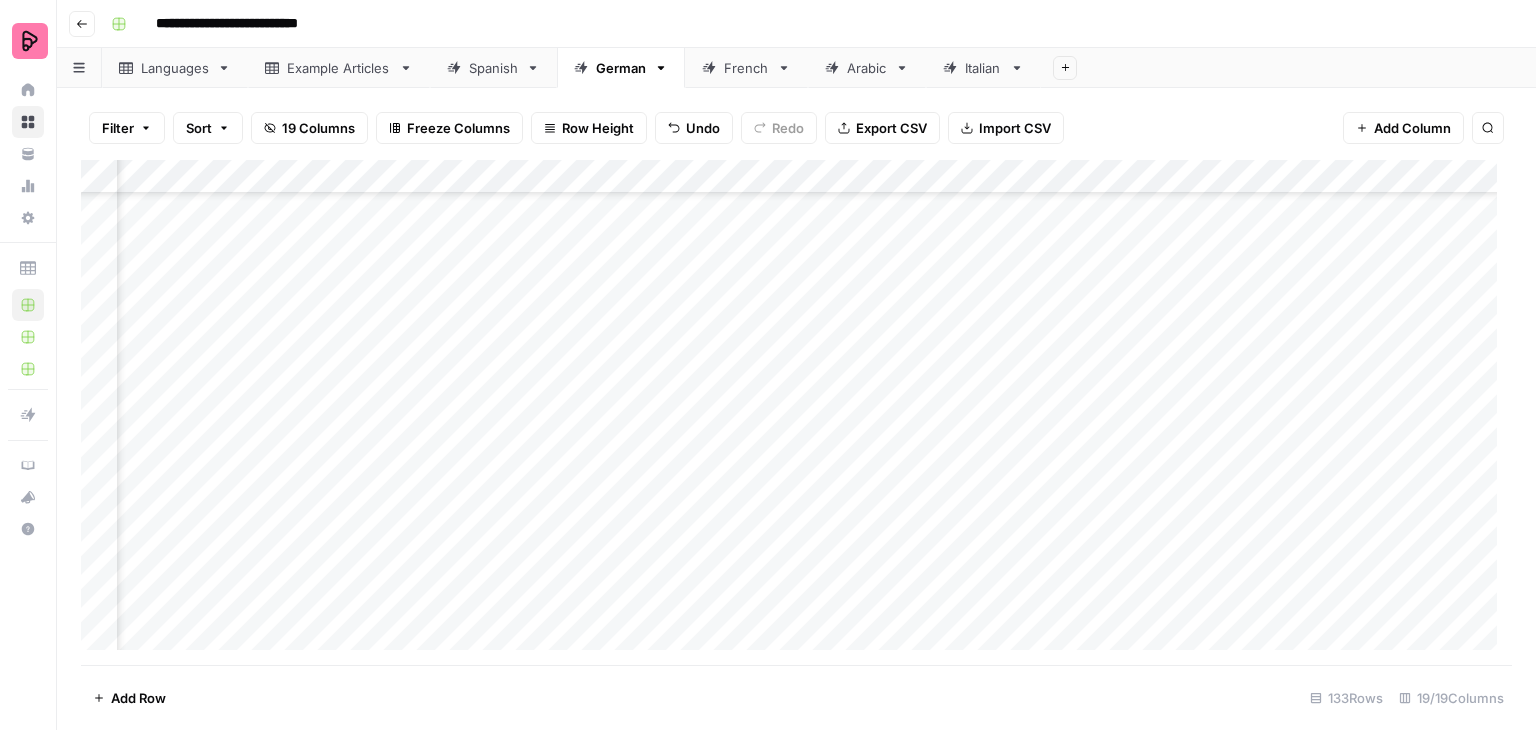 scroll, scrollTop: 3698, scrollLeft: 1616, axis: both 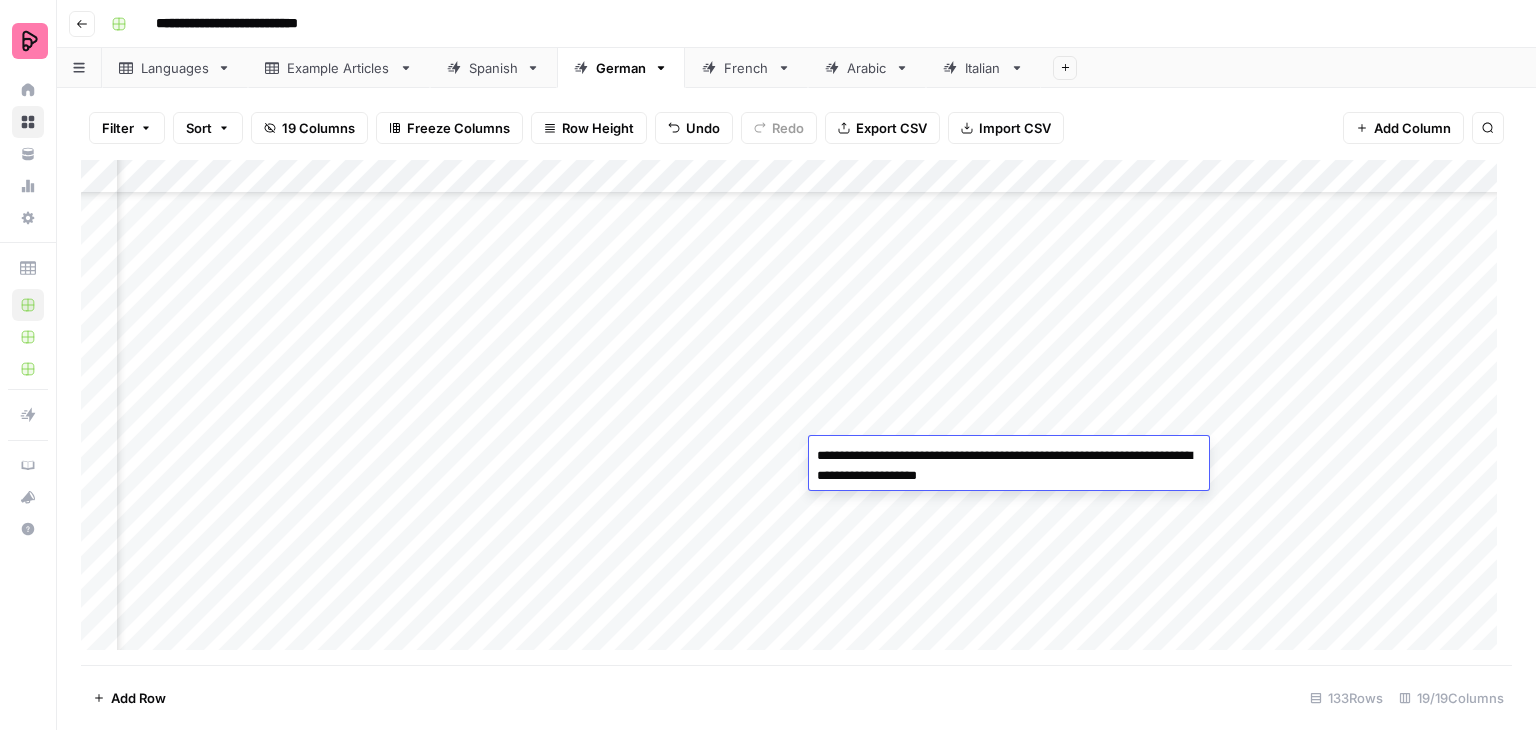 drag, startPoint x: 1041, startPoint y: 480, endPoint x: 809, endPoint y: 455, distance: 233.3431 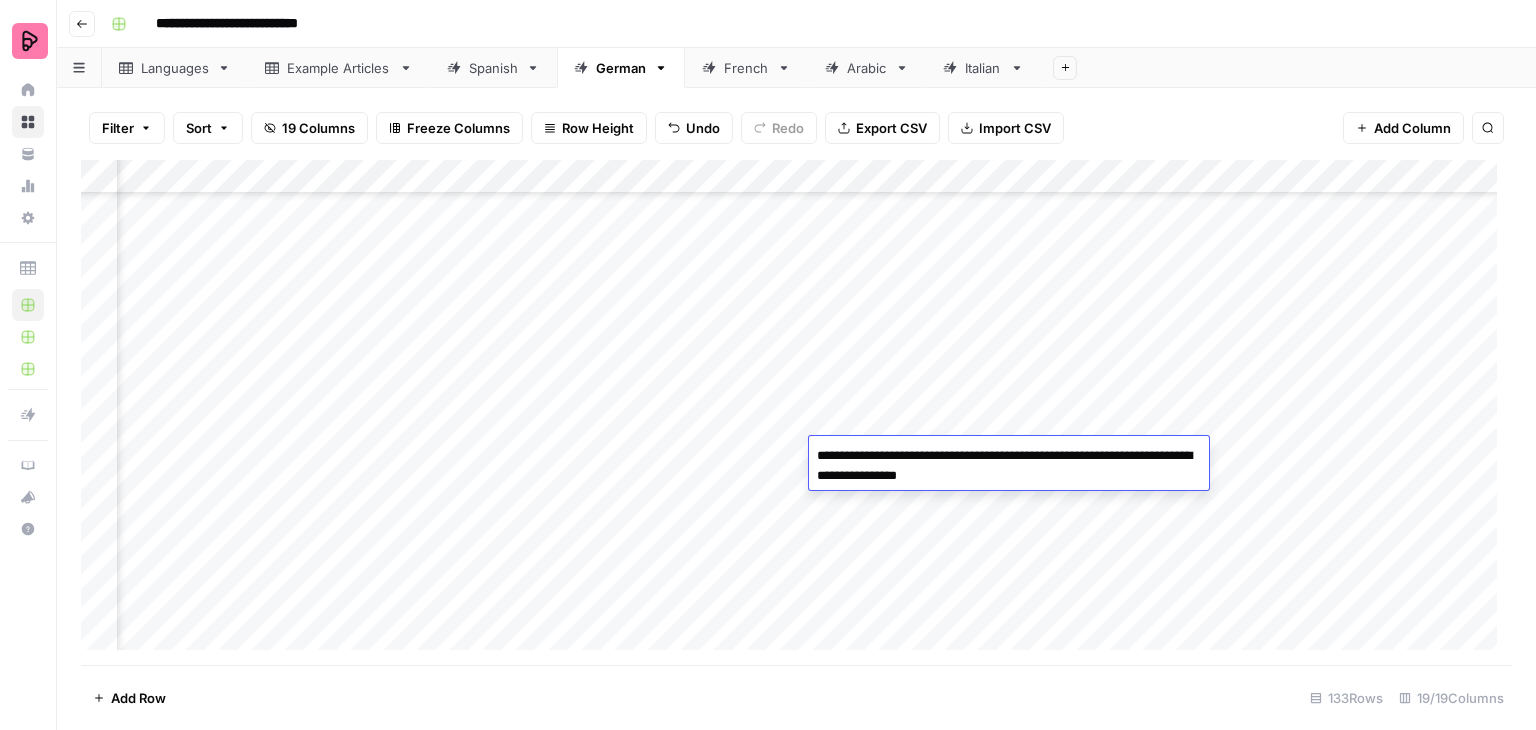 click on "Add Column" at bounding box center (796, 412) 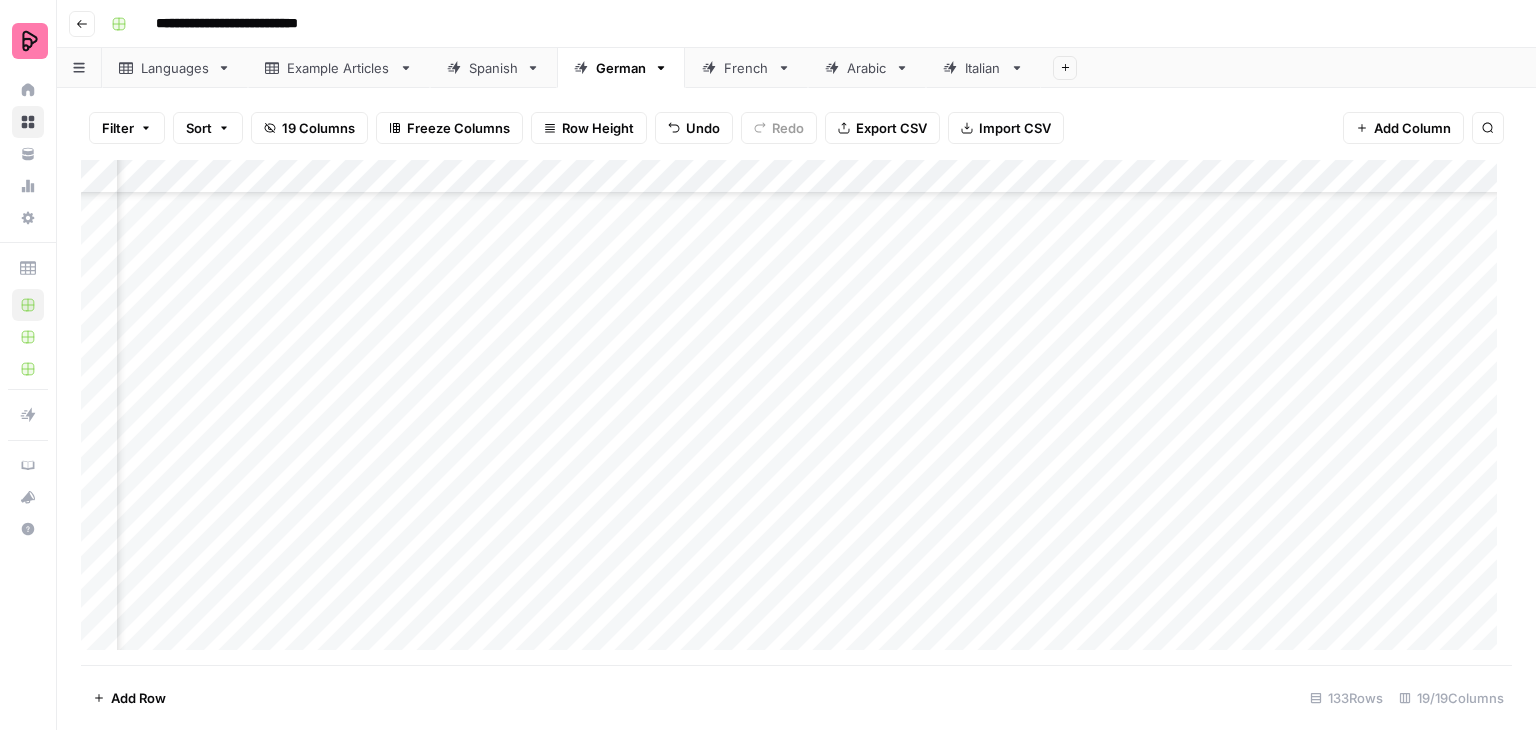 click on "Add Column" at bounding box center (796, 412) 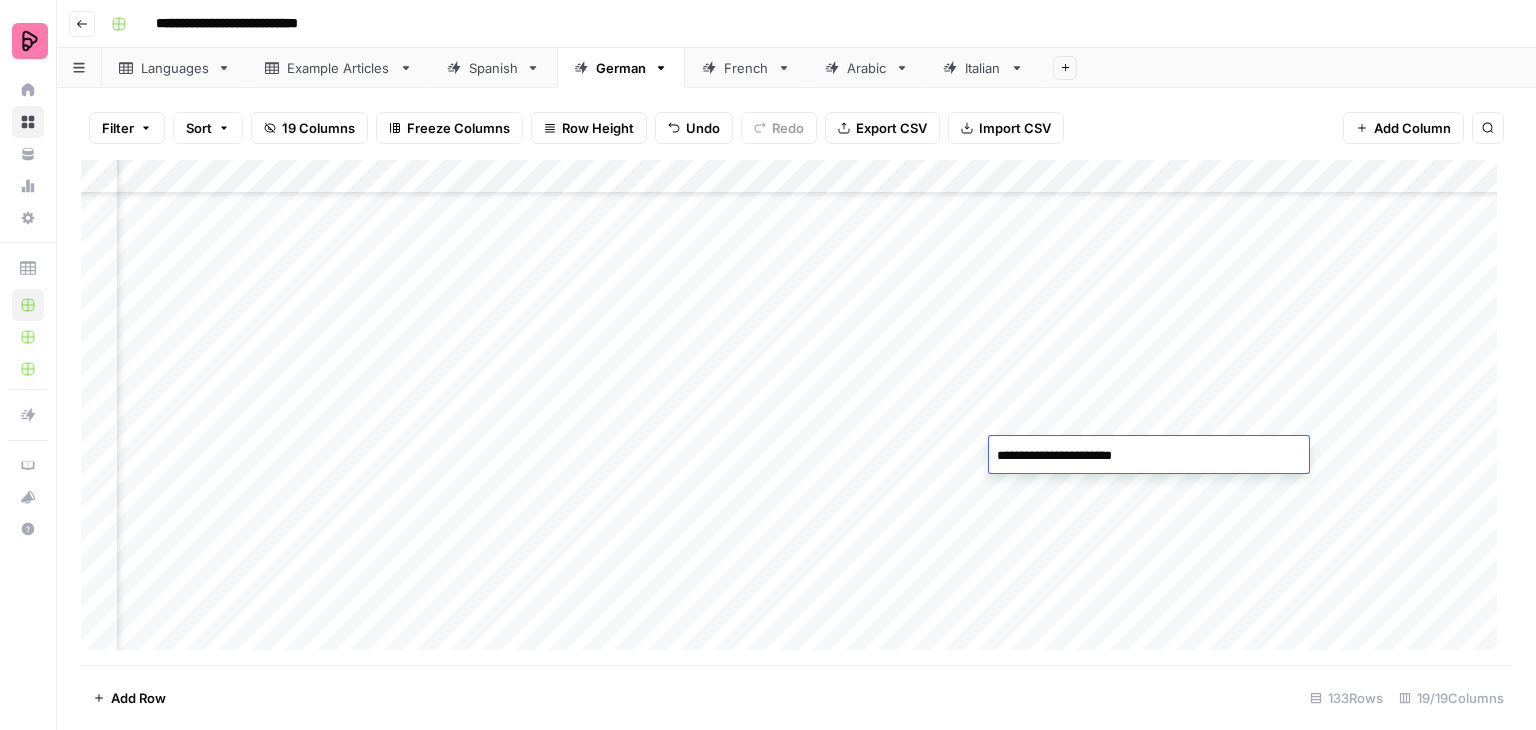 click on "Add Column" at bounding box center (796, 412) 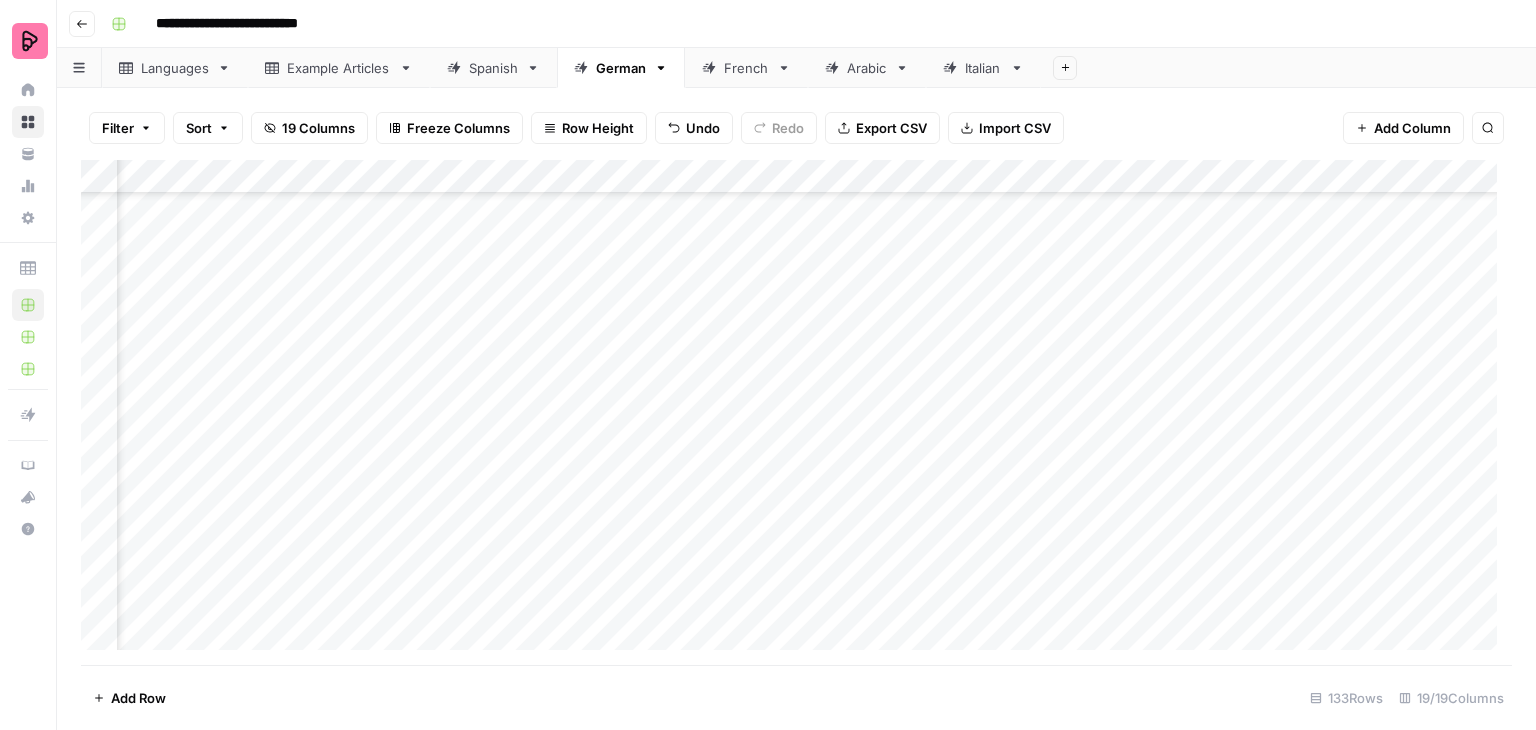 click on "Add Column" at bounding box center (796, 412) 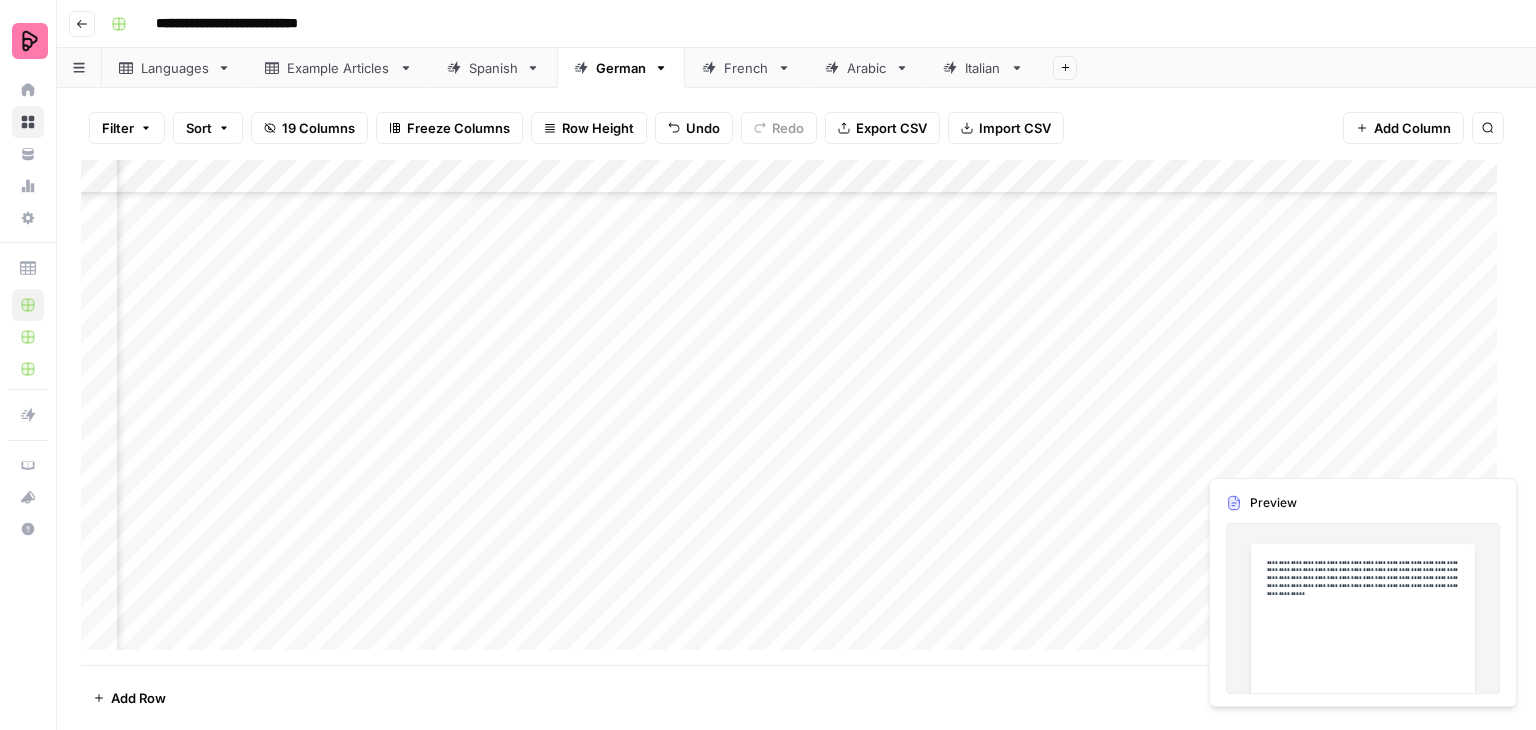 click on "Add Column" at bounding box center [796, 412] 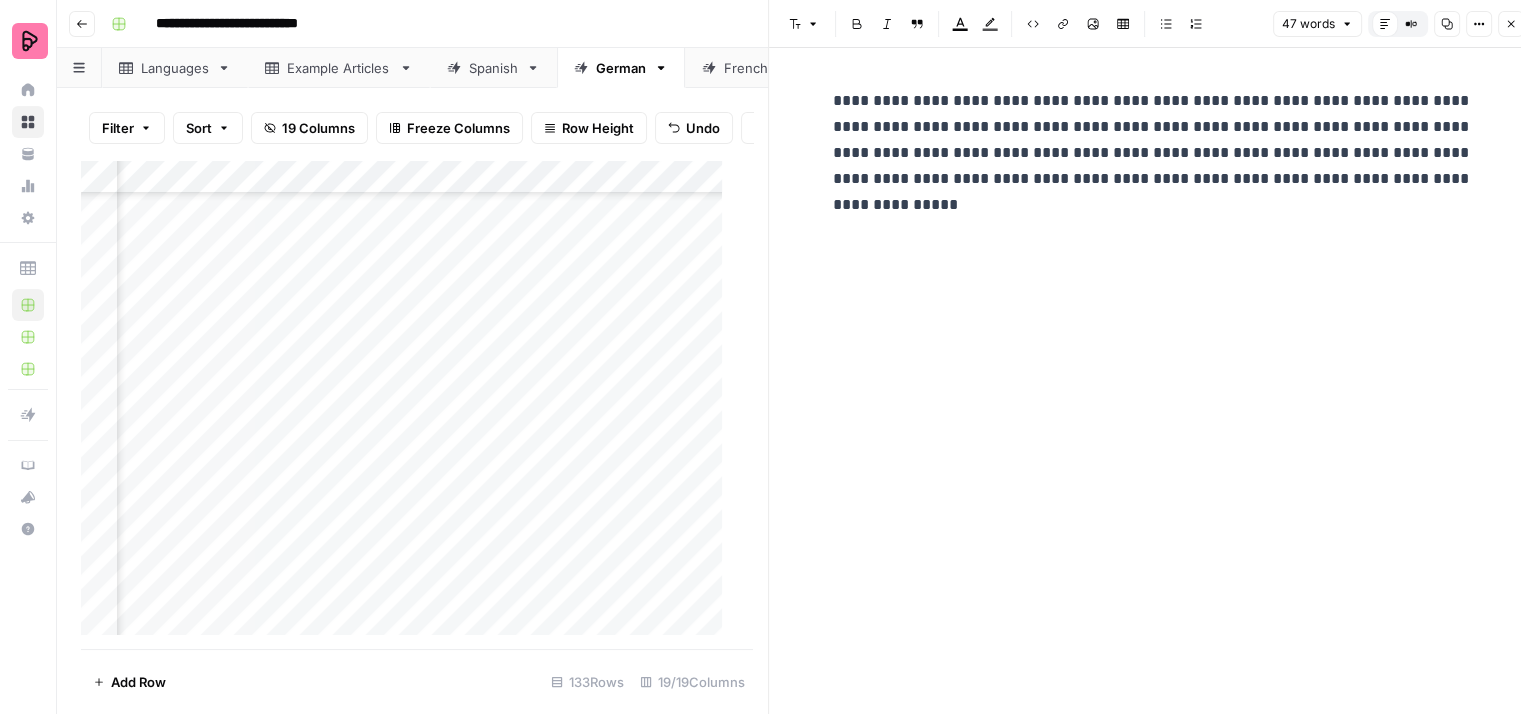 click on "**********" at bounding box center [1153, 153] 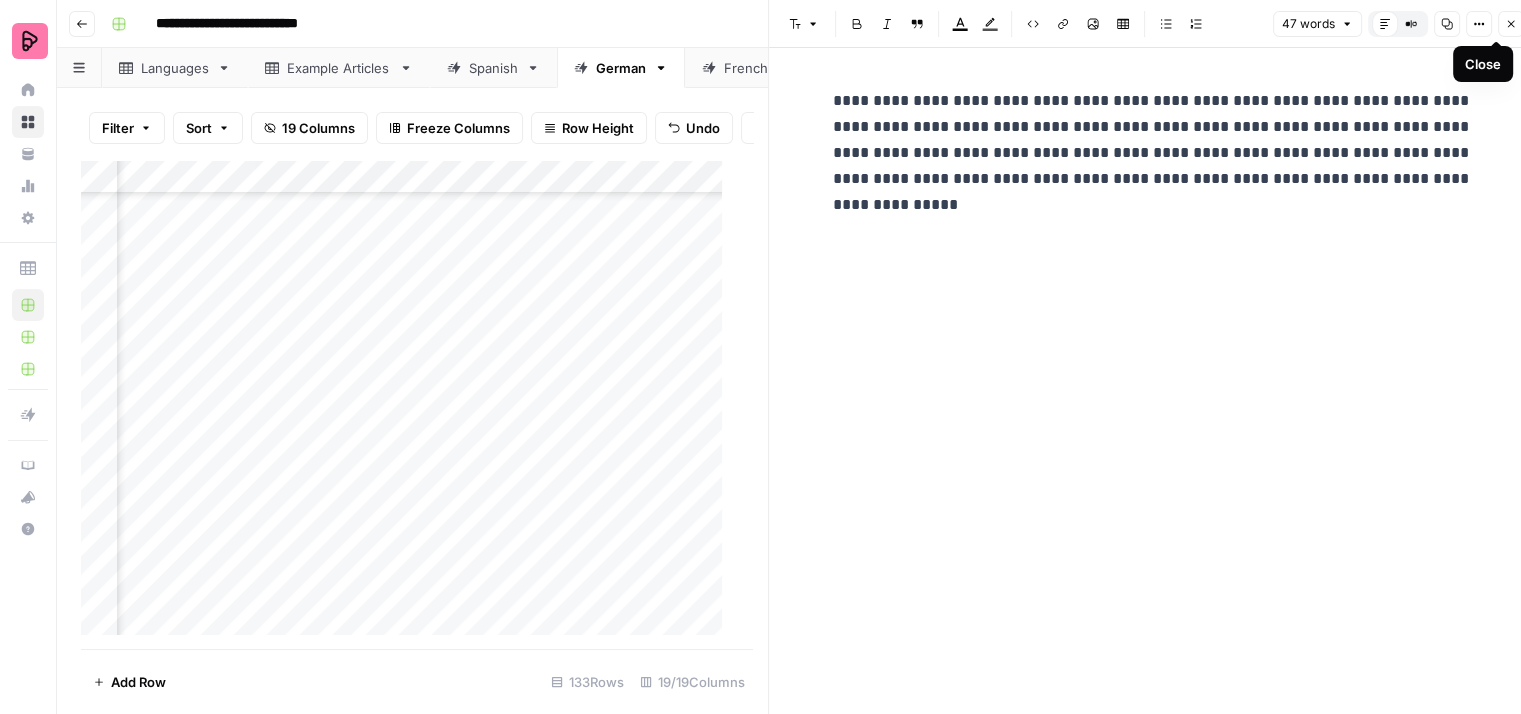 click on "Close" at bounding box center [1511, 24] 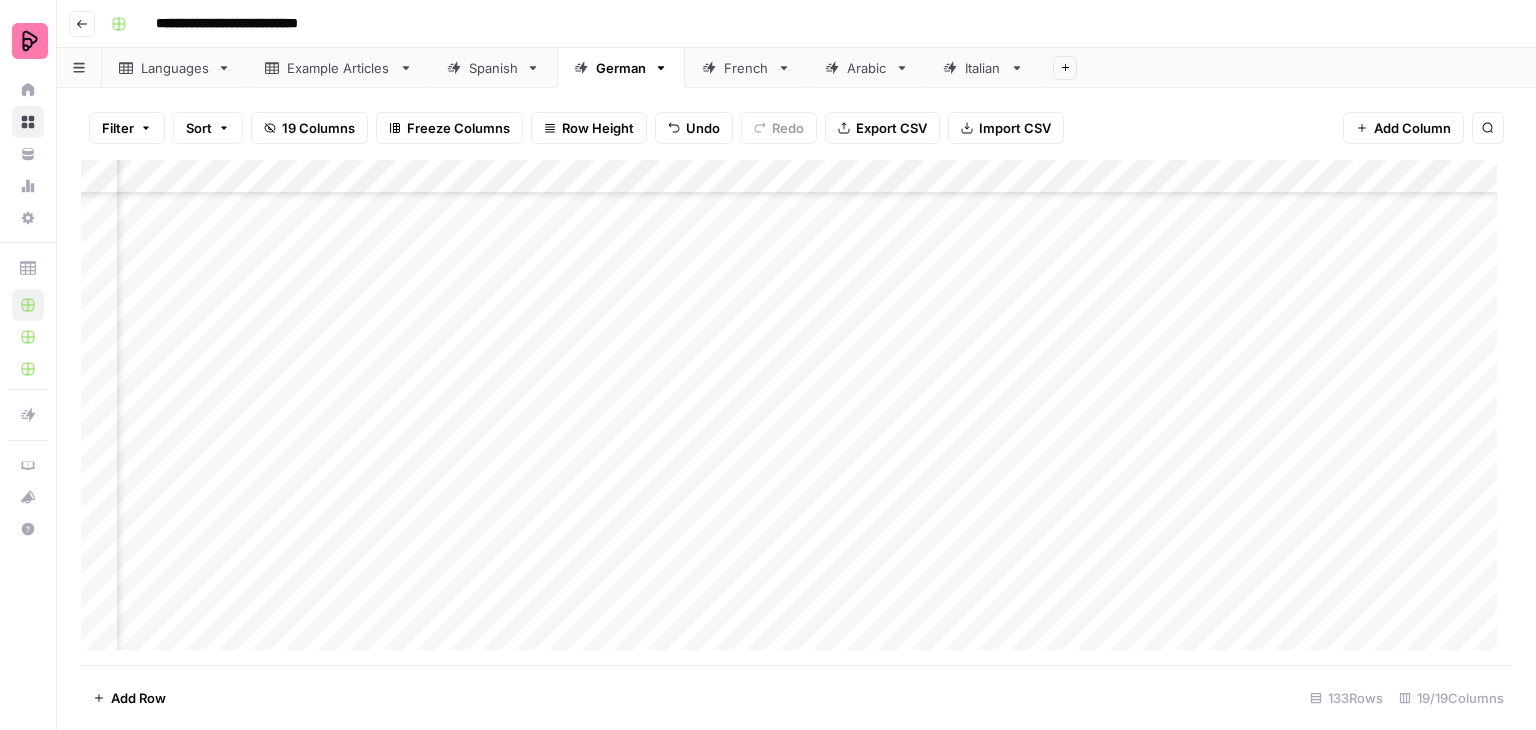 scroll, scrollTop: 3698, scrollLeft: 2481, axis: both 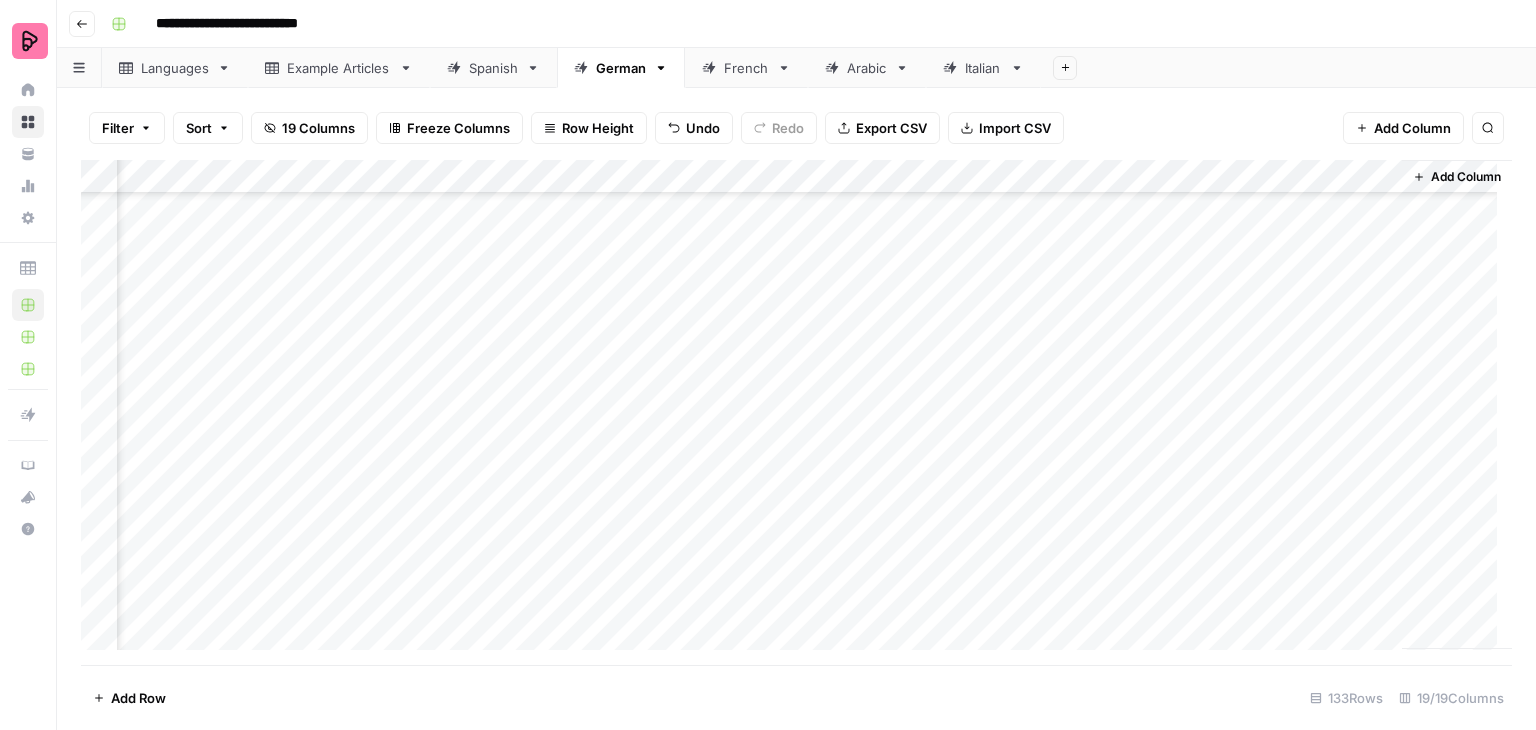 click on "Add Column" at bounding box center (796, 412) 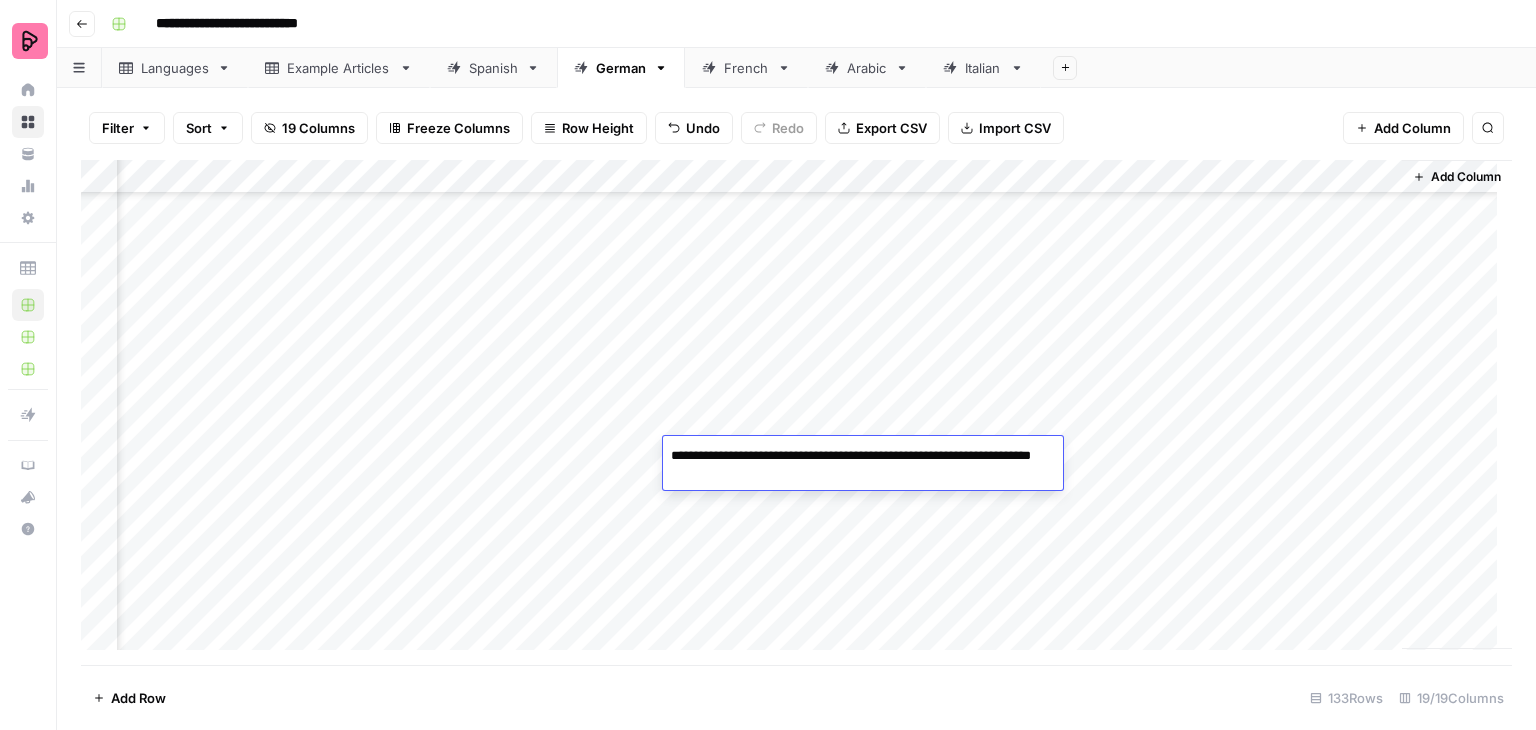 click on "Add Column" at bounding box center [796, 412] 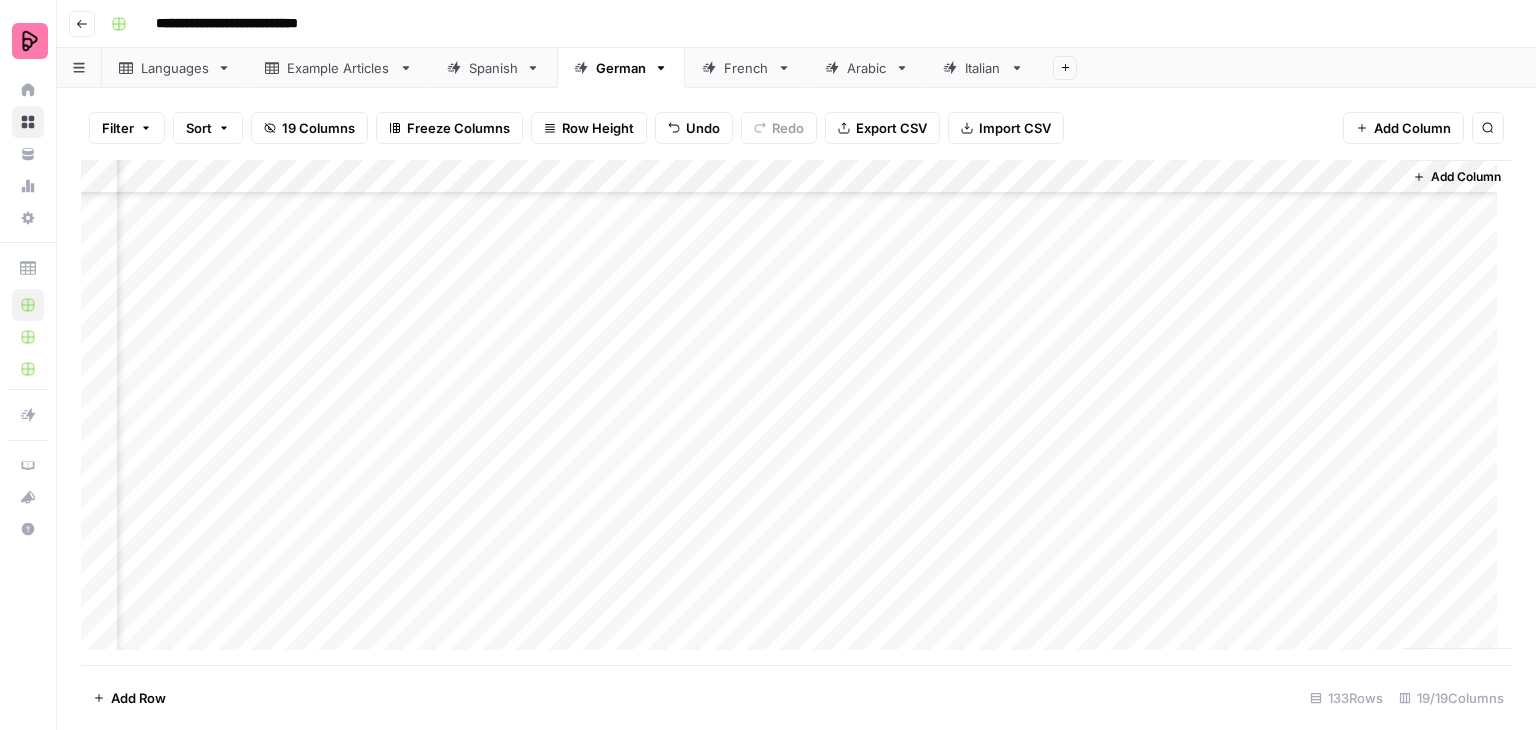 click on "Add Column" at bounding box center (796, 412) 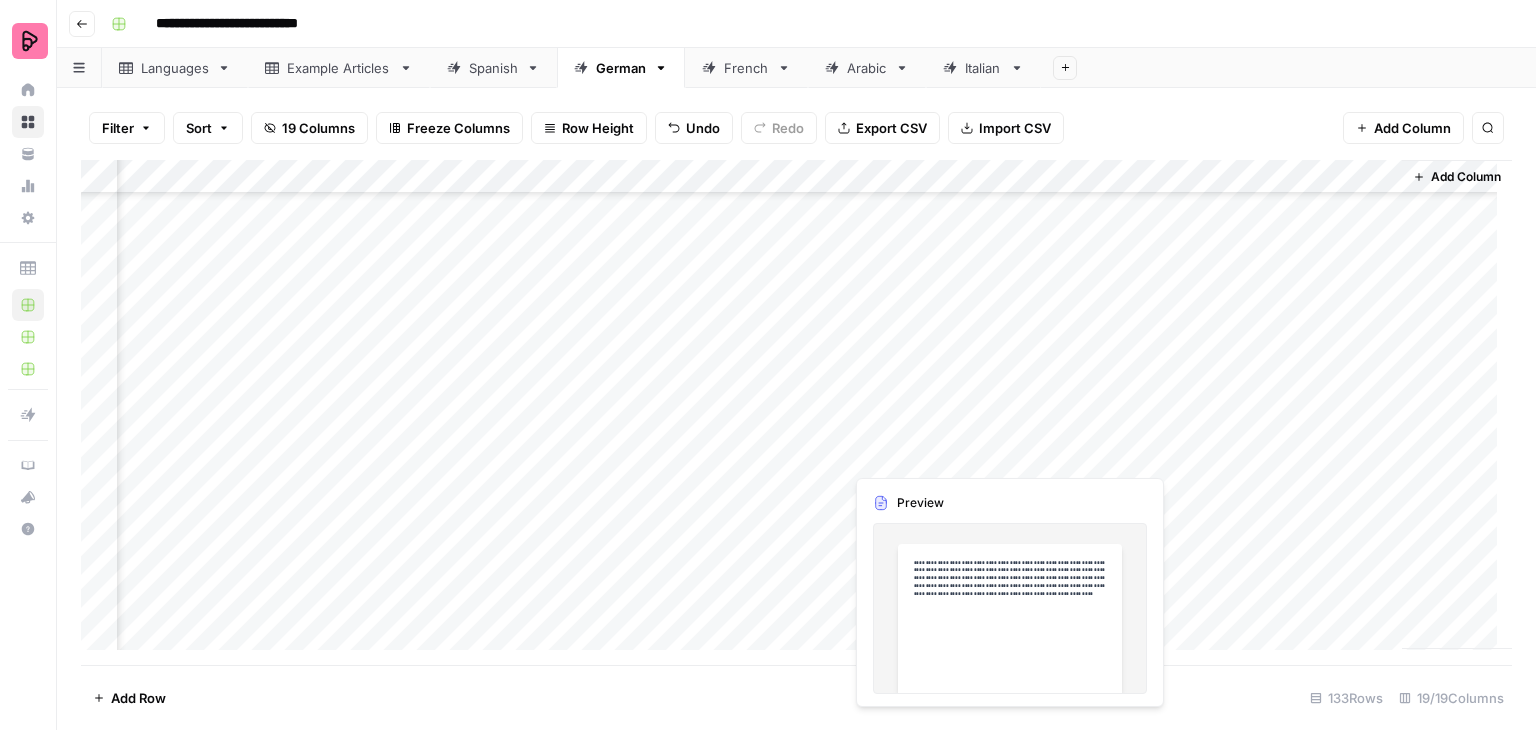 click on "Add Column" at bounding box center [796, 412] 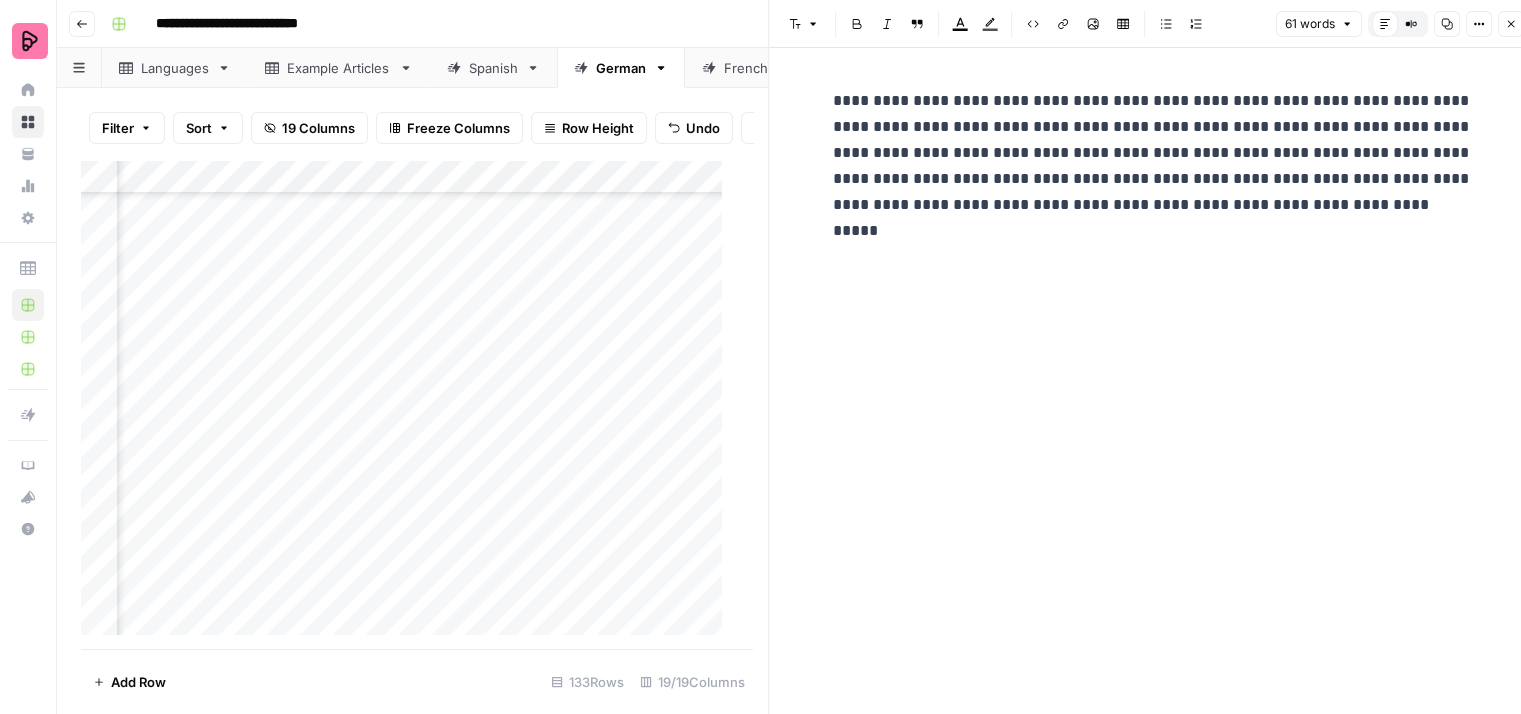 click on "**********" at bounding box center (1153, 153) 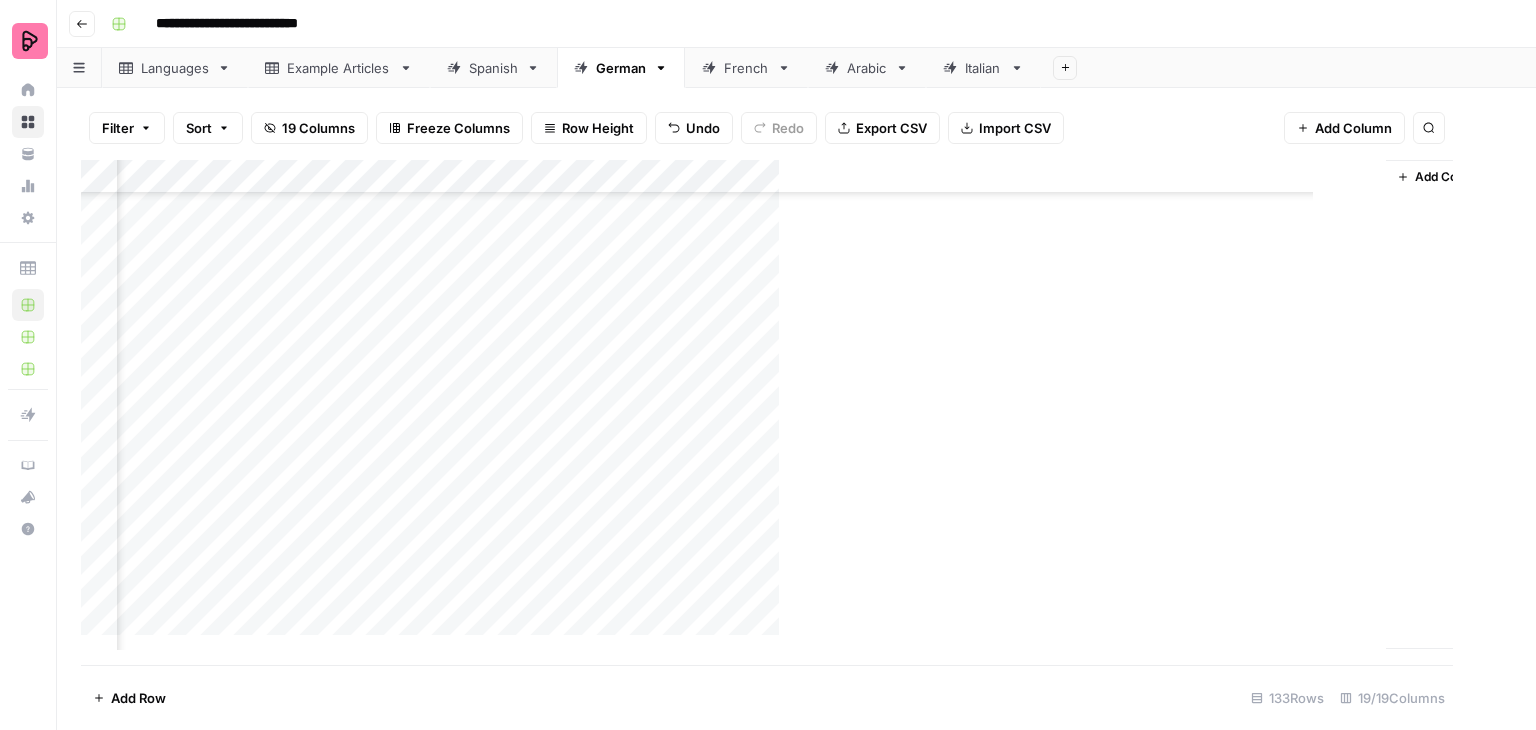 scroll, scrollTop: 3698, scrollLeft: 2457, axis: both 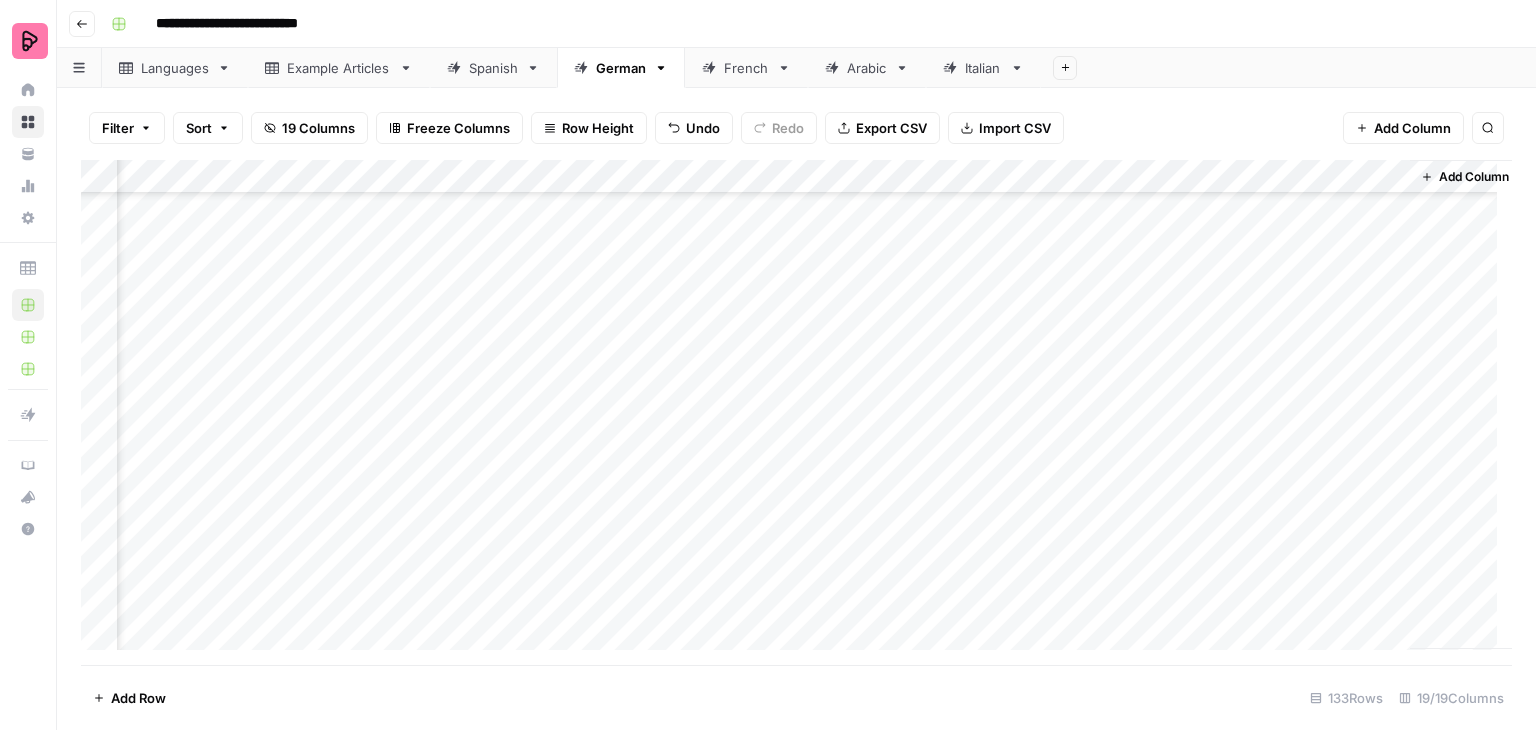 click on "Add Column" at bounding box center (796, 412) 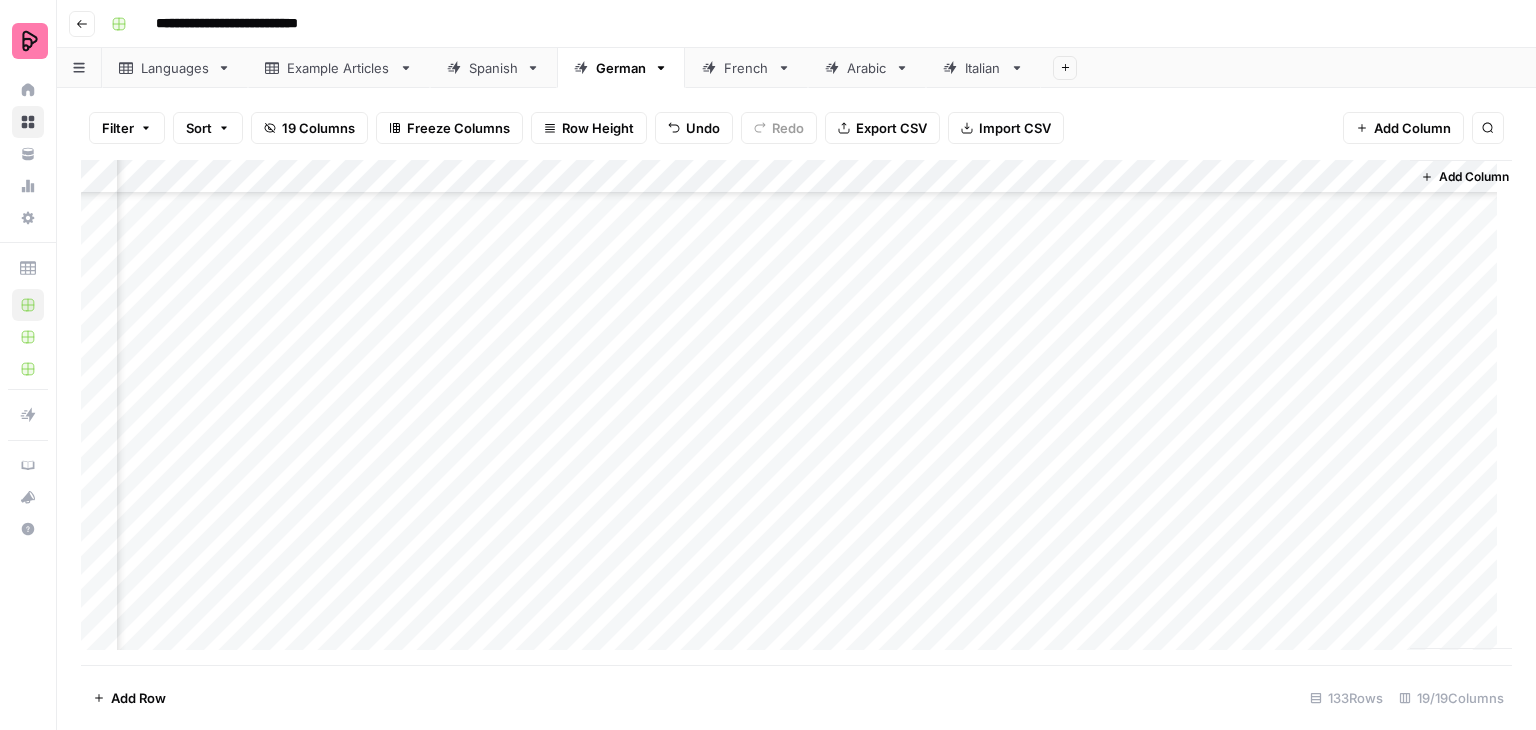 click on "Add Column" at bounding box center (796, 412) 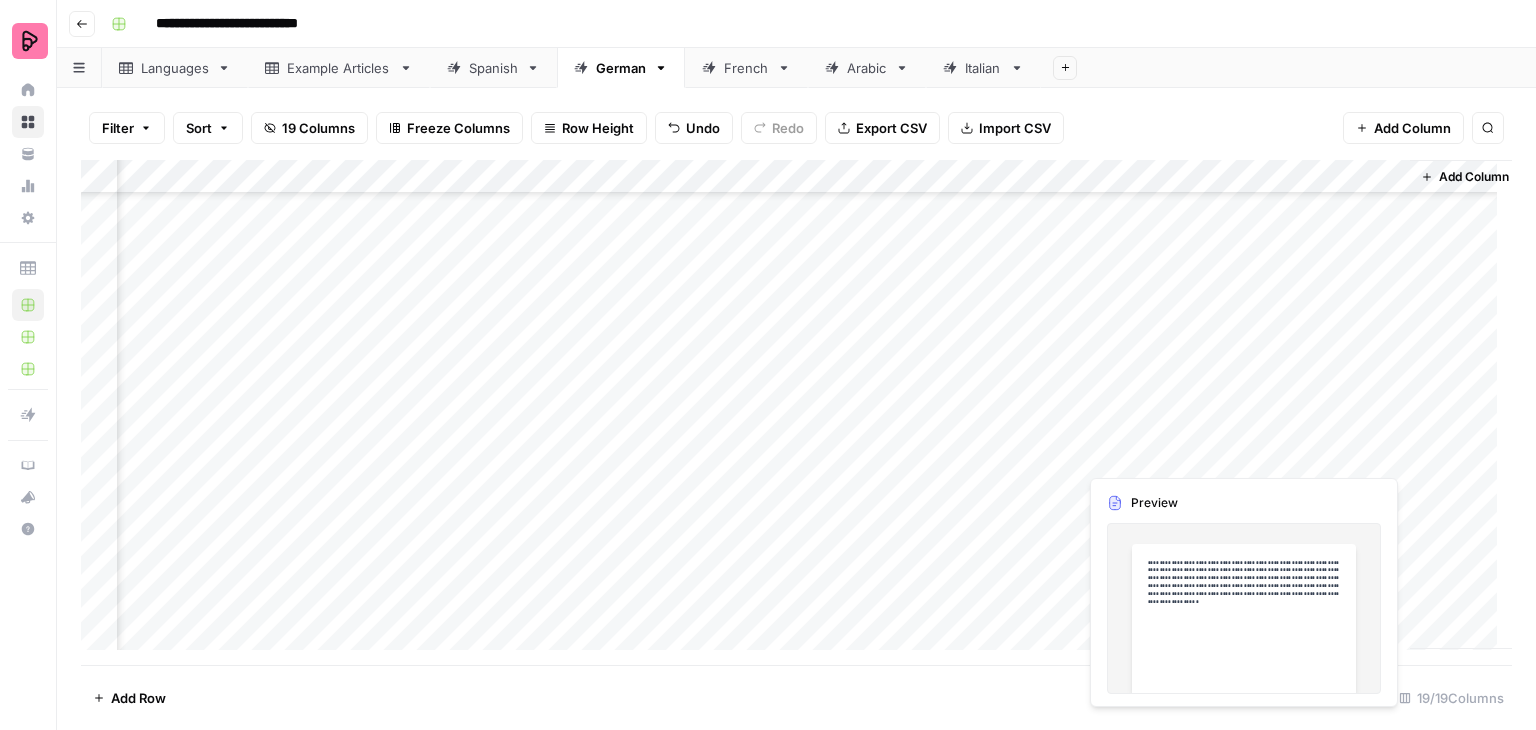 click on "Add Column" at bounding box center [796, 412] 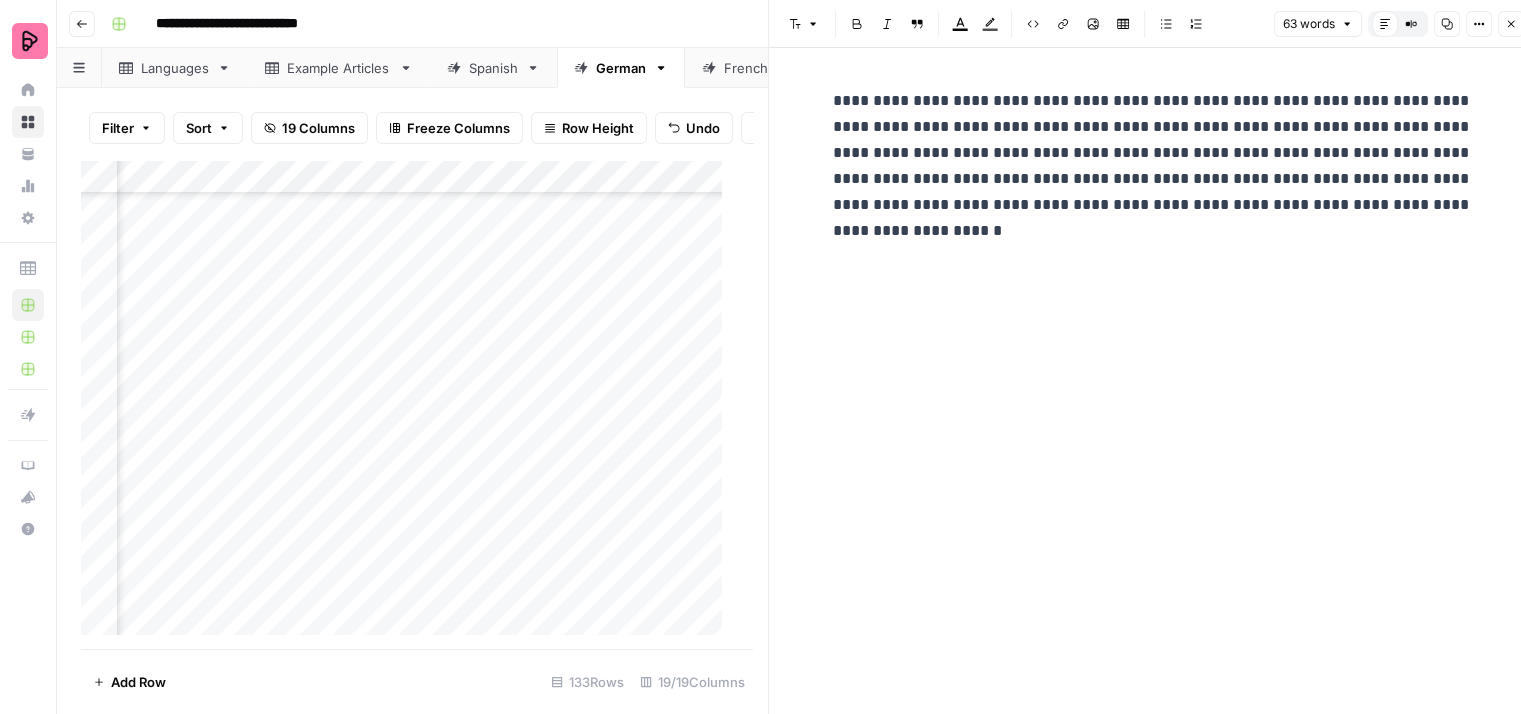 click 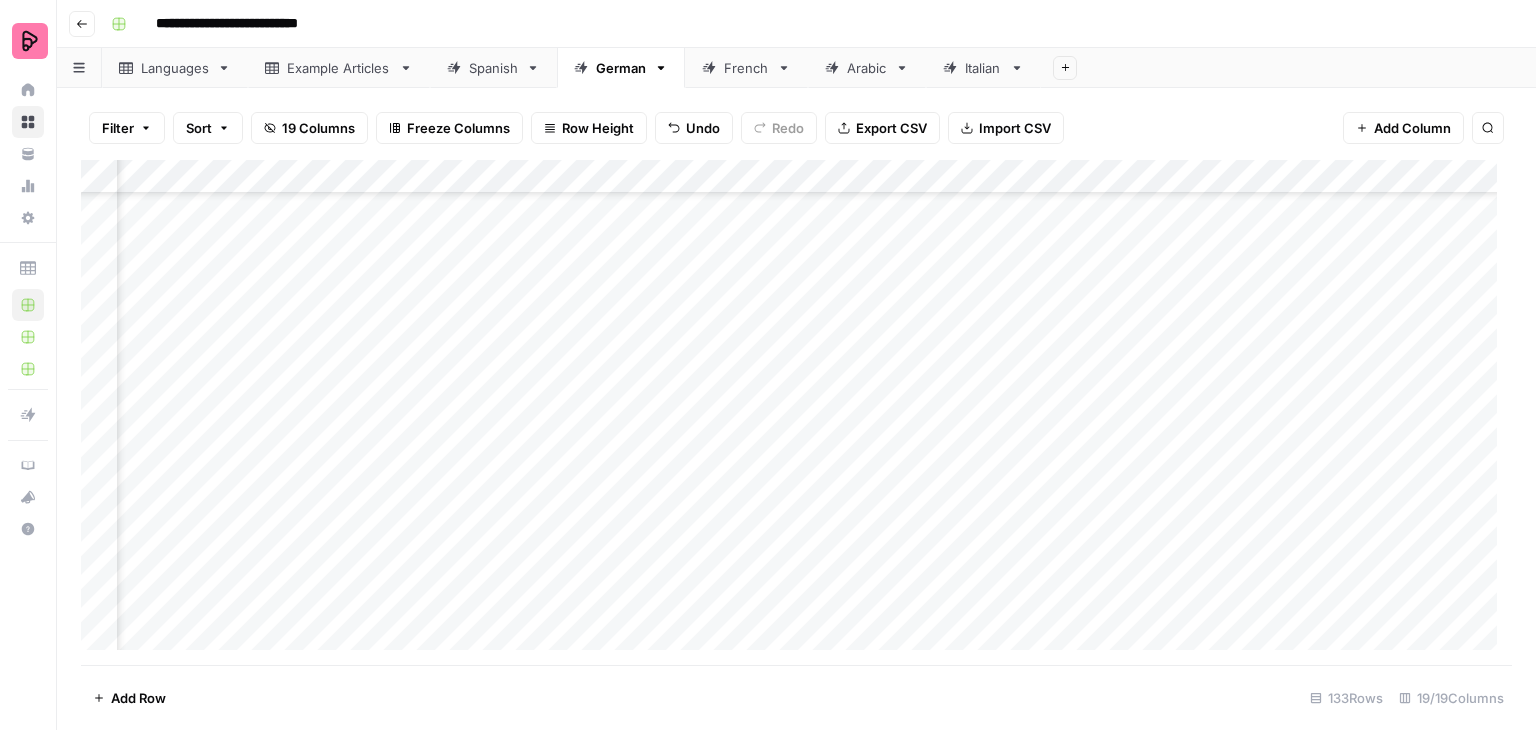 scroll, scrollTop: 3698, scrollLeft: 623, axis: both 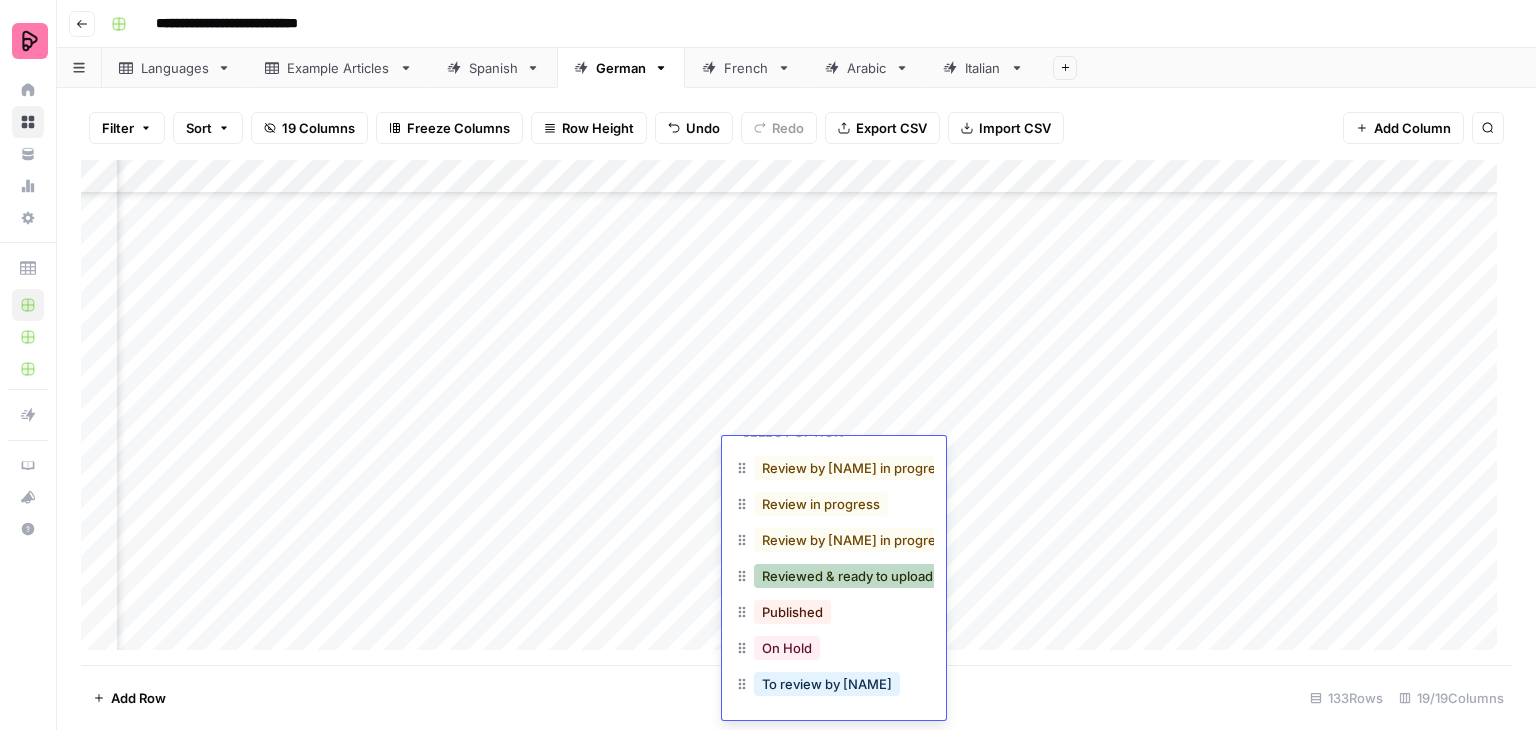 click on "Reviewed & ready to upload" at bounding box center (847, 576) 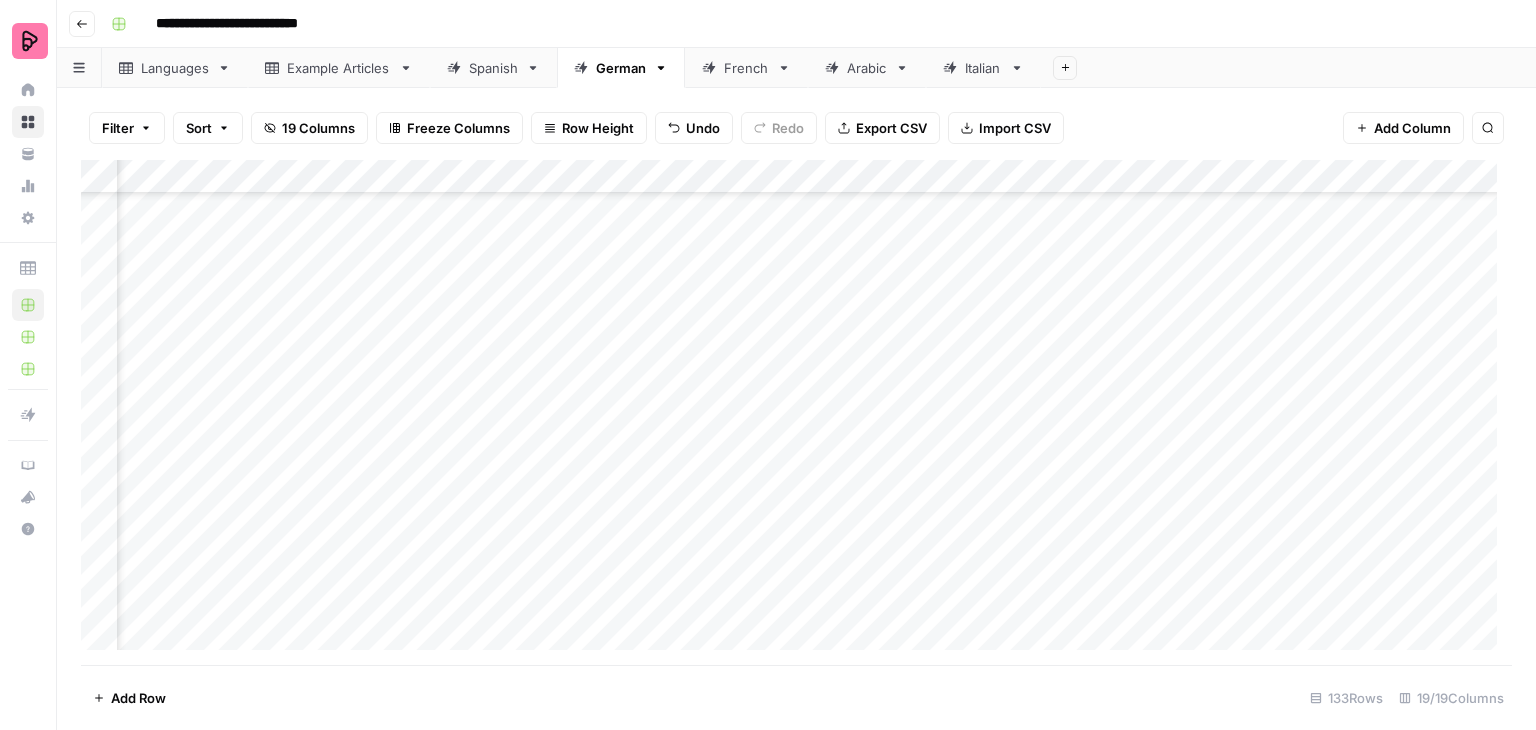 click on "Add Column" at bounding box center (796, 412) 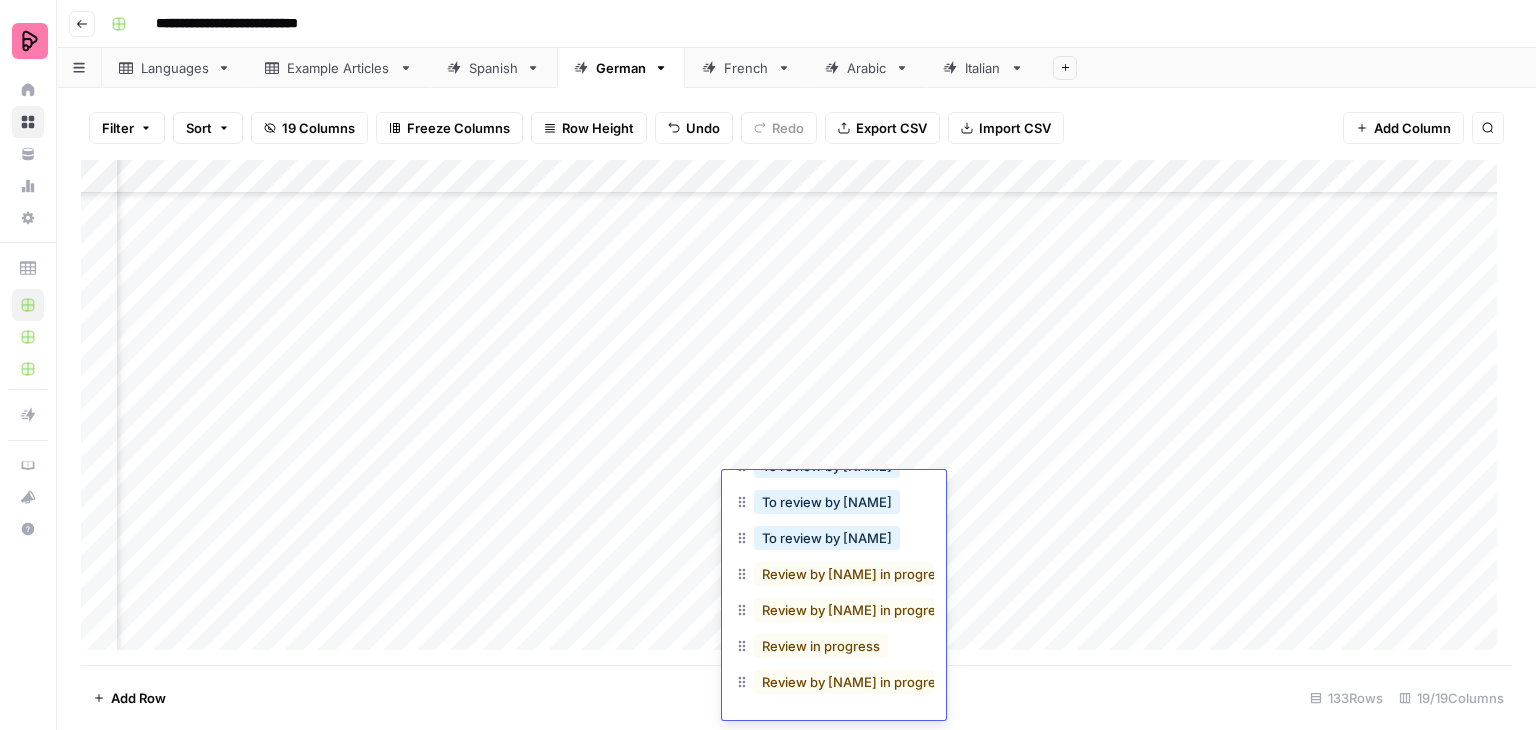 scroll, scrollTop: 102, scrollLeft: 0, axis: vertical 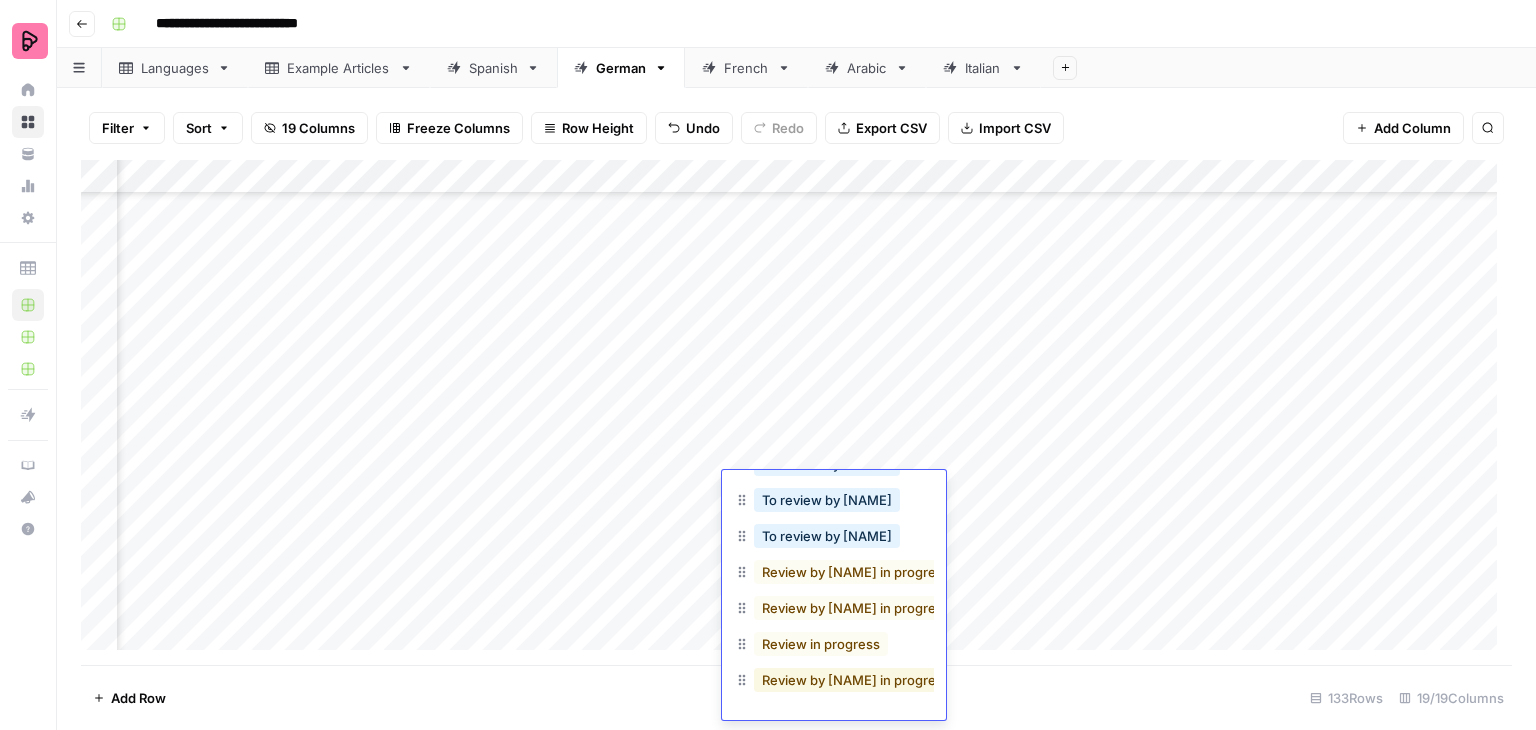 click on "Review by [NAME] in progress" at bounding box center (856, 680) 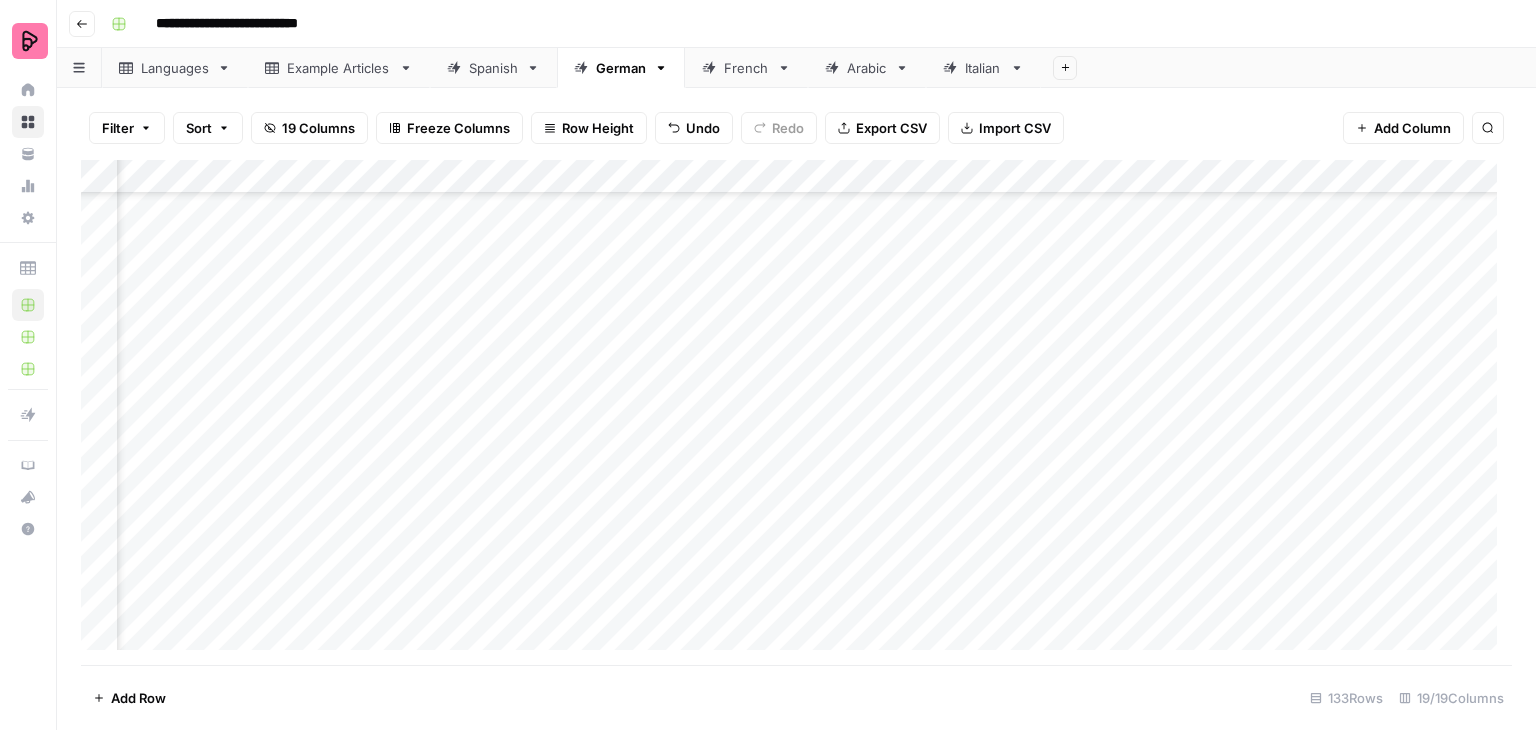 click on "Add Column" at bounding box center (796, 412) 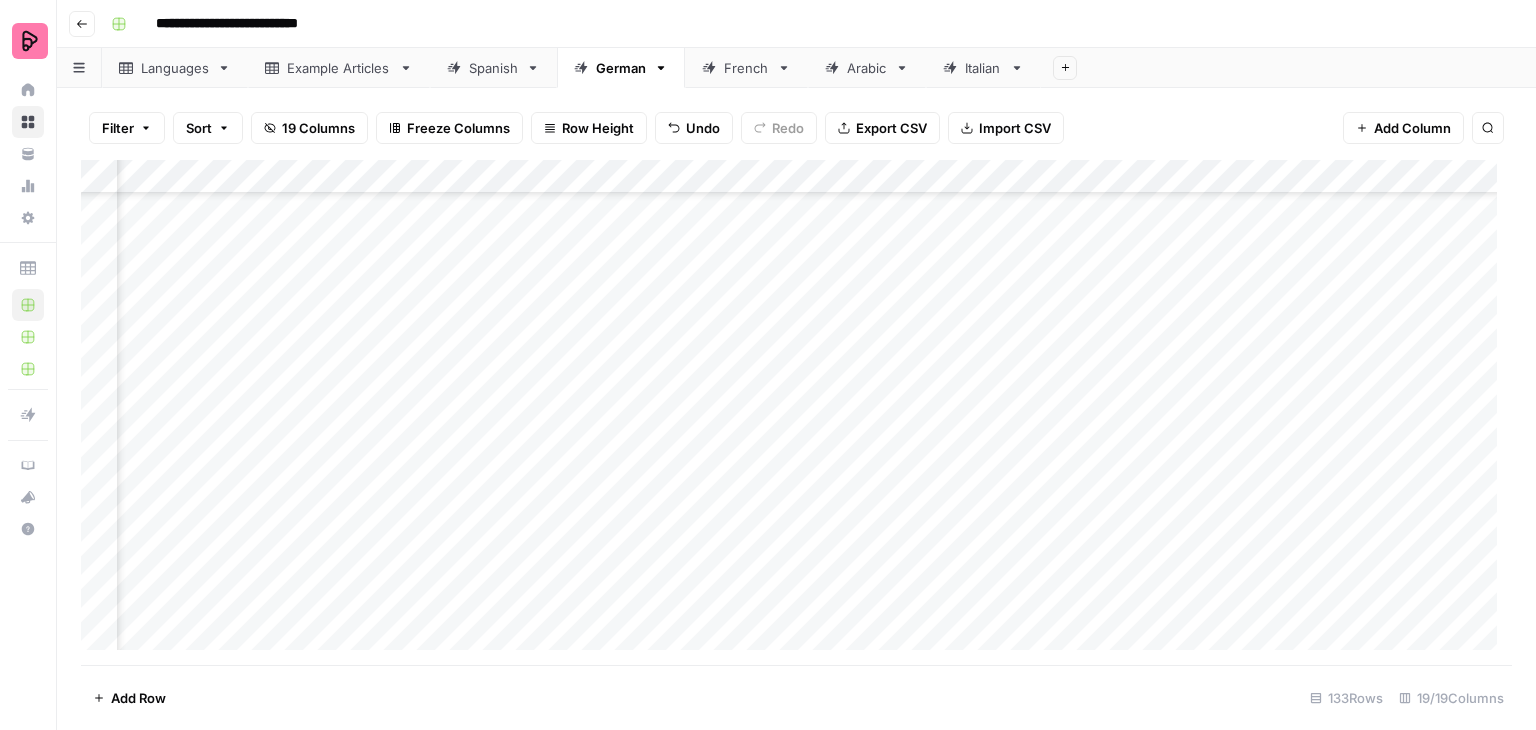 click on "Add Column" at bounding box center [796, 412] 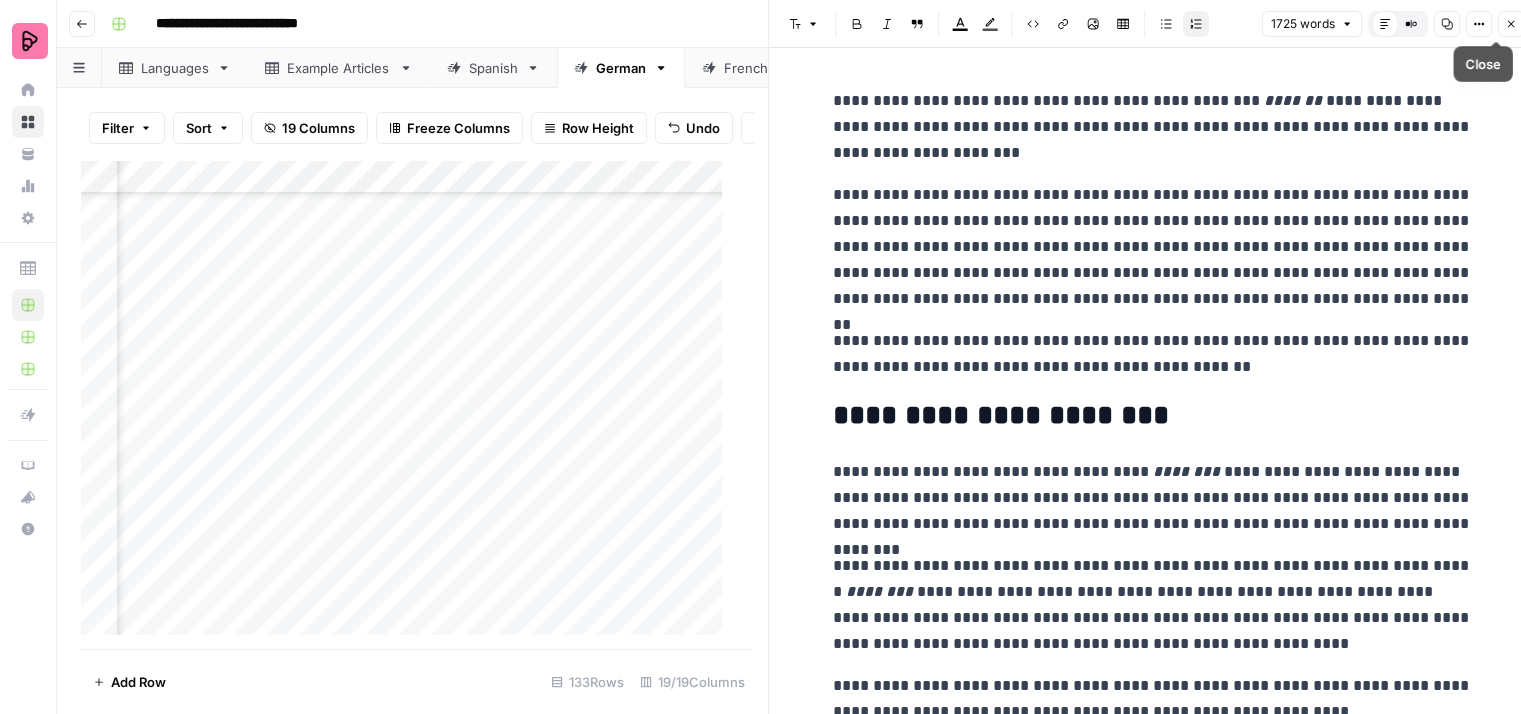click 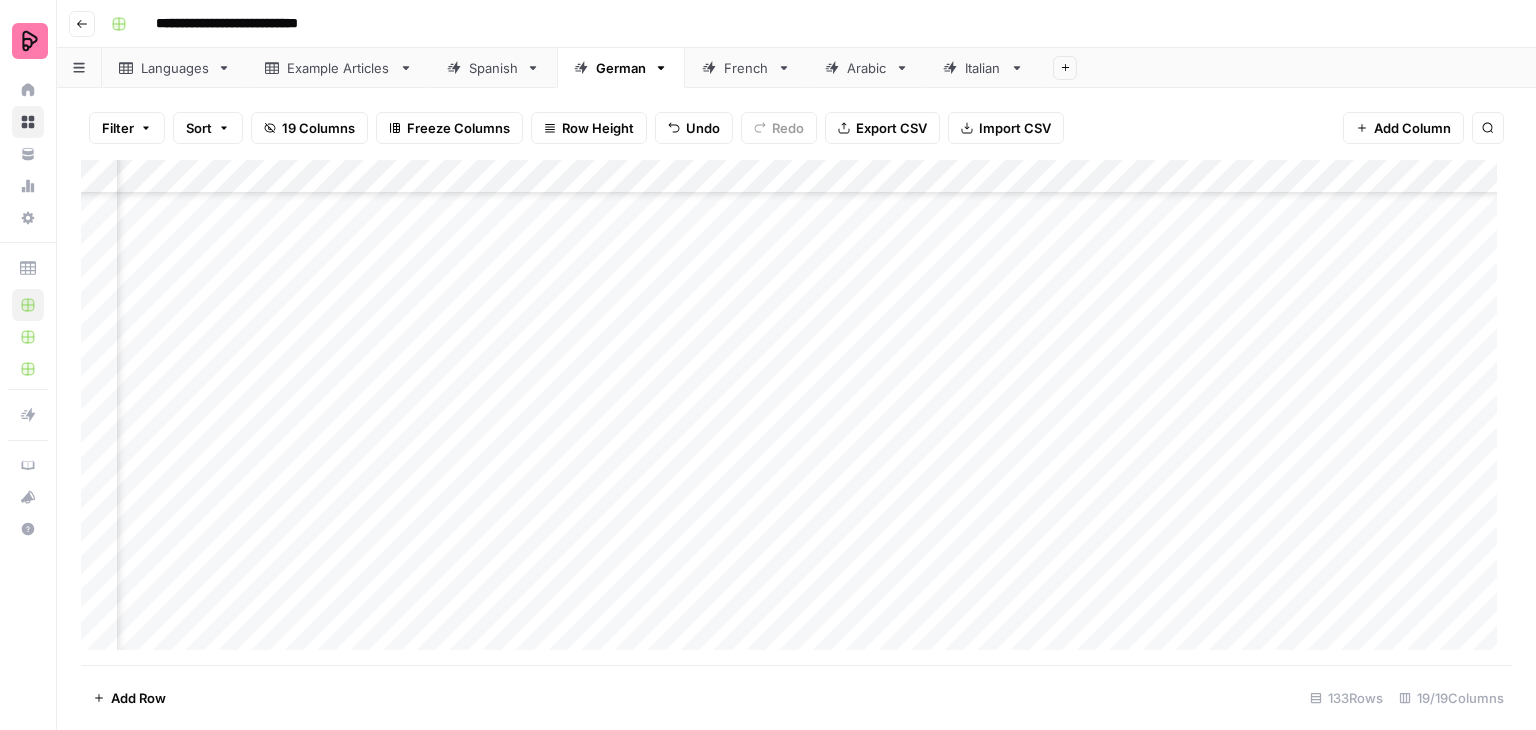 scroll, scrollTop: 3398, scrollLeft: 623, axis: both 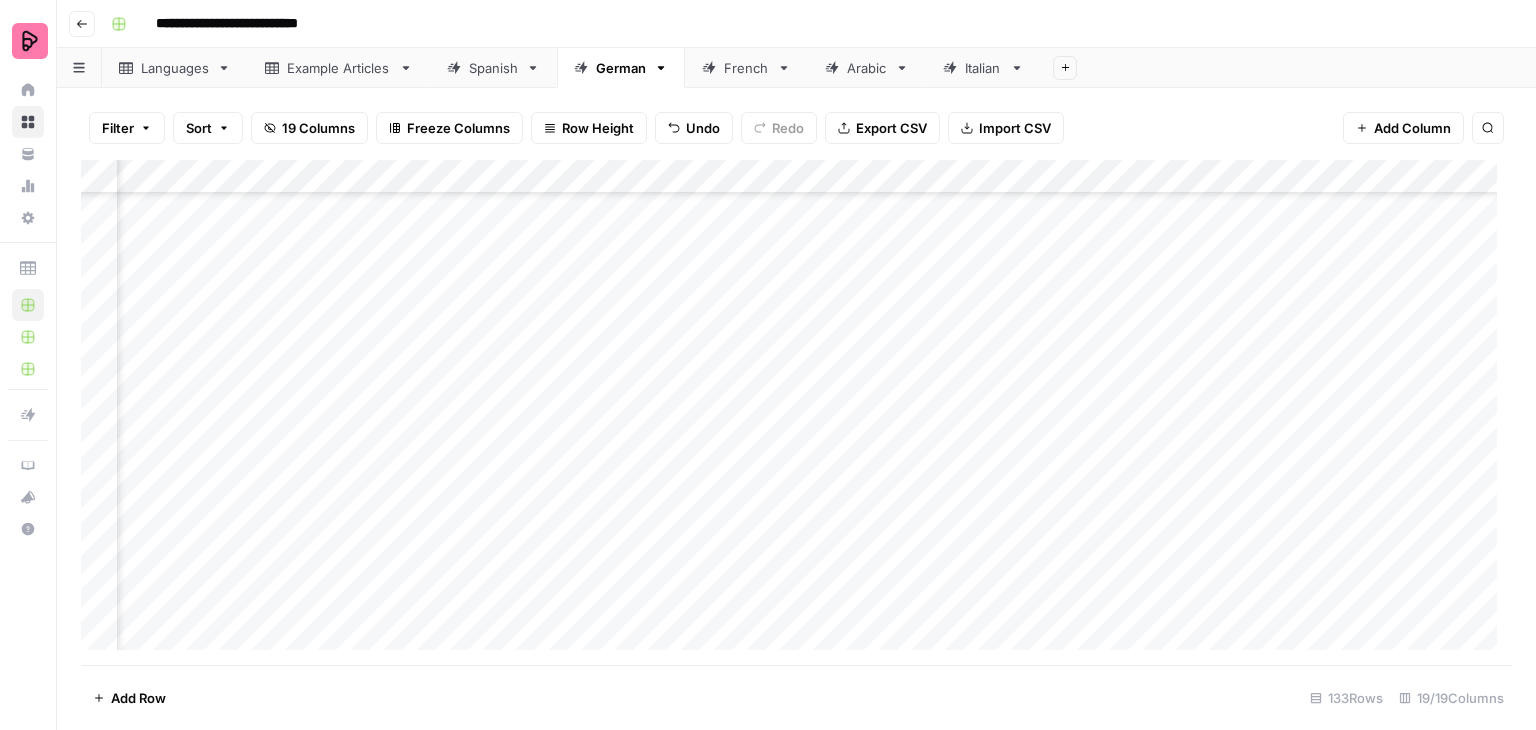 click on "Add Column" at bounding box center [796, 412] 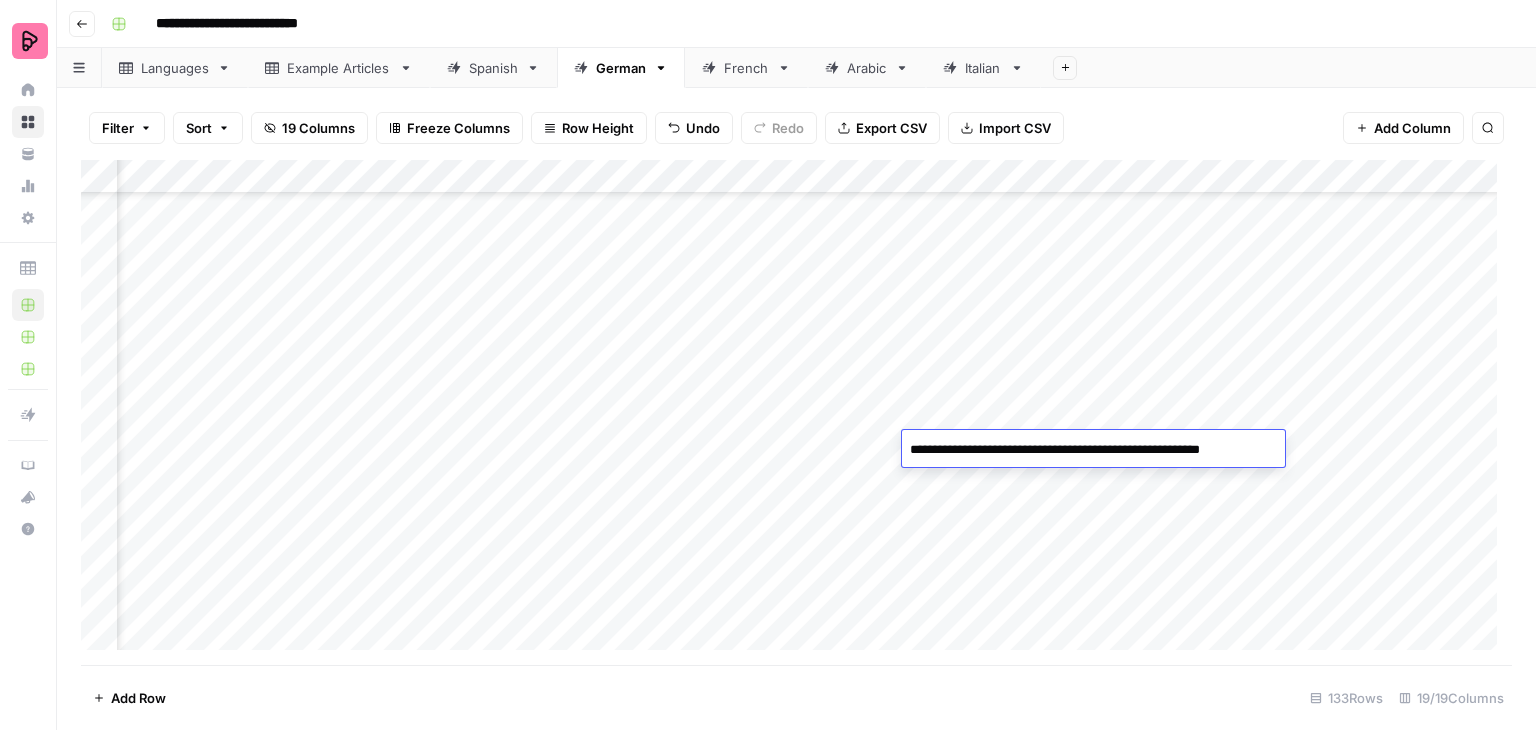 drag, startPoint x: 947, startPoint y: 445, endPoint x: 896, endPoint y: 451, distance: 51.351727 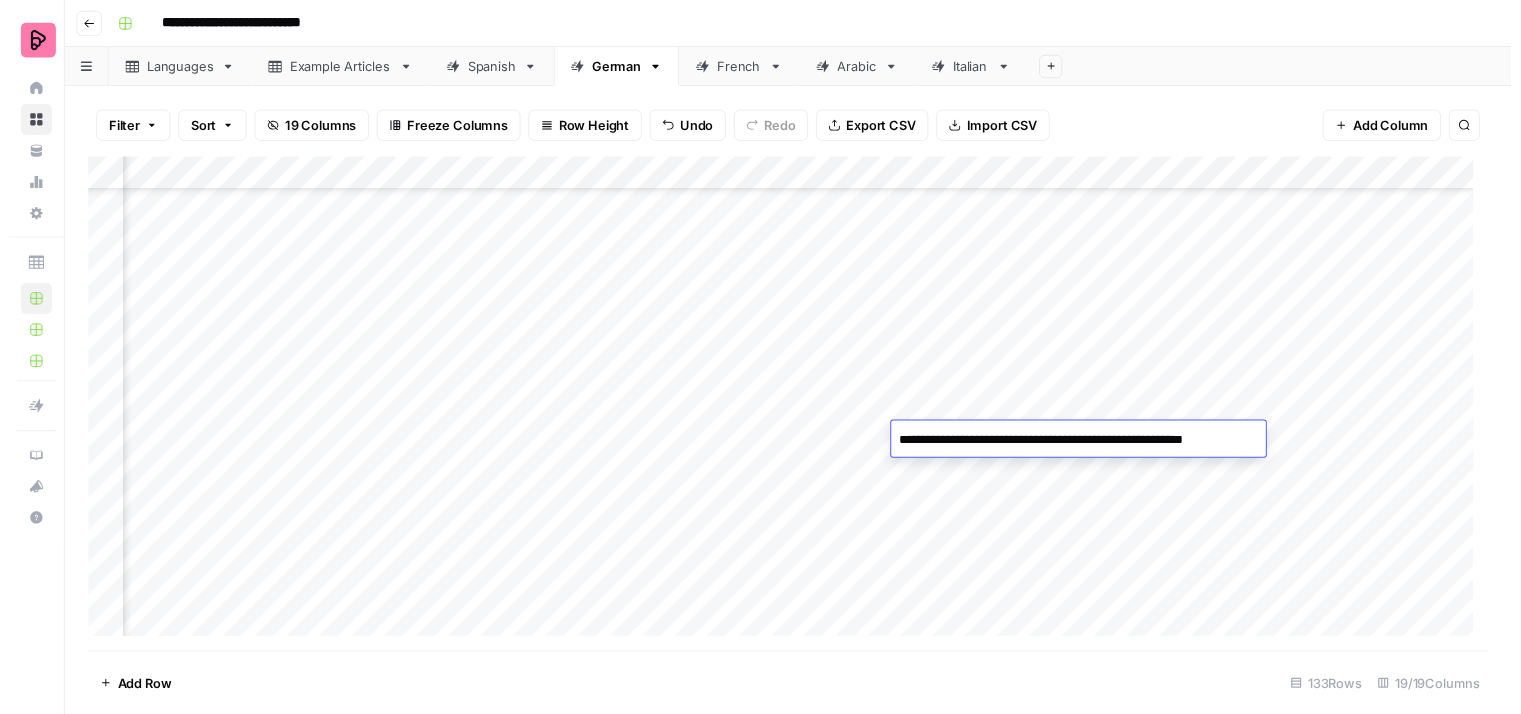 scroll, scrollTop: 3898, scrollLeft: 623, axis: both 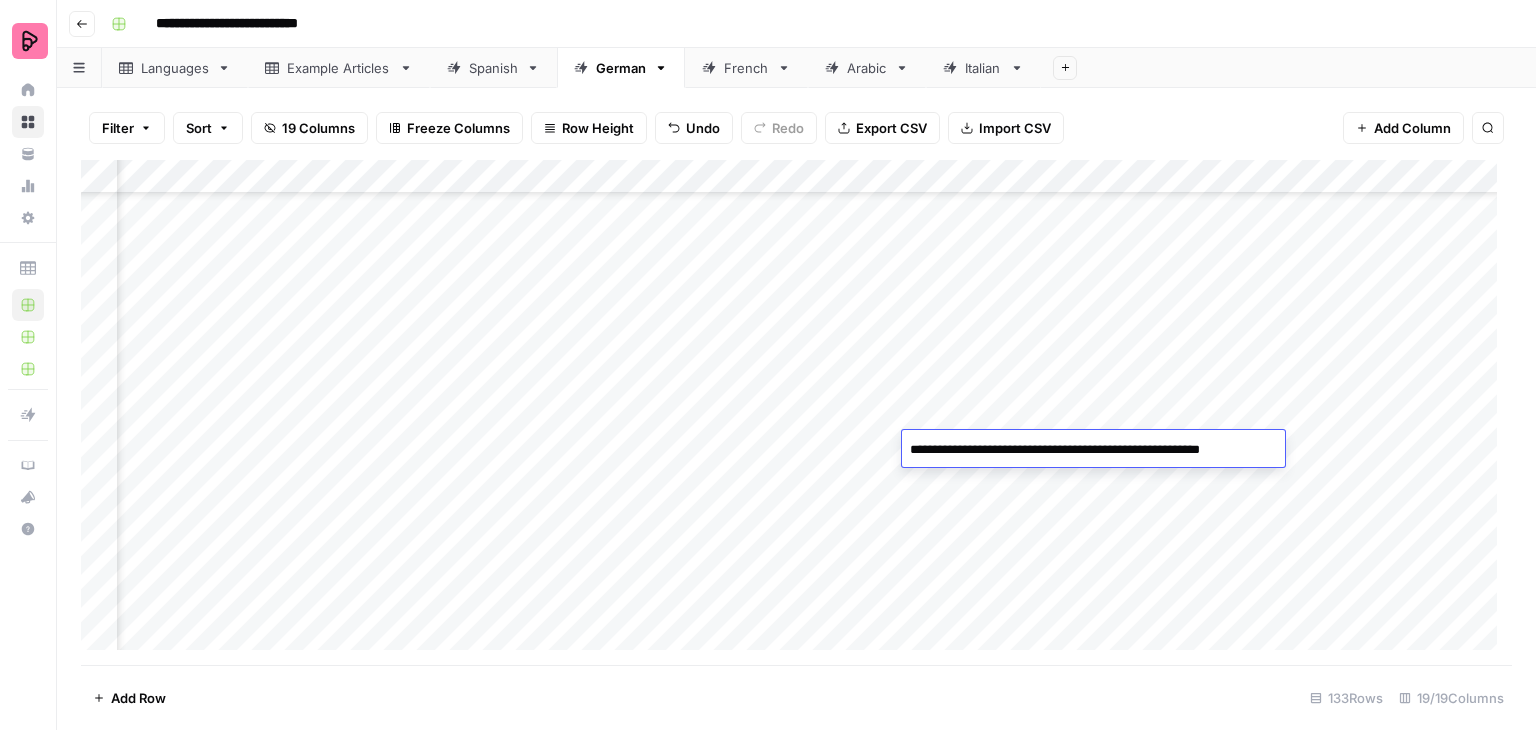 click on "Add Column" at bounding box center (796, 412) 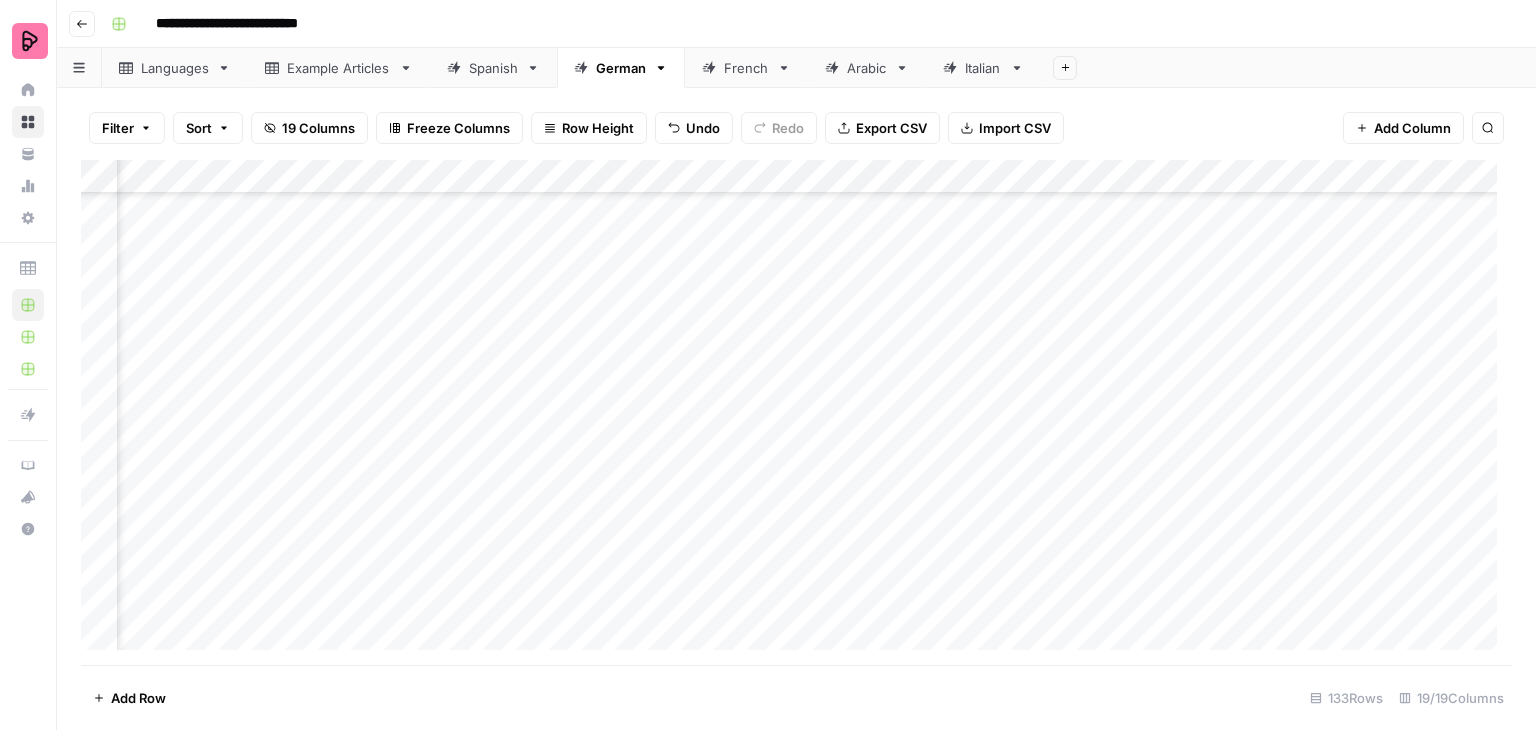 click on "Add Column" at bounding box center (796, 412) 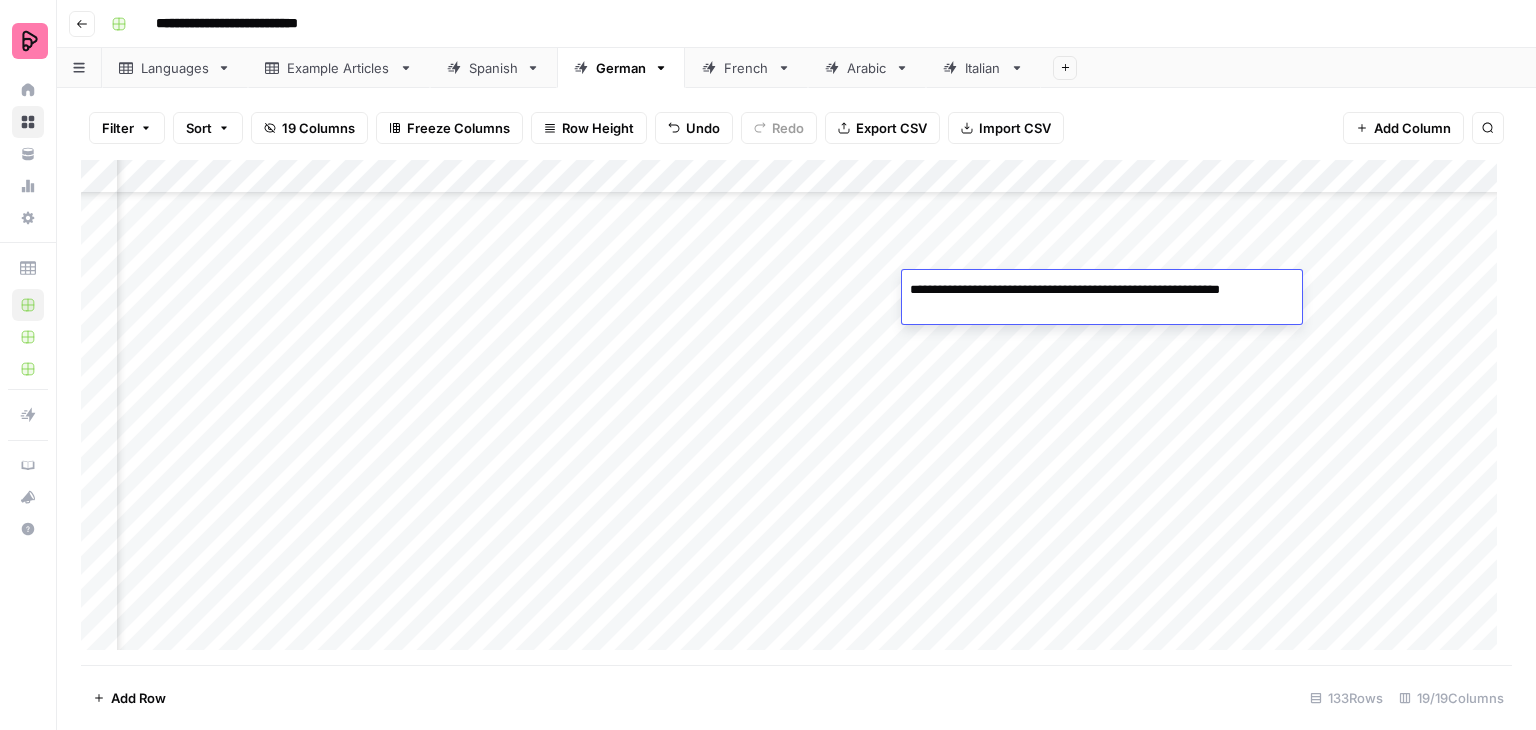 click on "**********" at bounding box center [1102, 300] 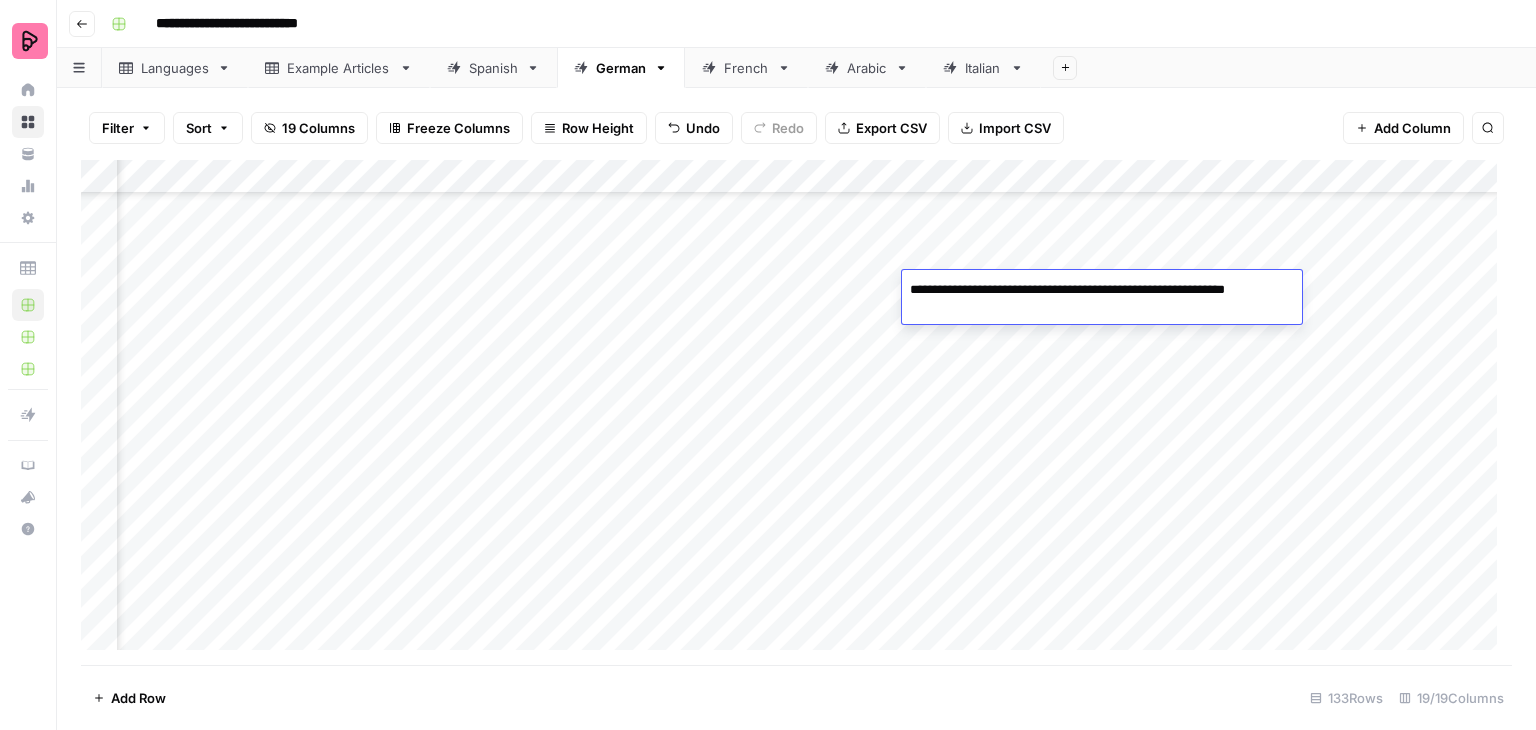 type on "**********" 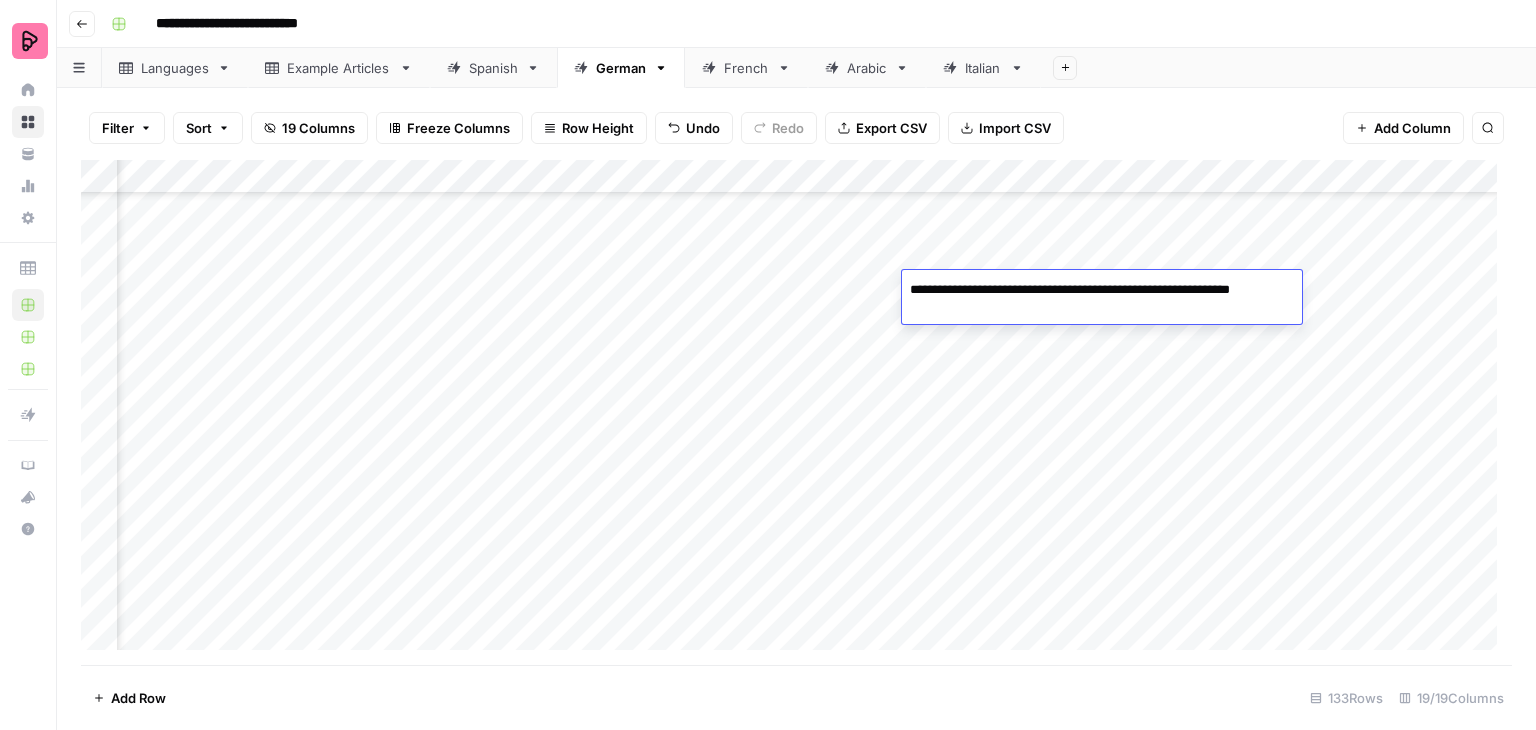 click on "Add Column" at bounding box center (796, 412) 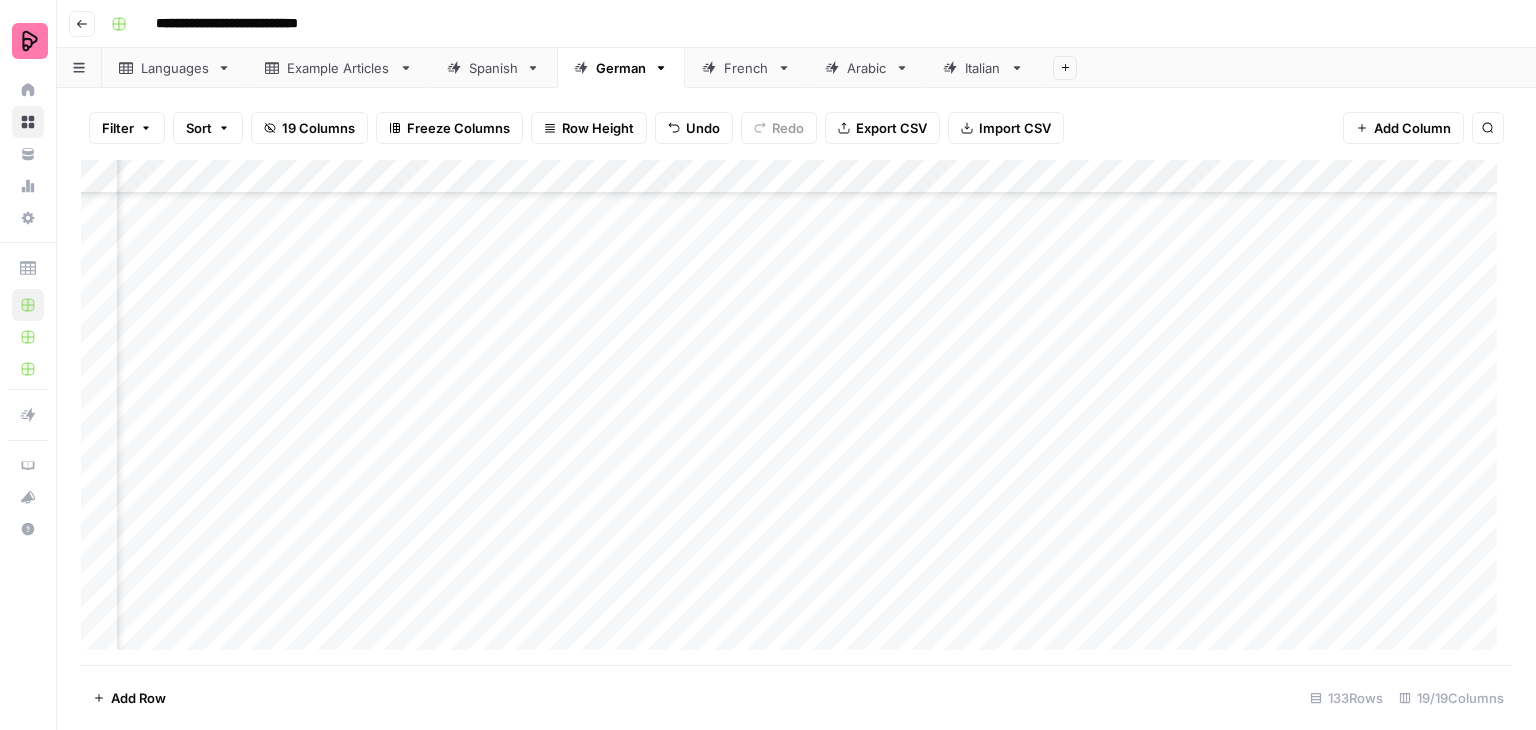 click on "Add Column" at bounding box center [796, 412] 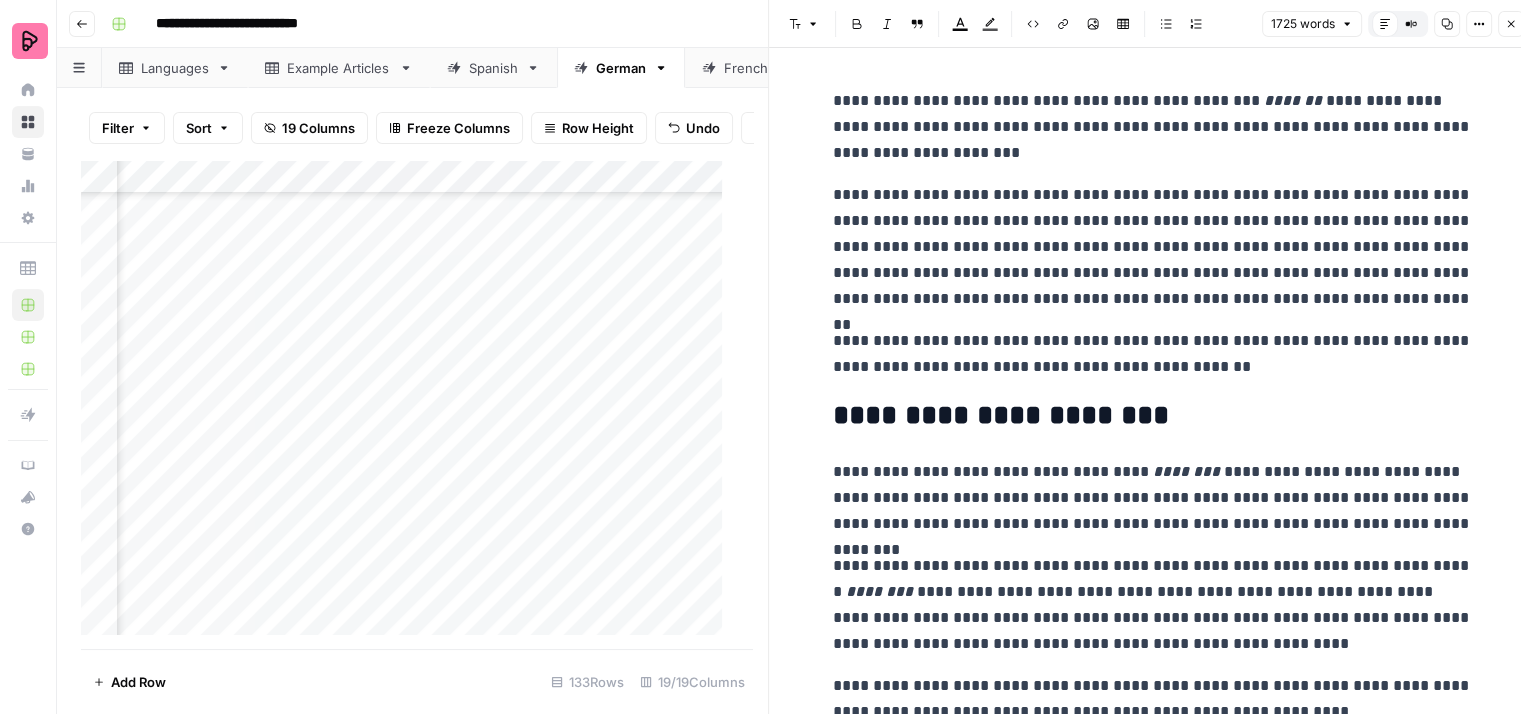 click on "[FIRST] [LAST]" at bounding box center (1153, 127) 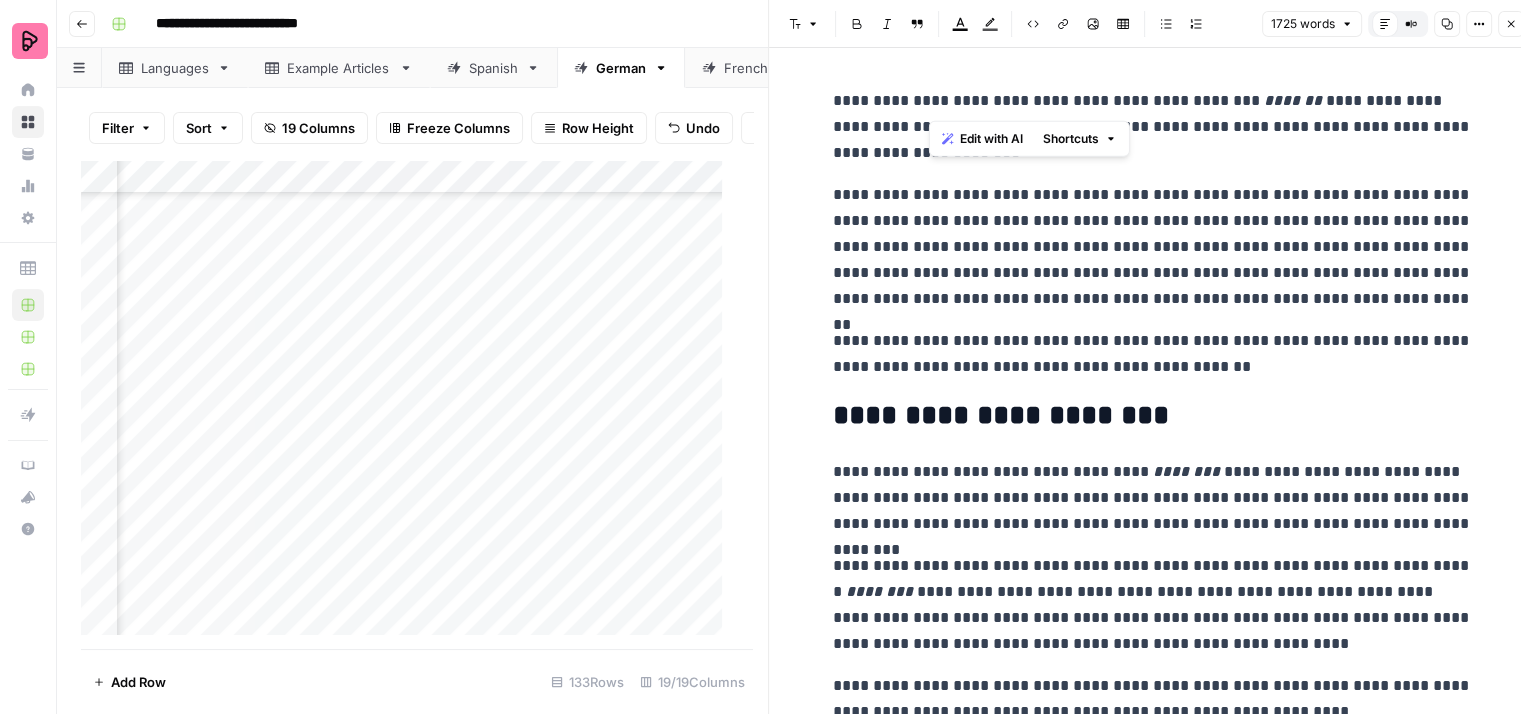 paste 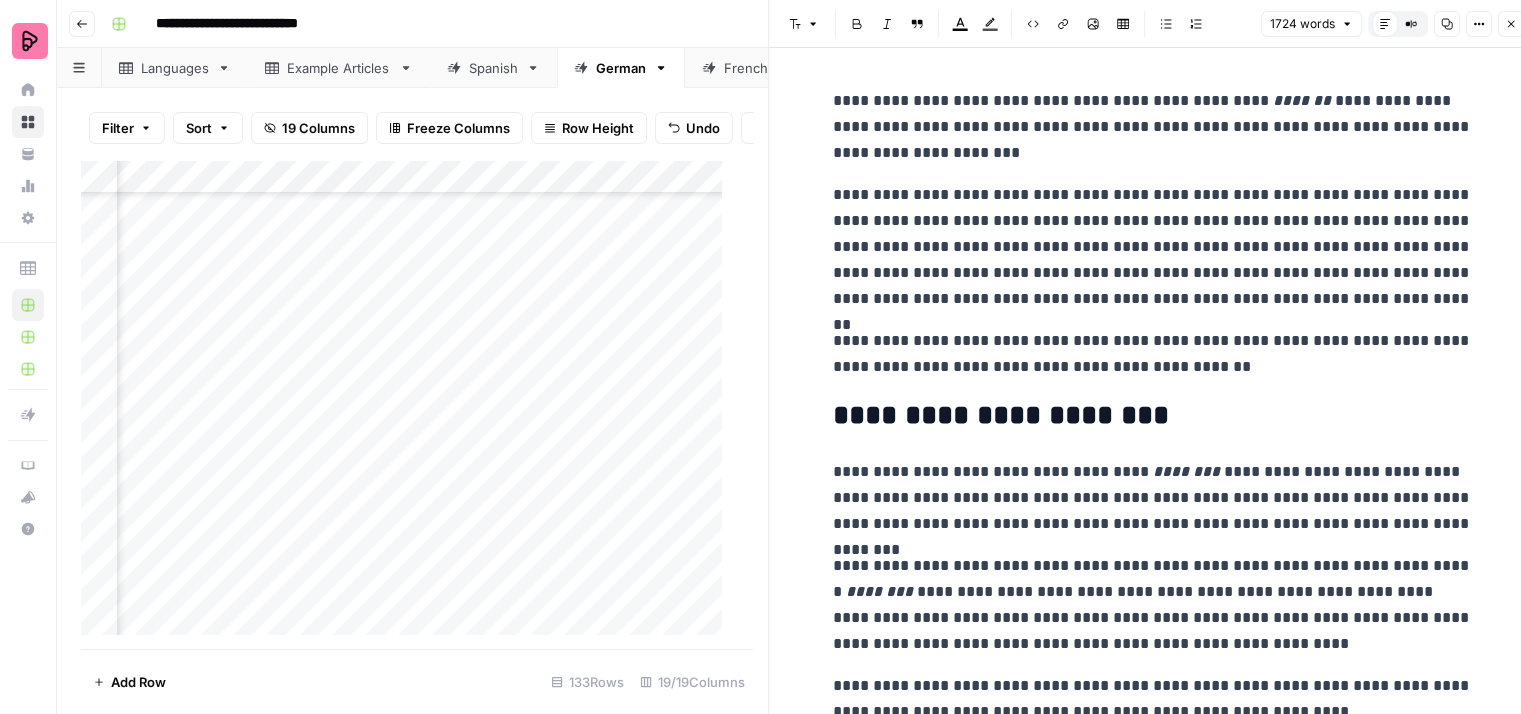 type 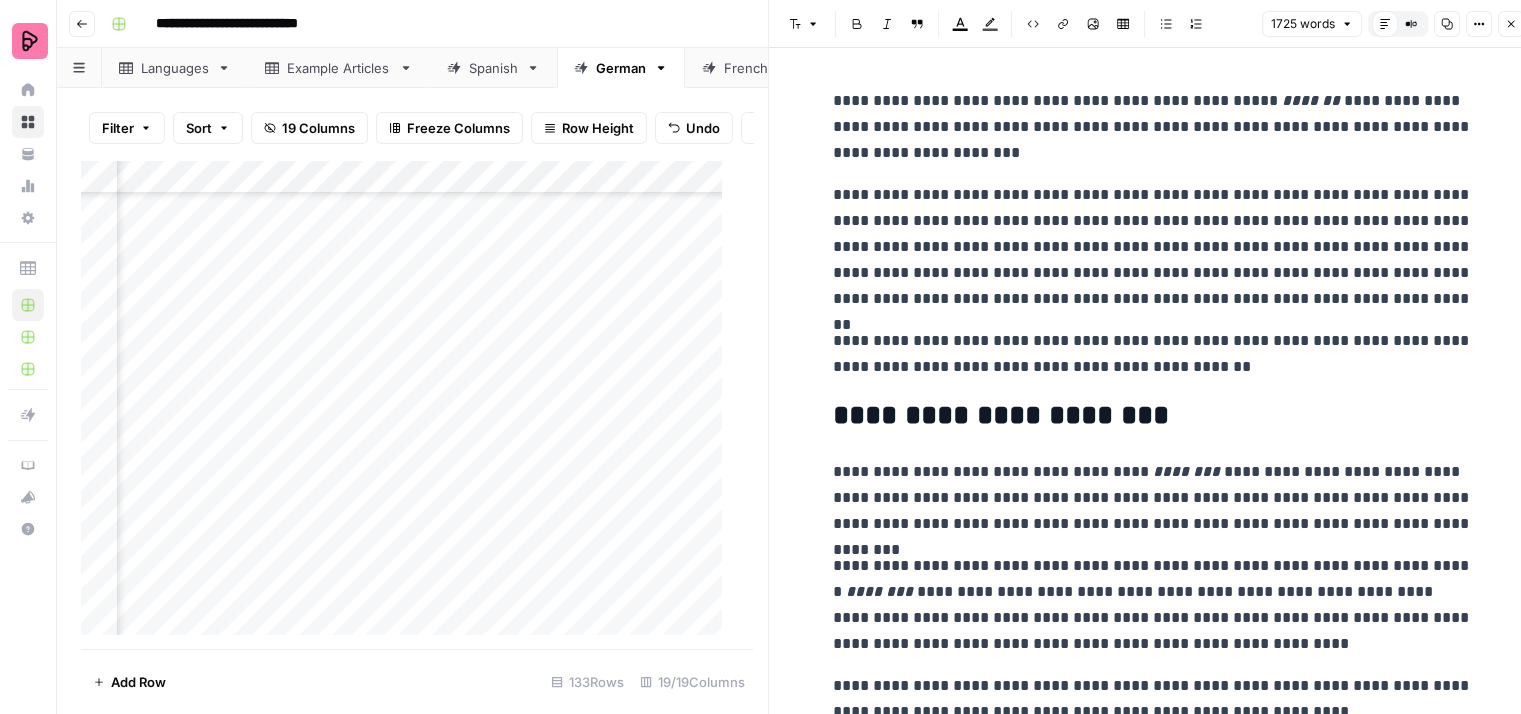 click on "**********" at bounding box center [1153, 127] 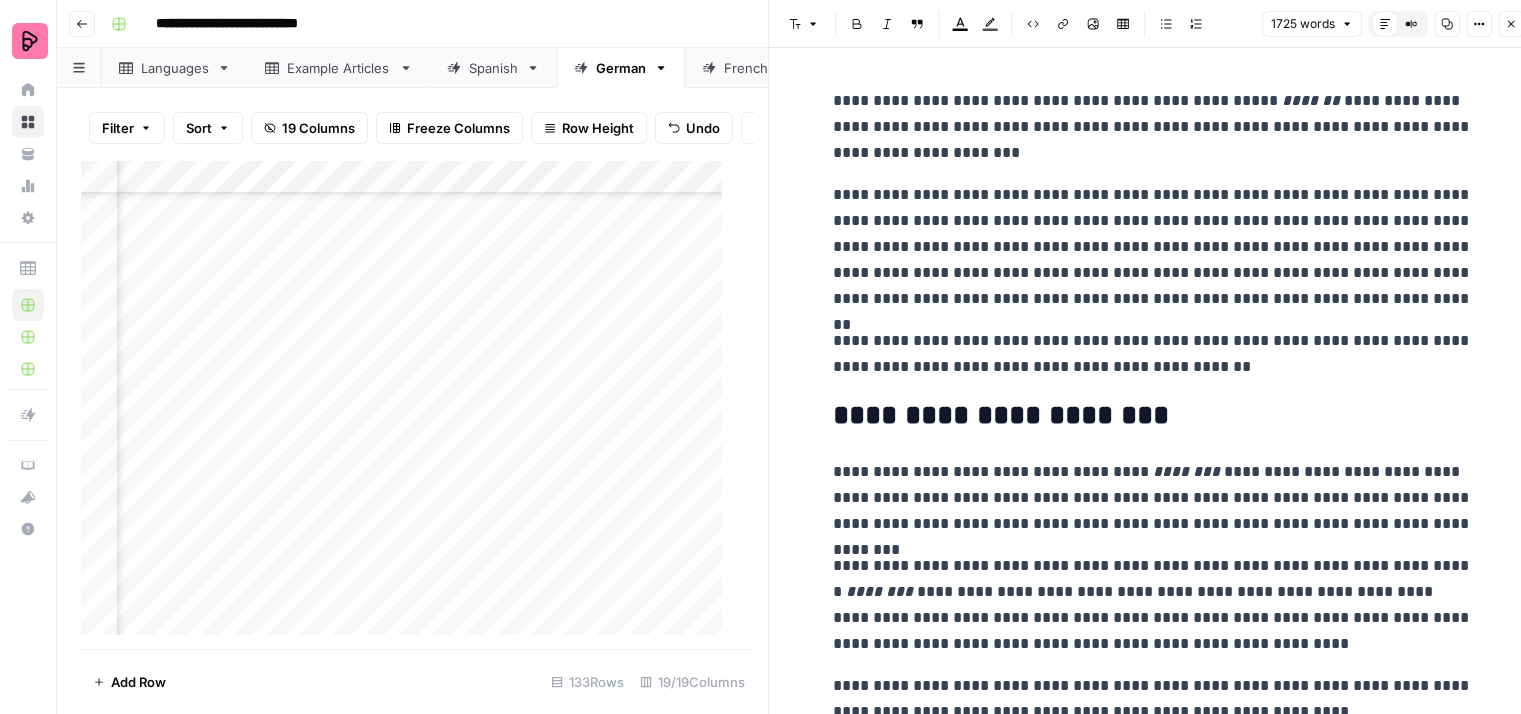 click on "**********" at bounding box center [1153, 127] 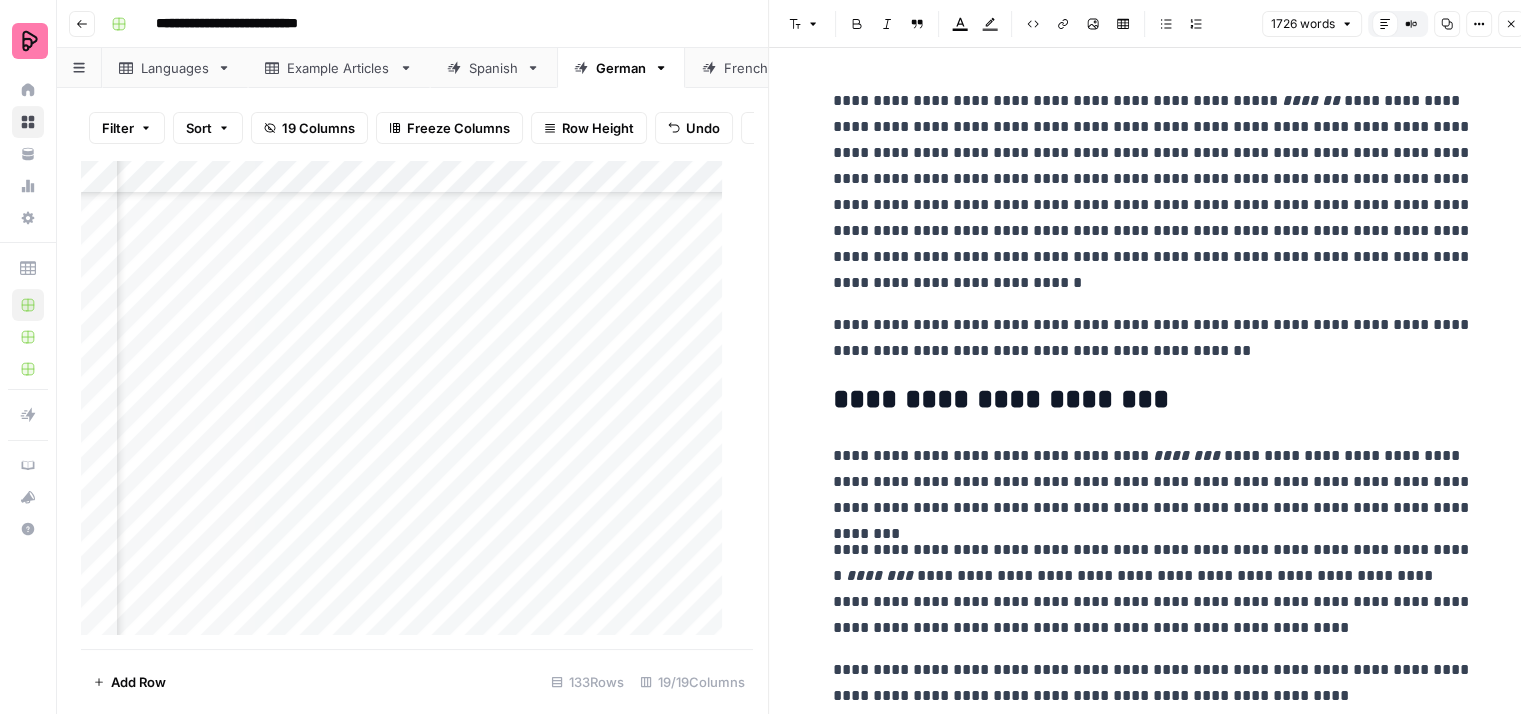 click on "**********" at bounding box center (1153, 192) 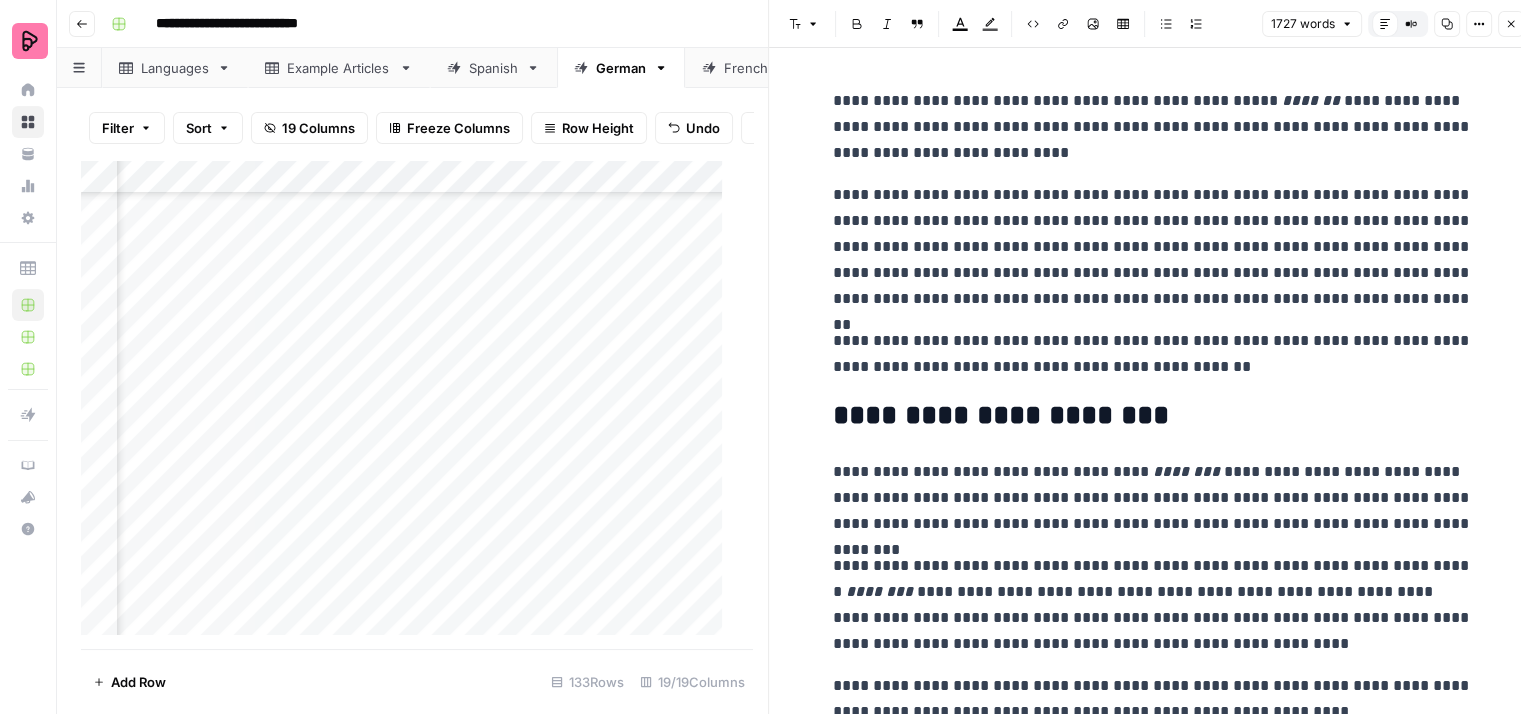 click on "**********" at bounding box center (1153, 247) 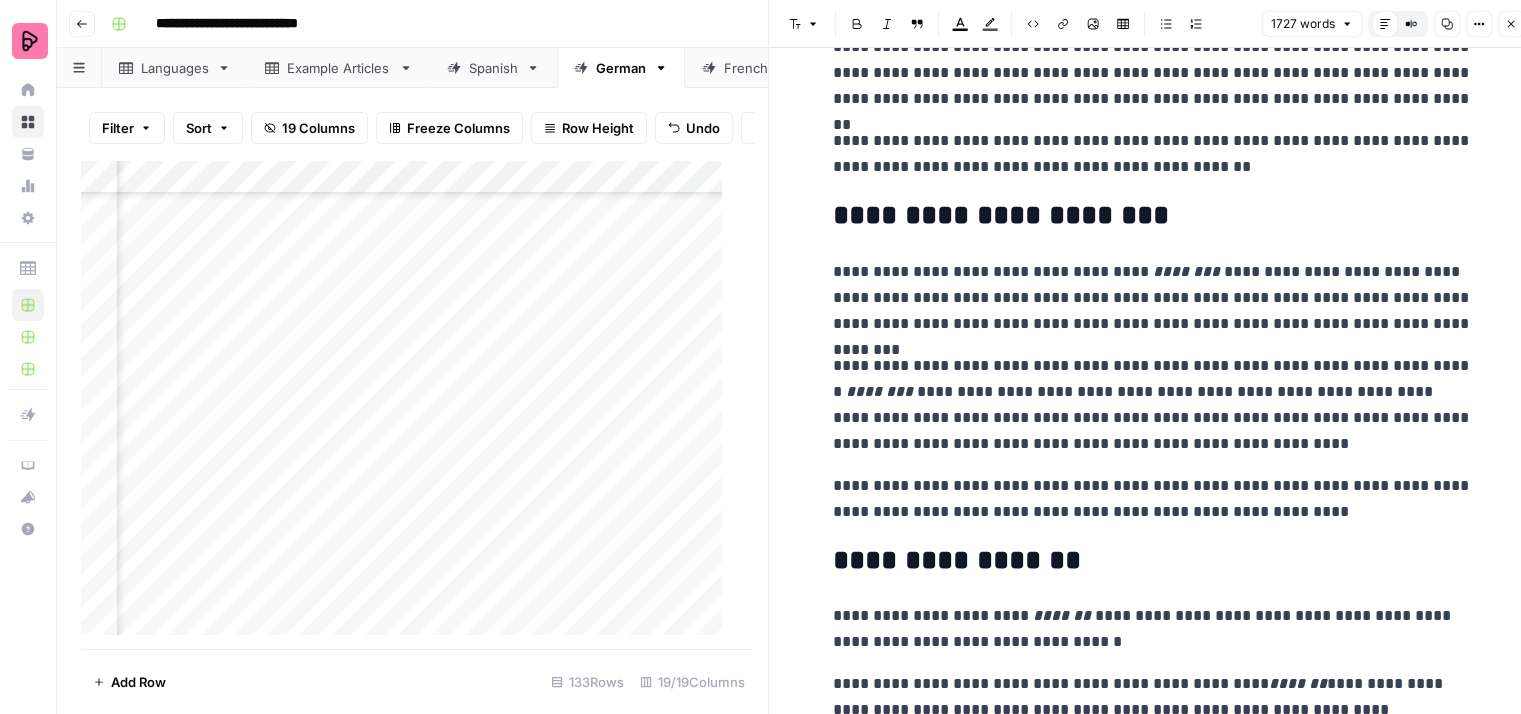 click on "**********" at bounding box center [1153, 154] 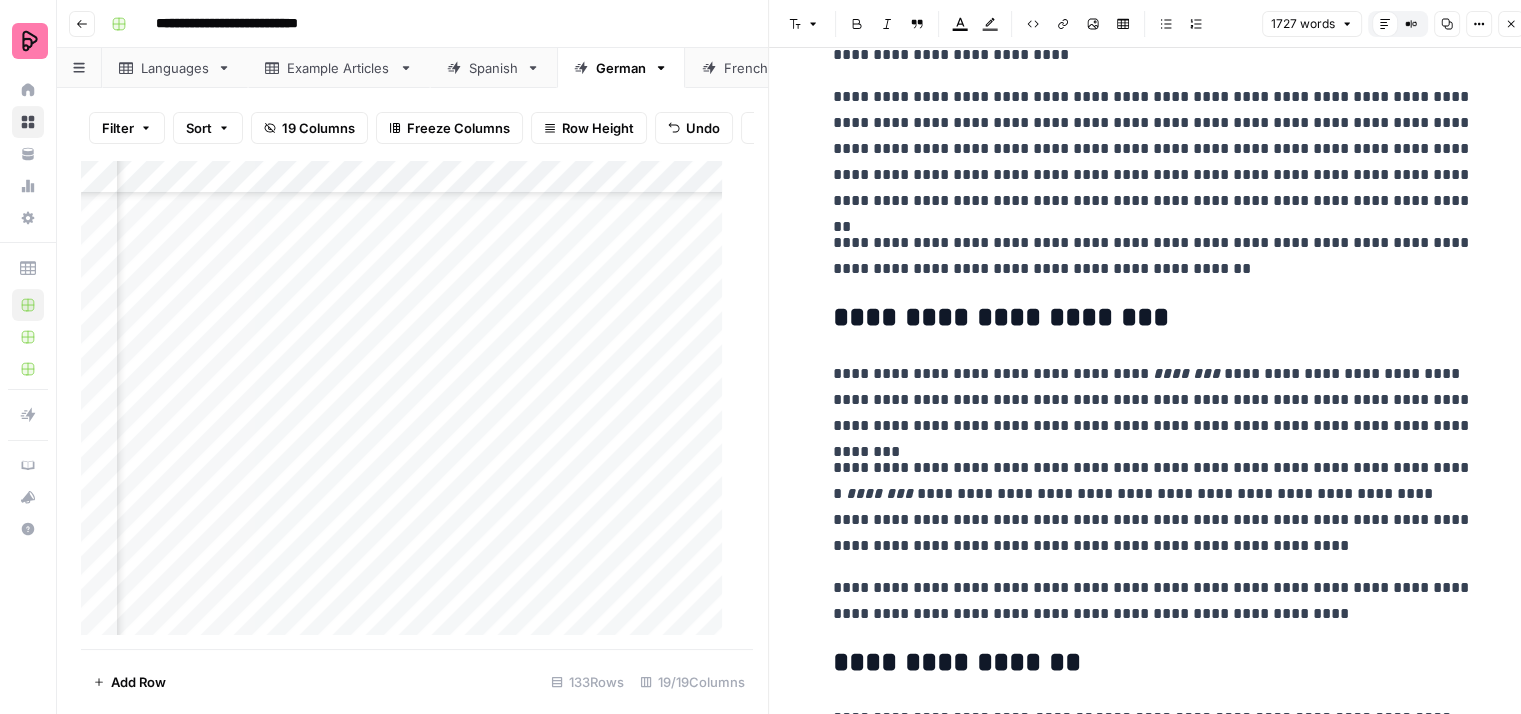 scroll, scrollTop: 0, scrollLeft: 0, axis: both 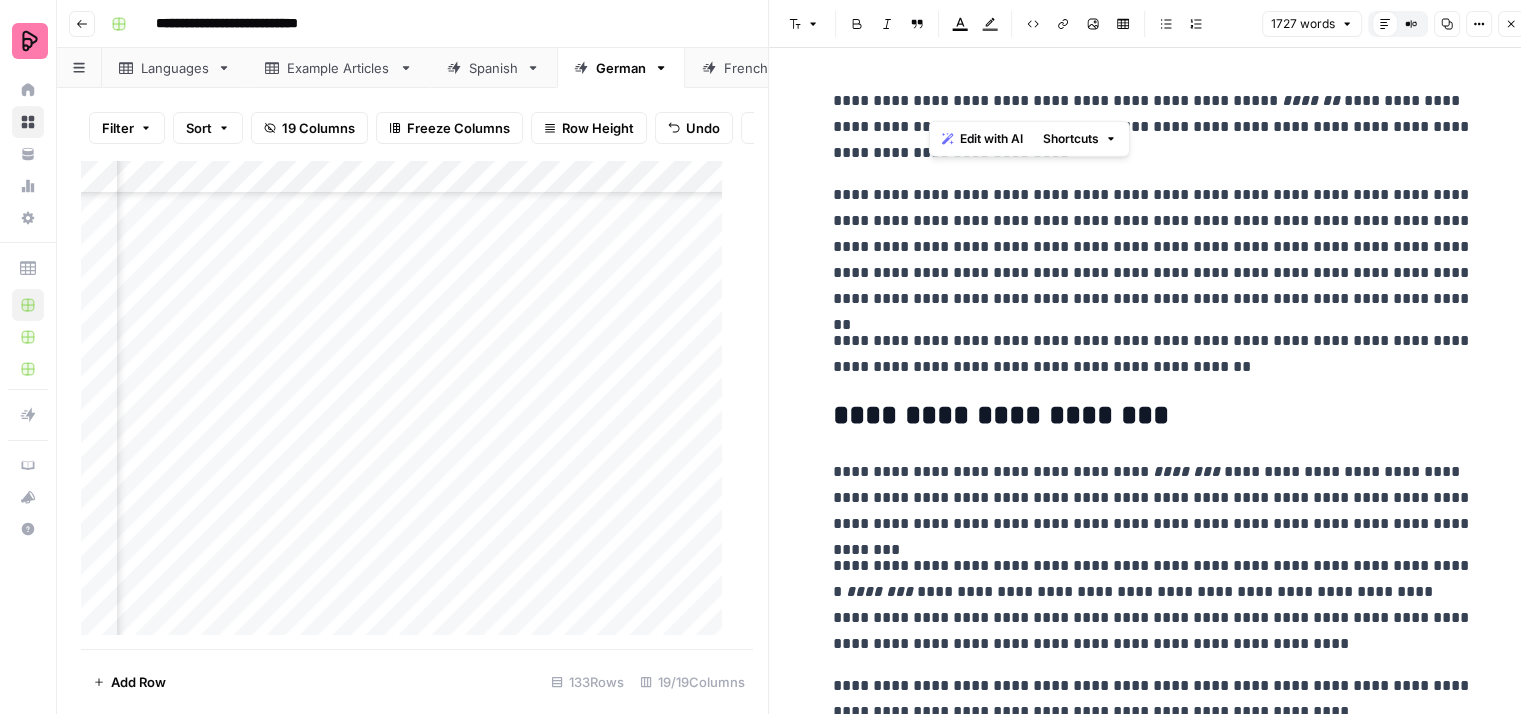 drag, startPoint x: 975, startPoint y: 99, endPoint x: 930, endPoint y: 108, distance: 45.891174 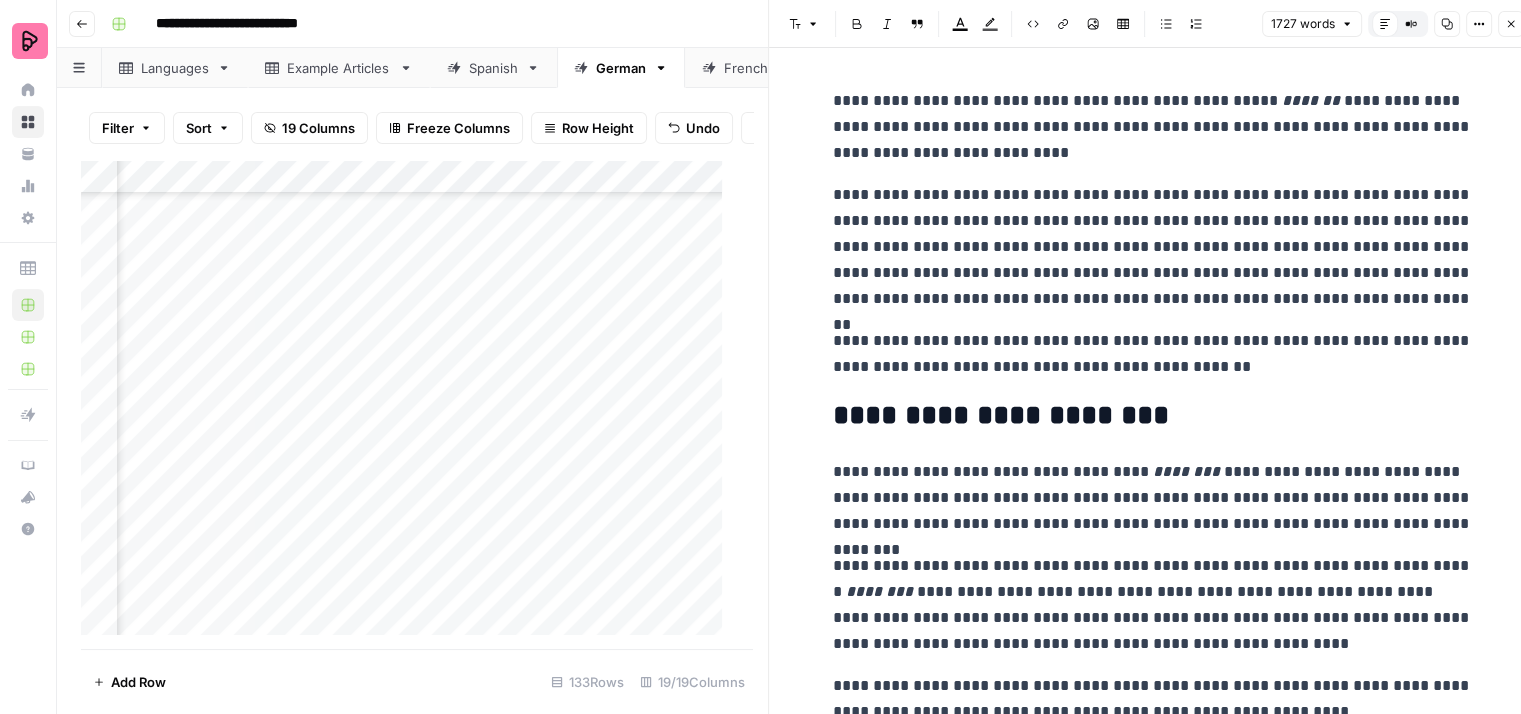click on "**********" at bounding box center [1153, 354] 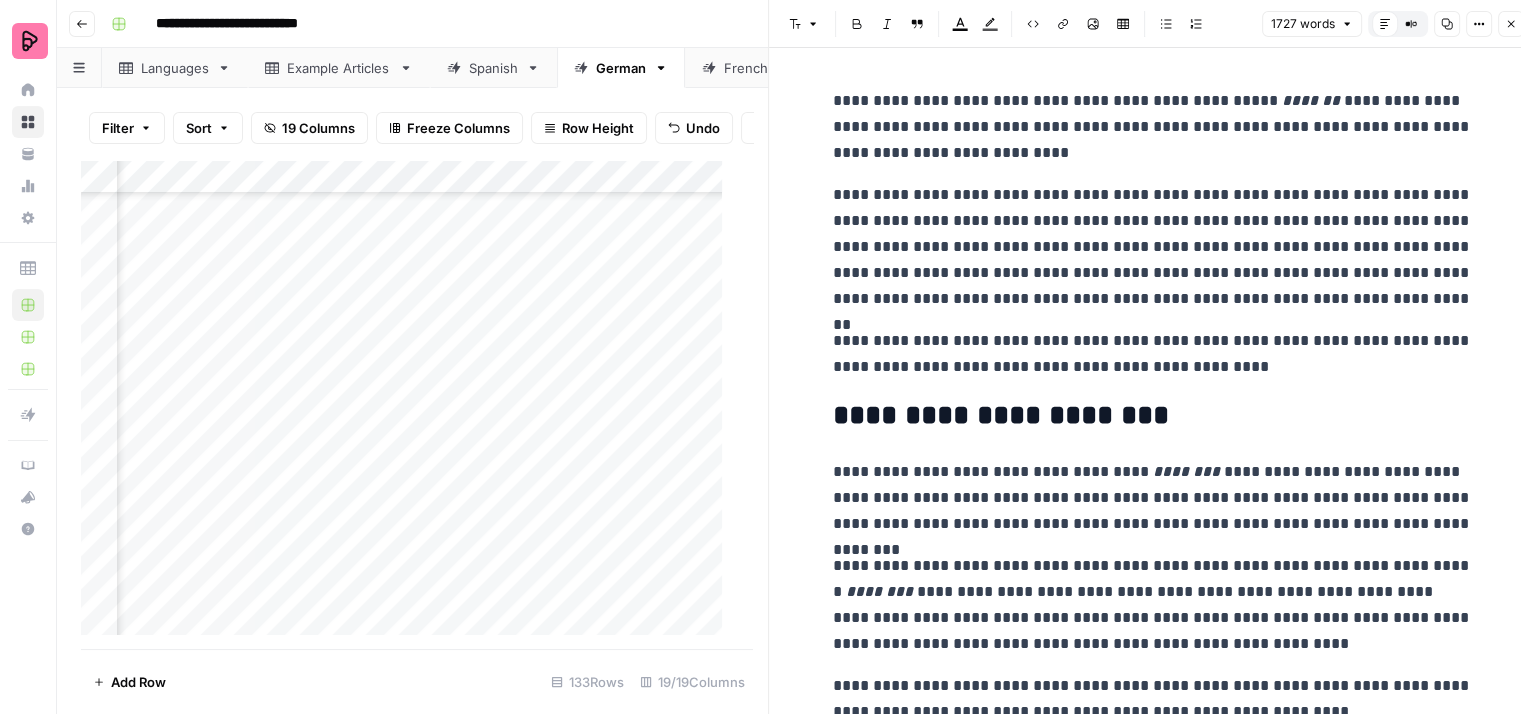 click on "**********" at bounding box center (1153, 354) 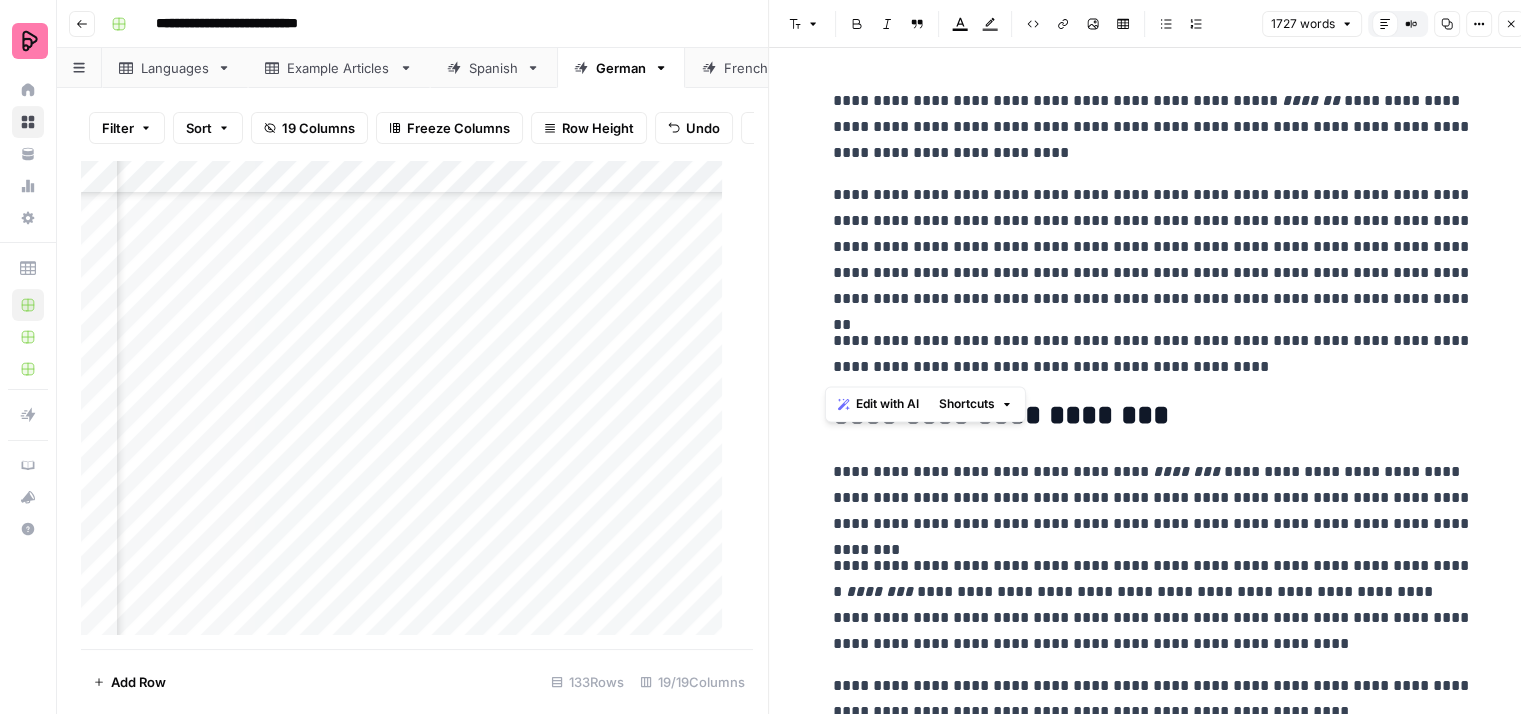 drag, startPoint x: 1221, startPoint y: 368, endPoint x: 825, endPoint y: 328, distance: 398.01508 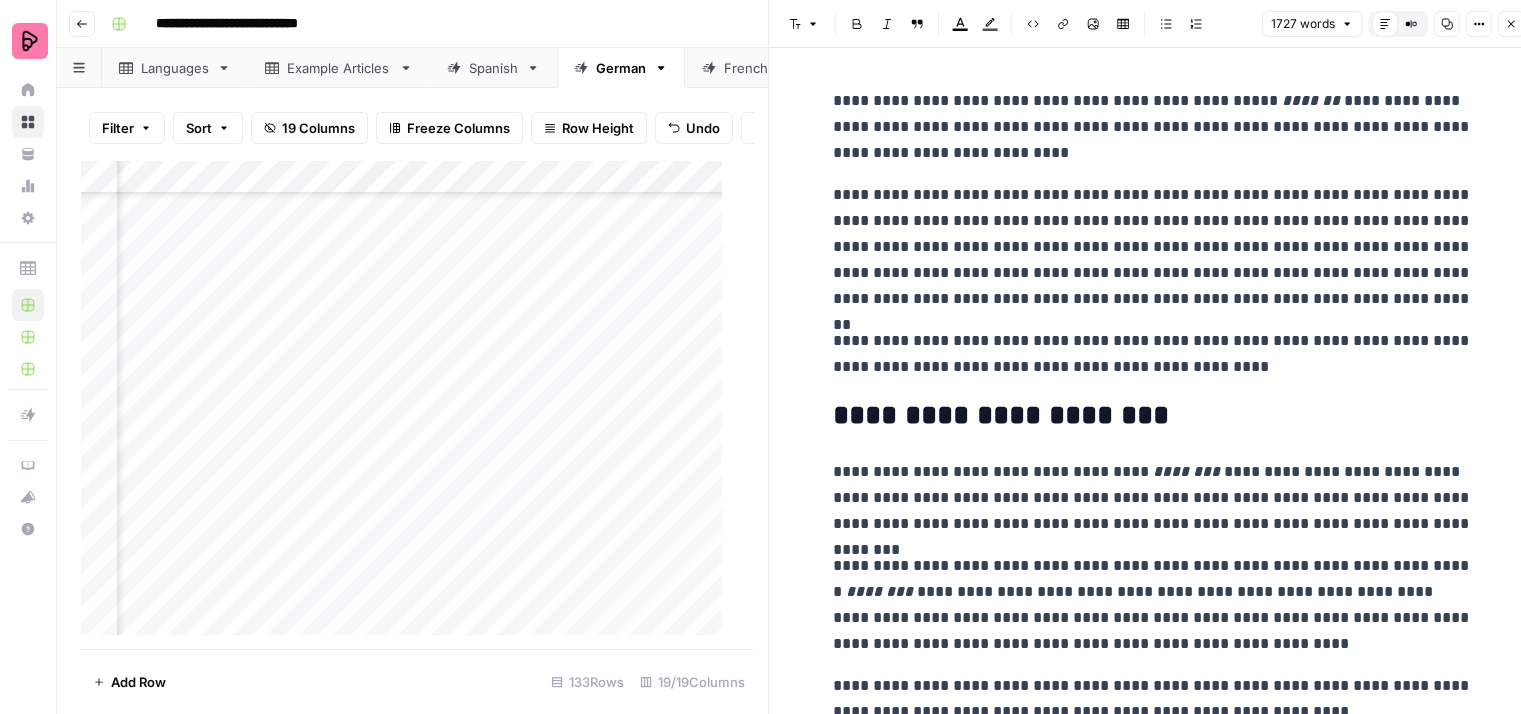 click on "[FIRST] [LAST]" at bounding box center [1153, 4173] 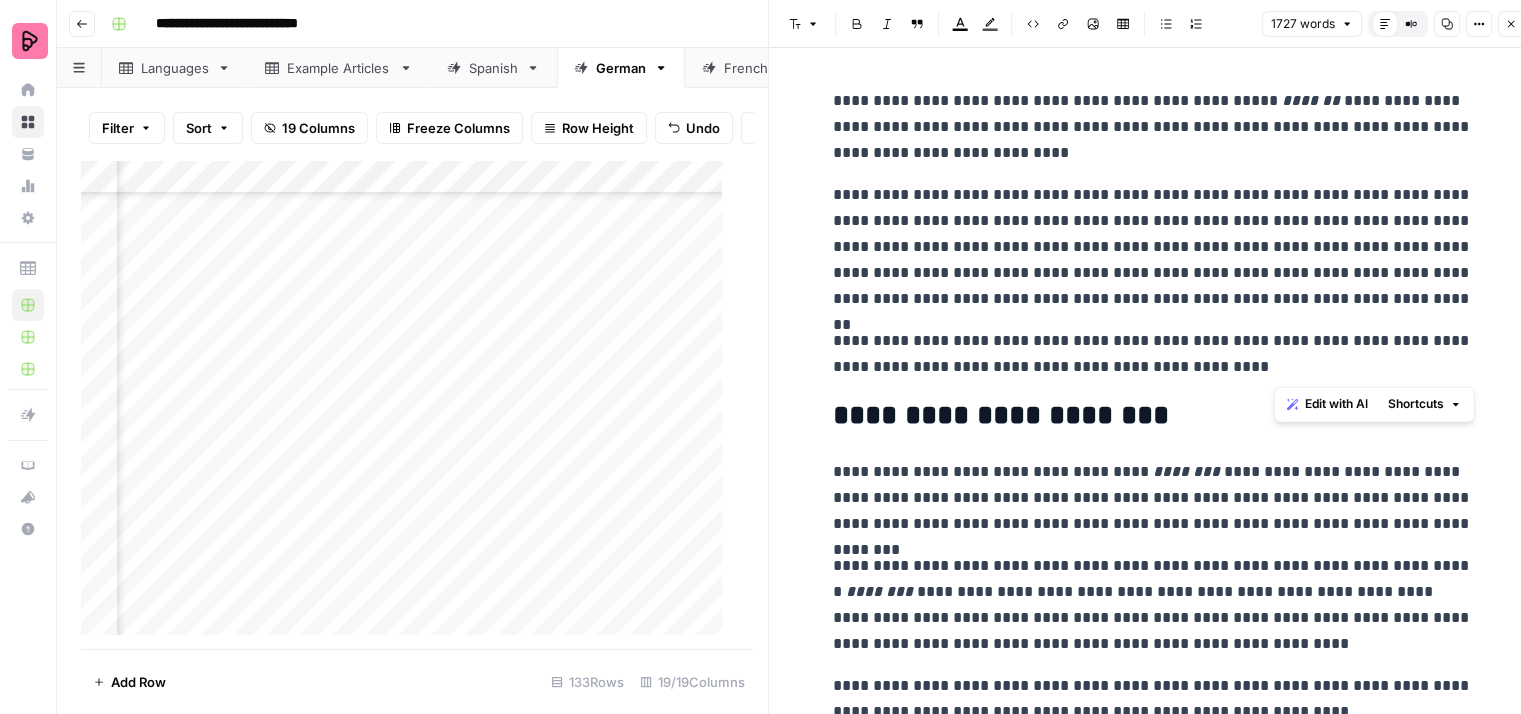 drag, startPoint x: 1322, startPoint y: 369, endPoint x: 1328, endPoint y: 339, distance: 30.594116 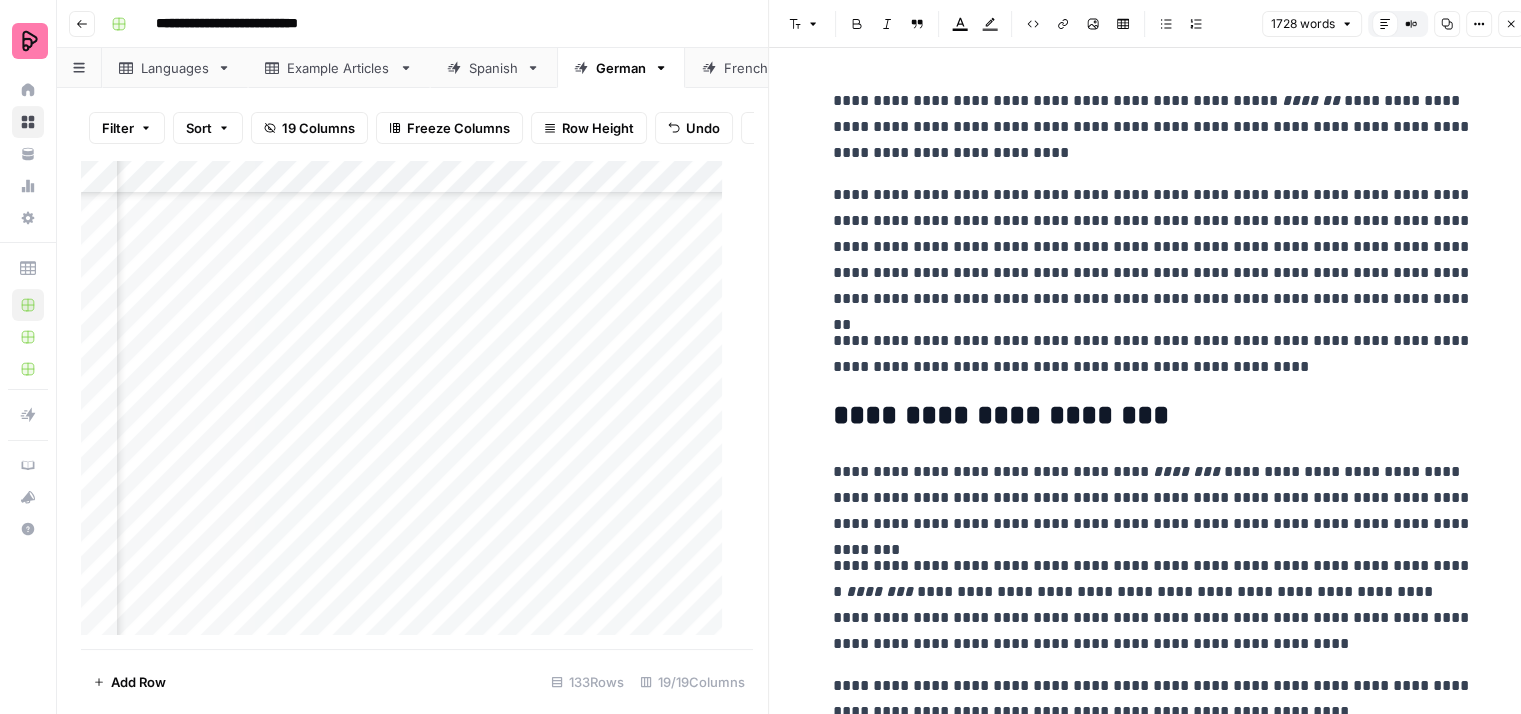 click on "**********" at bounding box center [1153, 354] 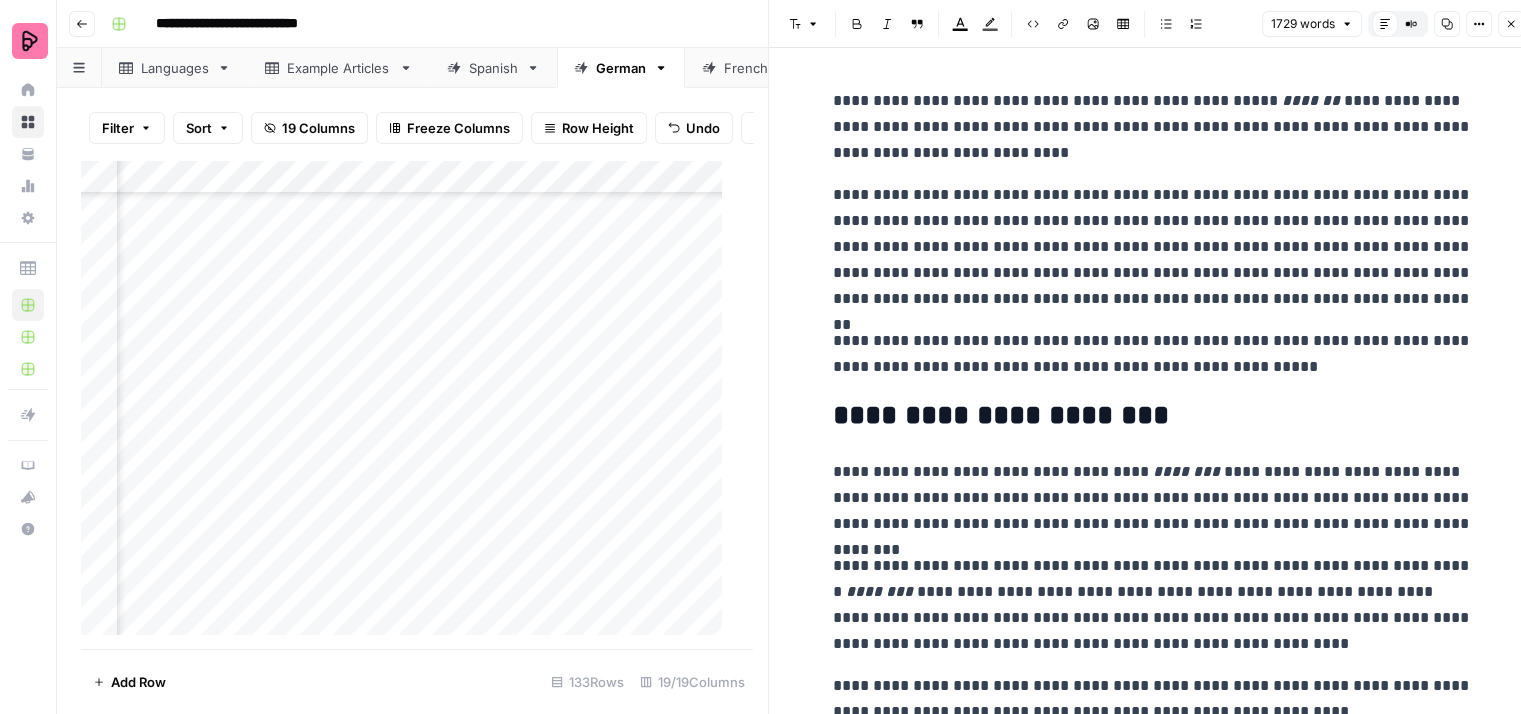 click on "**********" at bounding box center (1153, 354) 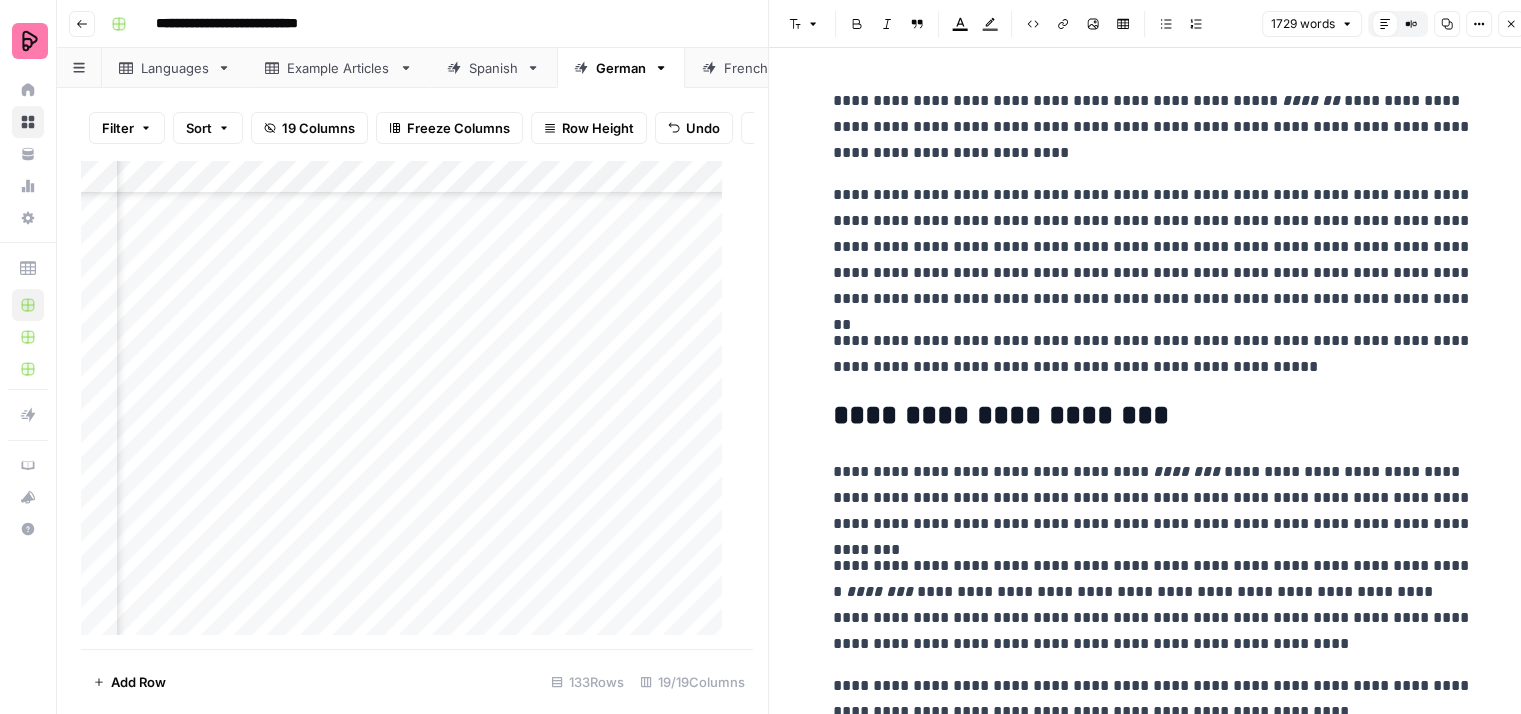click on "[FIRST] [LAST]" at bounding box center (1153, 4173) 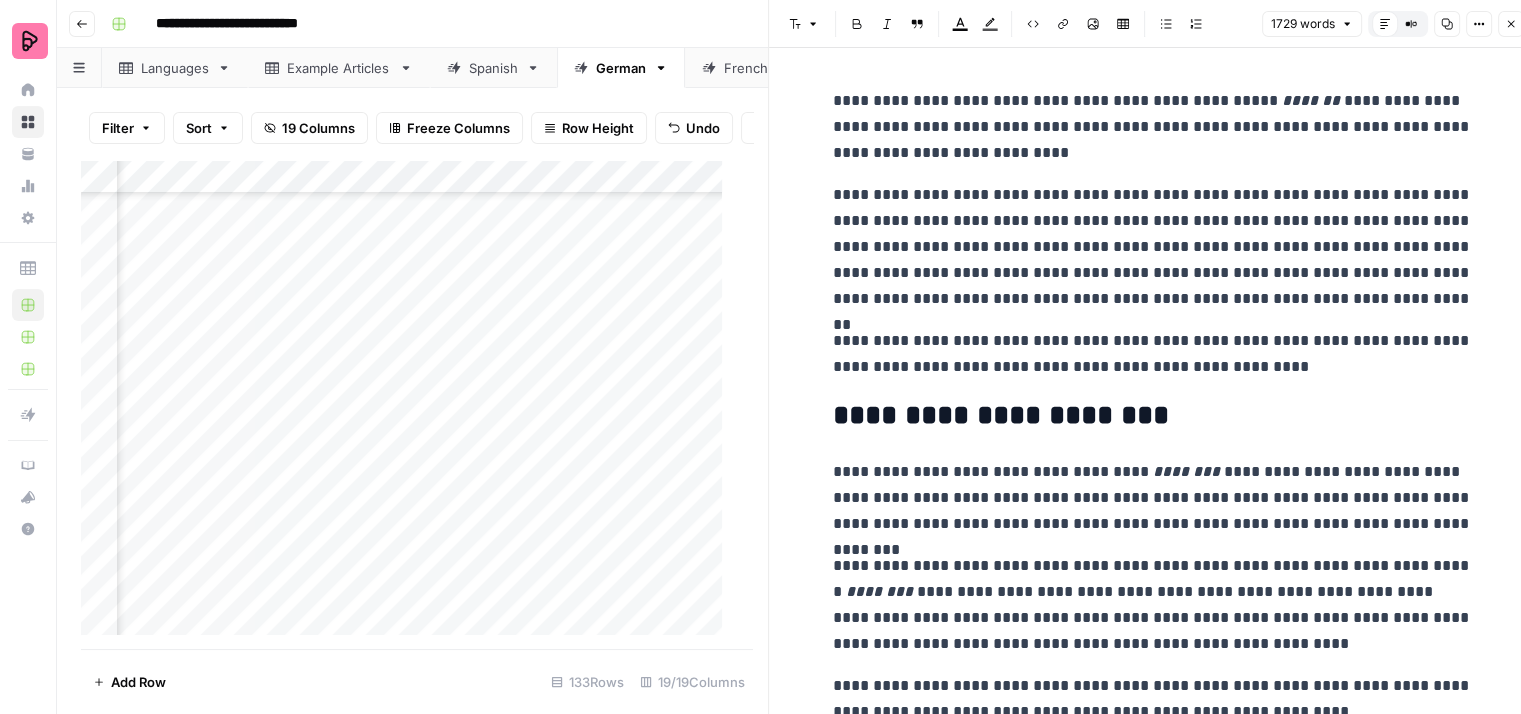 click on "**********" at bounding box center (1153, 354) 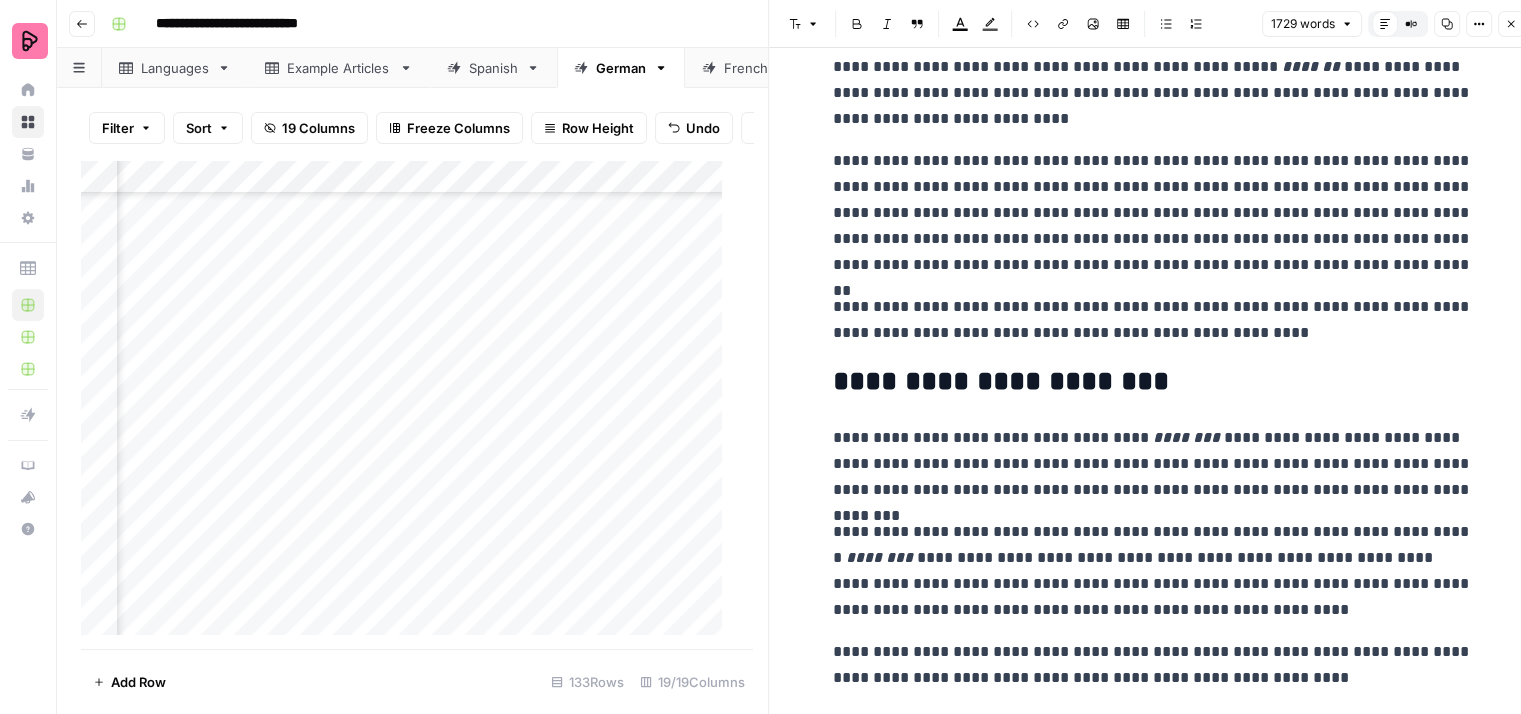scroll, scrollTop: 0, scrollLeft: 0, axis: both 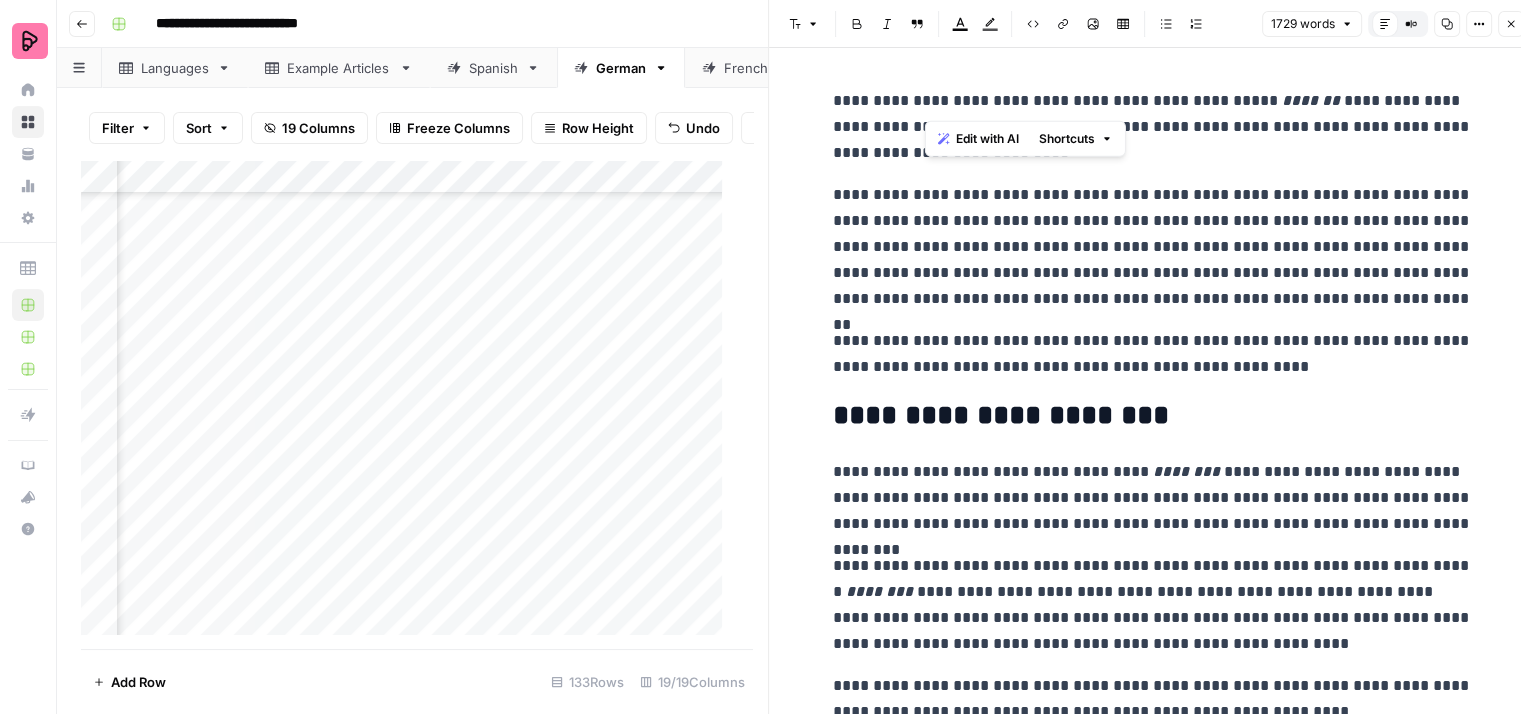 drag, startPoint x: 974, startPoint y: 92, endPoint x: 921, endPoint y: 101, distance: 53.75872 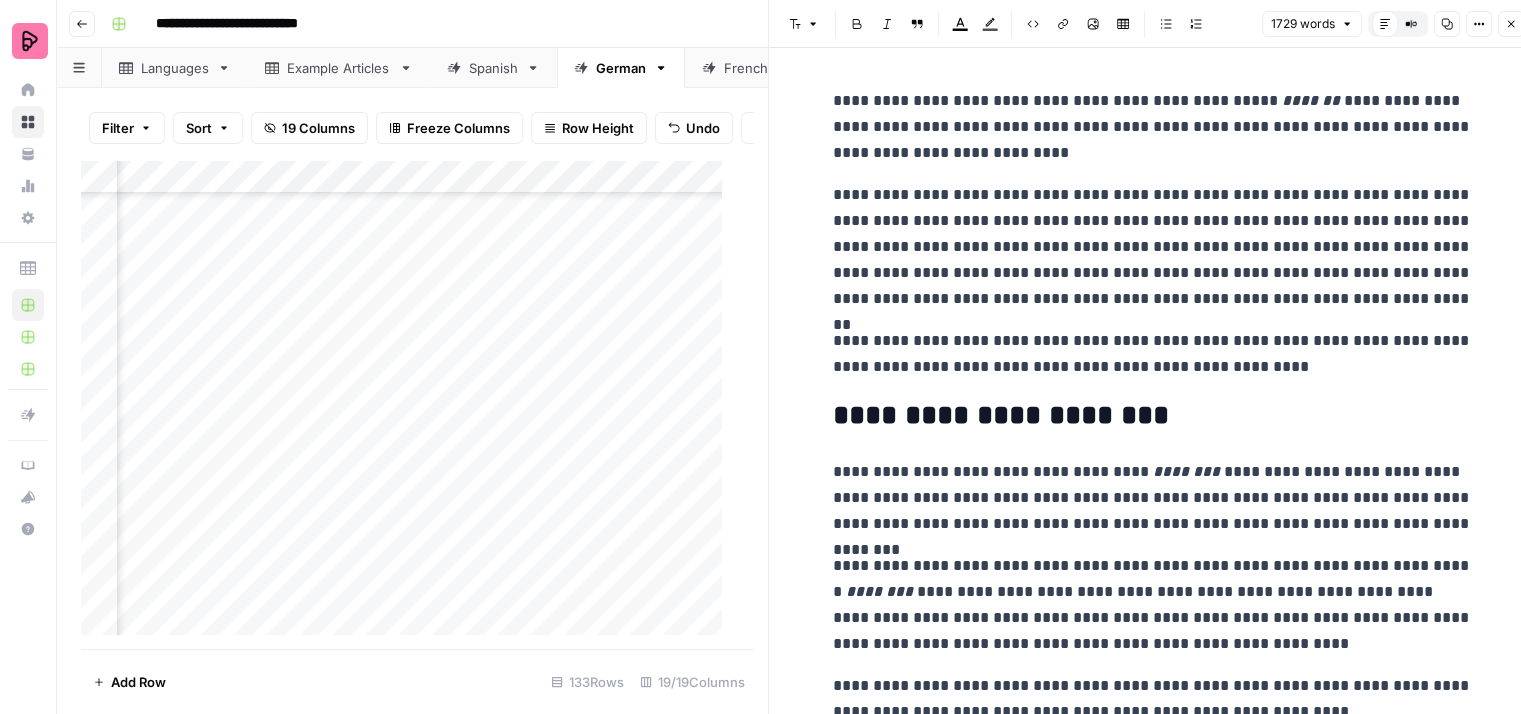 click on "**********" at bounding box center [1153, 416] 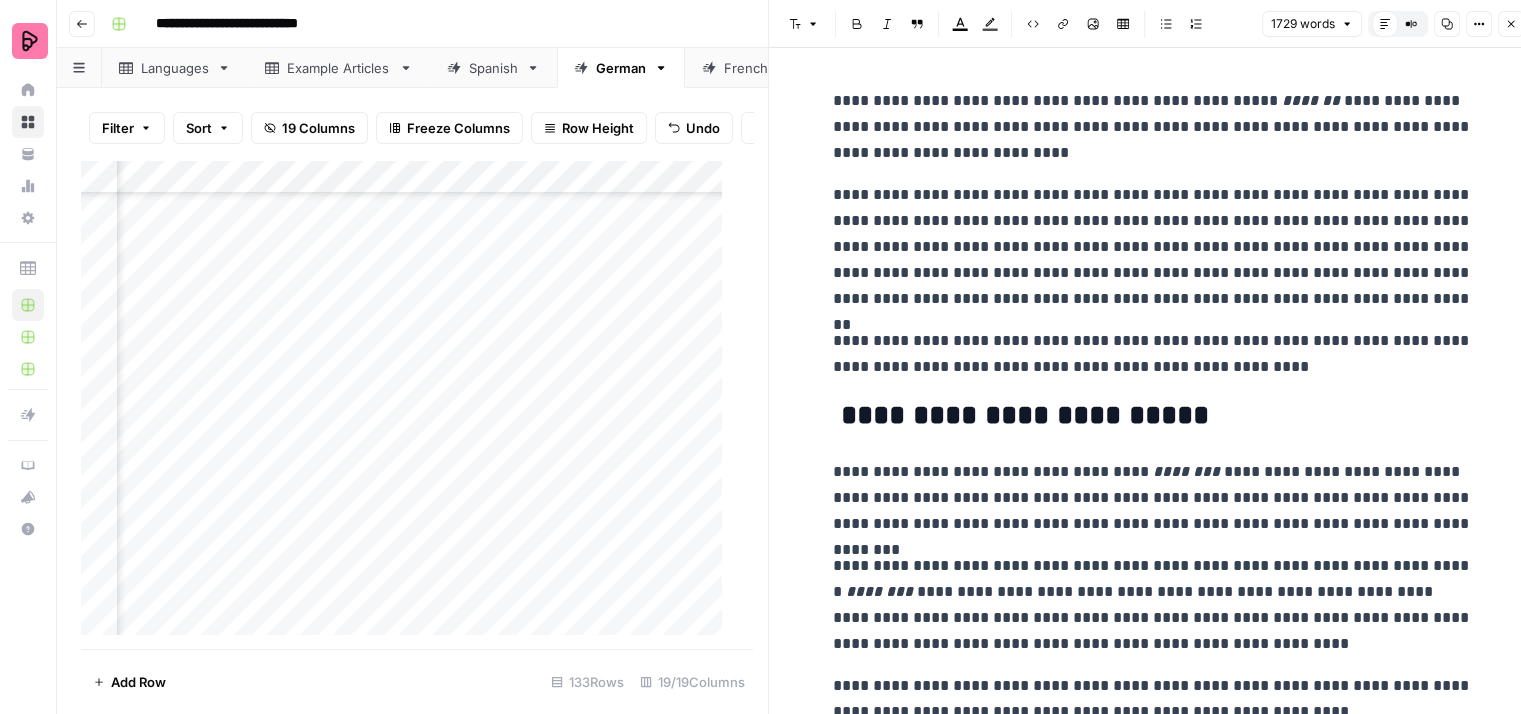 click on "**********" at bounding box center (1153, 4173) 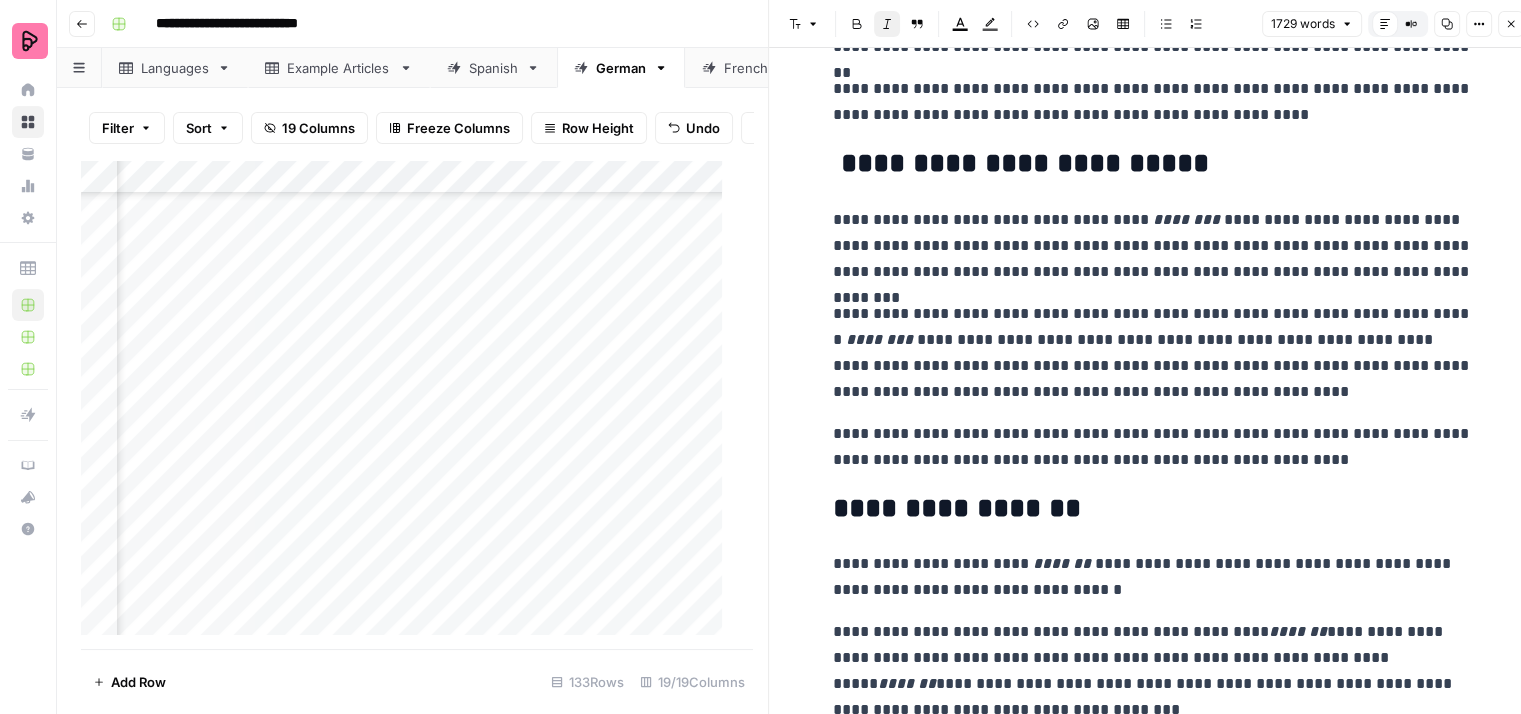 scroll, scrollTop: 300, scrollLeft: 0, axis: vertical 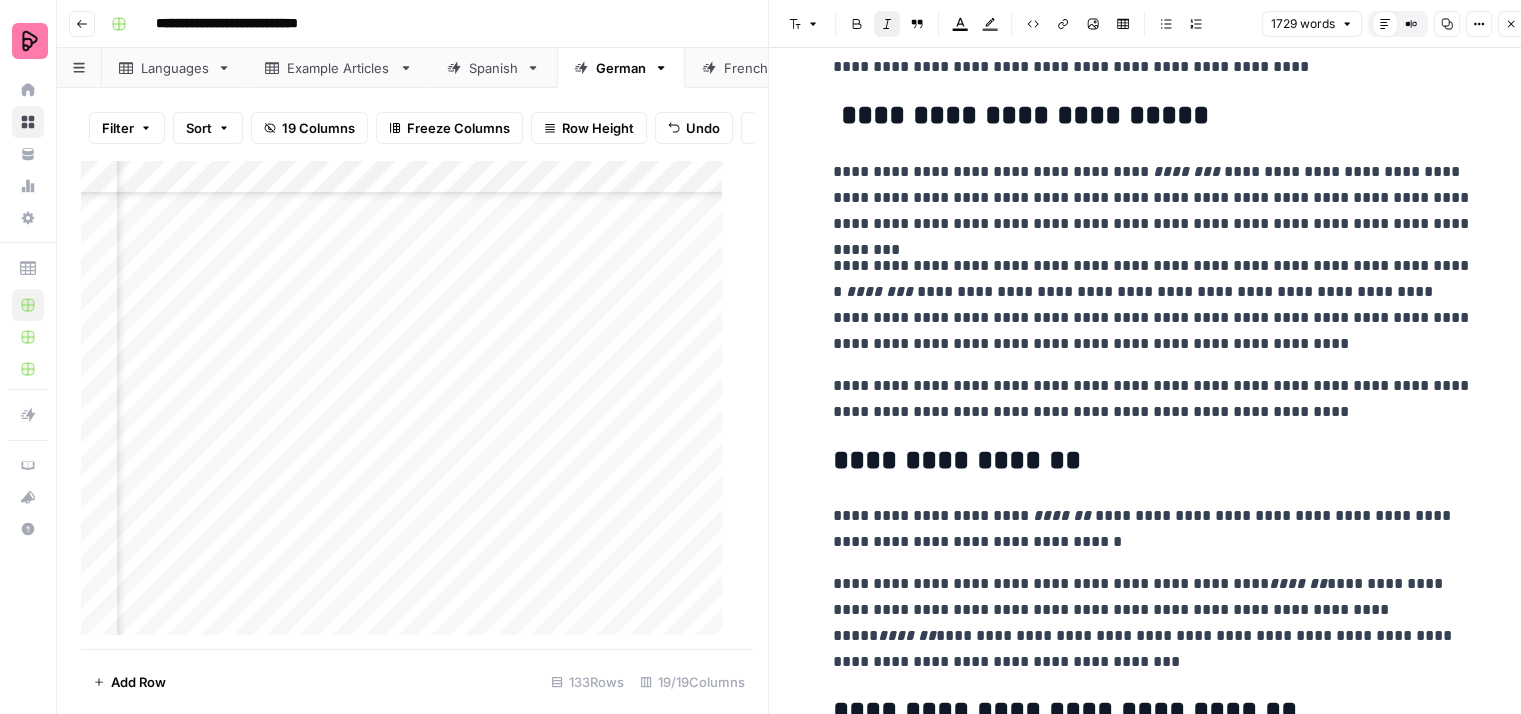click on "**********" at bounding box center [1153, 198] 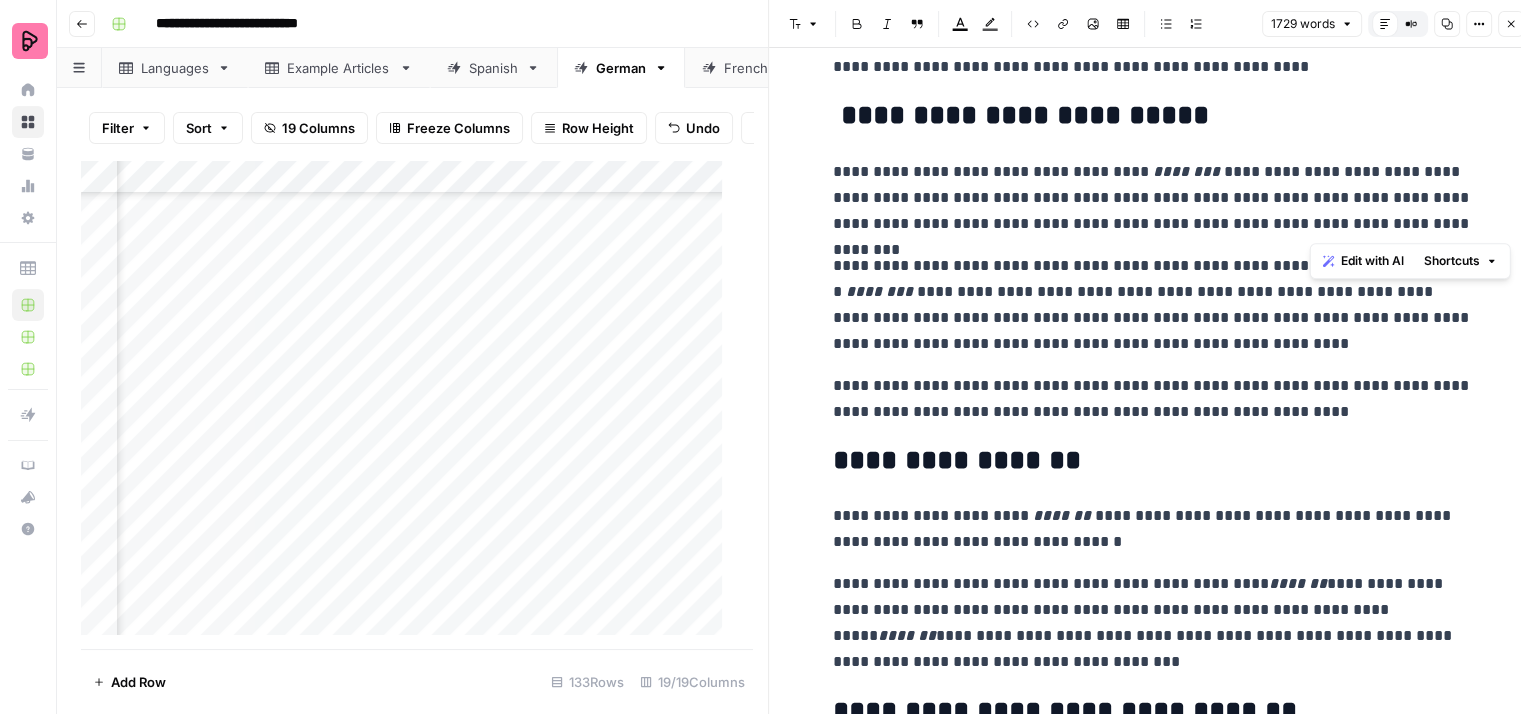 click on "**********" at bounding box center [1153, 198] 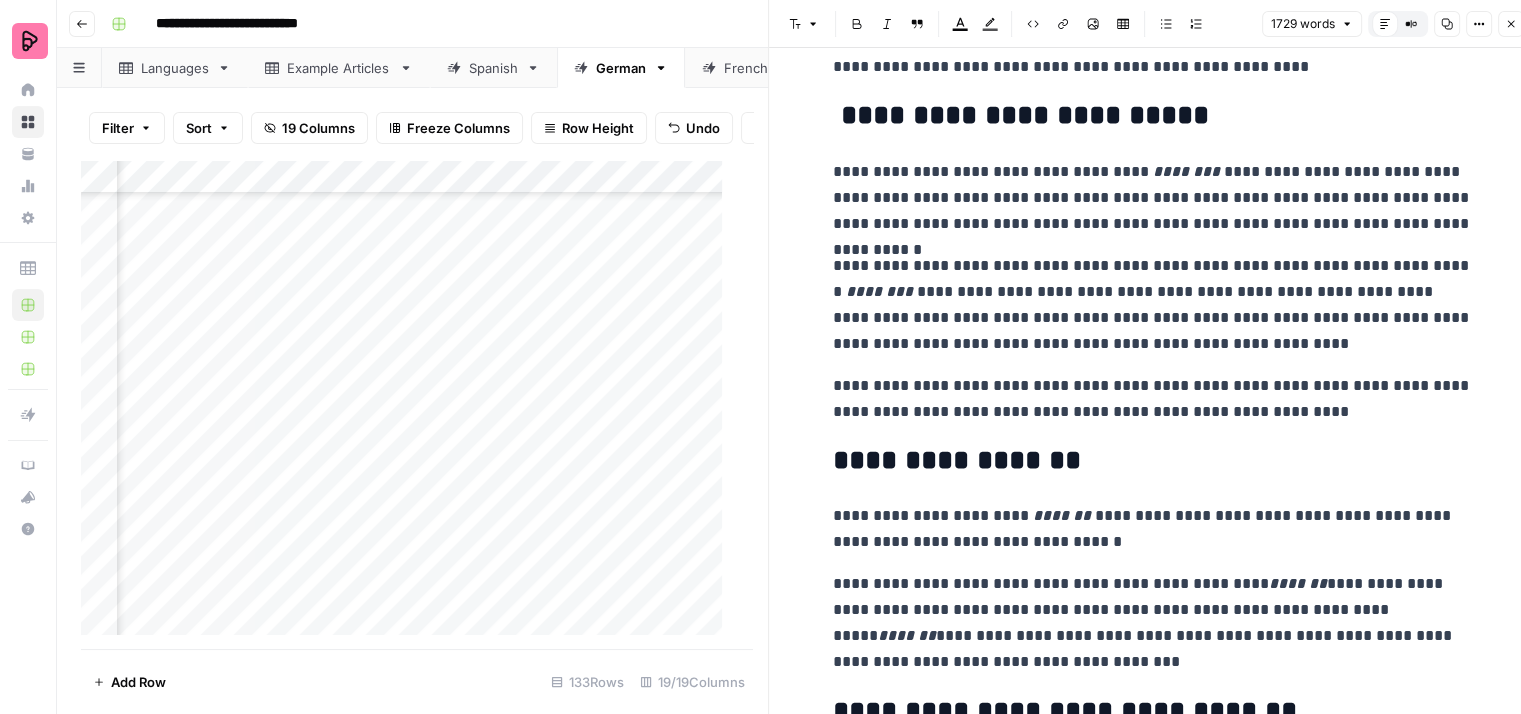 click on "**********" at bounding box center [1153, 198] 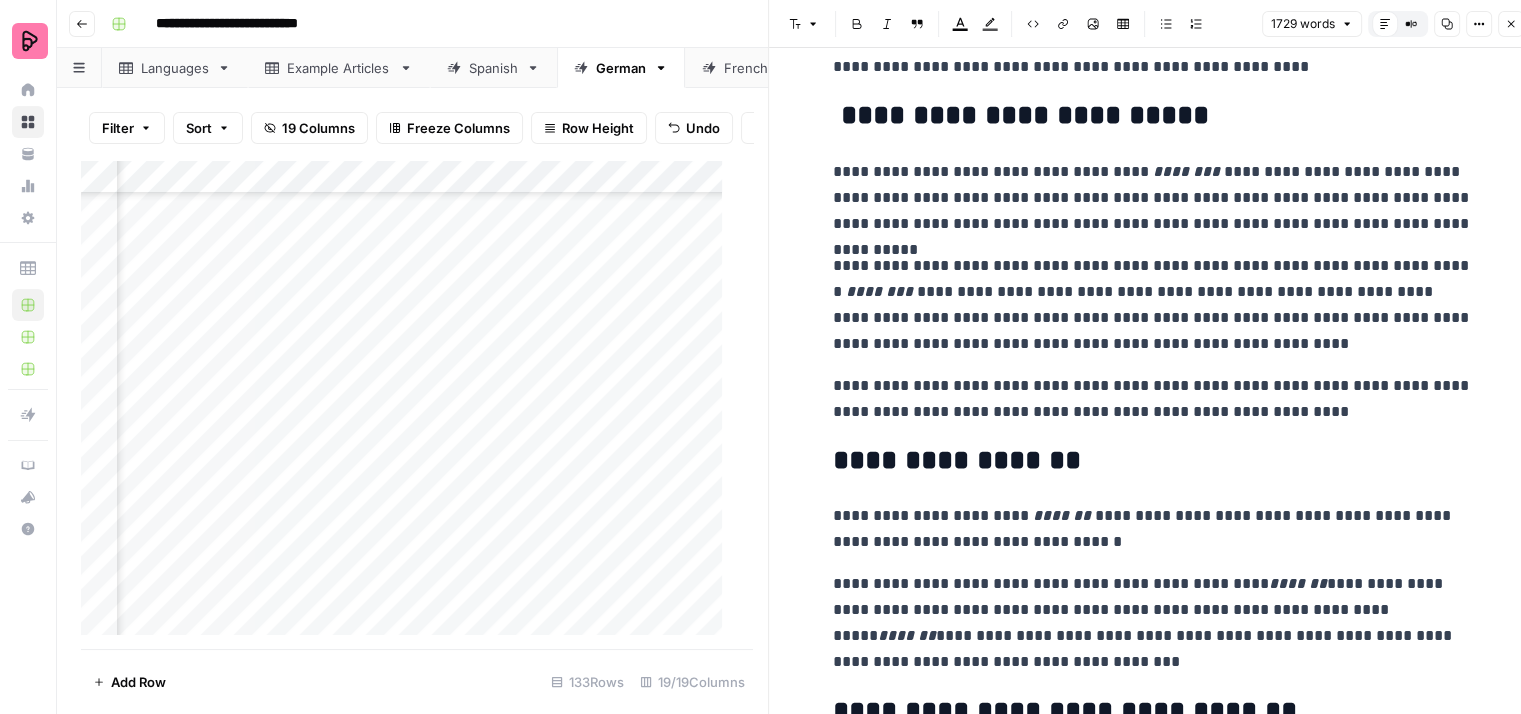 click on "**********" at bounding box center (1153, 305) 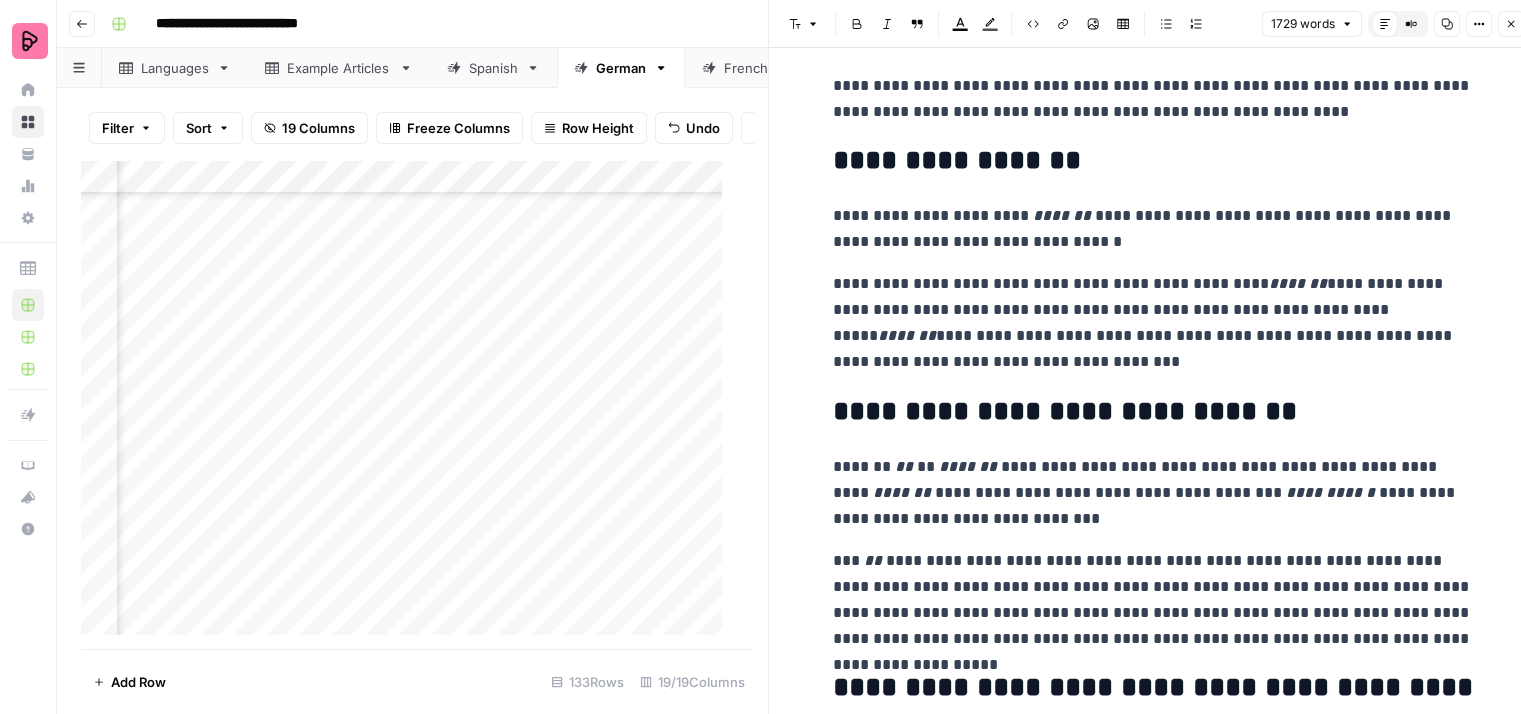 scroll, scrollTop: 700, scrollLeft: 0, axis: vertical 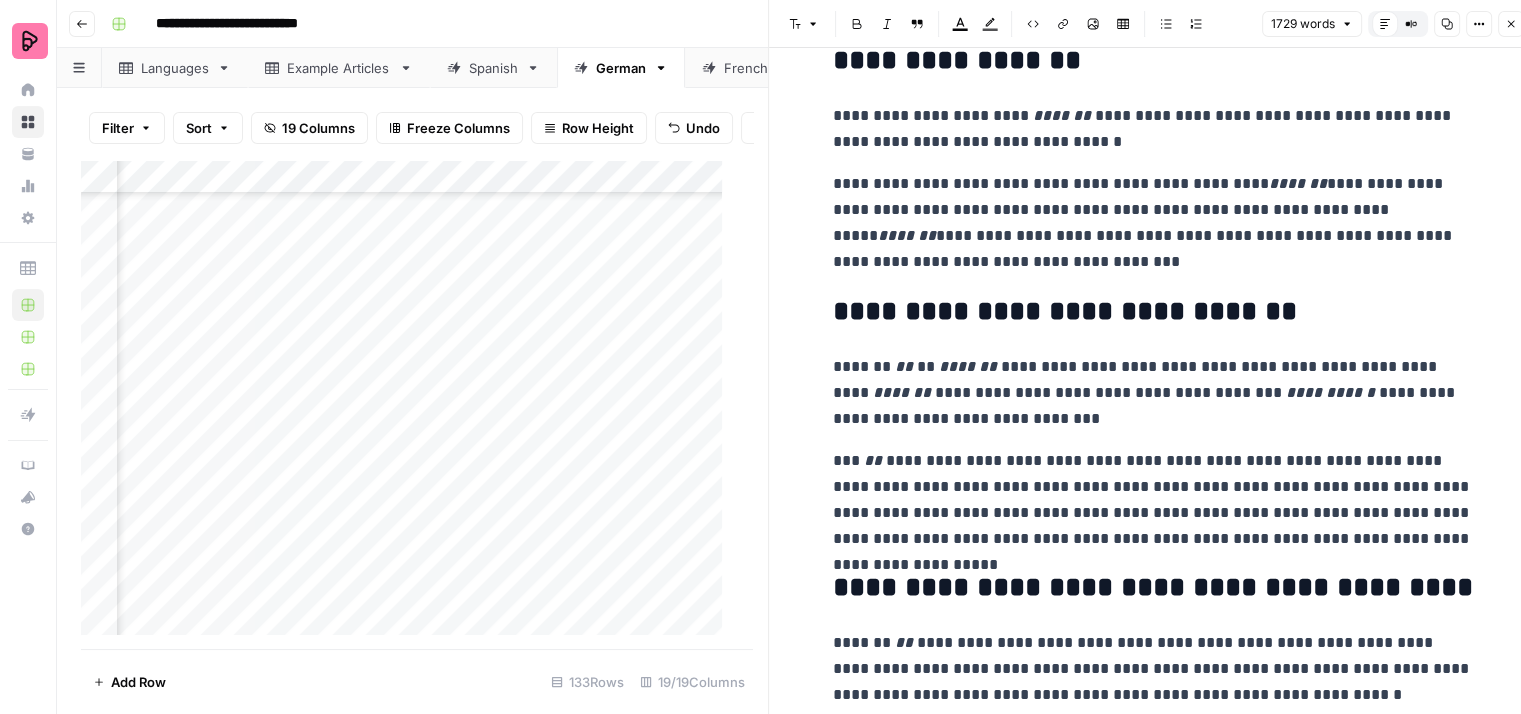 click on "[FIRST] [LAST]" at bounding box center [1153, 223] 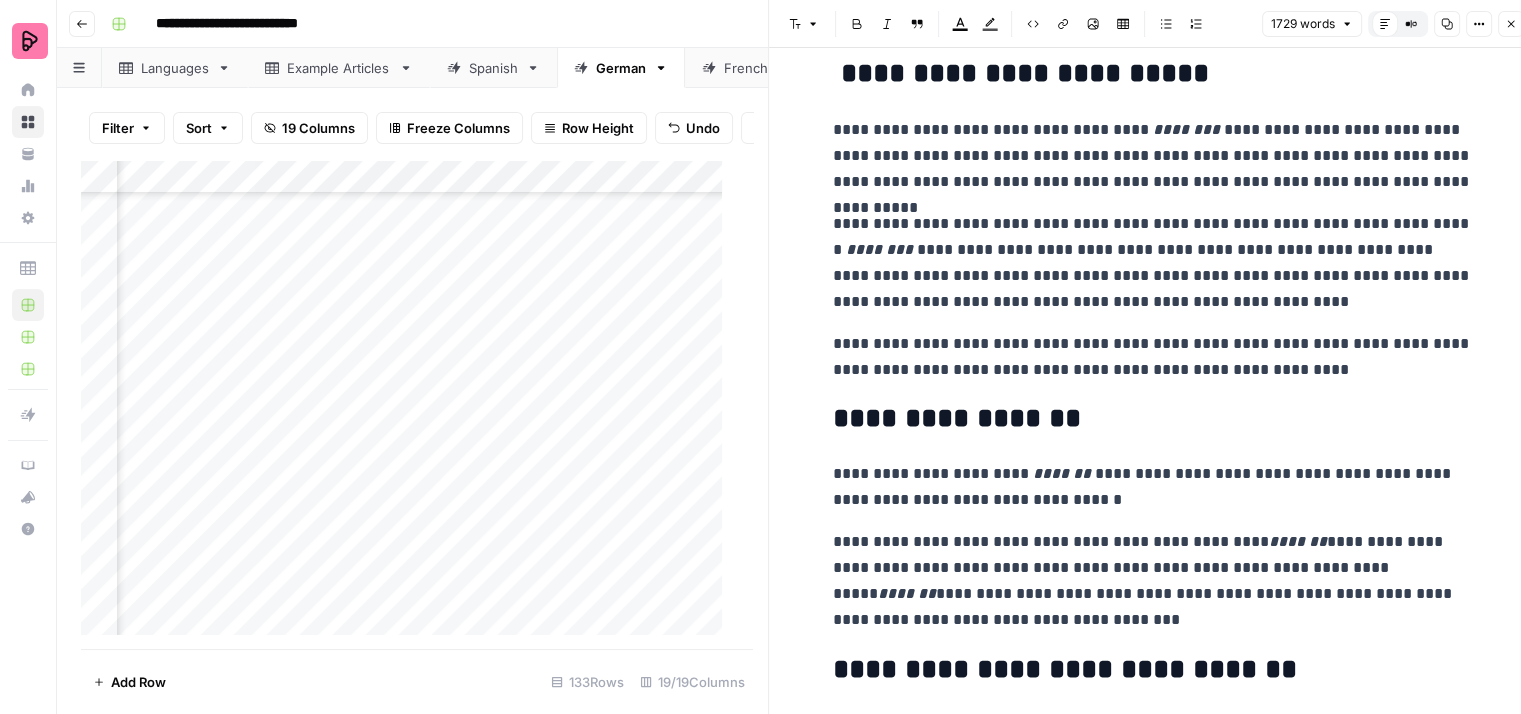 scroll, scrollTop: 300, scrollLeft: 0, axis: vertical 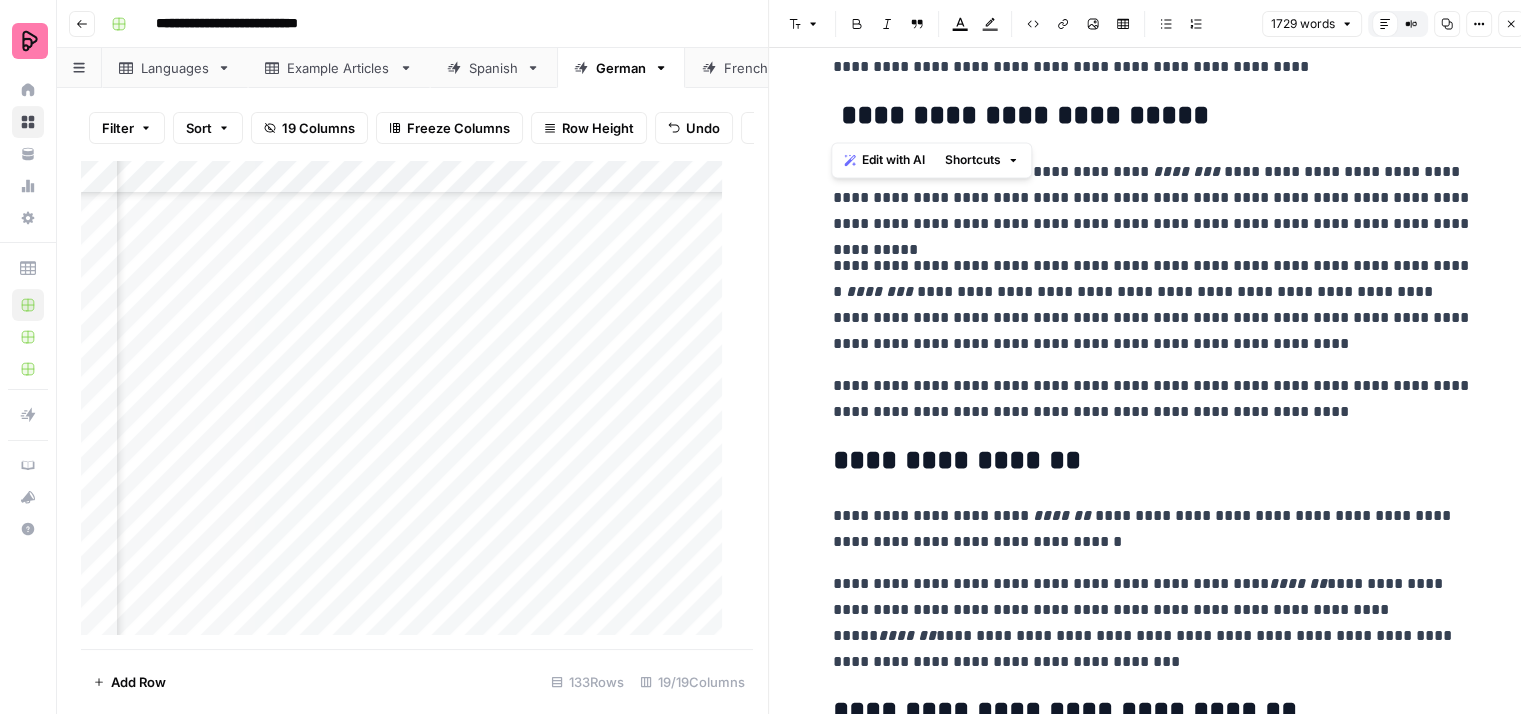 drag, startPoint x: 908, startPoint y: 109, endPoint x: 834, endPoint y: 121, distance: 74.96666 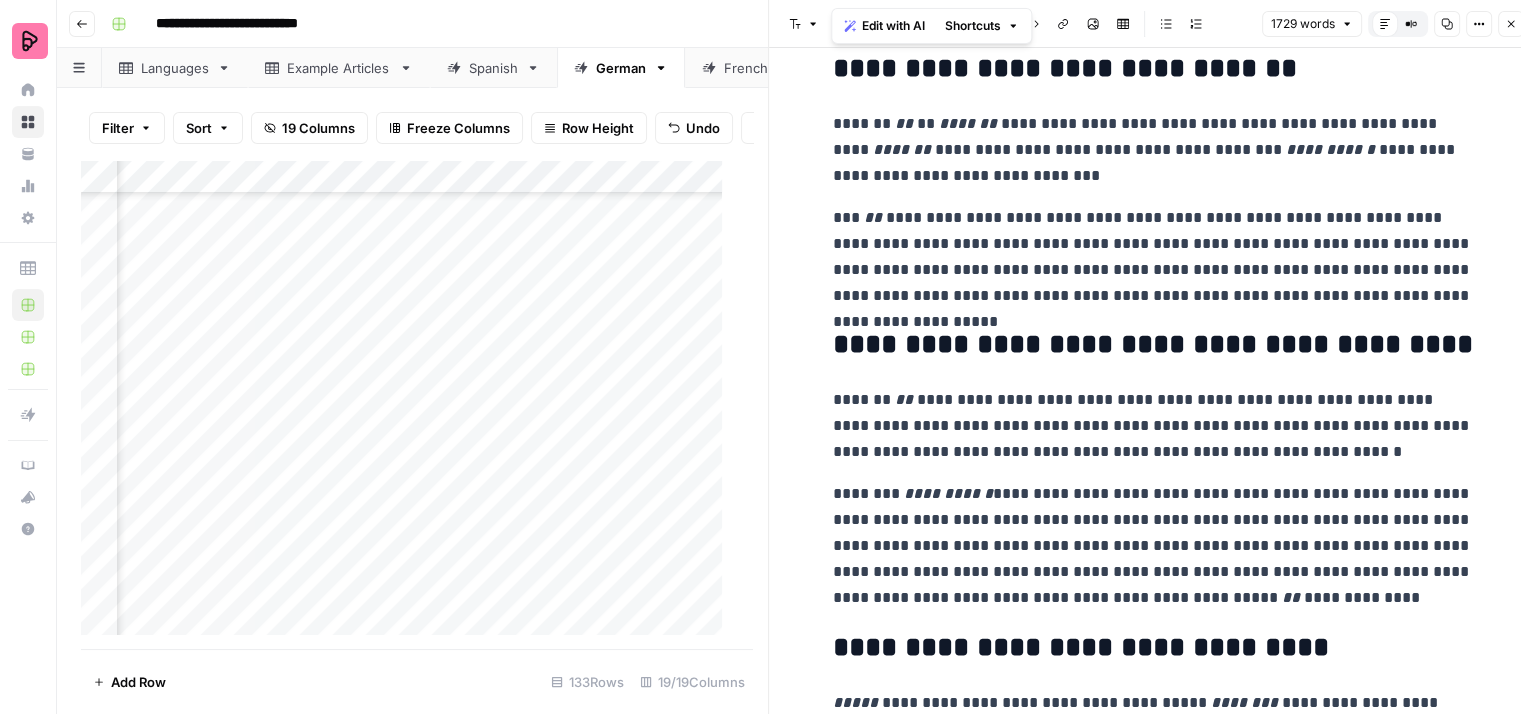 scroll, scrollTop: 1000, scrollLeft: 0, axis: vertical 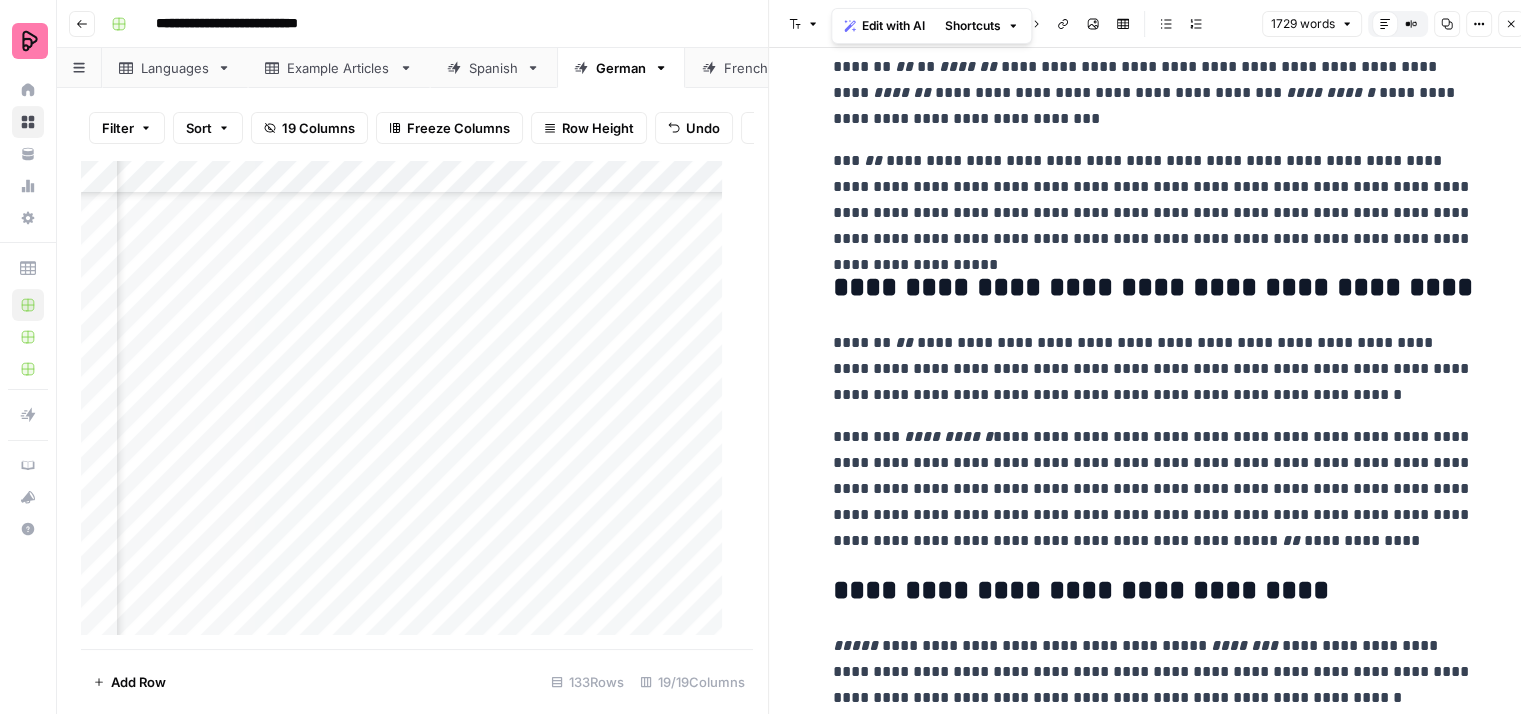 click on "**********" at bounding box center [1153, 200] 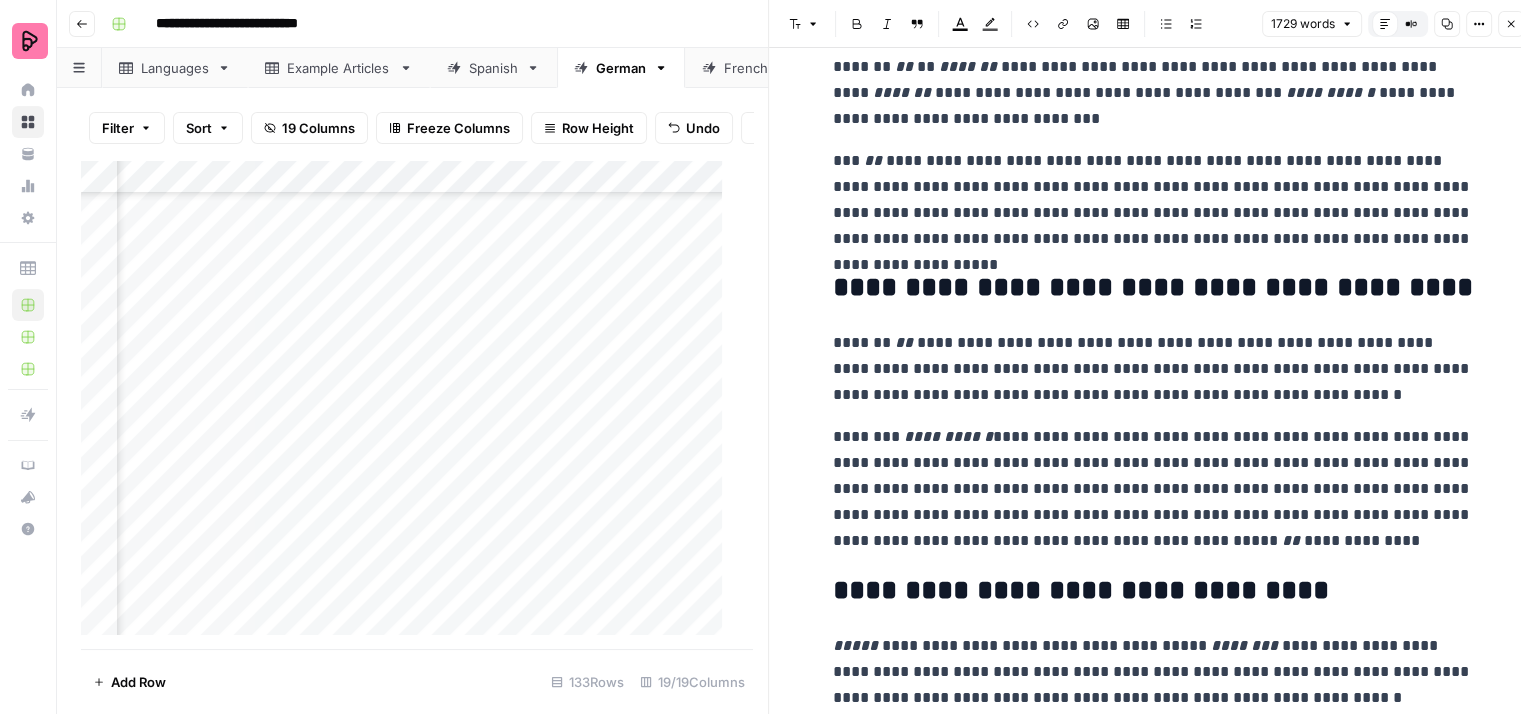 click on "**********" at bounding box center (1153, 200) 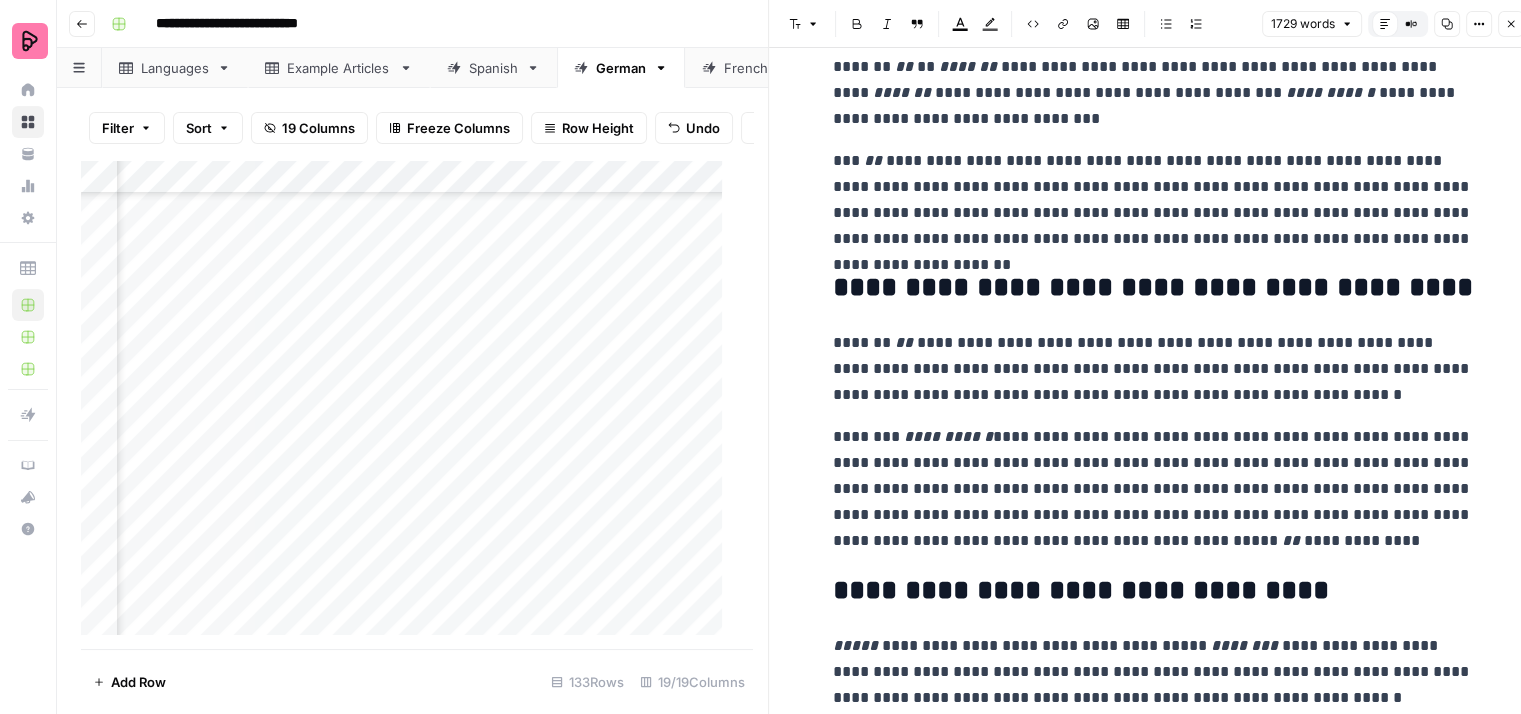 click on "**********" at bounding box center (1153, 200) 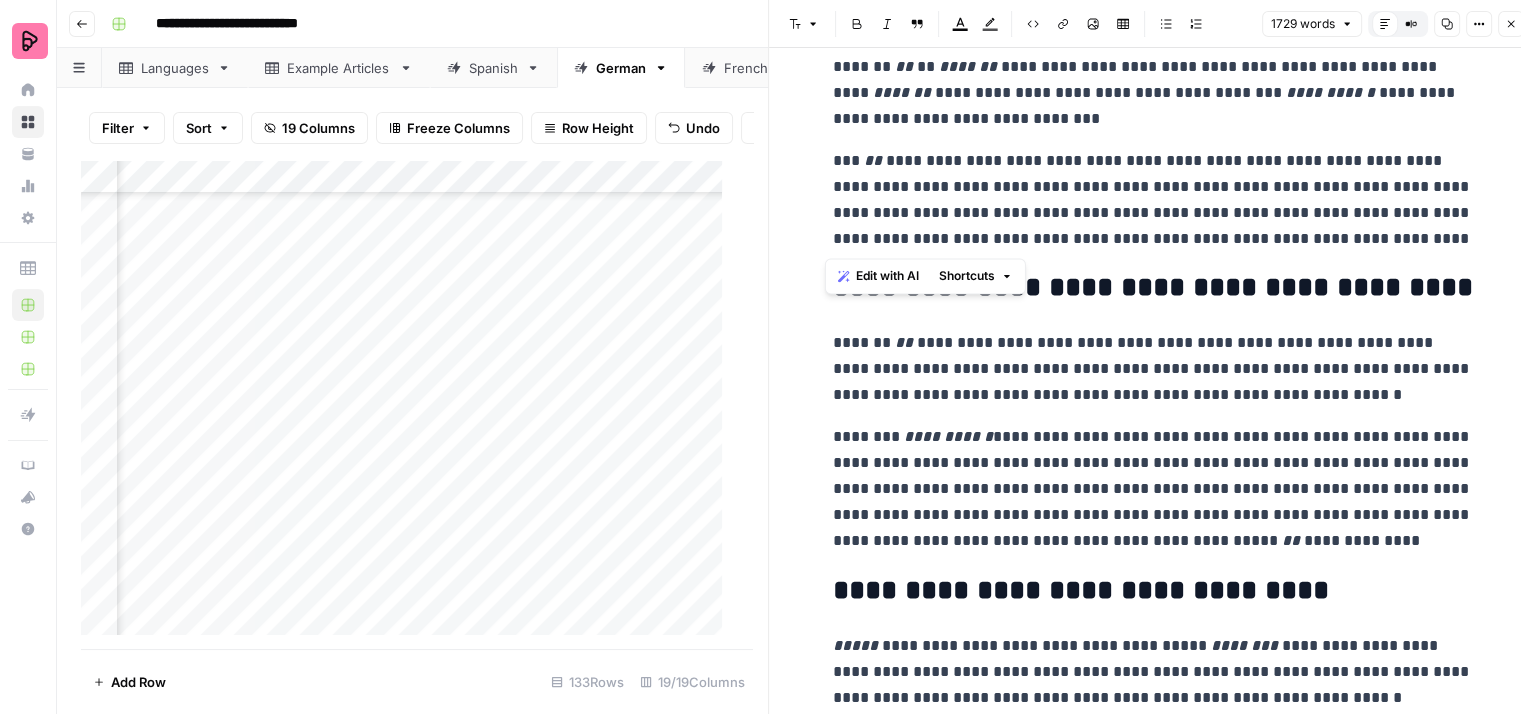 click on "**********" at bounding box center (1153, 200) 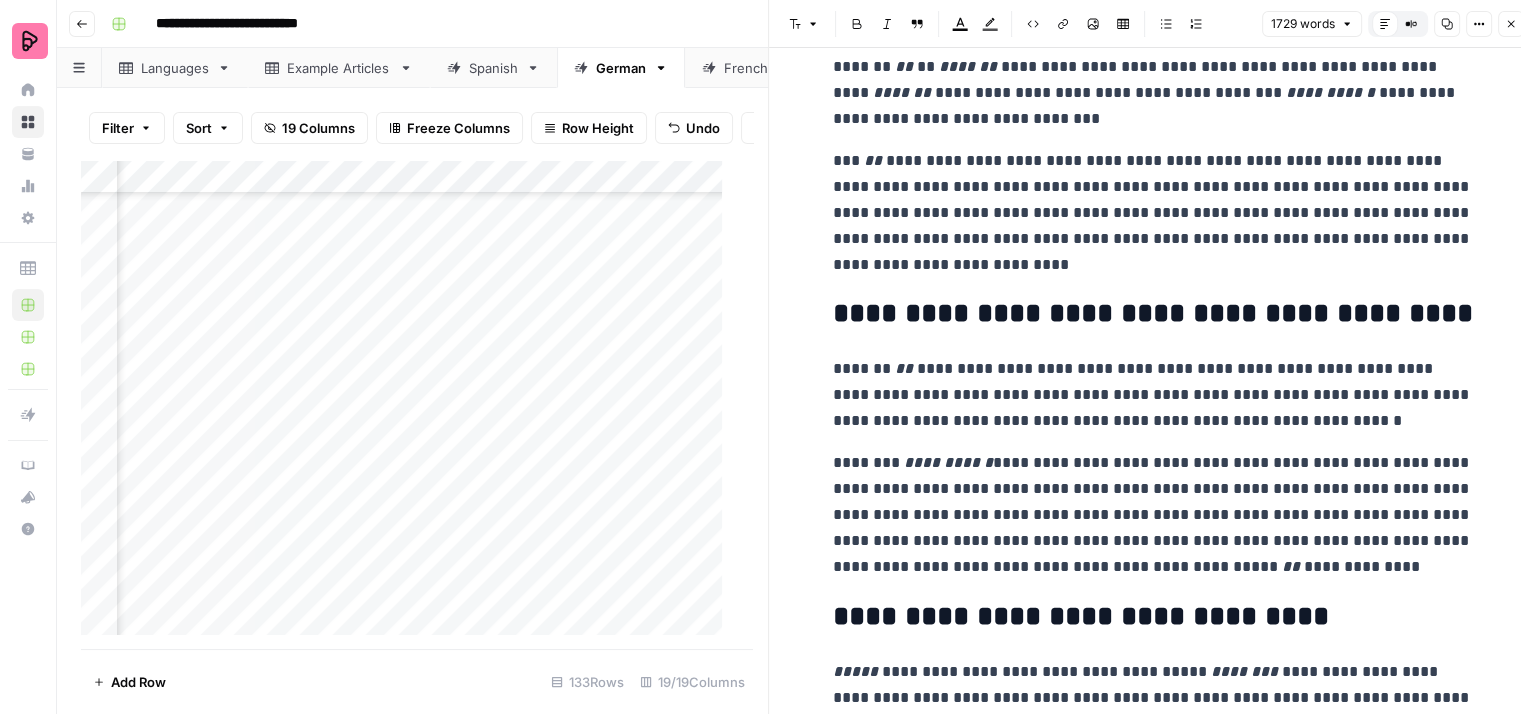 click on "[FIRST] [LAST]" at bounding box center (1153, 213) 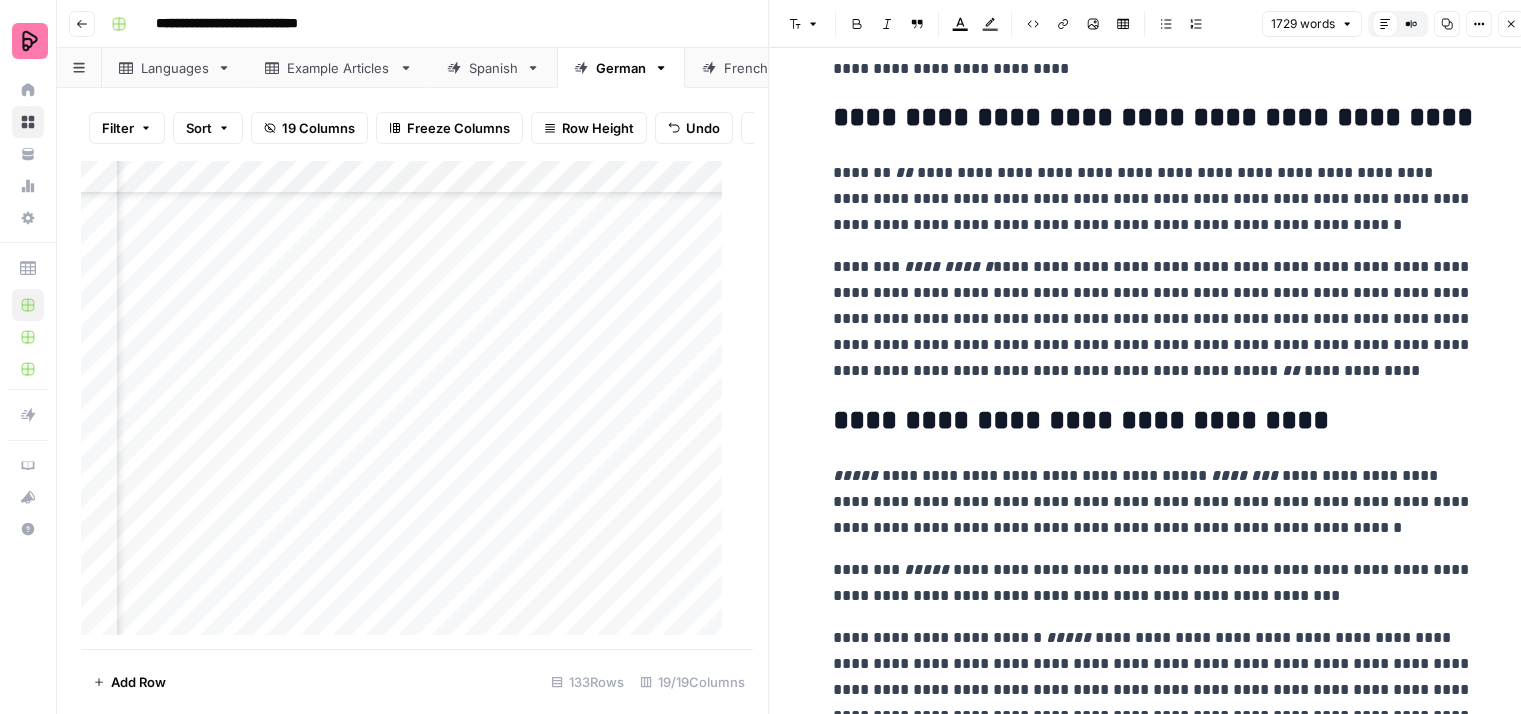scroll, scrollTop: 1200, scrollLeft: 0, axis: vertical 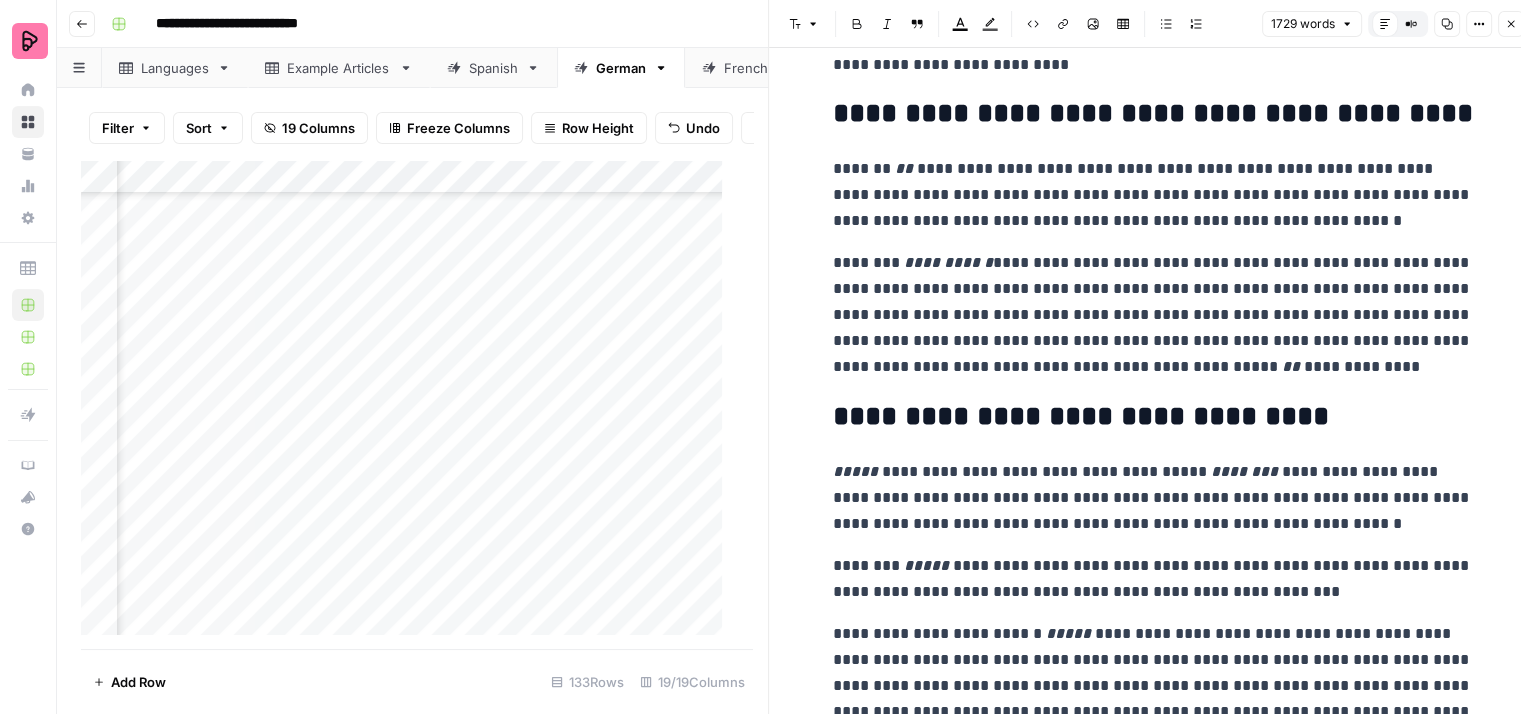 click on "**********" at bounding box center (1153, 195) 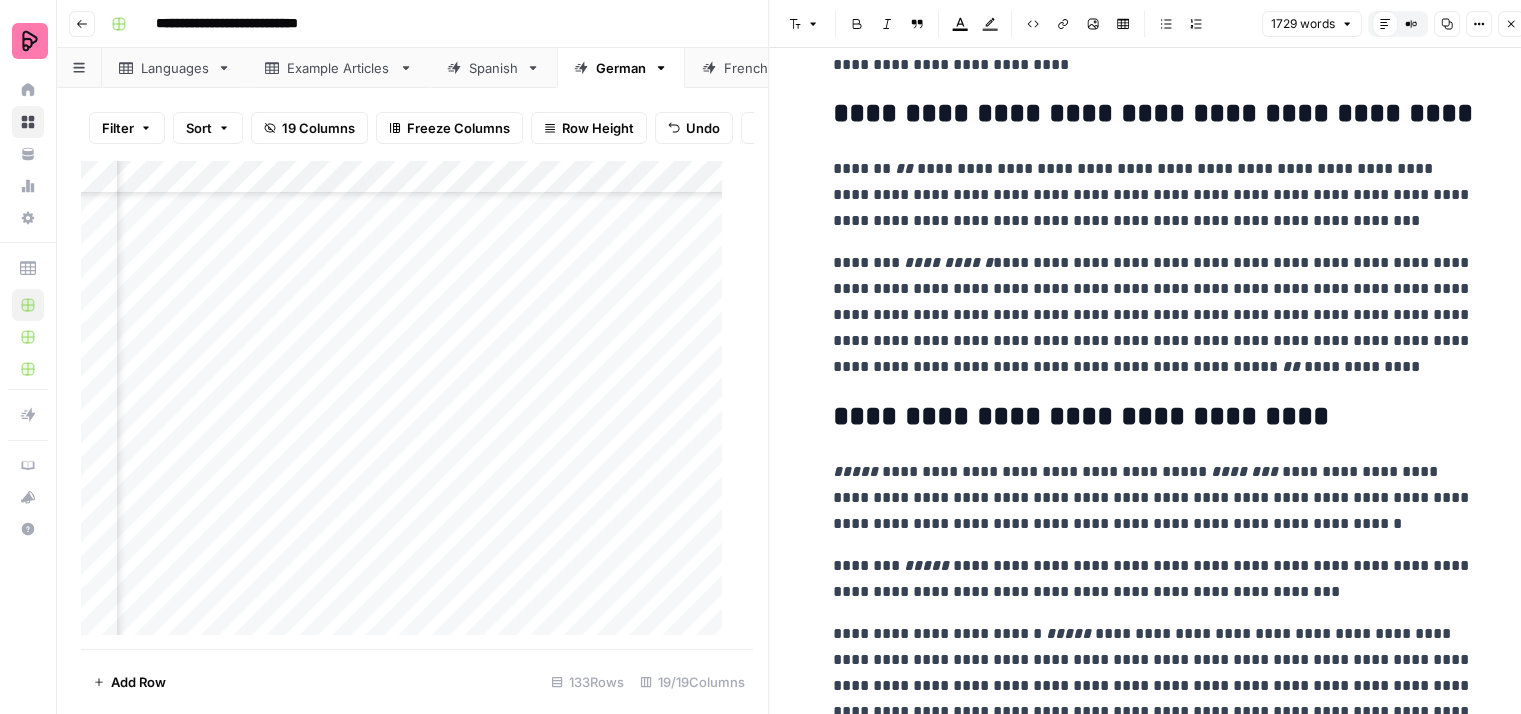 click on "**********" at bounding box center [1153, 315] 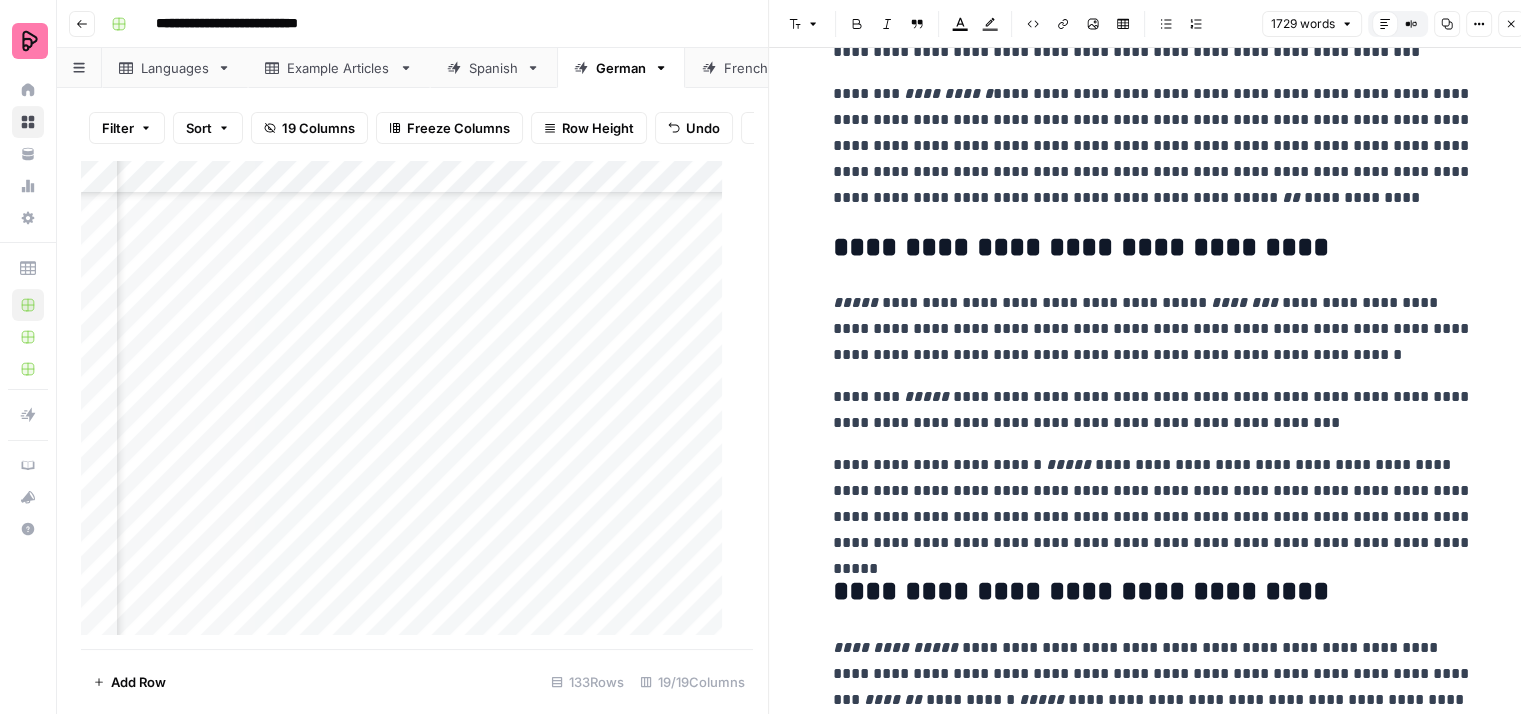 scroll, scrollTop: 1400, scrollLeft: 0, axis: vertical 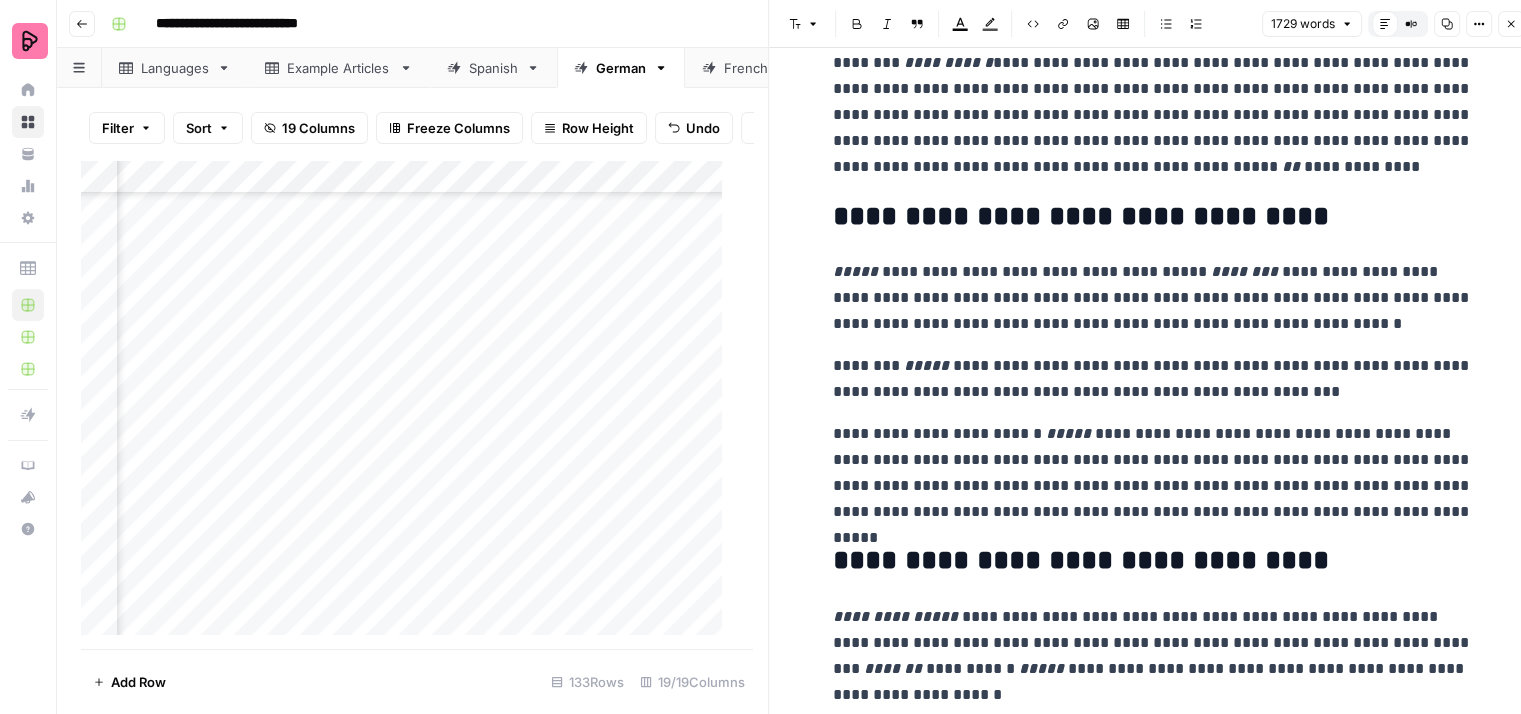 click on "**********" at bounding box center (1153, 115) 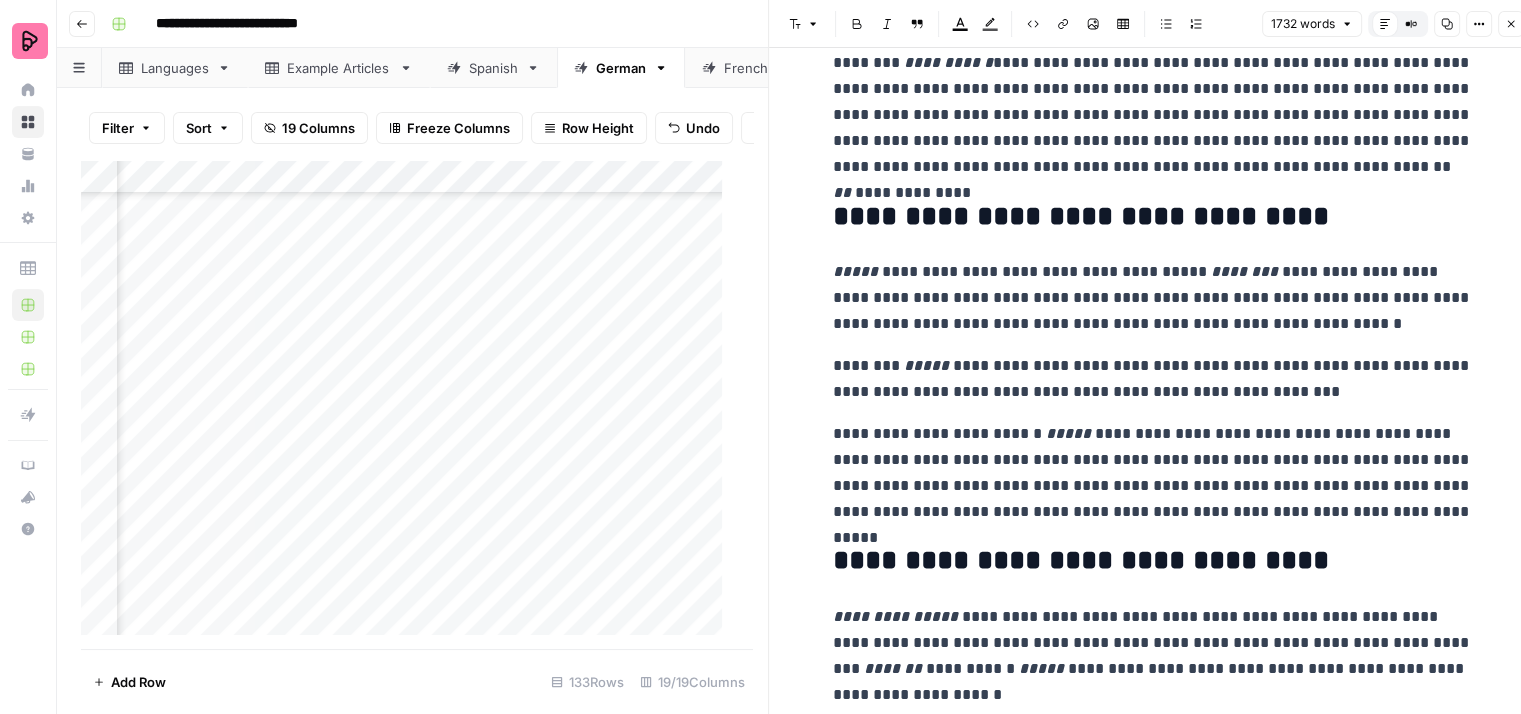 click on "[FIRST] [LAST]" at bounding box center [1153, 115] 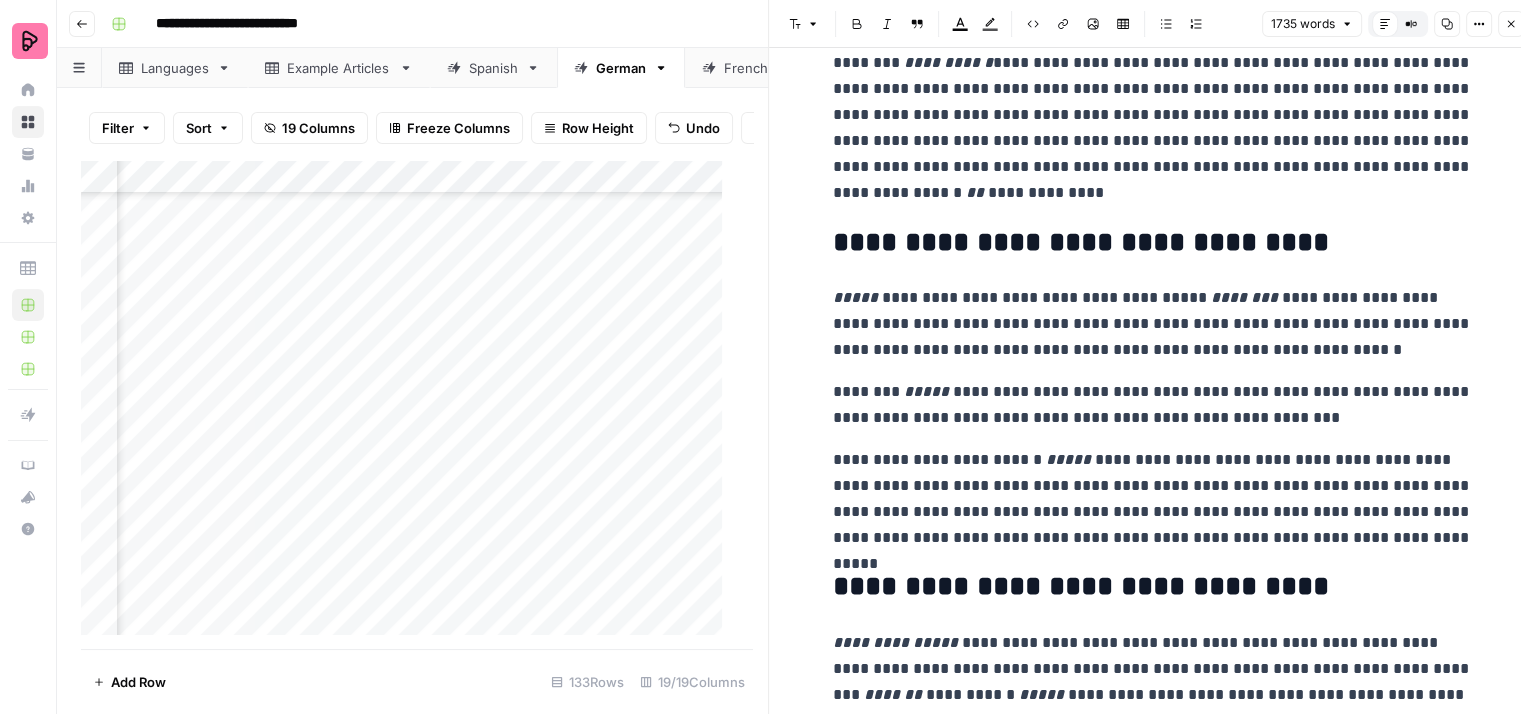 click on "**********" at bounding box center [1153, 128] 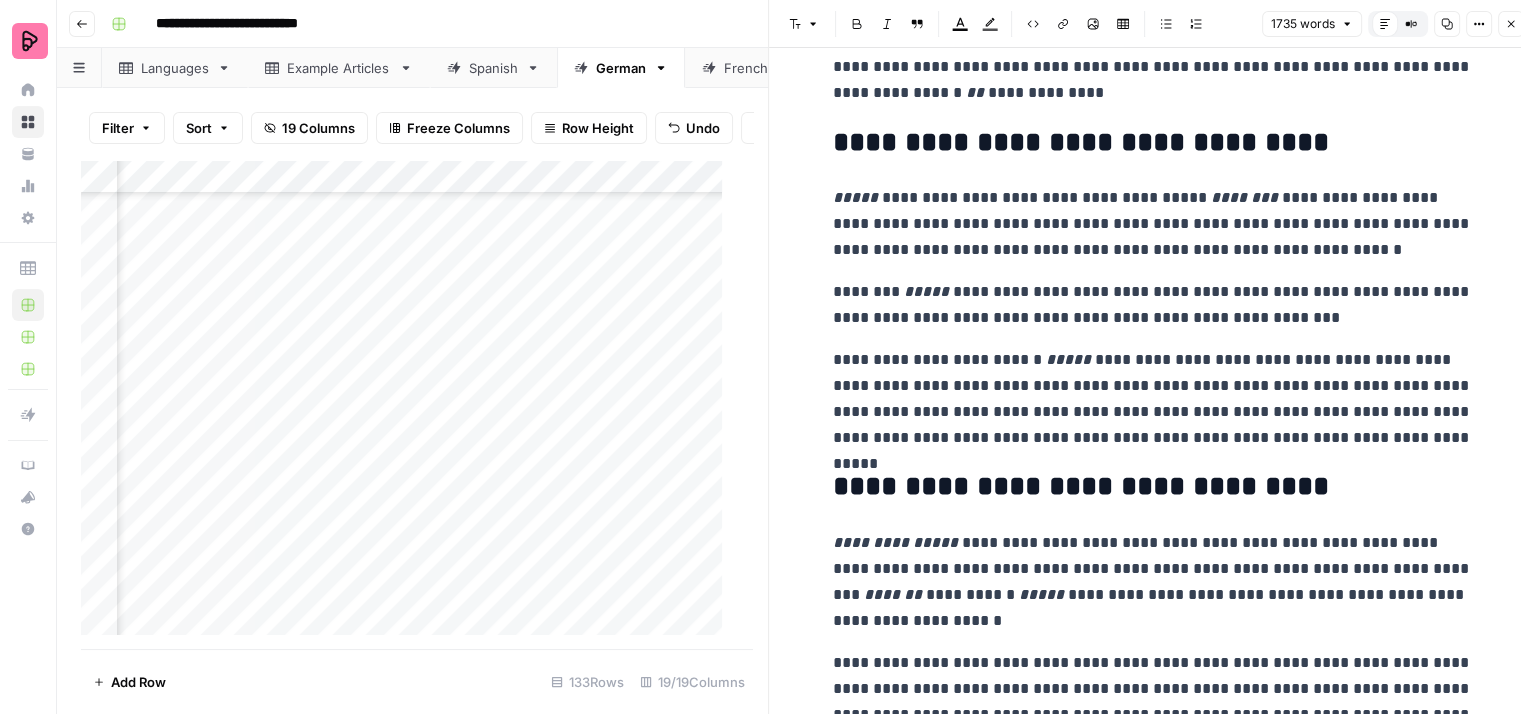scroll, scrollTop: 1600, scrollLeft: 0, axis: vertical 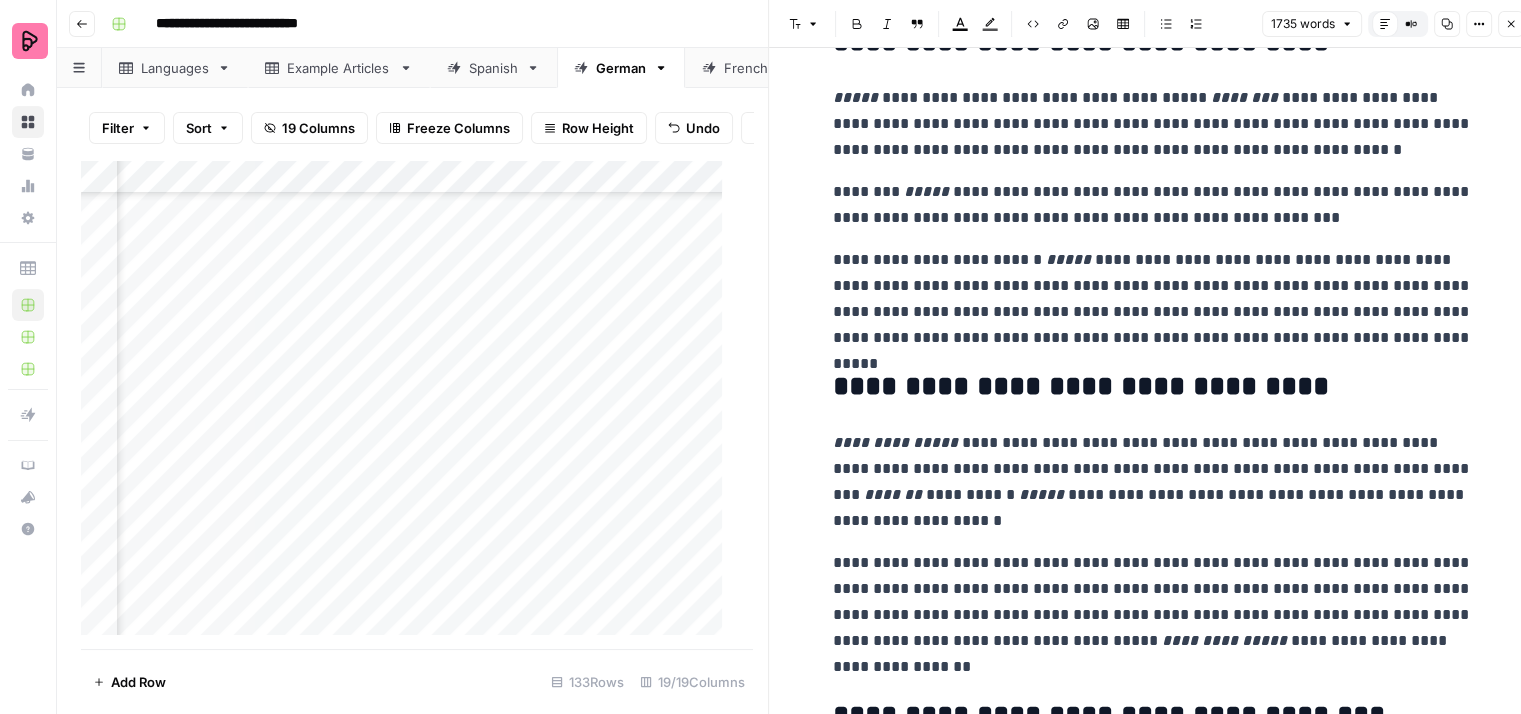 click on "[FIRST] [LAST]" at bounding box center [1153, 2599] 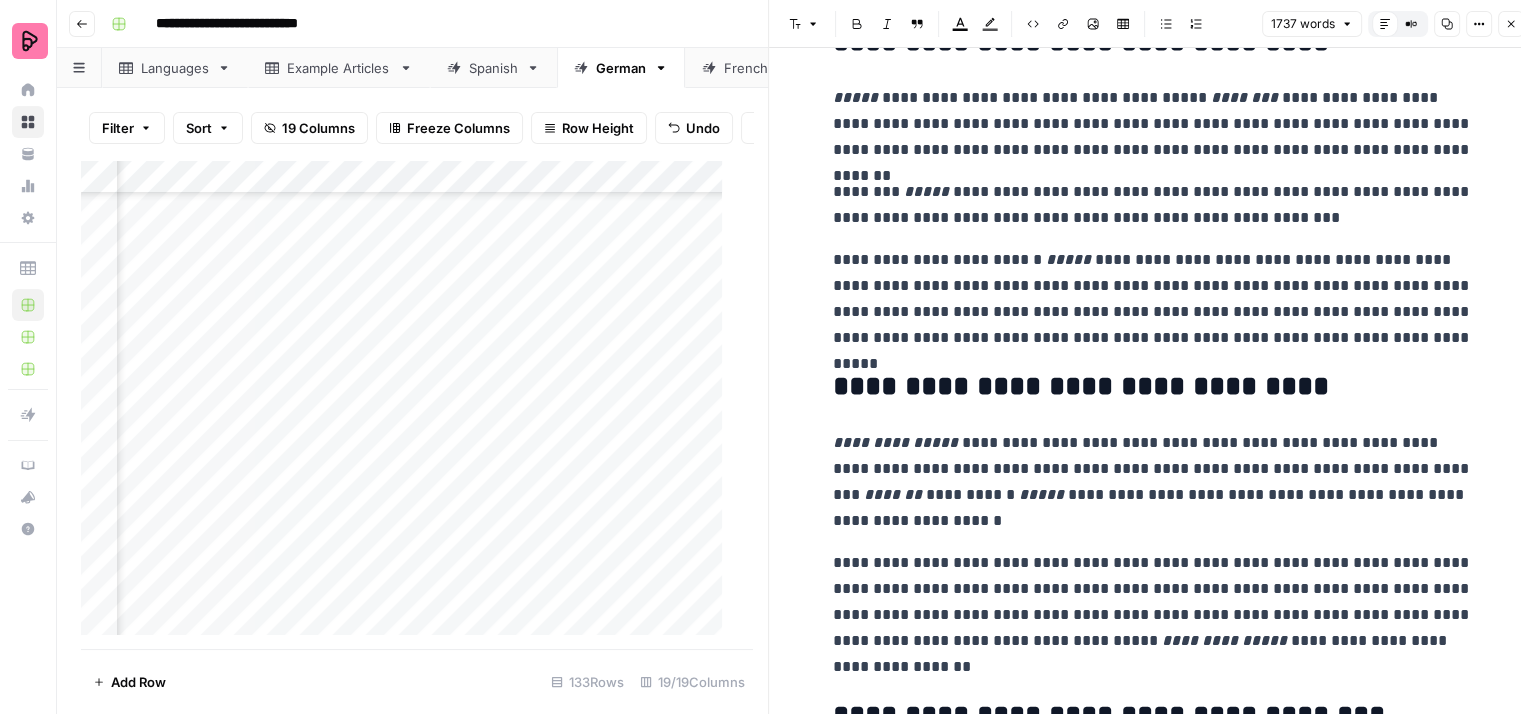 click on "**********" at bounding box center [1153, 205] 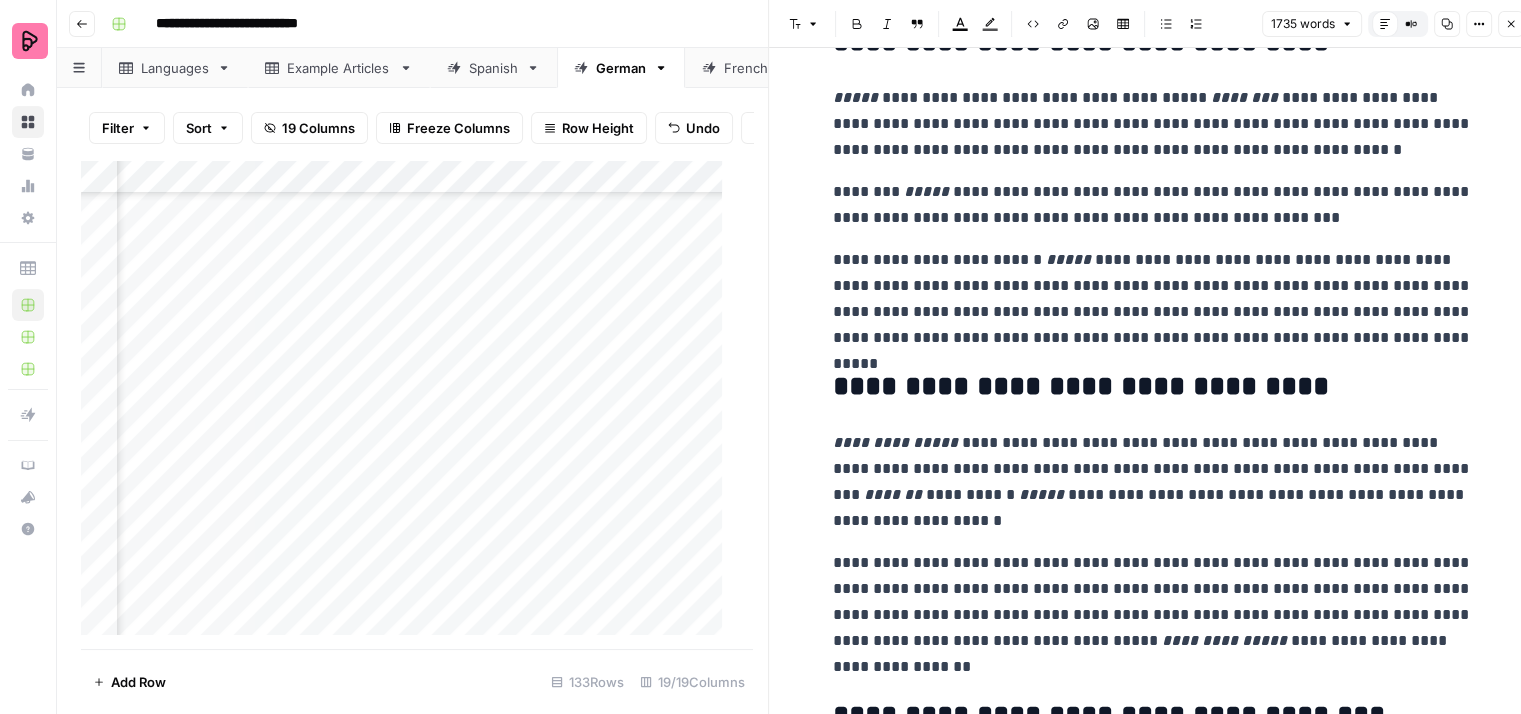 click on "**********" at bounding box center [1153, 205] 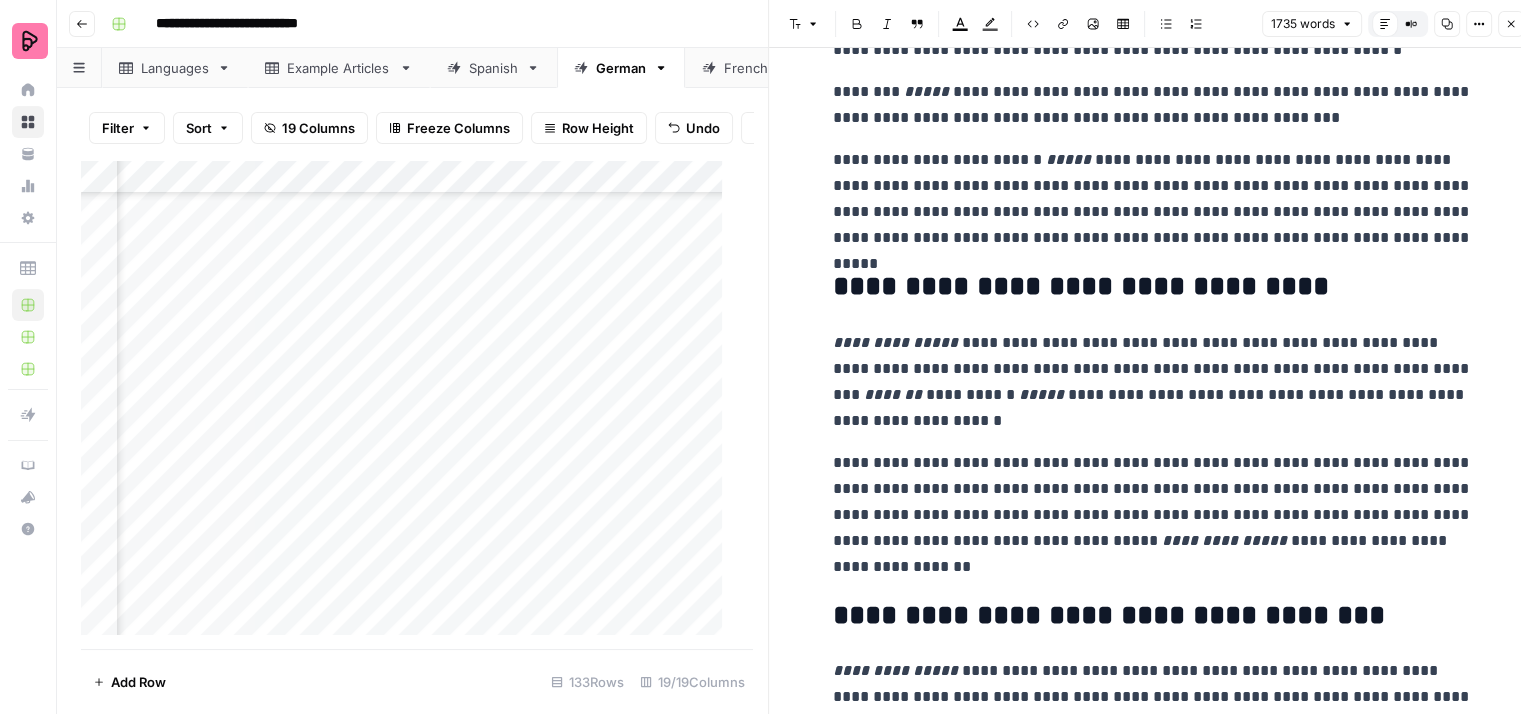 click on "[FIRST] [LAST]" at bounding box center [1153, 199] 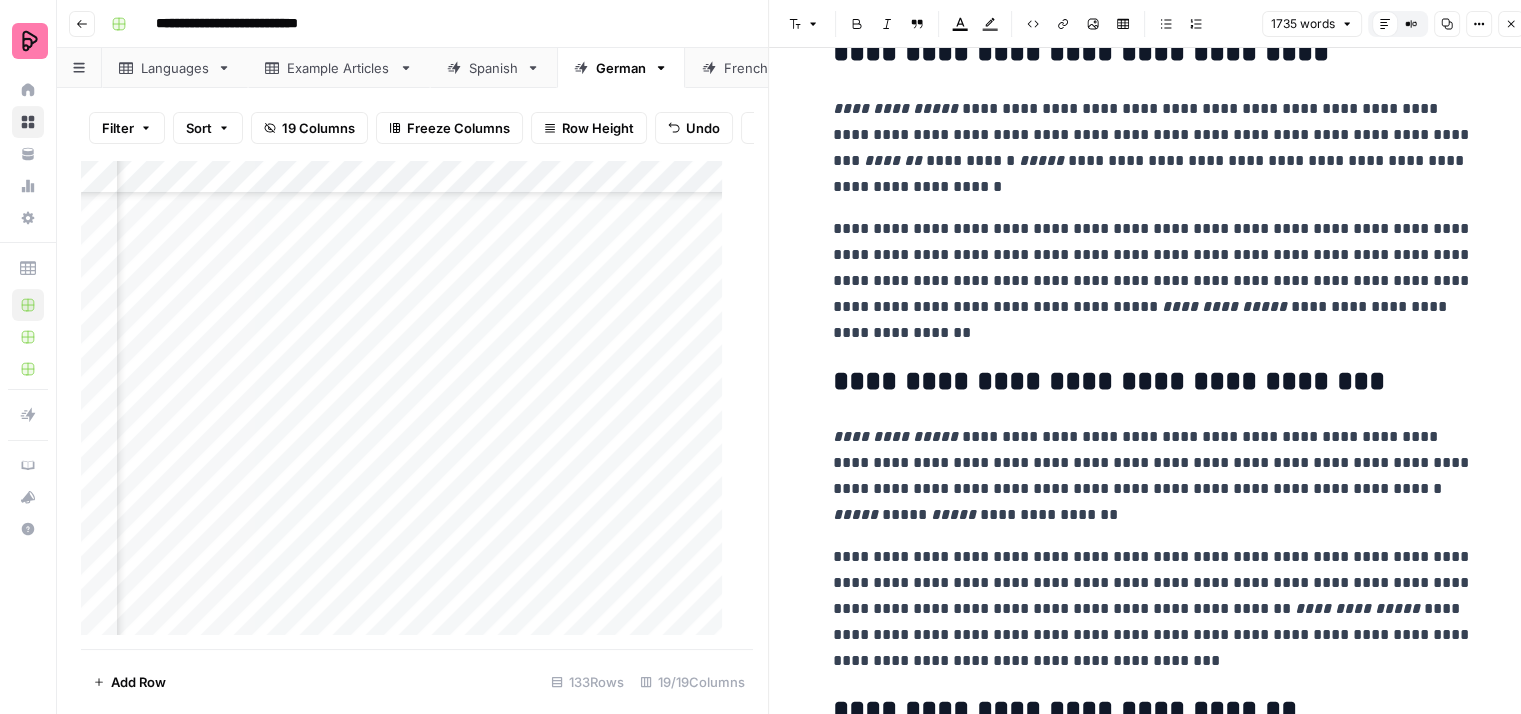 scroll, scrollTop: 1900, scrollLeft: 0, axis: vertical 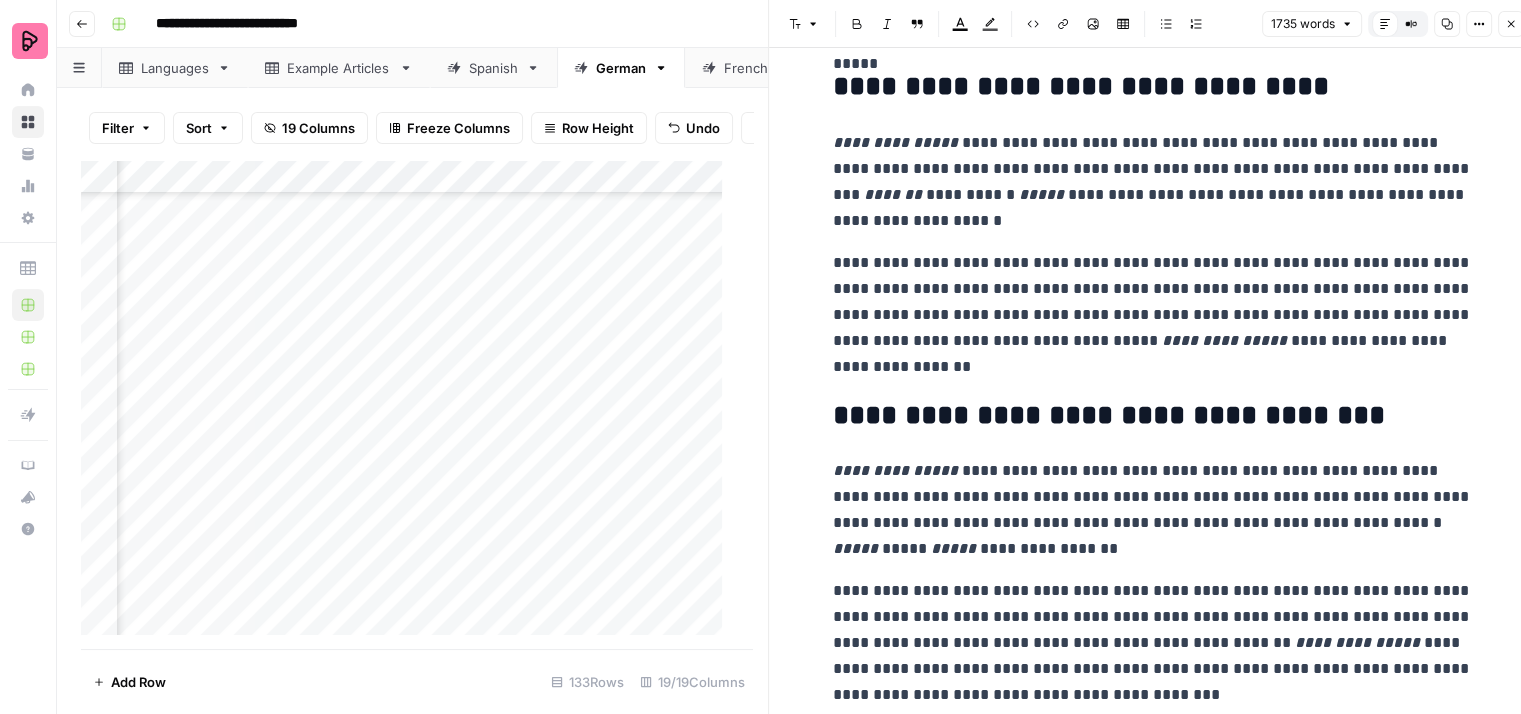 click on "[FIRST] [LAST]" at bounding box center (1153, 182) 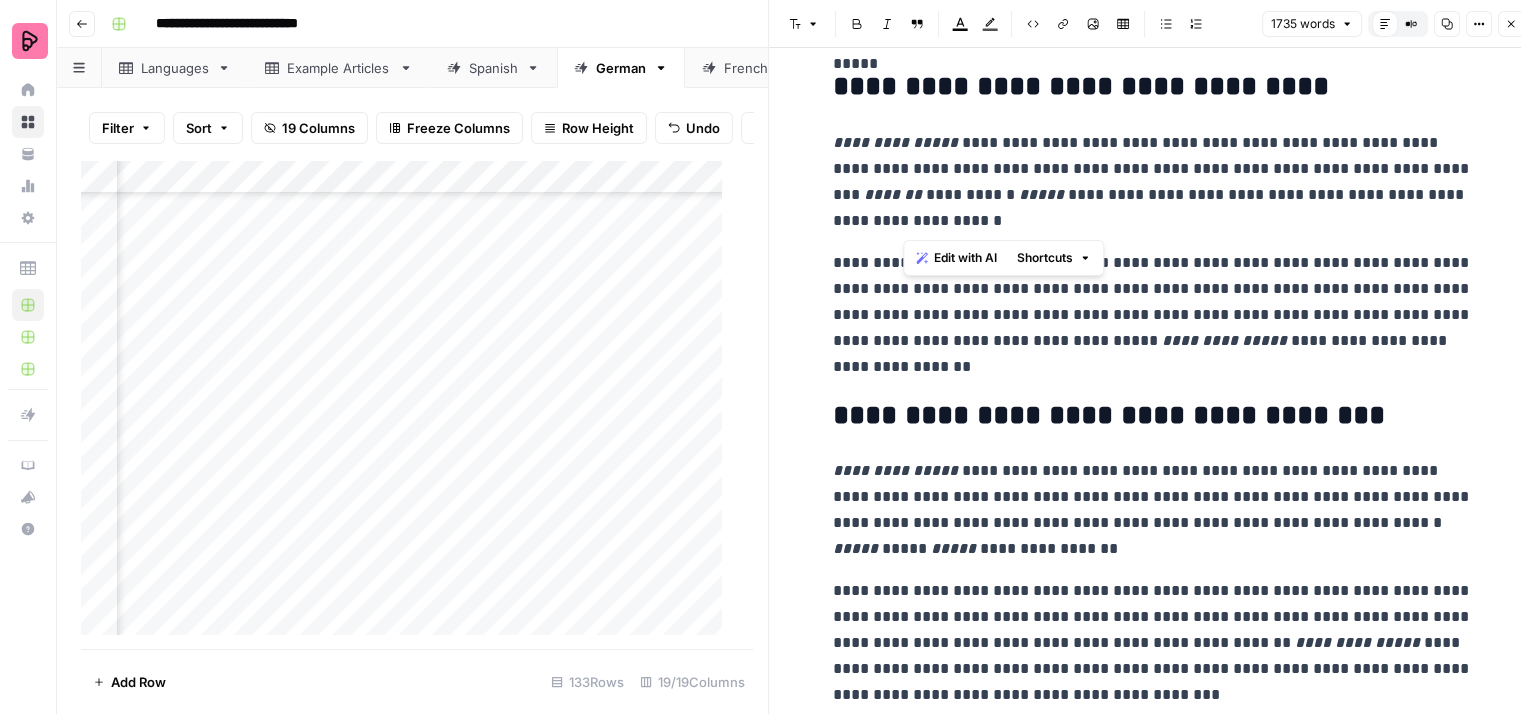 click on "[FIRST] [LAST]" at bounding box center (1153, 182) 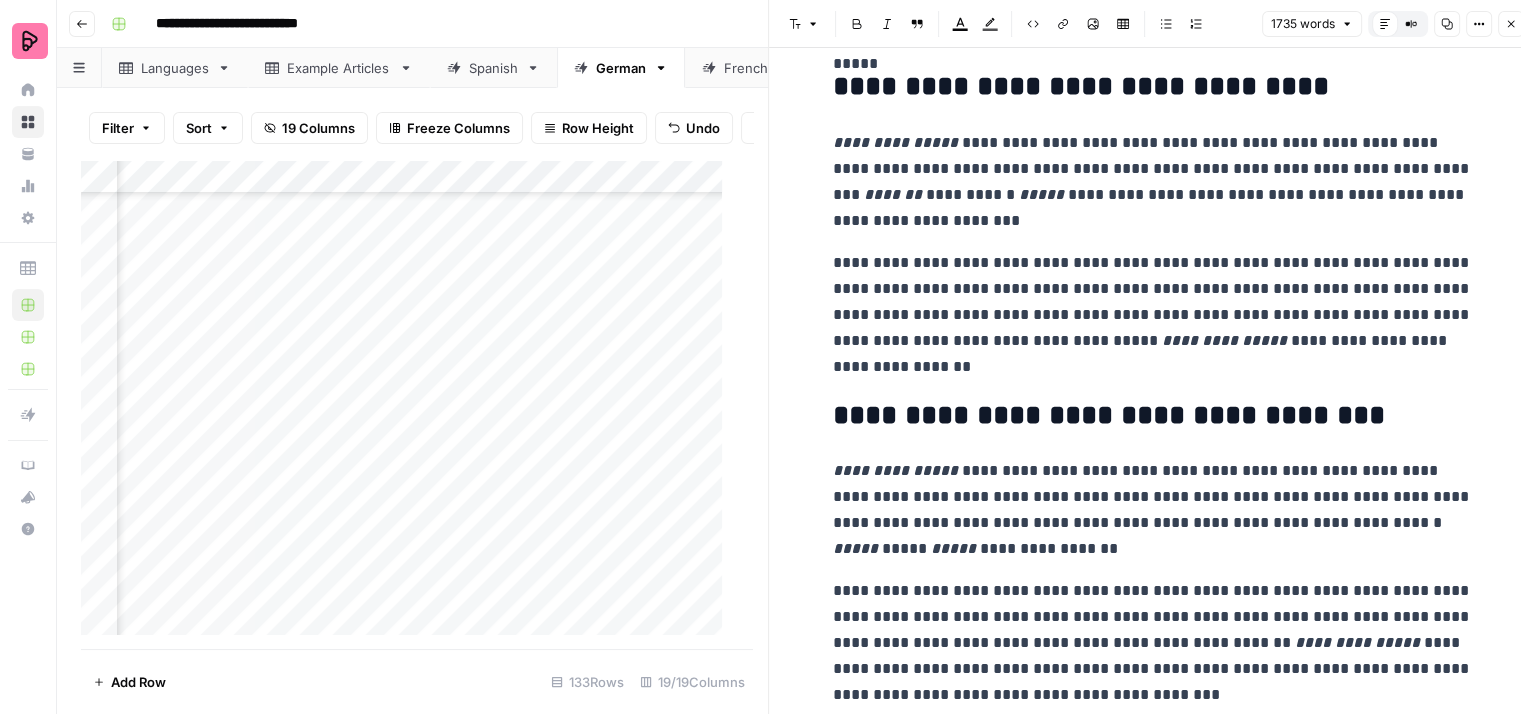 click on "[FIRST] [LAST]" at bounding box center [1153, 2299] 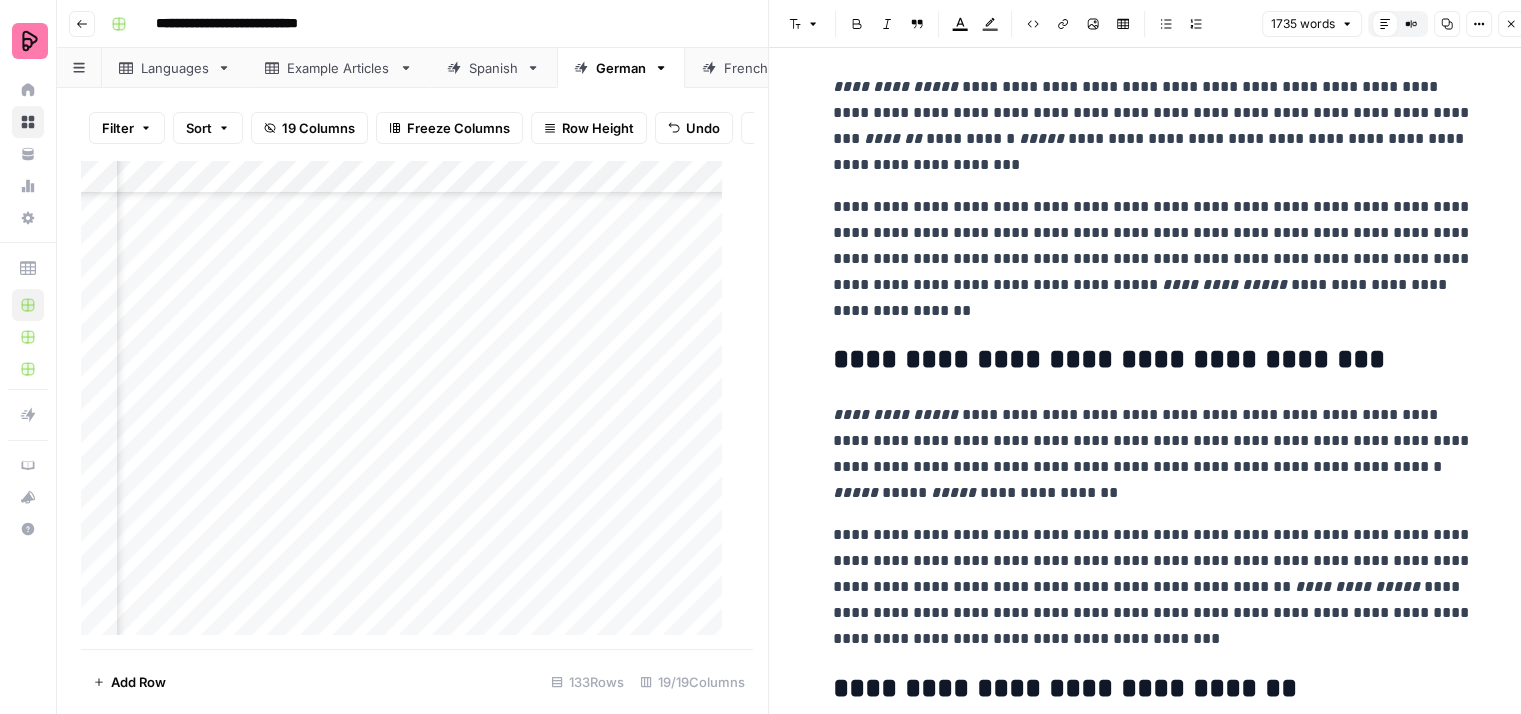 scroll, scrollTop: 2000, scrollLeft: 0, axis: vertical 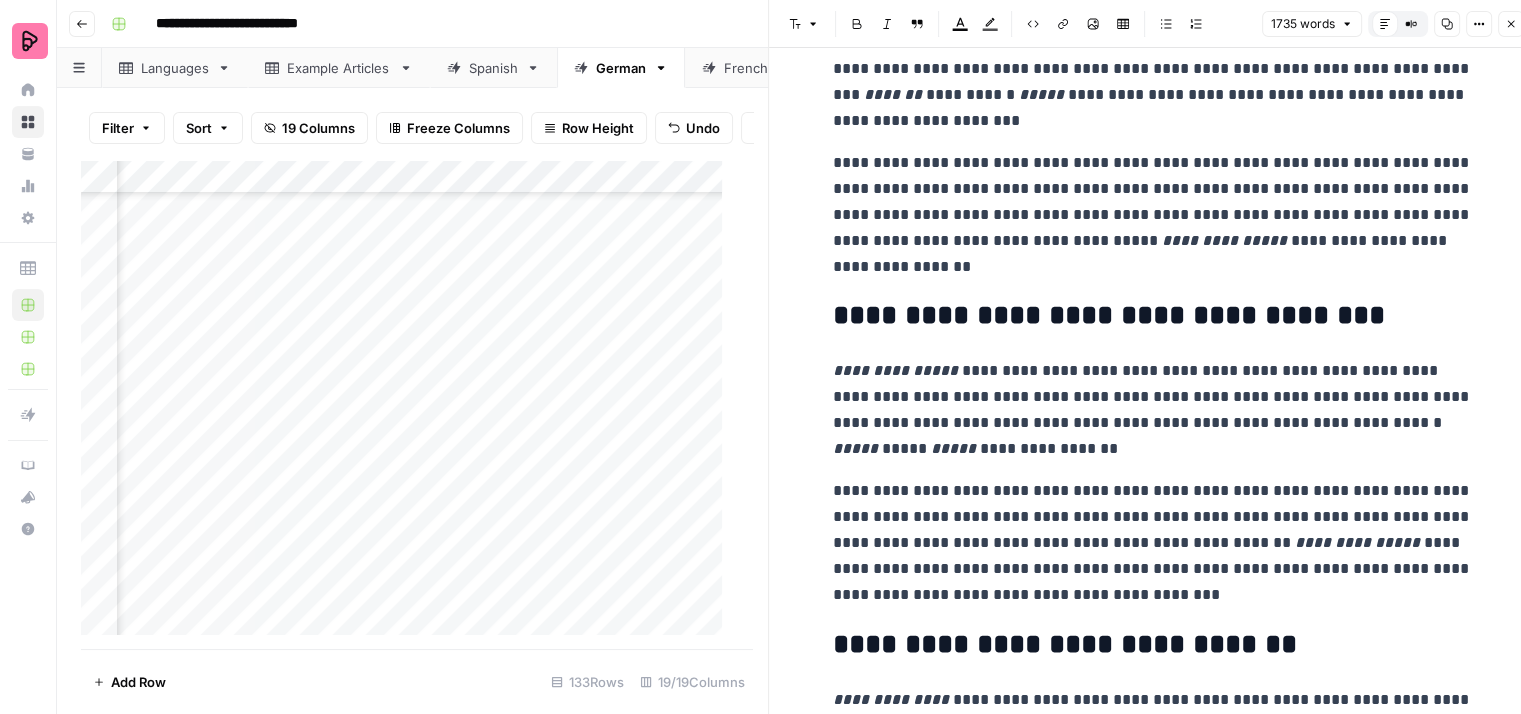 click on "**********" at bounding box center [1153, 215] 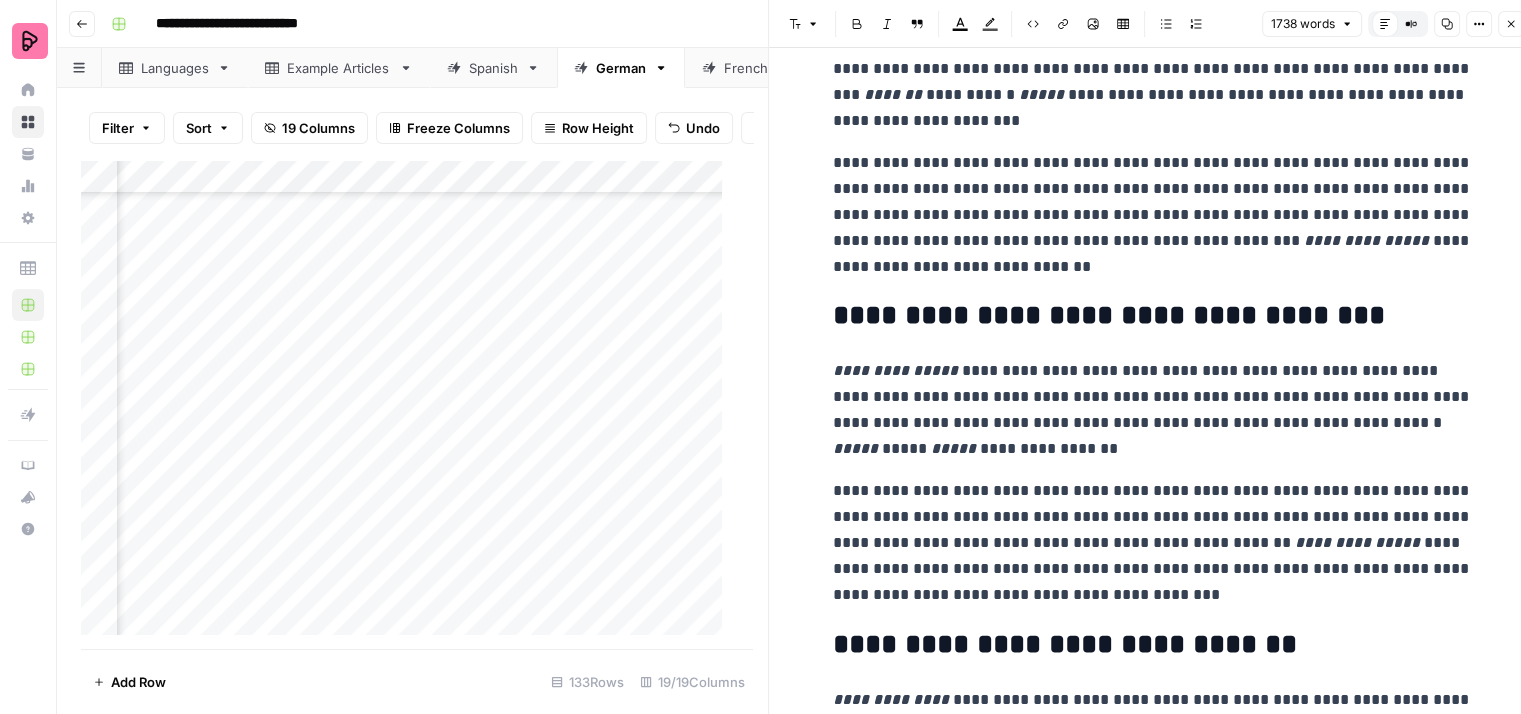 click on "**********" at bounding box center (1153, 215) 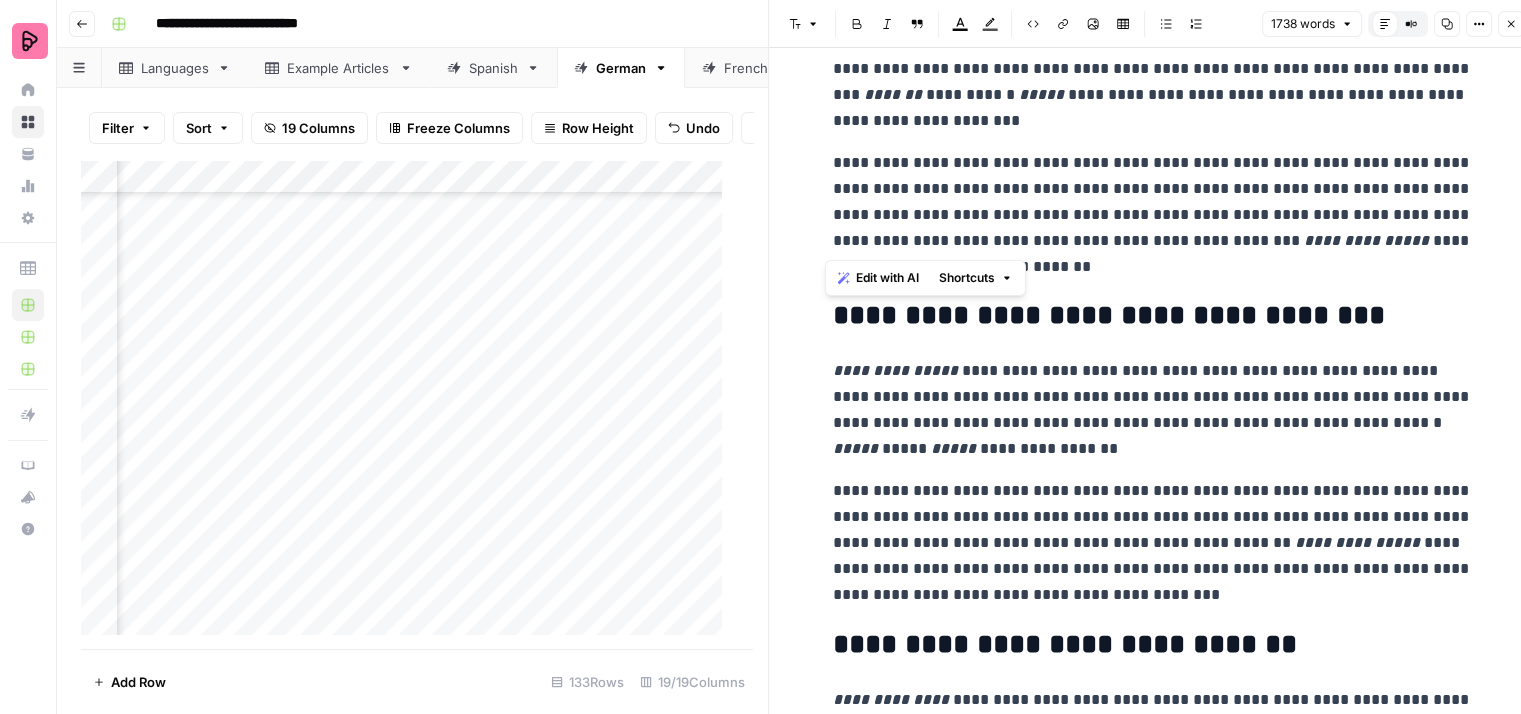 click on "**********" at bounding box center (1153, 215) 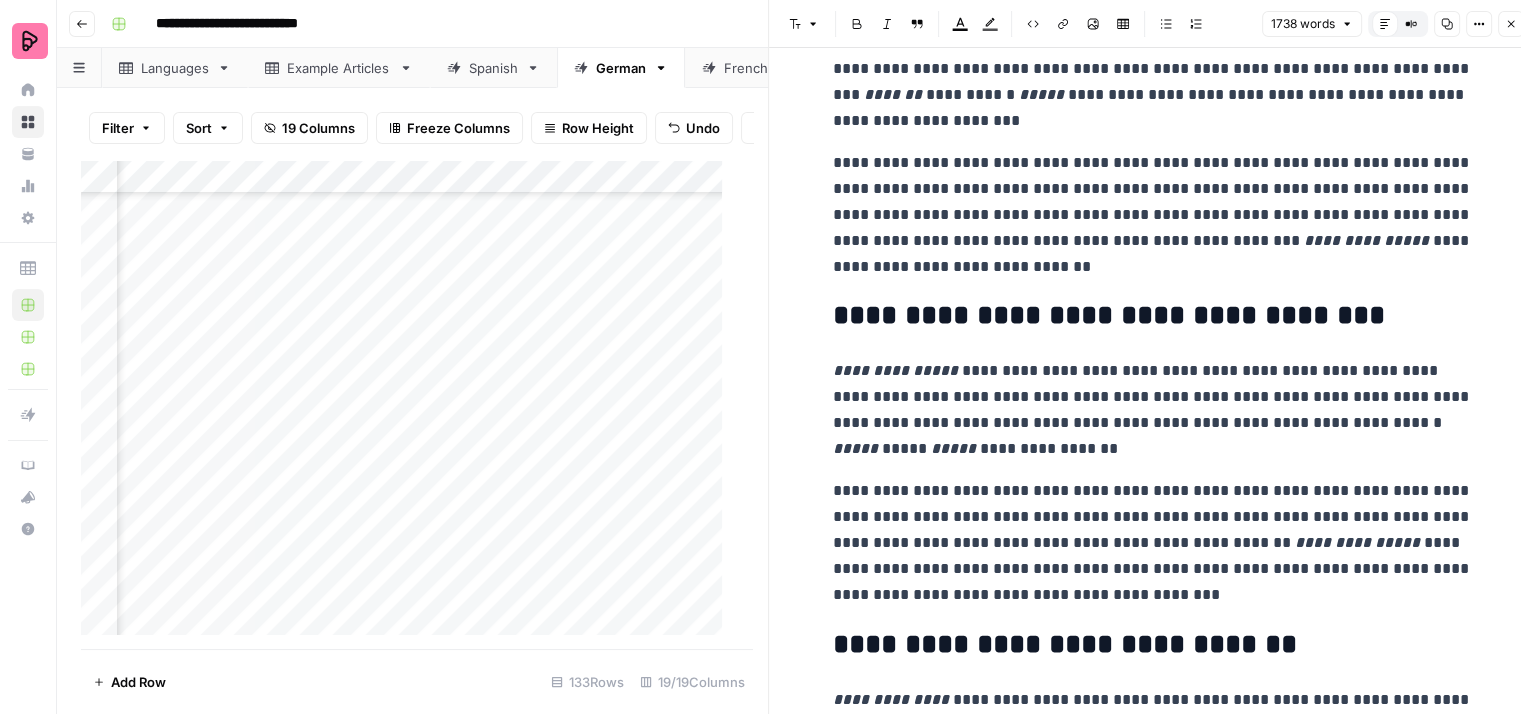 click on "**********" at bounding box center [1153, 215] 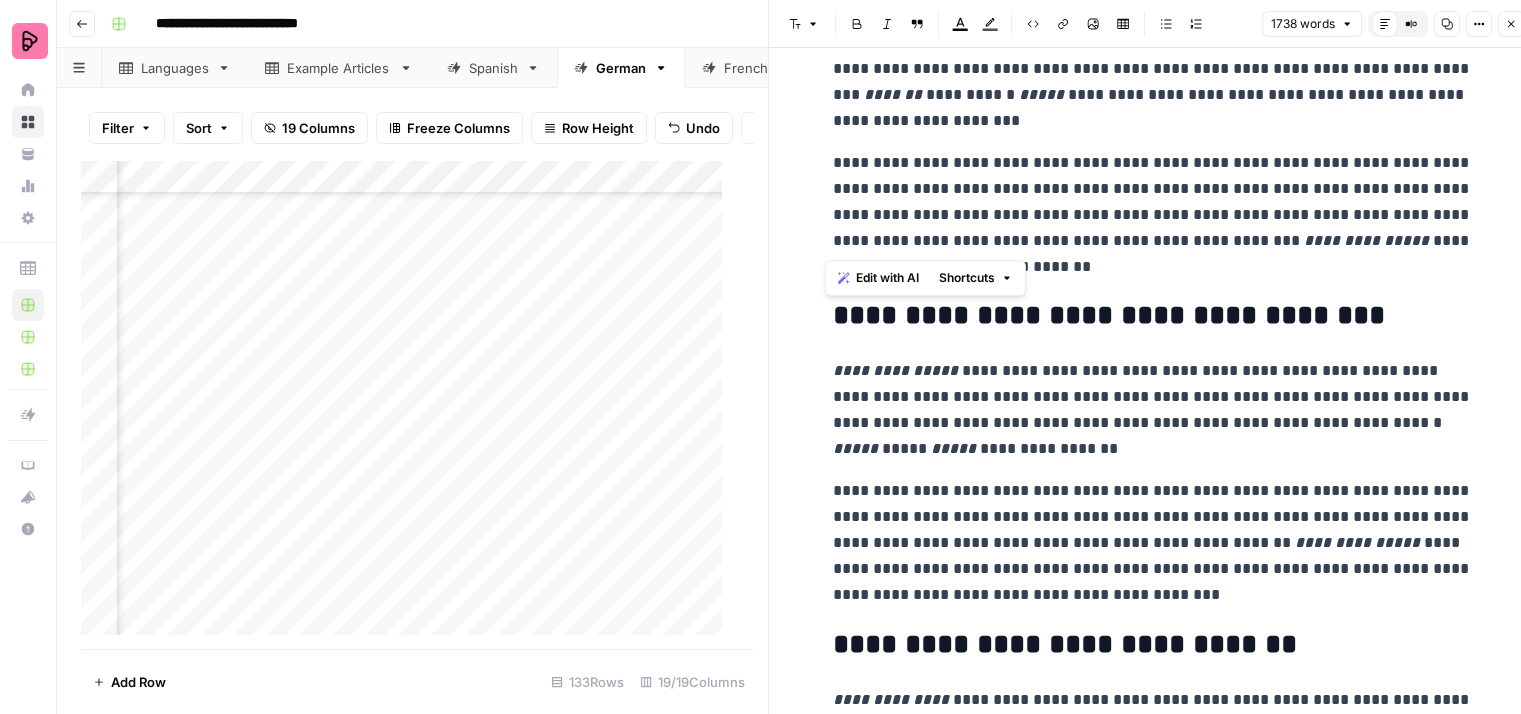 click on "**********" at bounding box center (1153, 215) 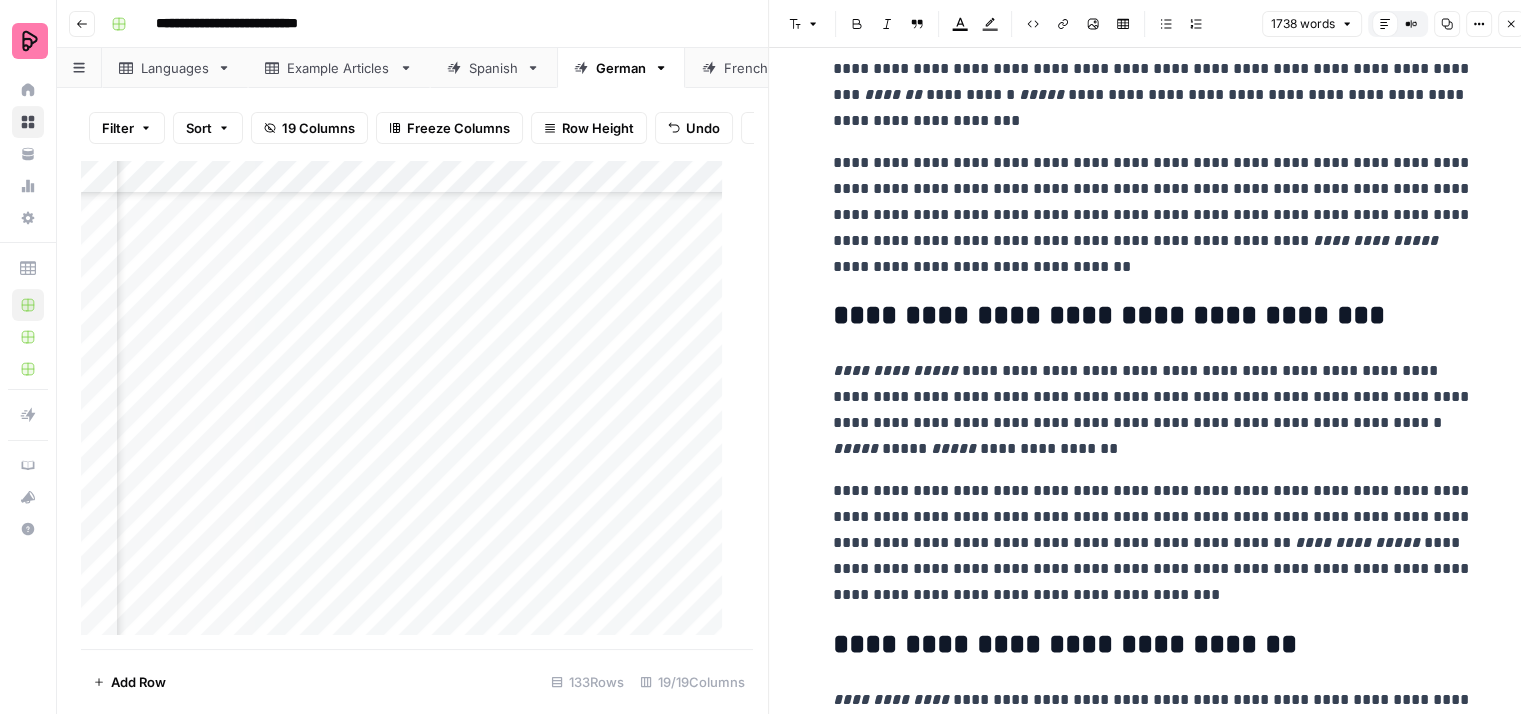 click on "**********" at bounding box center [1153, 215] 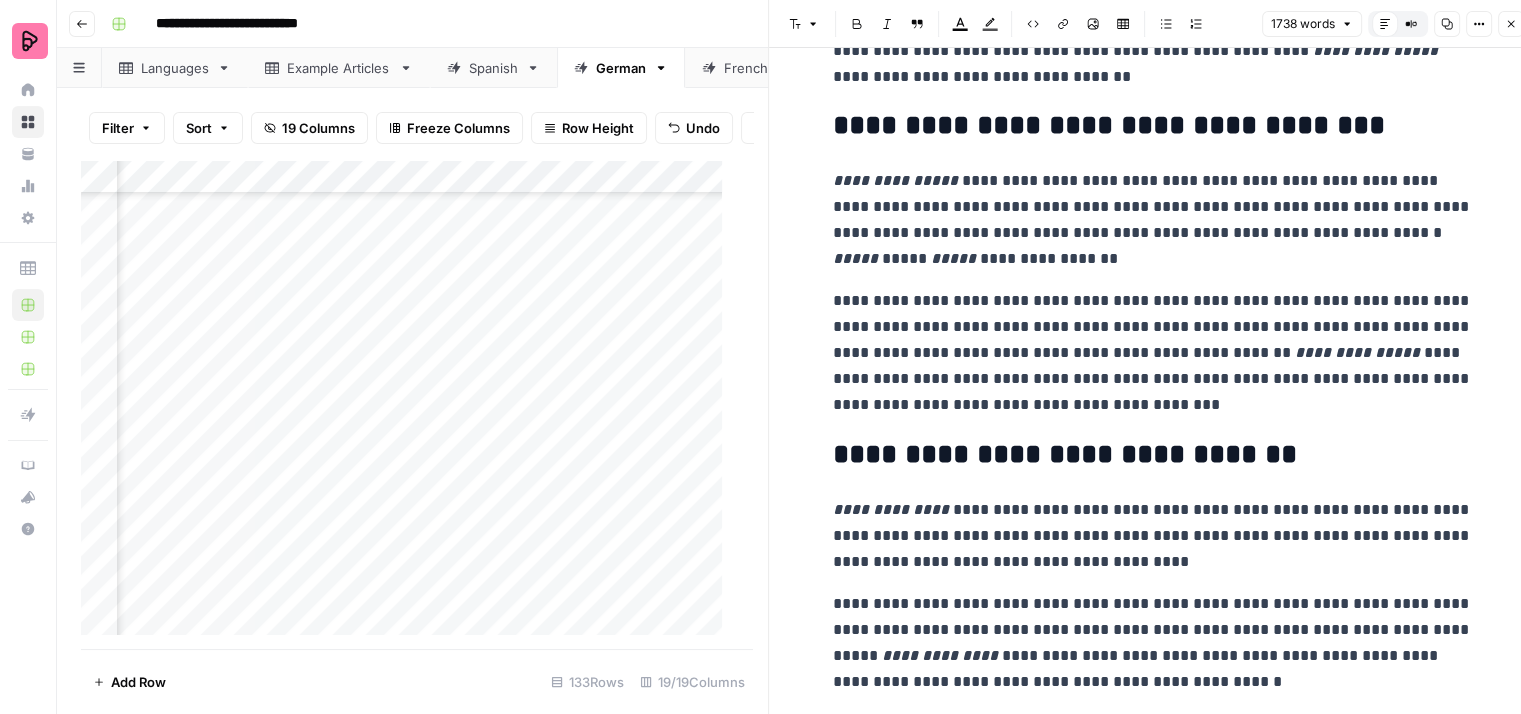 scroll, scrollTop: 2200, scrollLeft: 0, axis: vertical 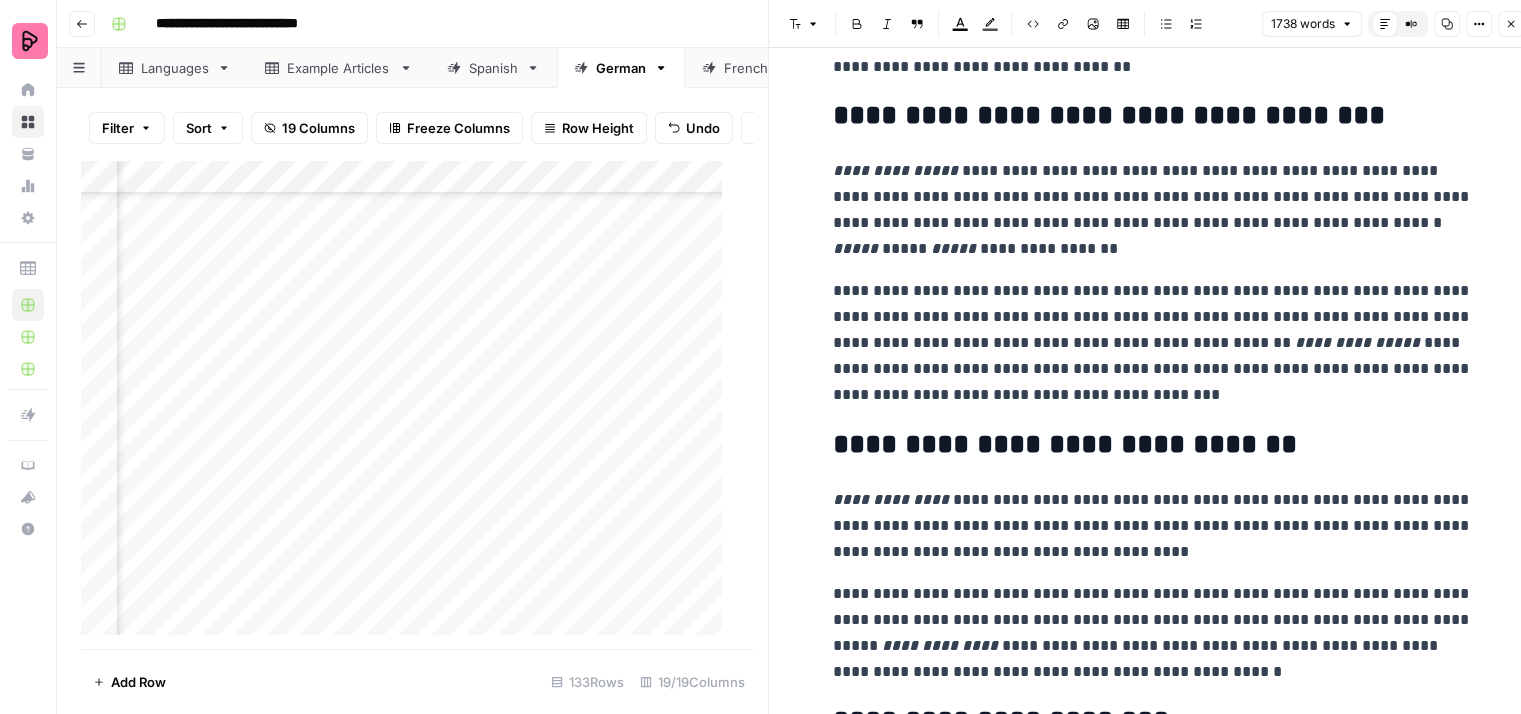 click on "**********" at bounding box center [1153, 343] 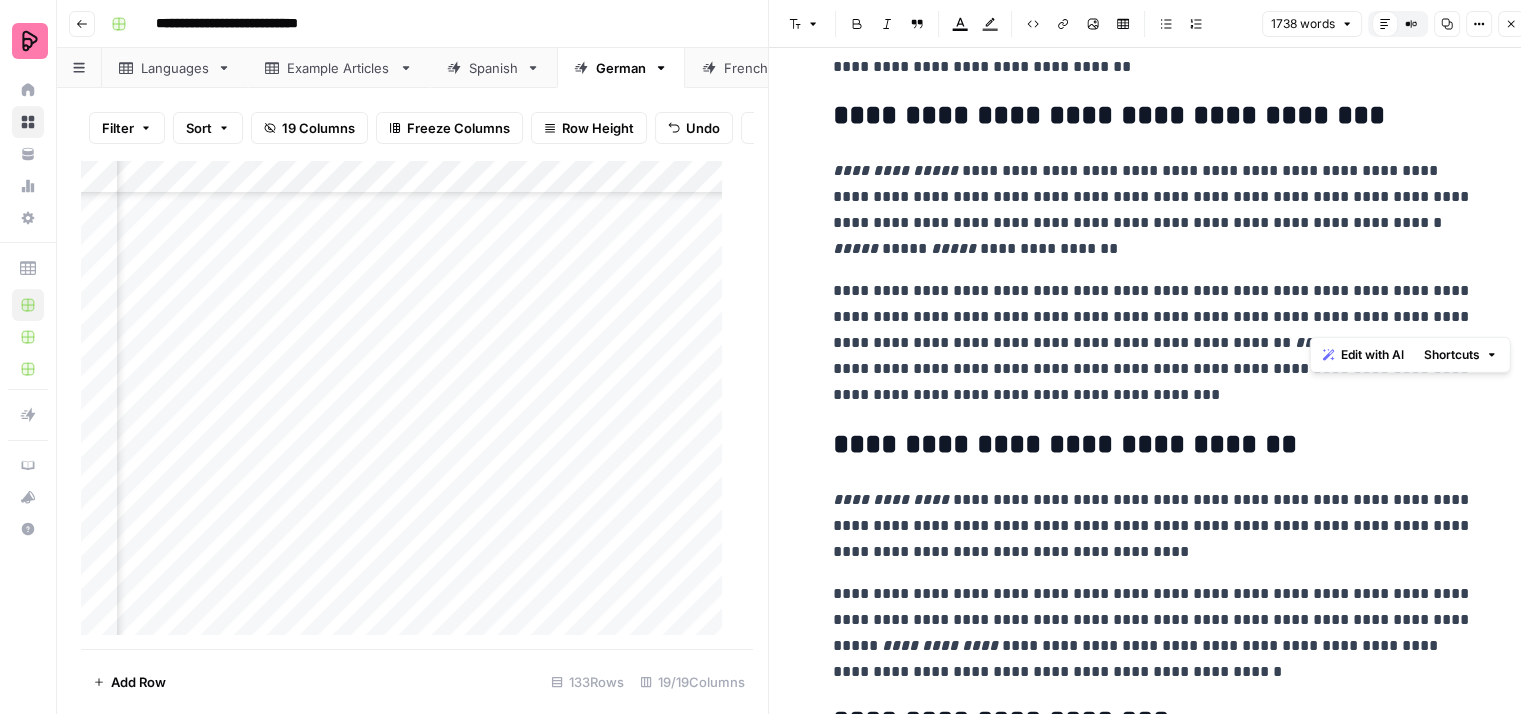 click on "**********" at bounding box center [1153, 343] 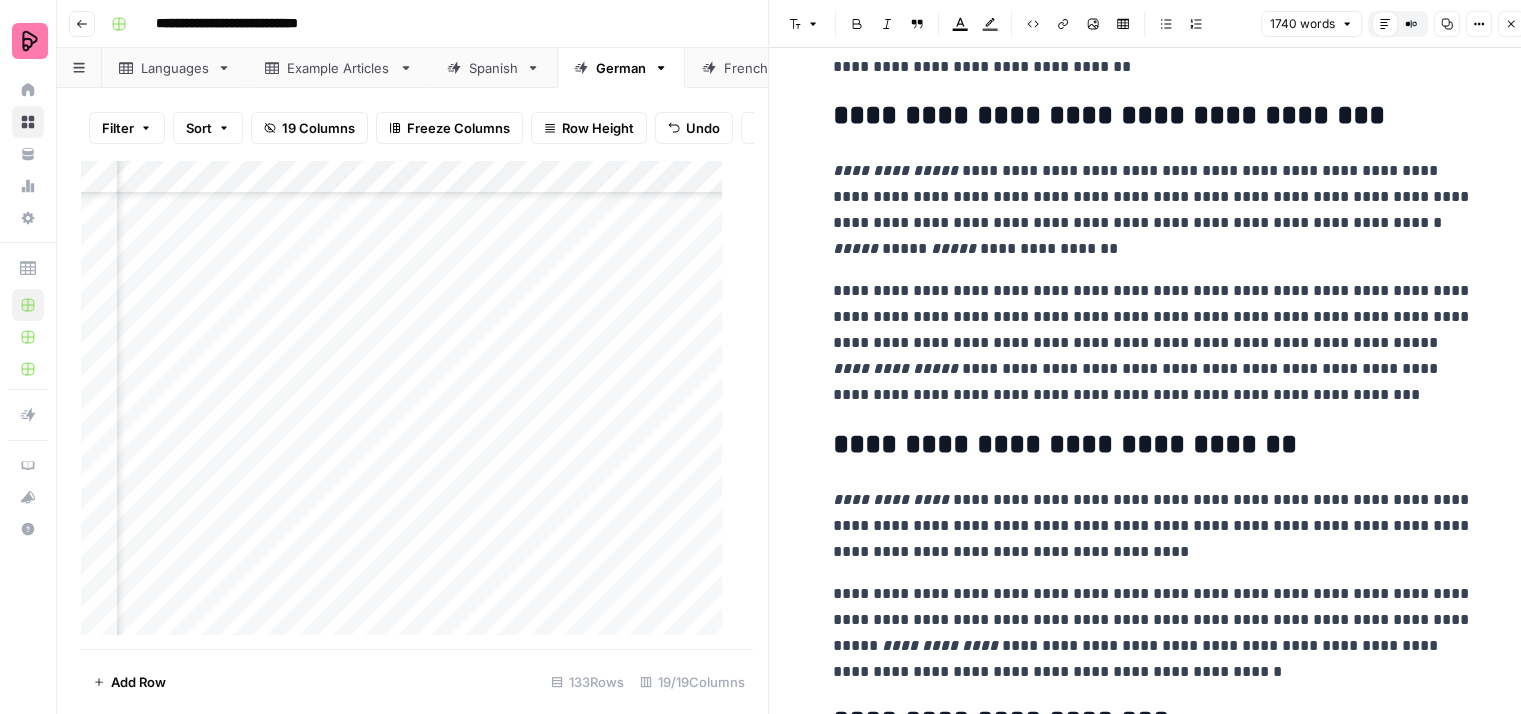 click on "**********" at bounding box center [1153, 343] 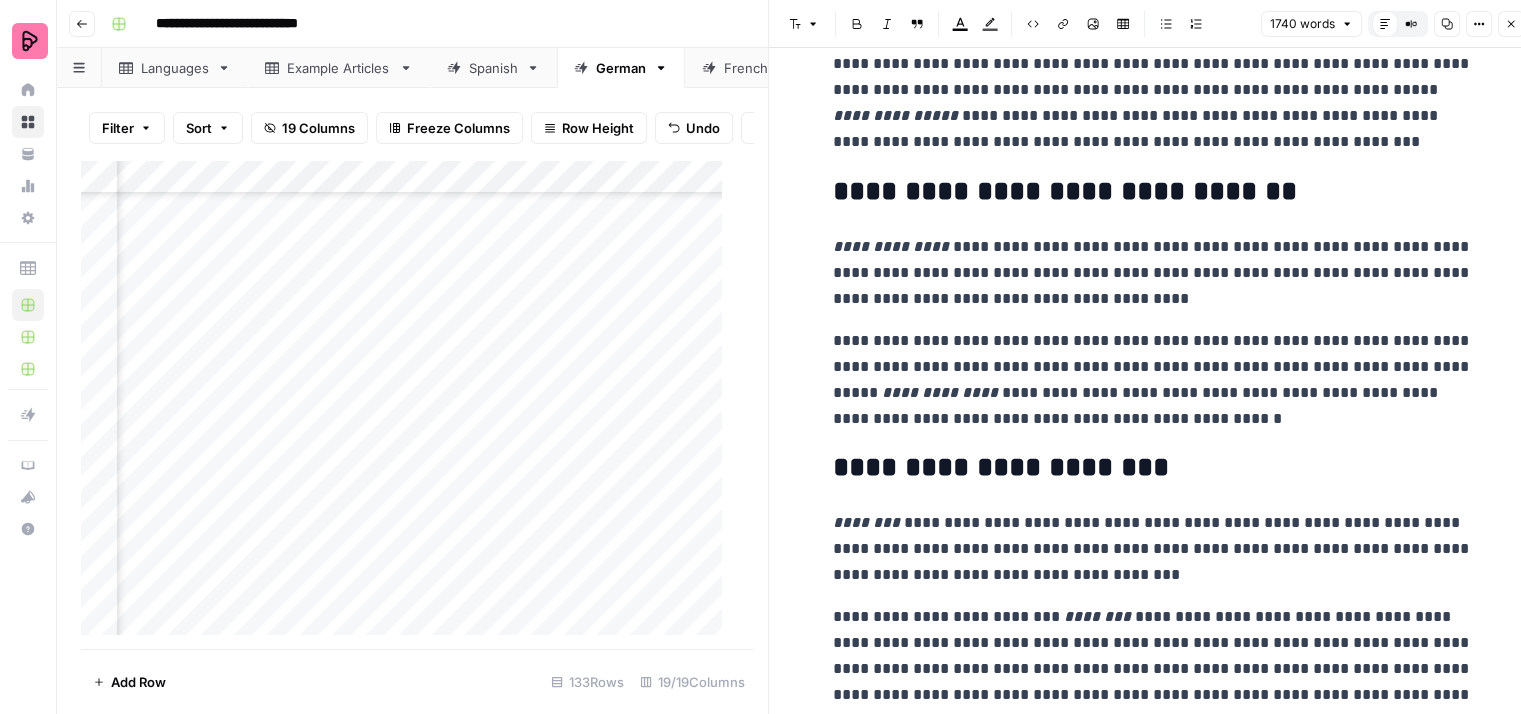 scroll, scrollTop: 2500, scrollLeft: 0, axis: vertical 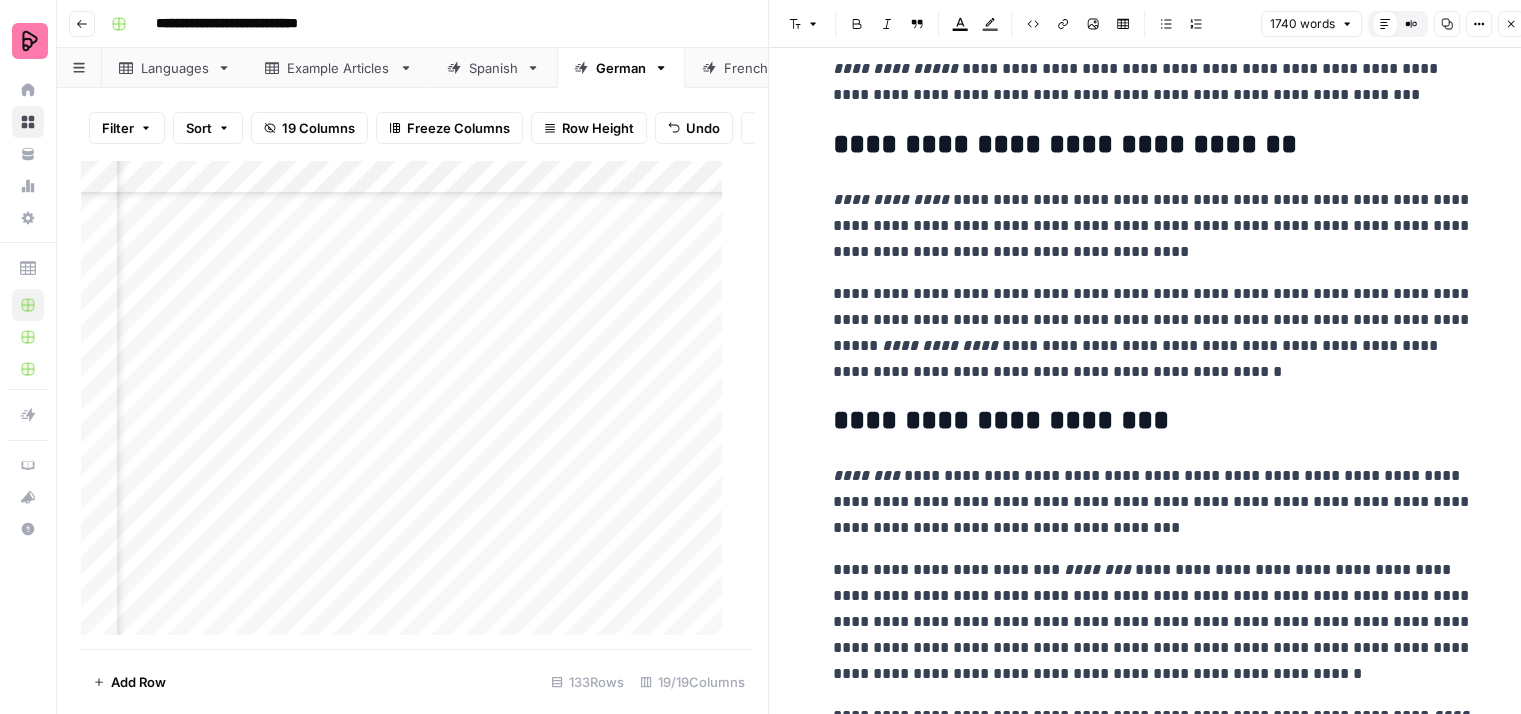 click on "**********" at bounding box center (1153, 333) 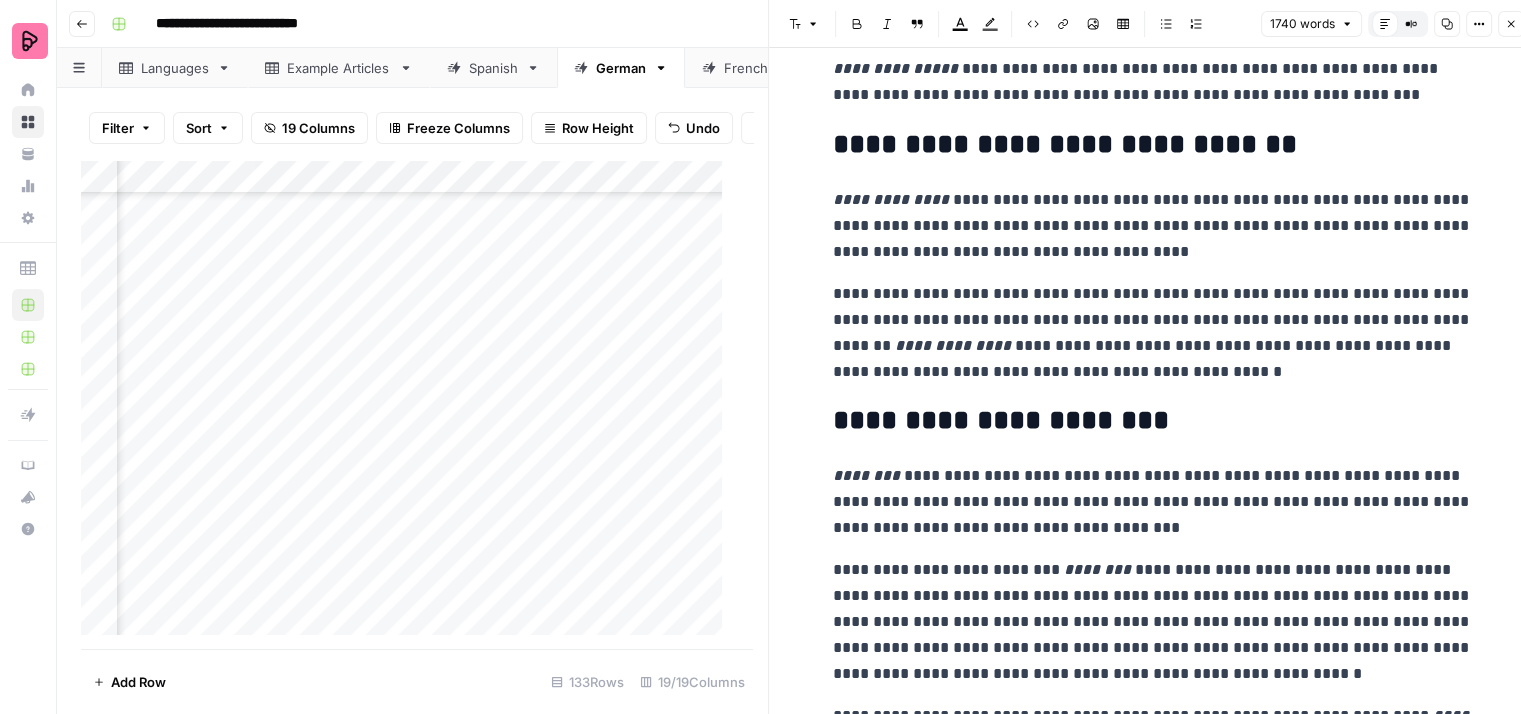 click on "**********" at bounding box center [1153, 333] 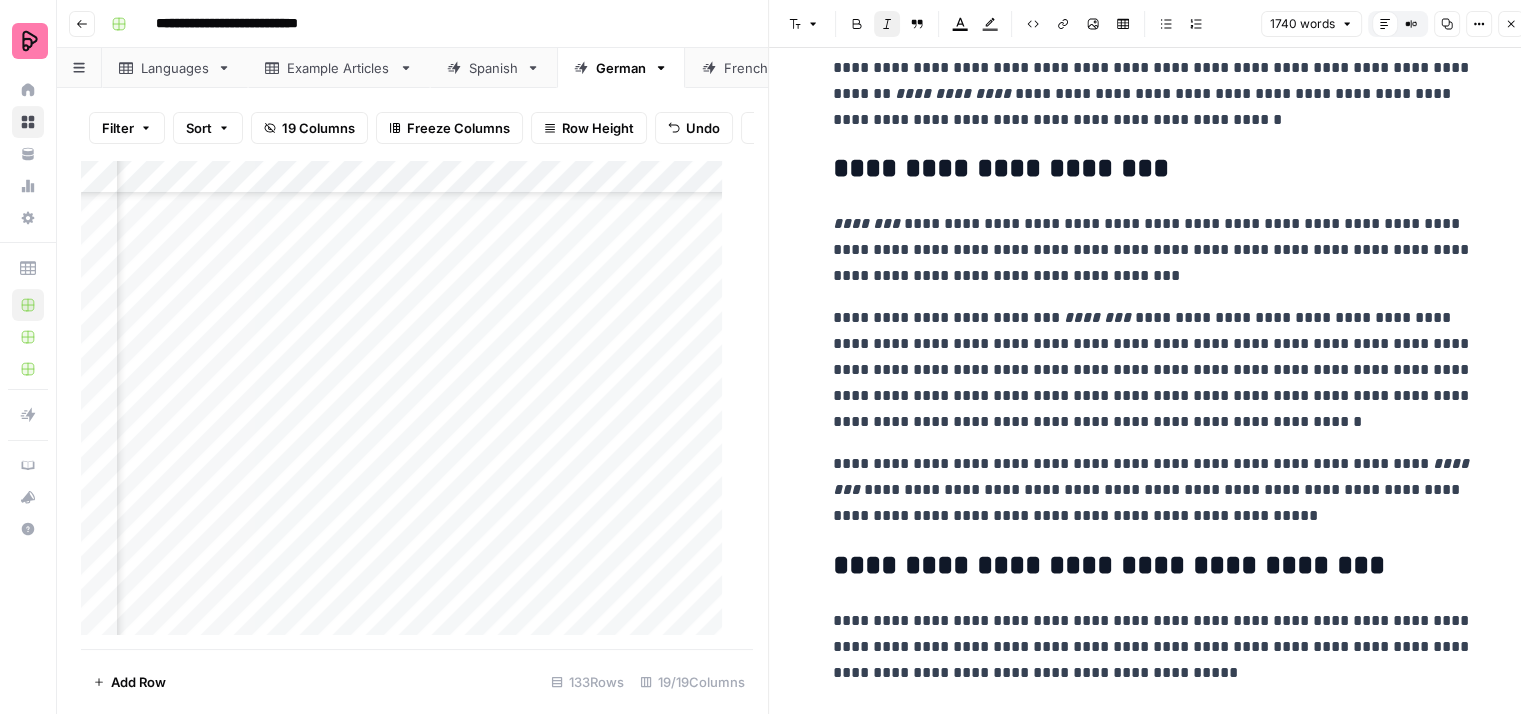 scroll, scrollTop: 2800, scrollLeft: 0, axis: vertical 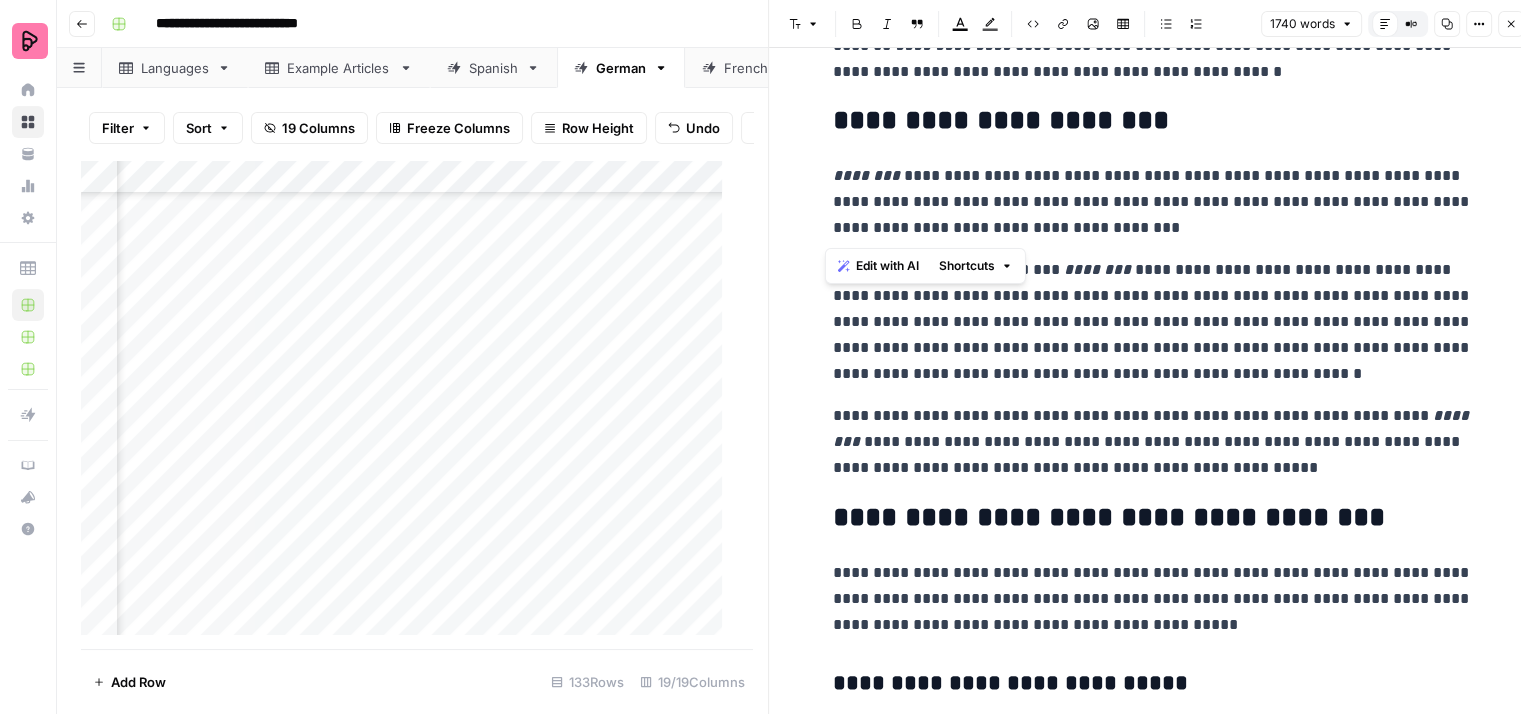 drag, startPoint x: 1152, startPoint y: 230, endPoint x: 817, endPoint y: 208, distance: 335.72162 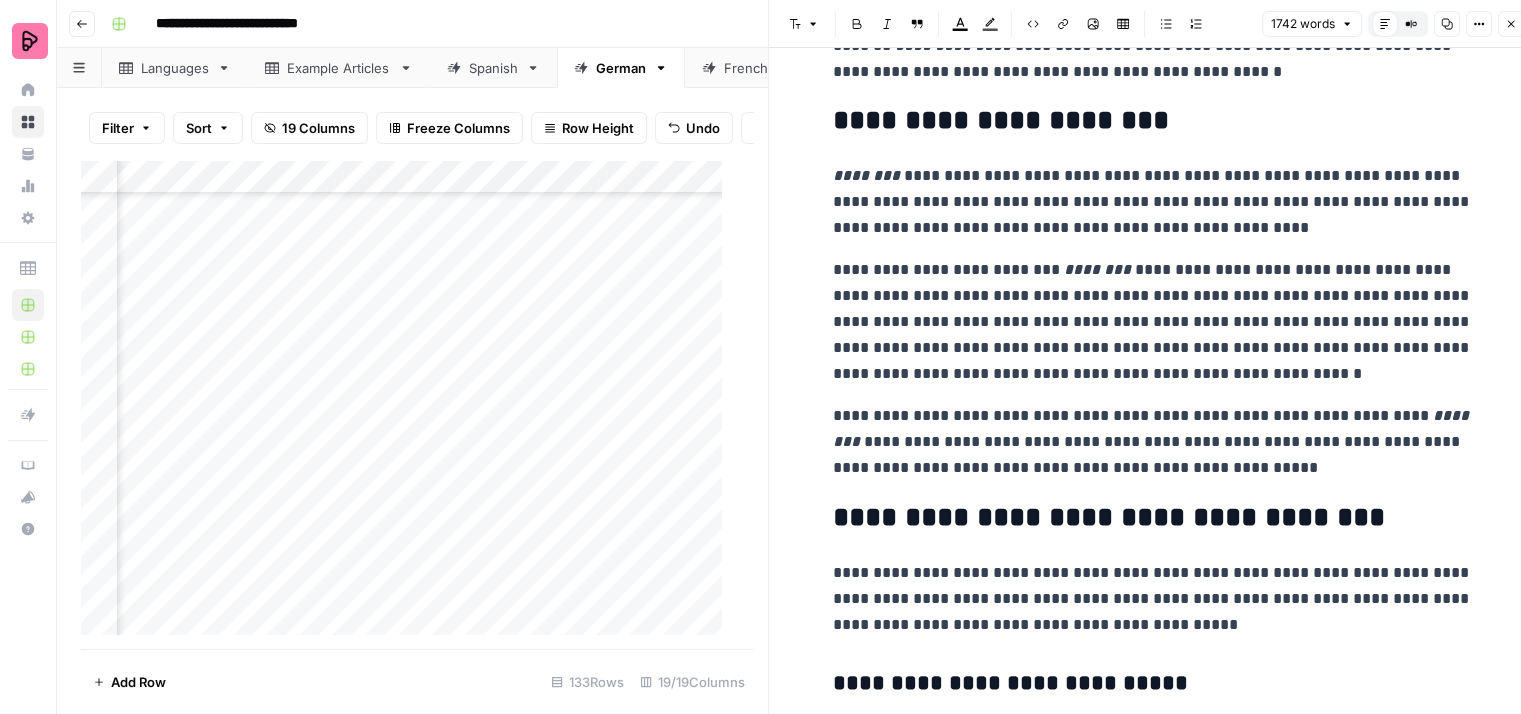 click on "**********" at bounding box center [1153, 202] 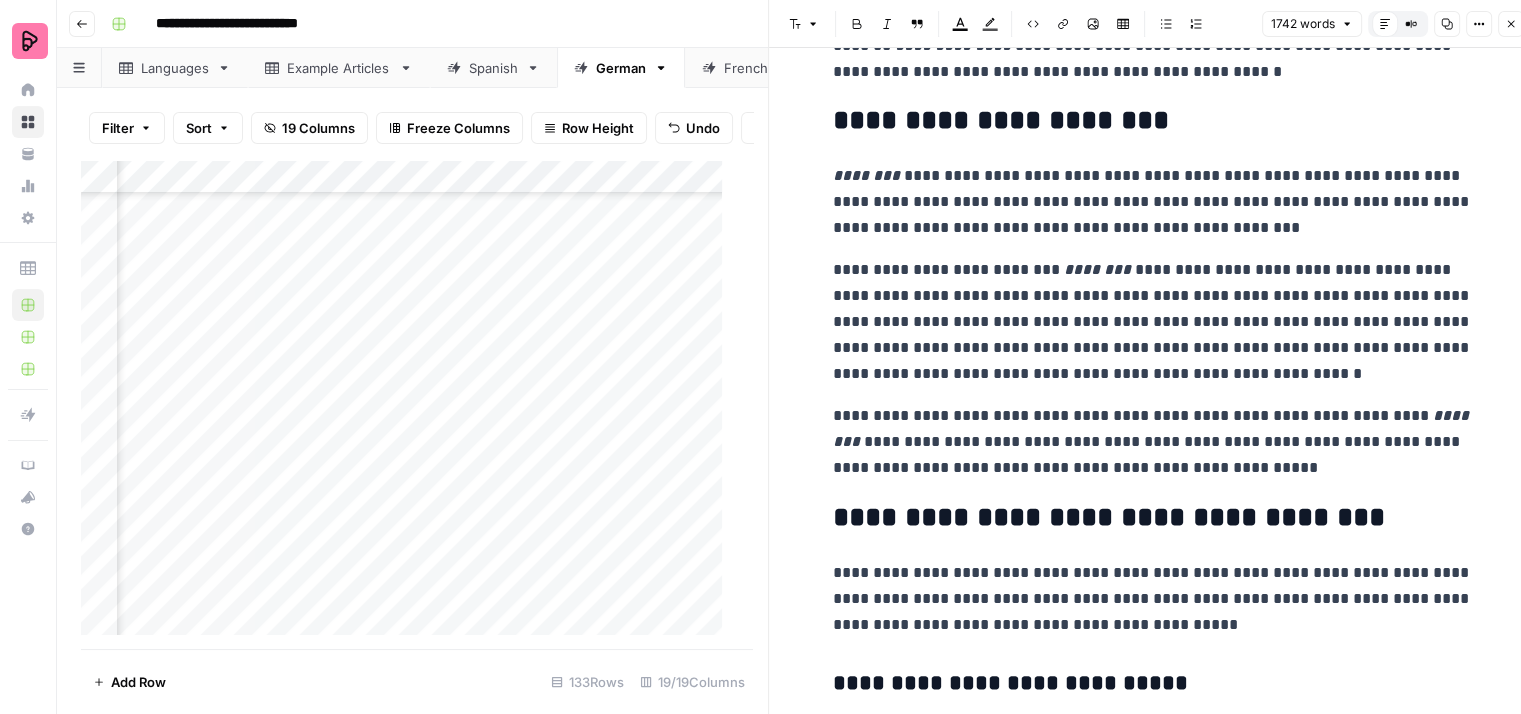 click on "[FIRST] [LAST]" at bounding box center [1153, 322] 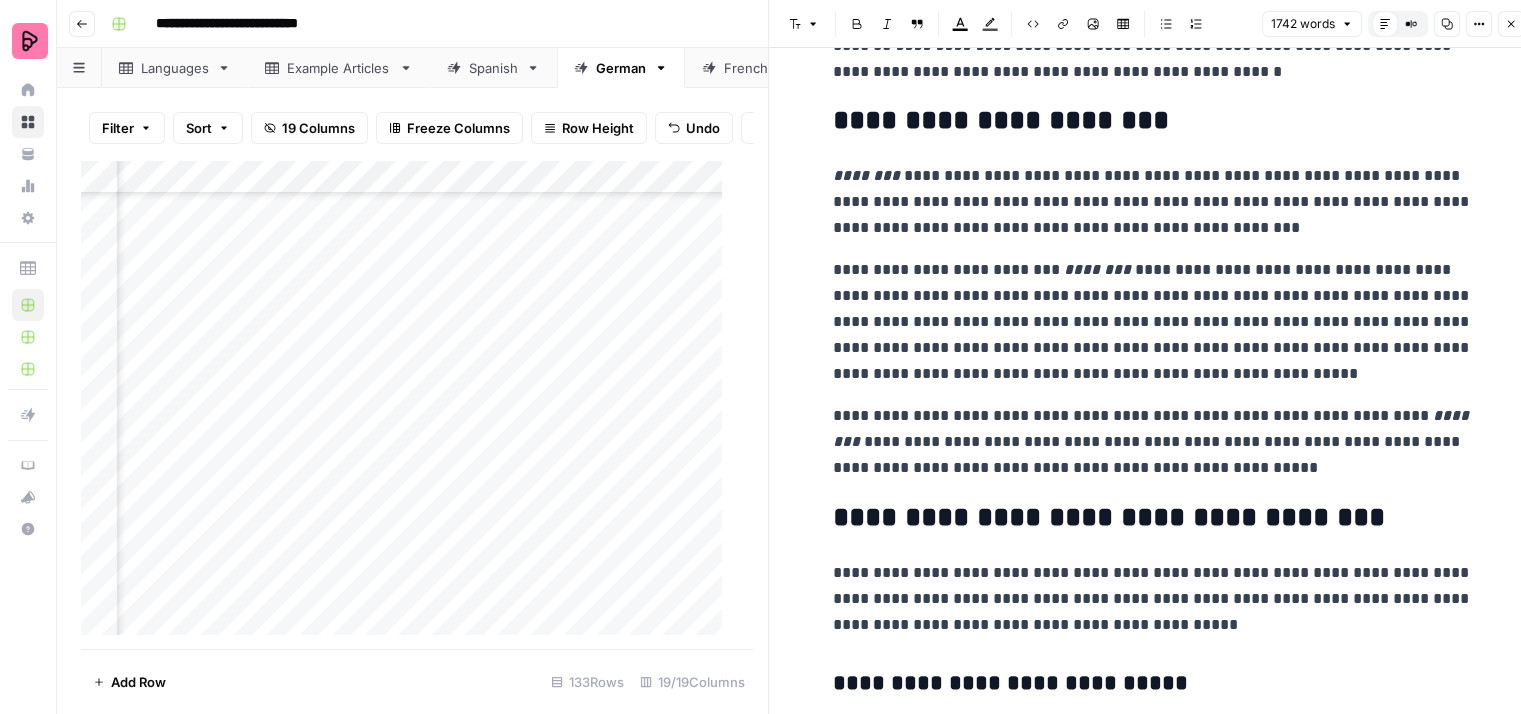 click on "**********" at bounding box center (1153, 322) 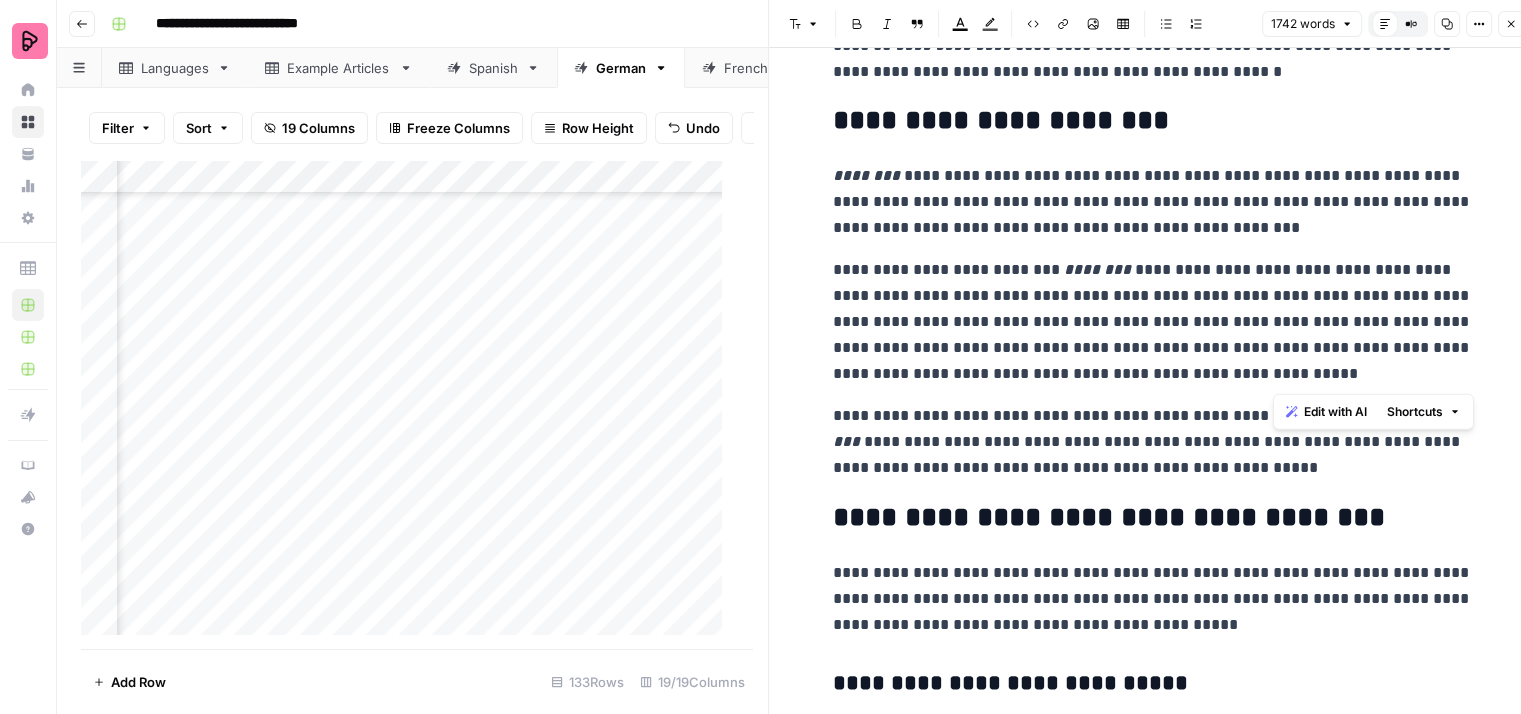 drag, startPoint x: 1393, startPoint y: 373, endPoint x: 1272, endPoint y: 355, distance: 122.33152 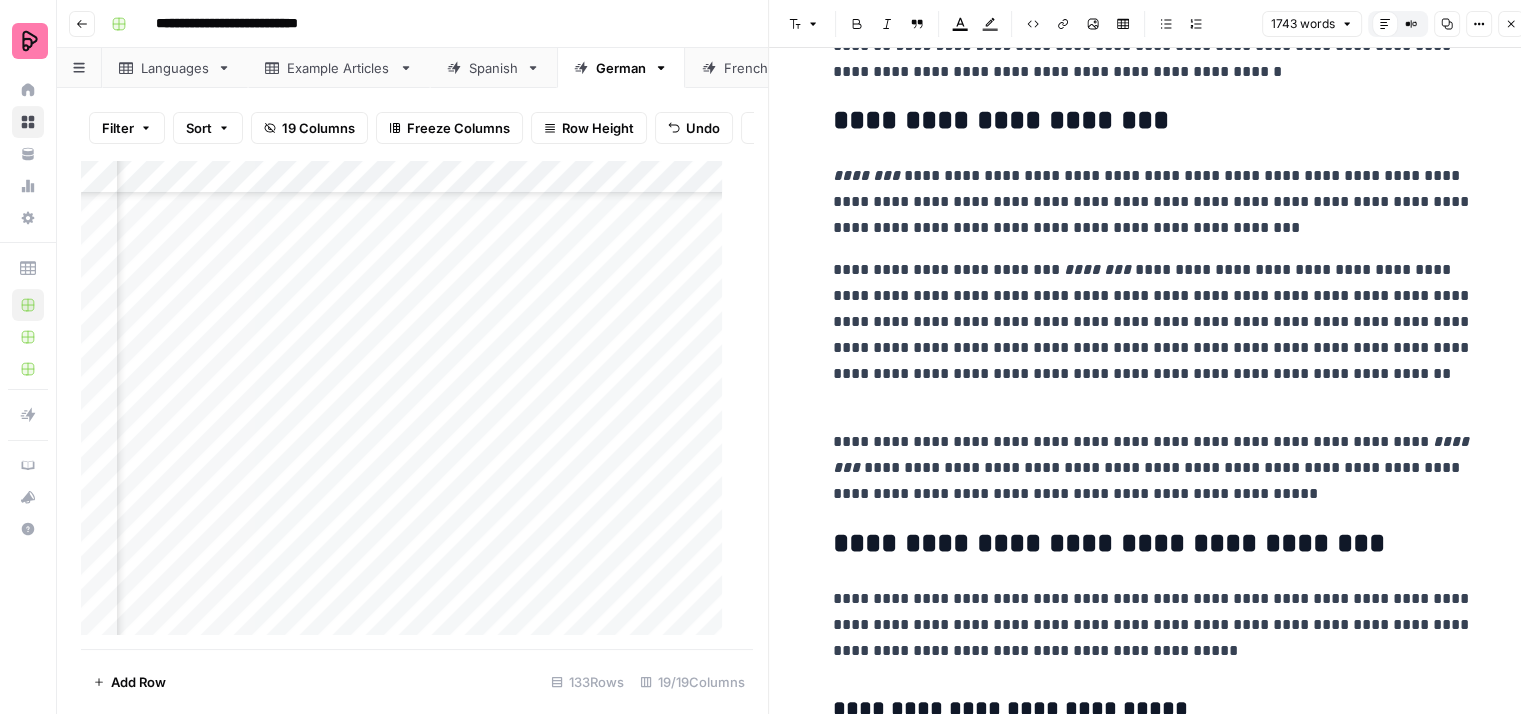 click on "**********" at bounding box center [1153, 335] 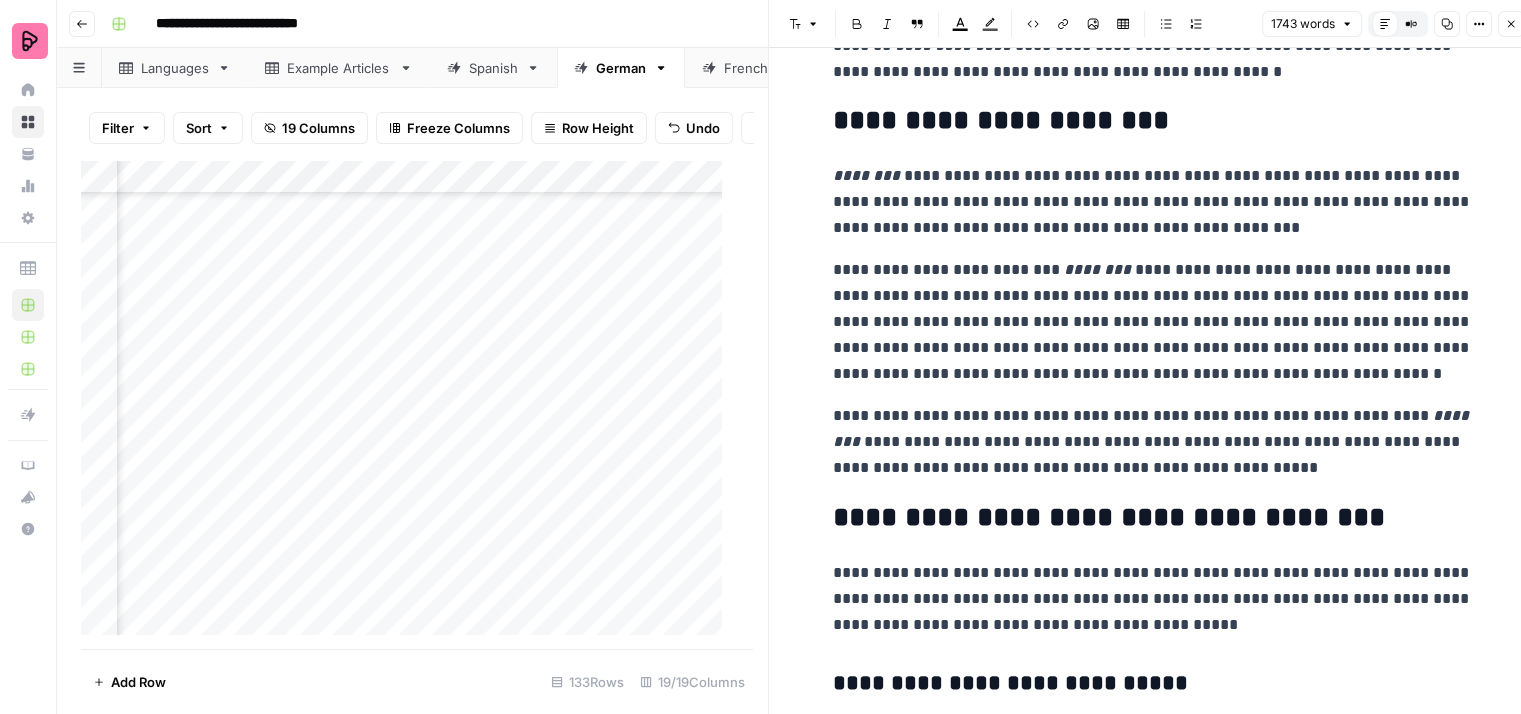 click on "**********" at bounding box center (1153, 322) 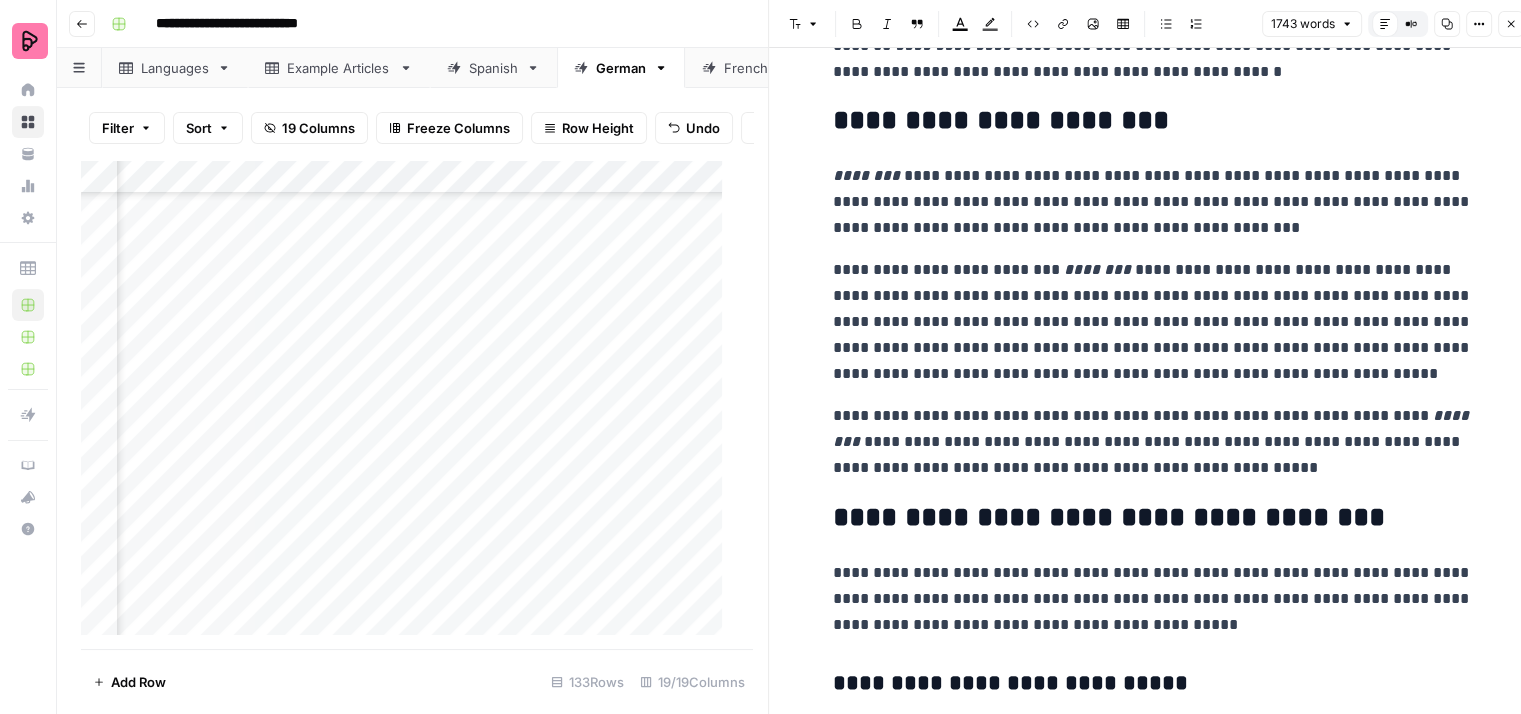 click on "**********" at bounding box center [1153, 442] 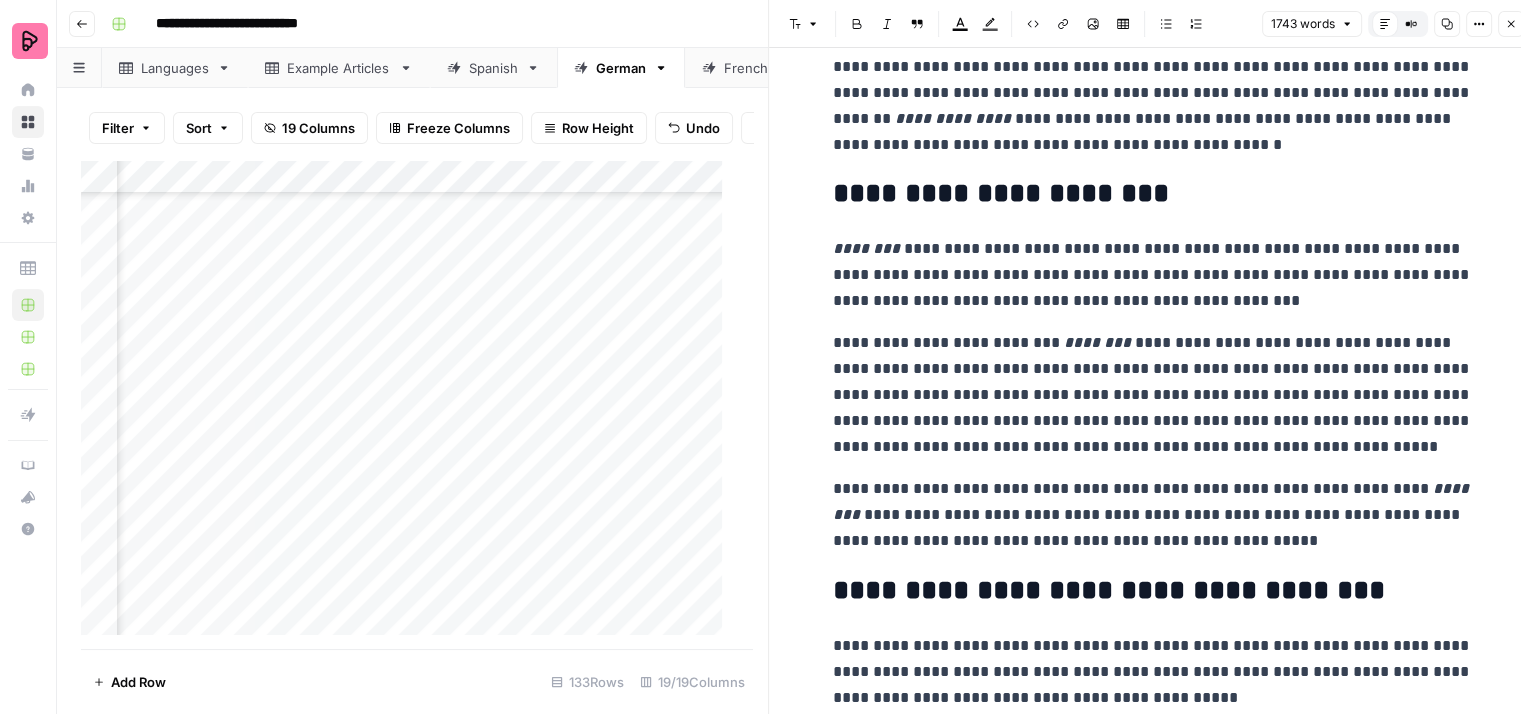 scroll, scrollTop: 2700, scrollLeft: 0, axis: vertical 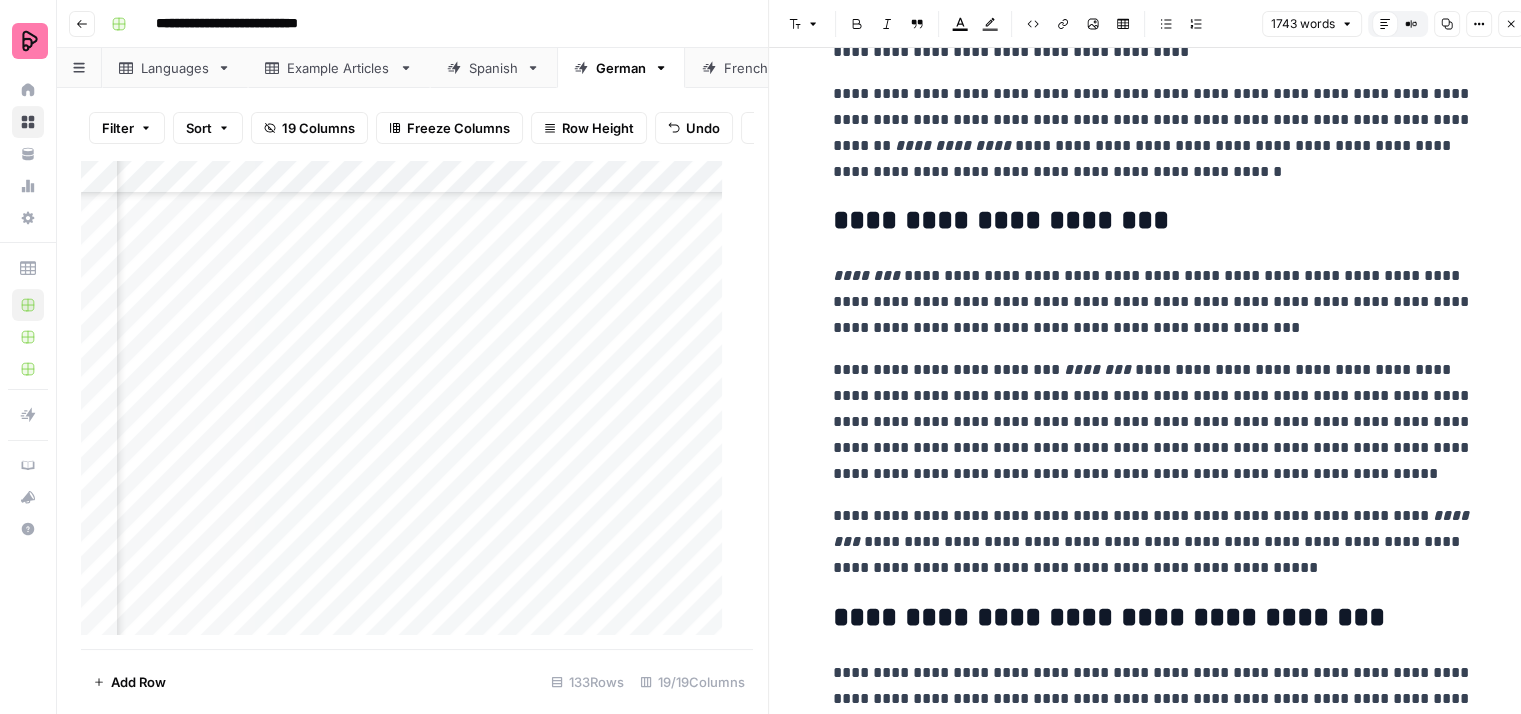 click on "[FIRST] [LAST]" at bounding box center (1153, 422) 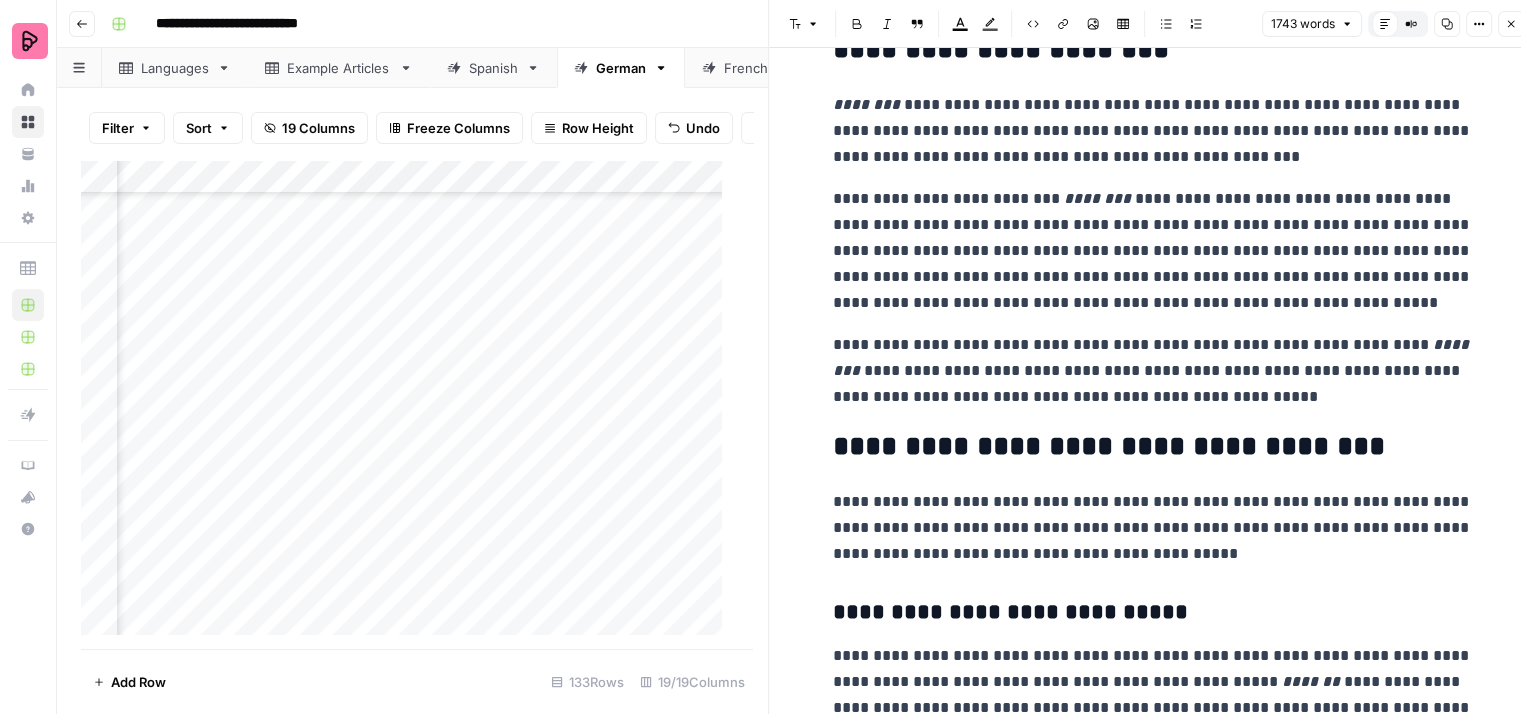 scroll, scrollTop: 2900, scrollLeft: 0, axis: vertical 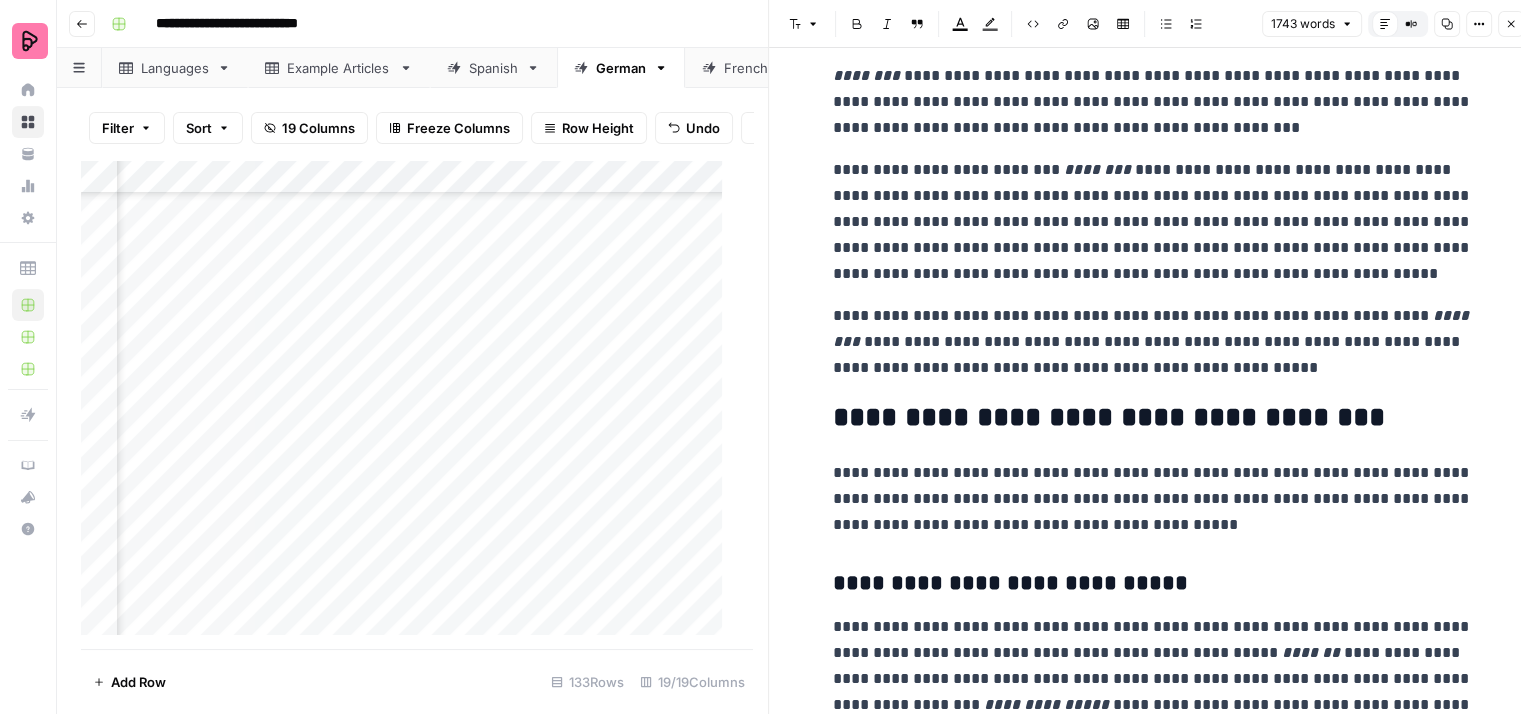 click on "**********" at bounding box center (1153, 342) 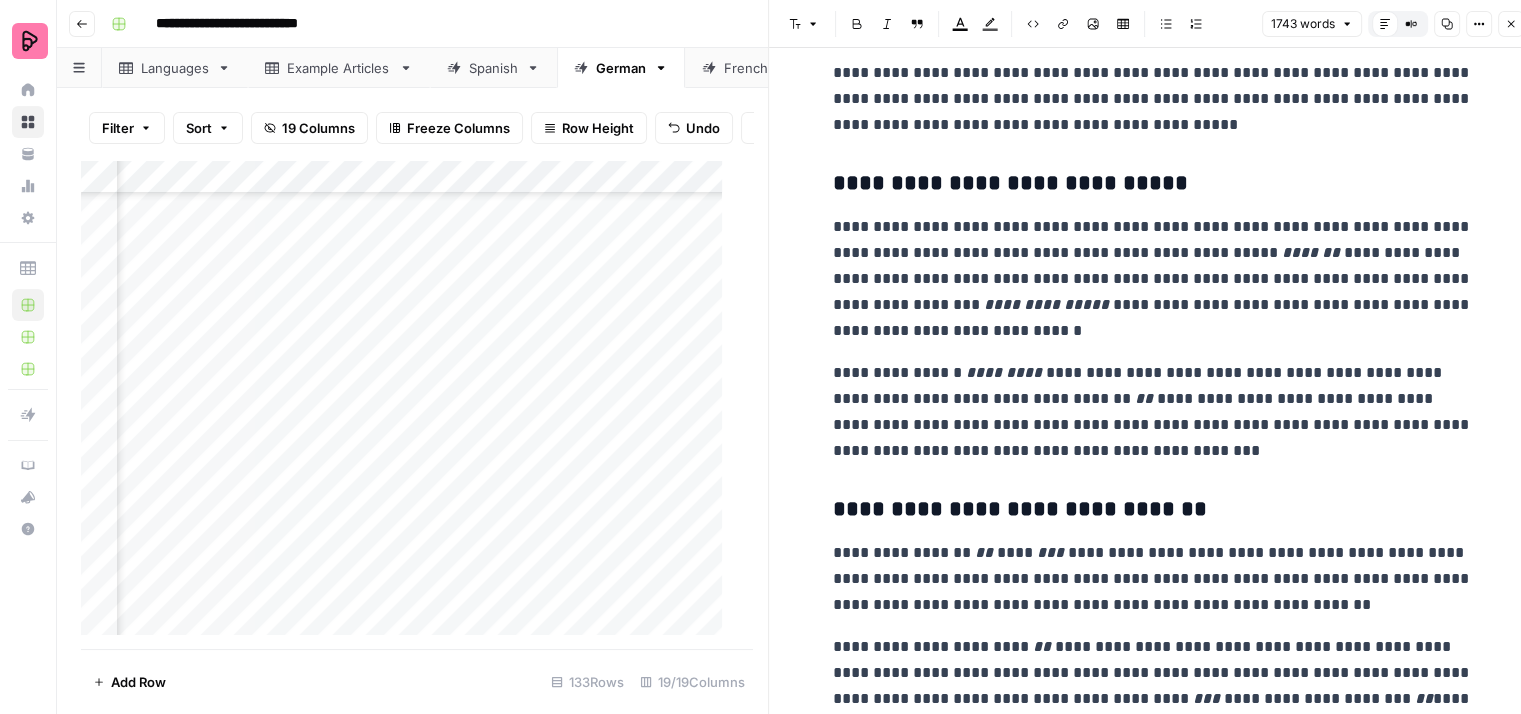 scroll, scrollTop: 3400, scrollLeft: 0, axis: vertical 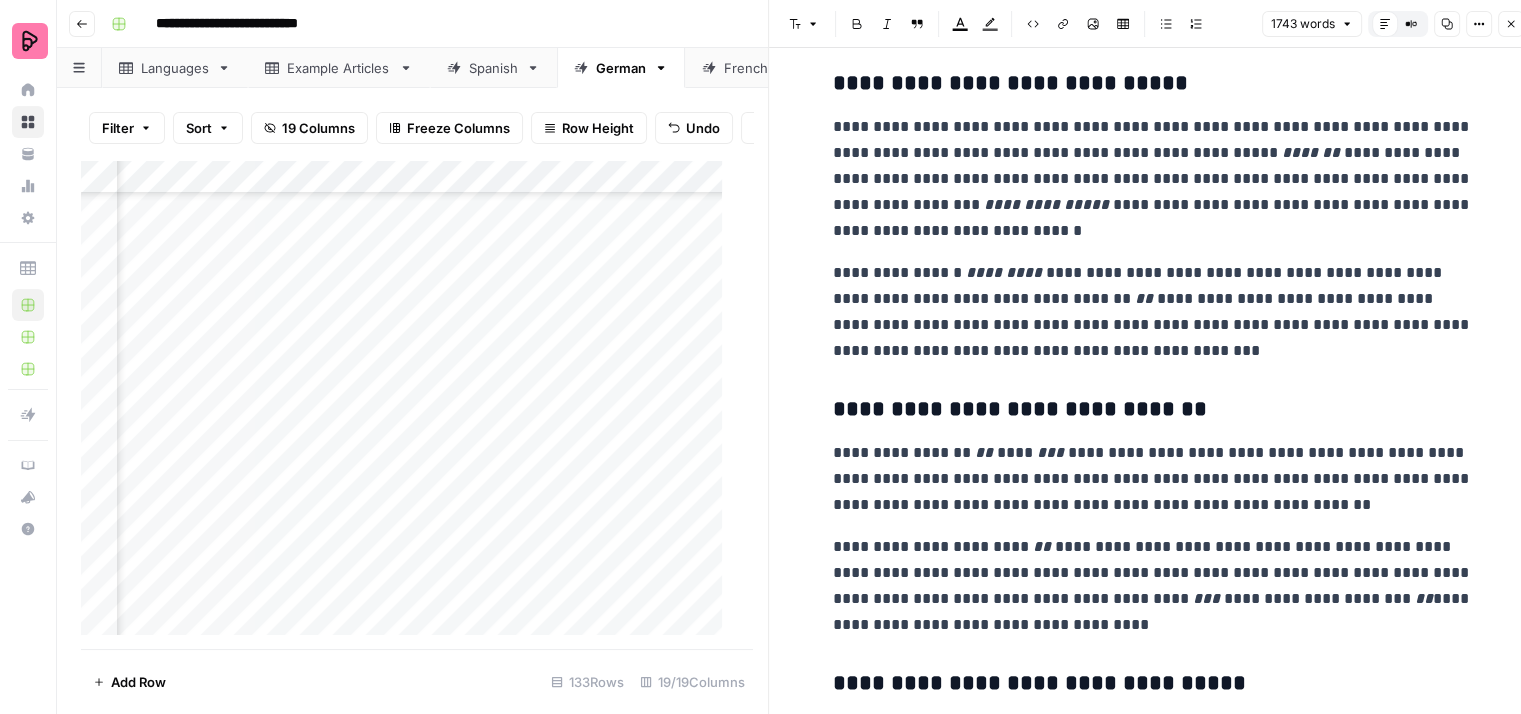 click on "**********" at bounding box center [1153, 179] 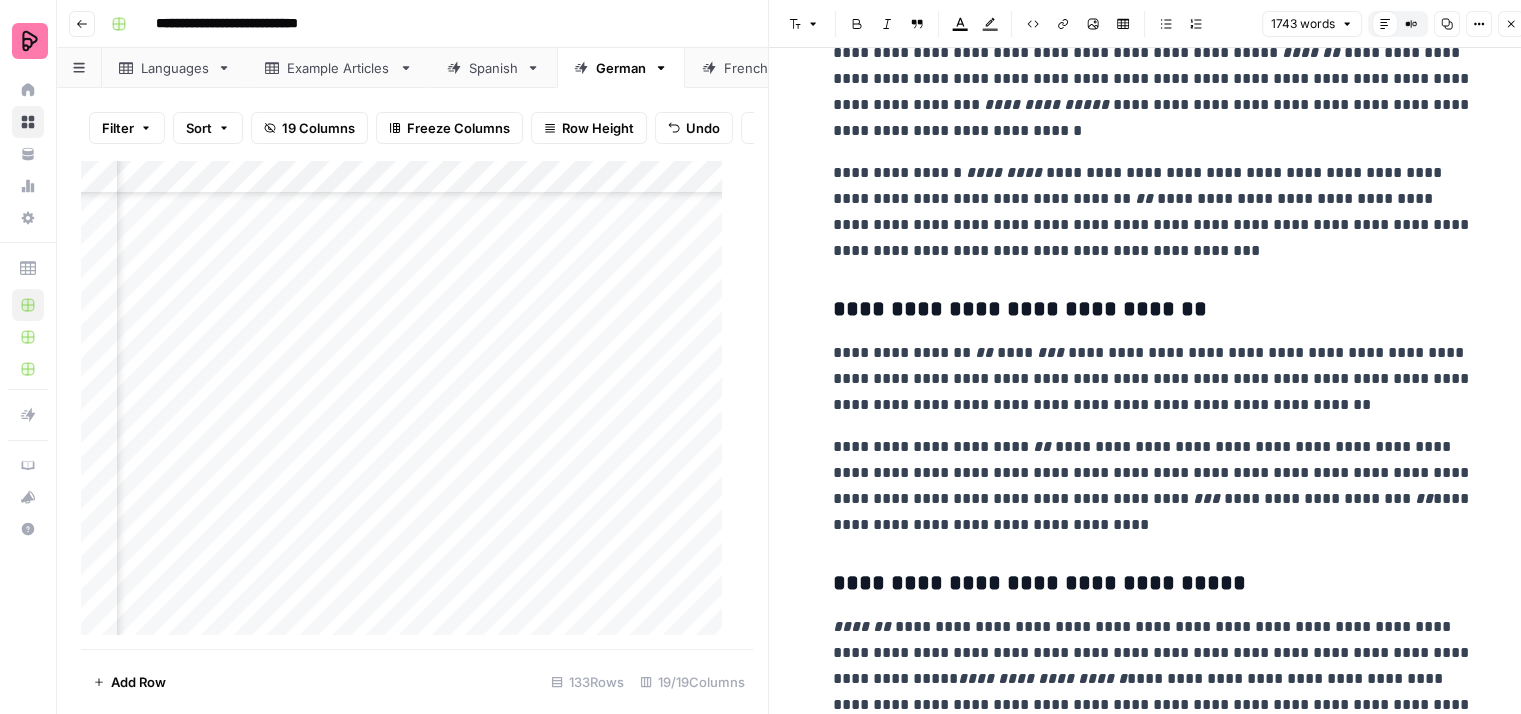 click on "**********" at bounding box center [1153, 212] 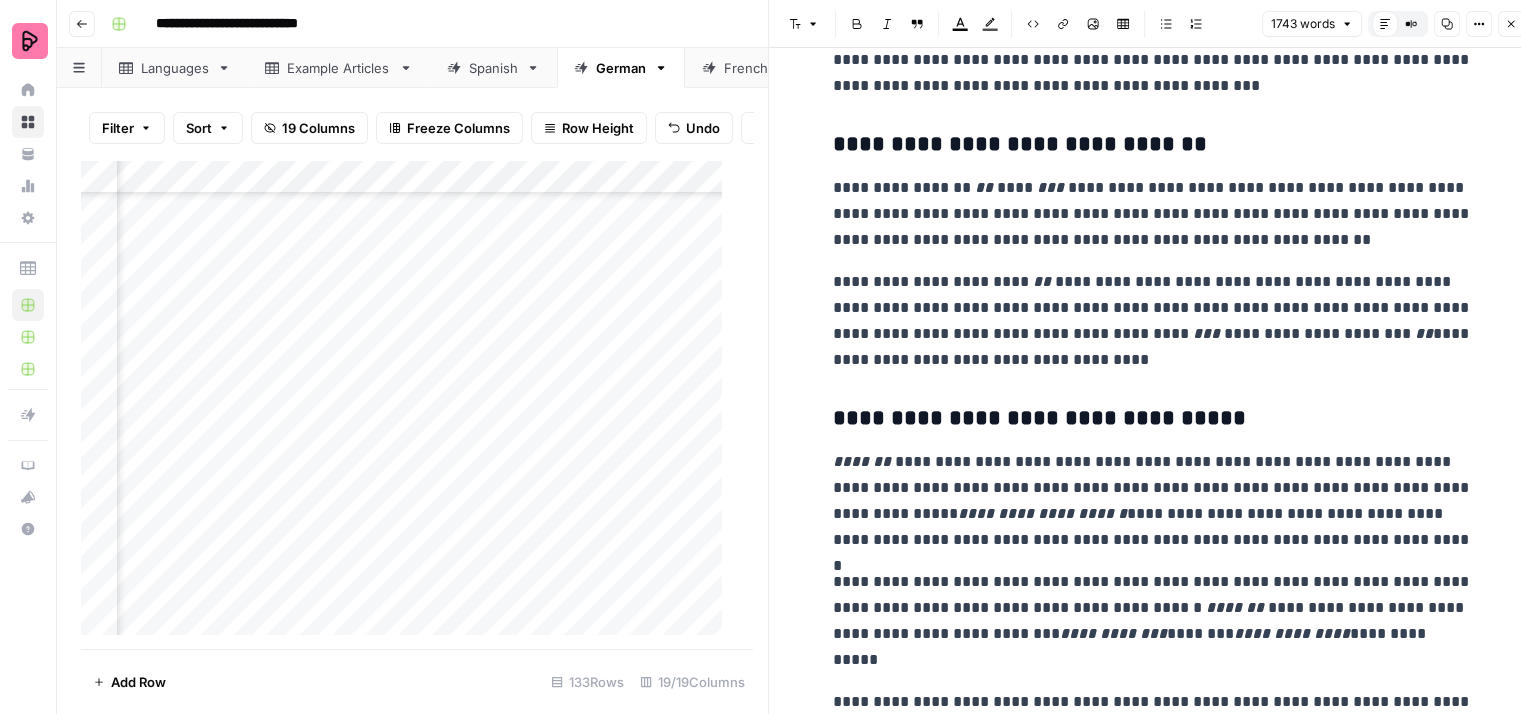 scroll, scrollTop: 3700, scrollLeft: 0, axis: vertical 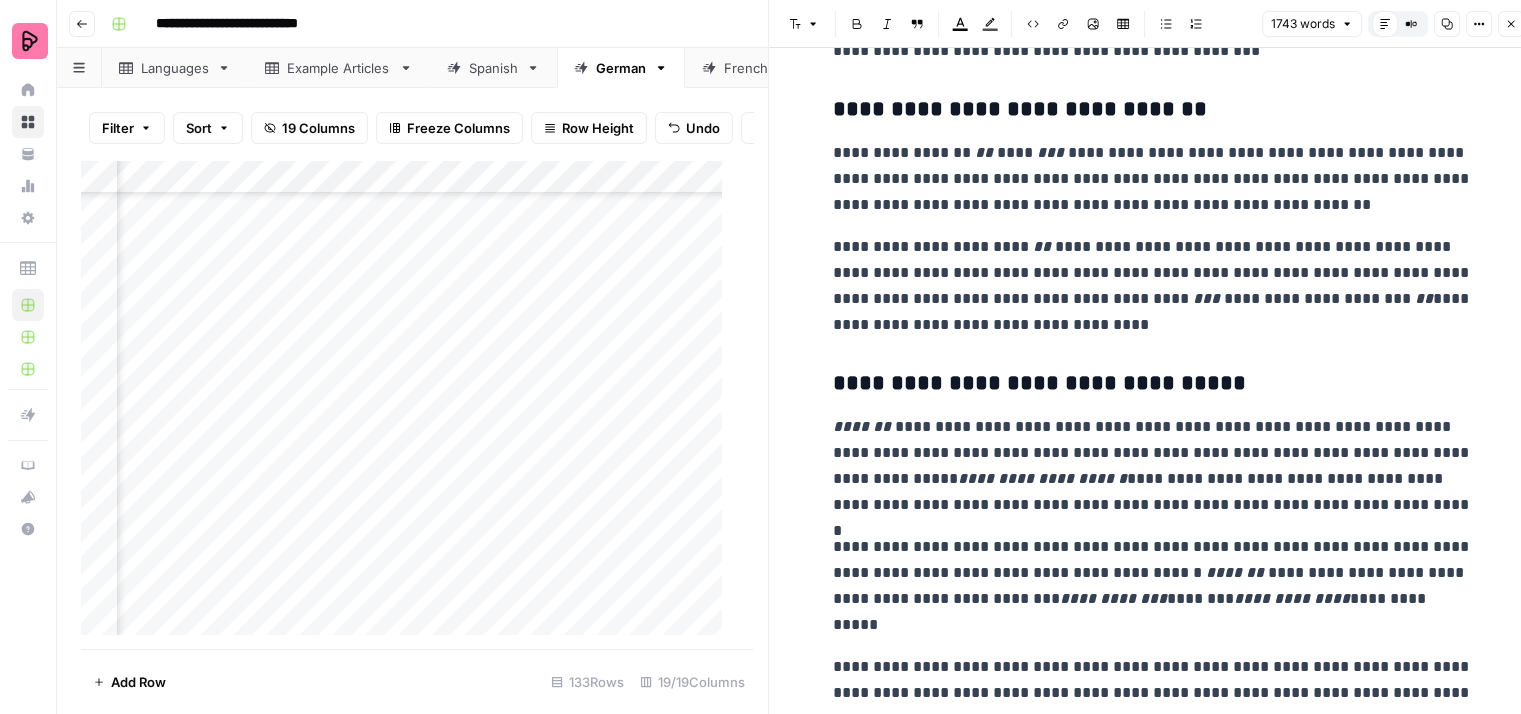 click on "**********" at bounding box center (1153, 179) 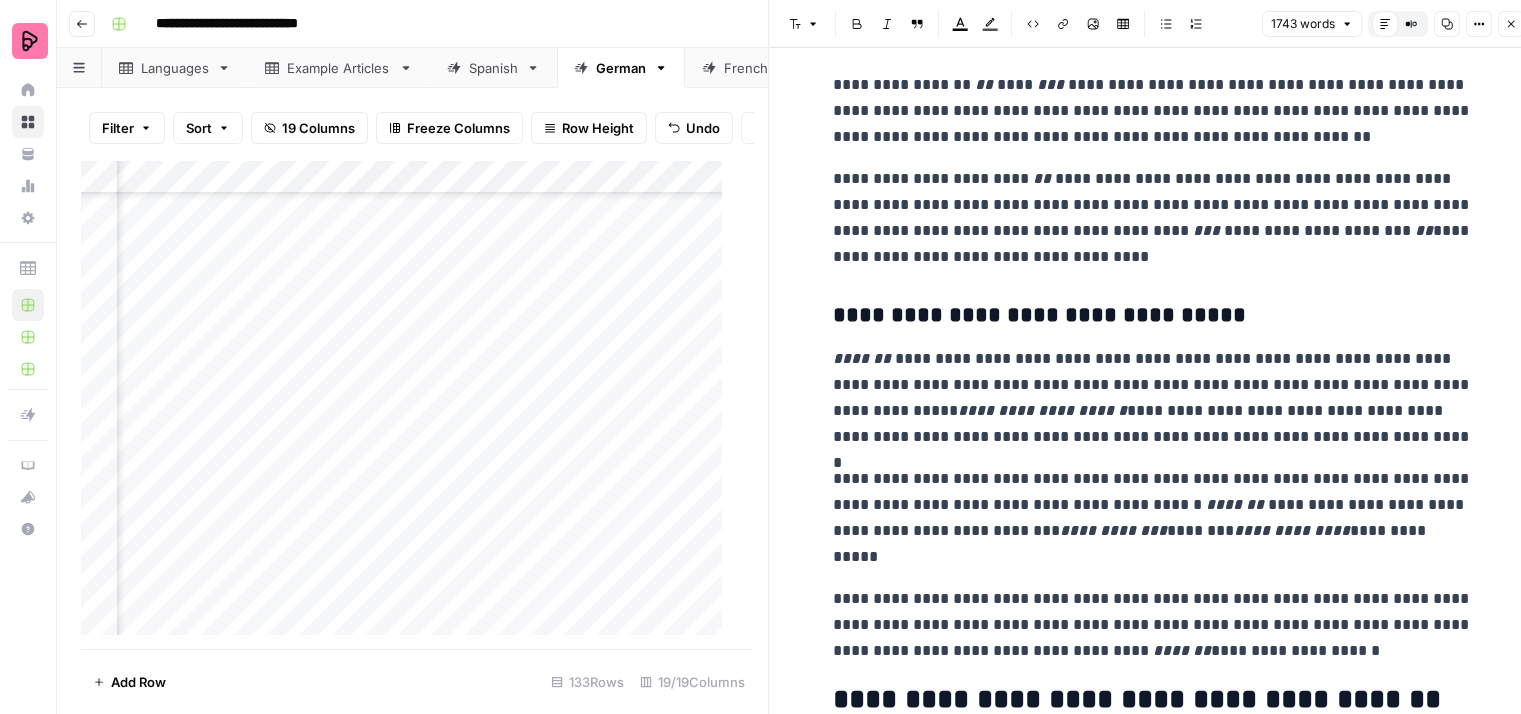 scroll, scrollTop: 3800, scrollLeft: 0, axis: vertical 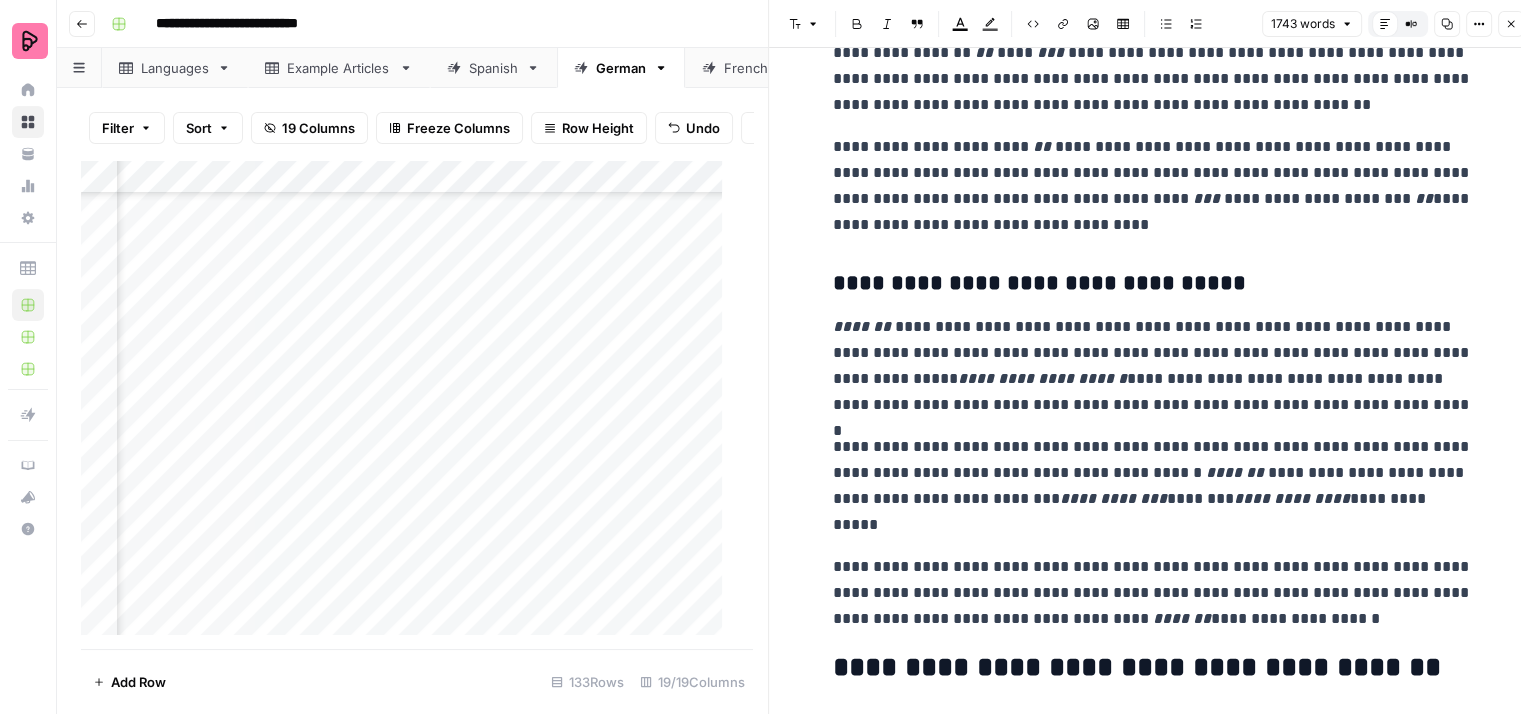 click on "**********" at bounding box center [1153, 366] 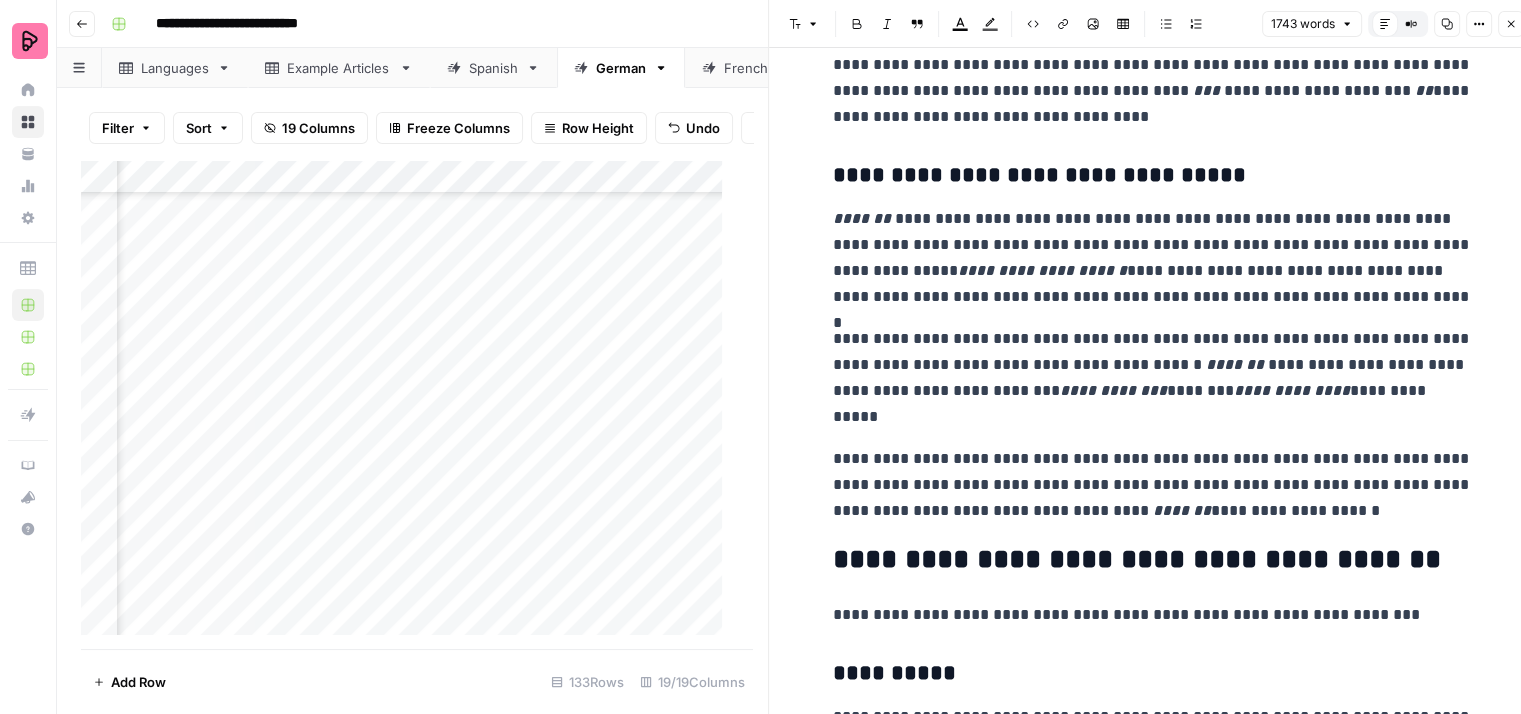 scroll, scrollTop: 4000, scrollLeft: 0, axis: vertical 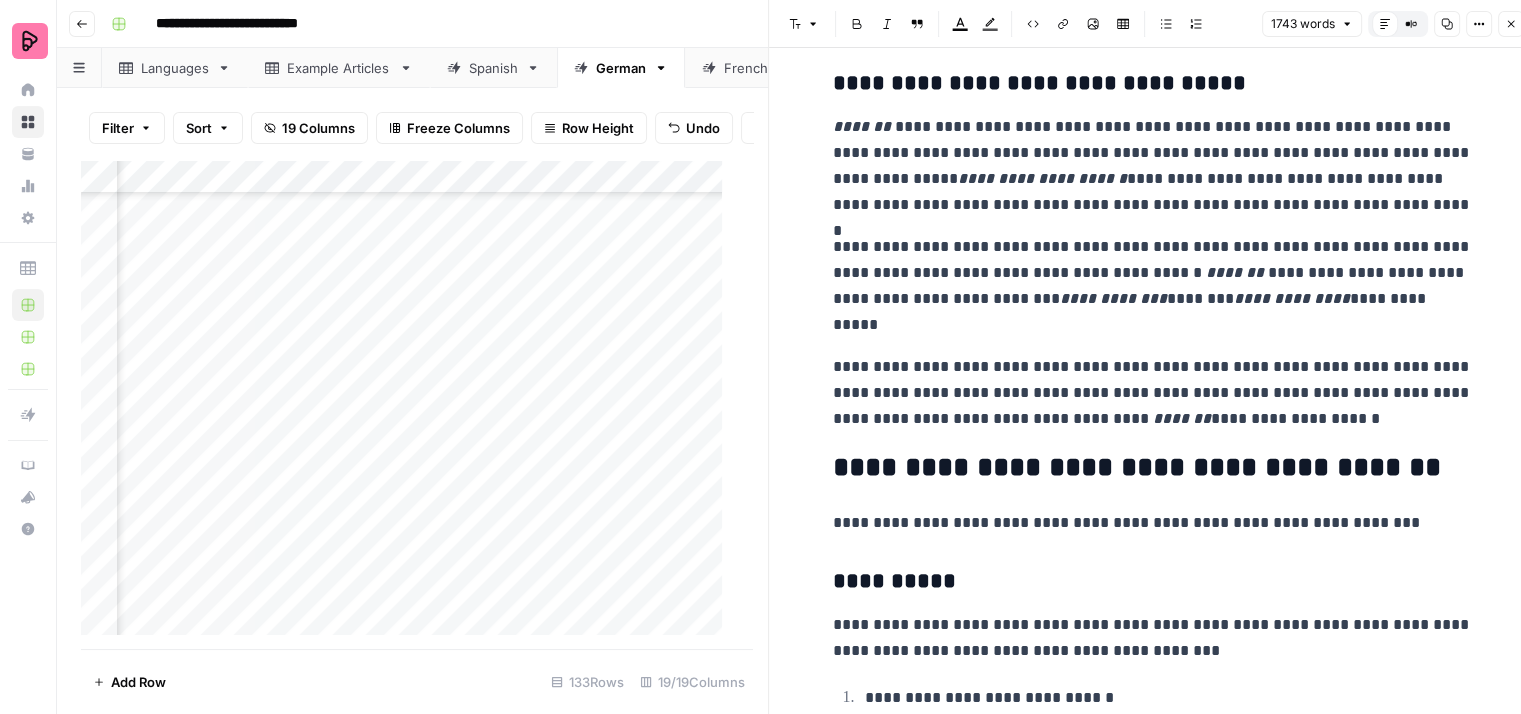 click on "[FIRST] [LAST]" at bounding box center [1153, 286] 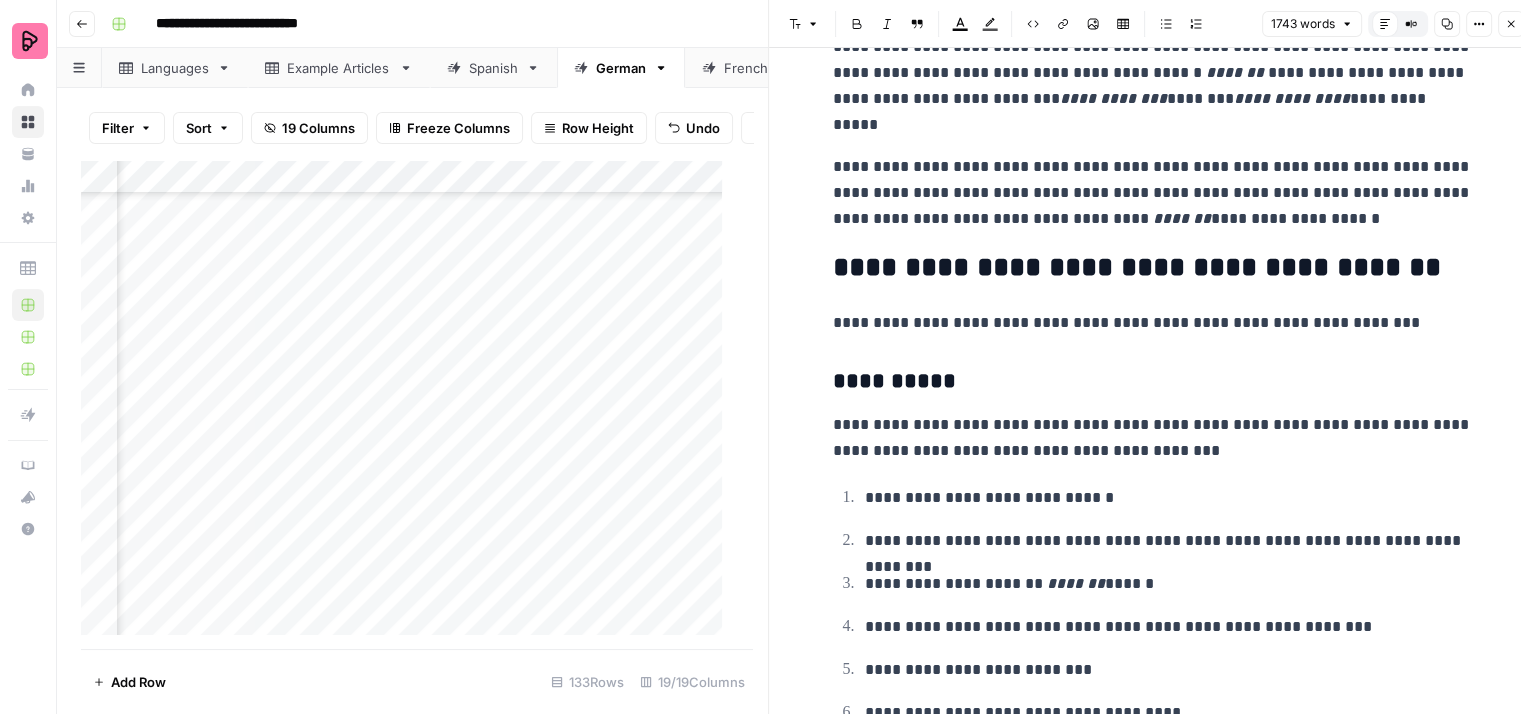 click on "**********" at bounding box center [1153, 193] 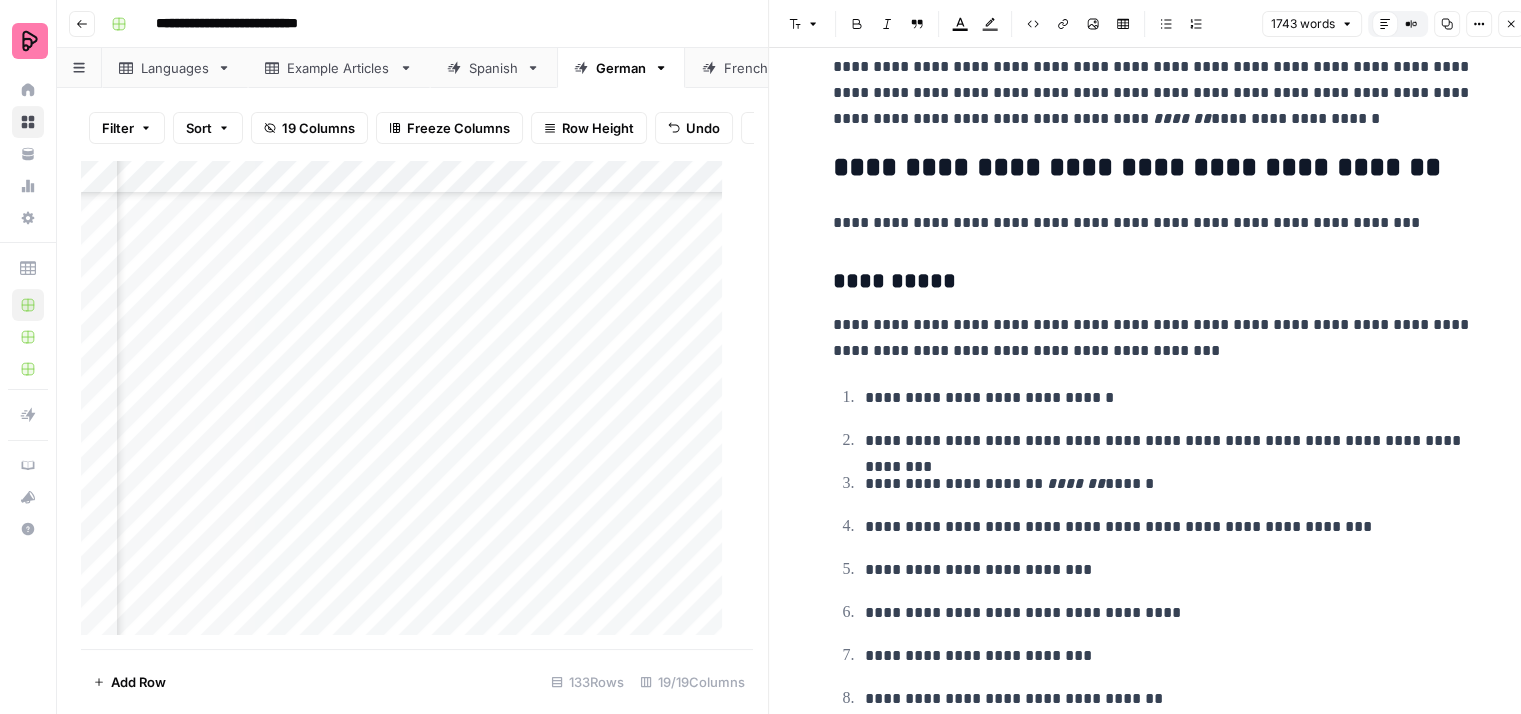 click on "**********" at bounding box center (1153, 168) 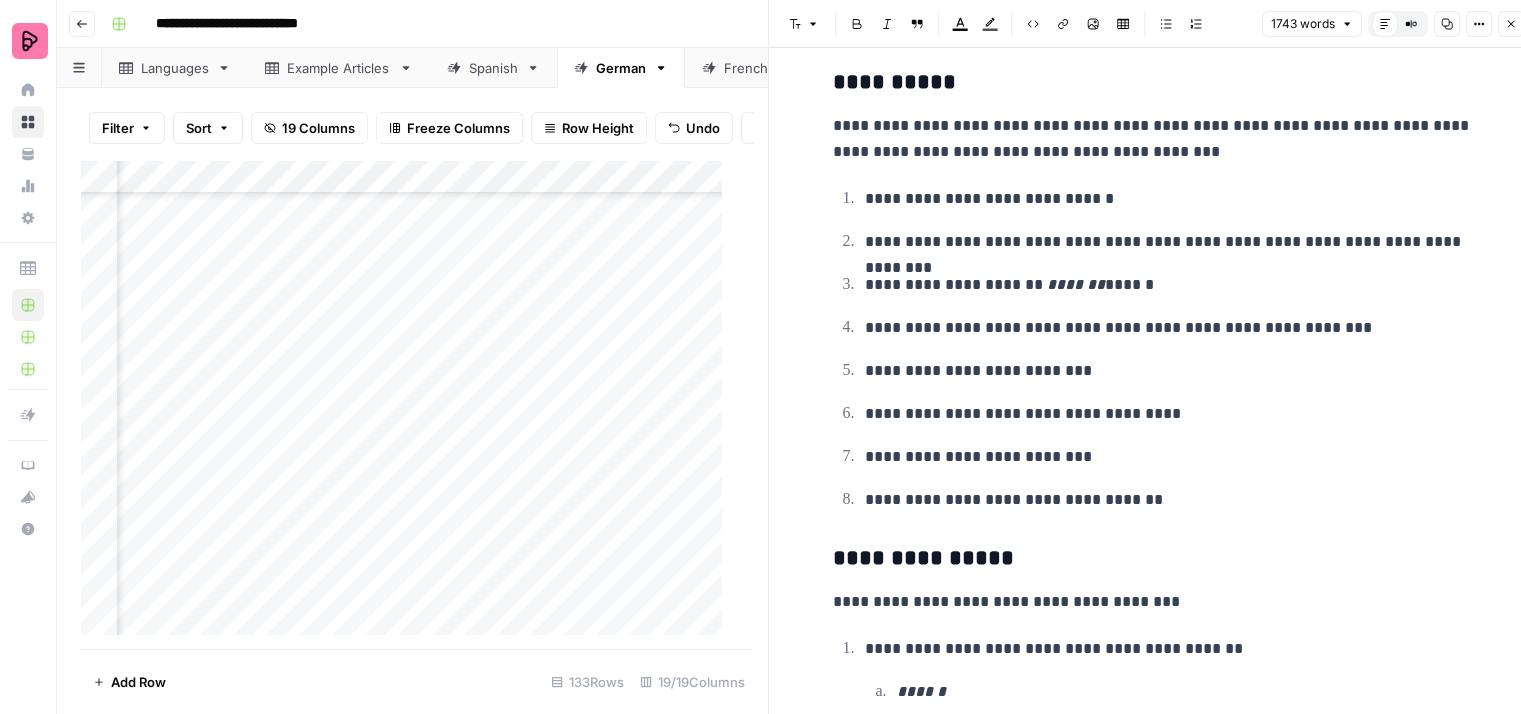 scroll, scrollTop: 4500, scrollLeft: 0, axis: vertical 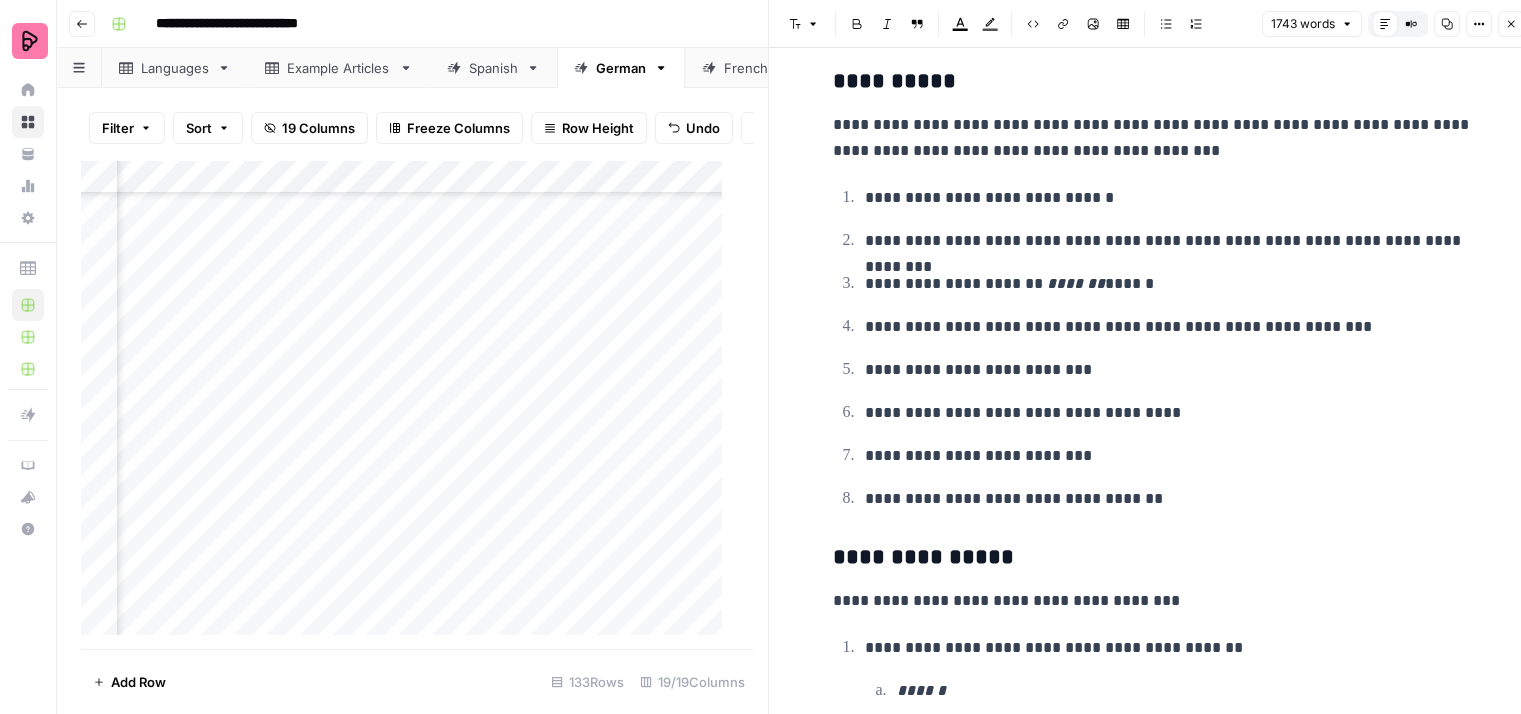 click on "**********" at bounding box center (1153, 138) 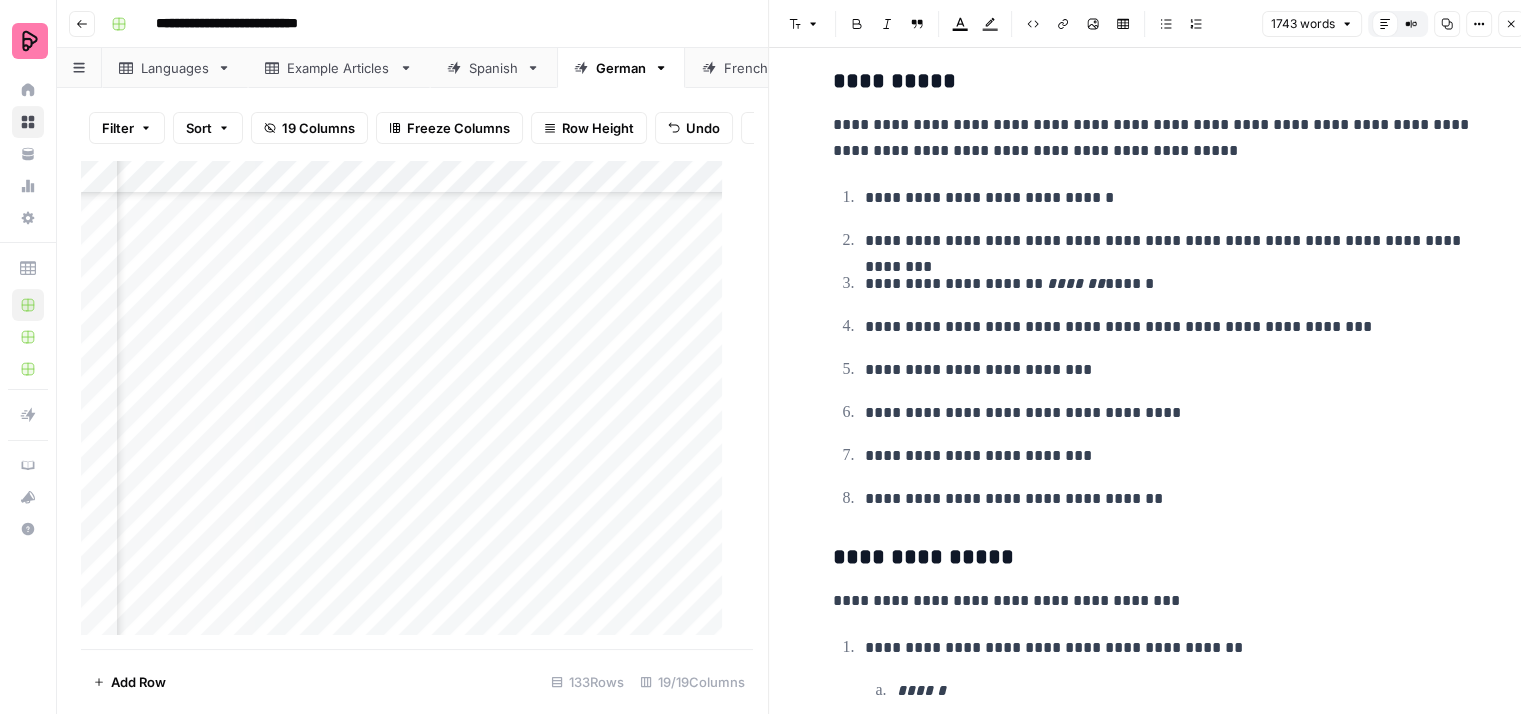 click on "**********" at bounding box center (1153, 138) 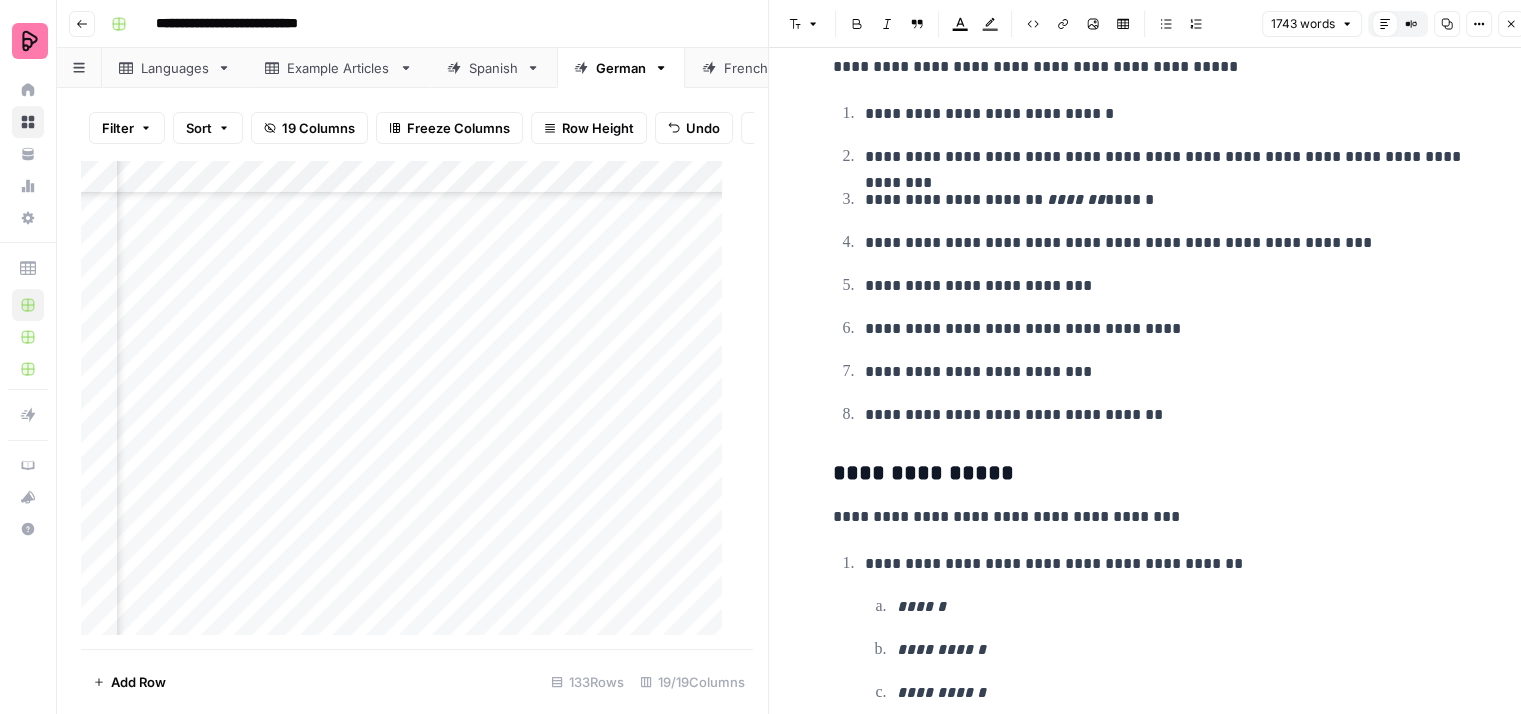 scroll, scrollTop: 4600, scrollLeft: 0, axis: vertical 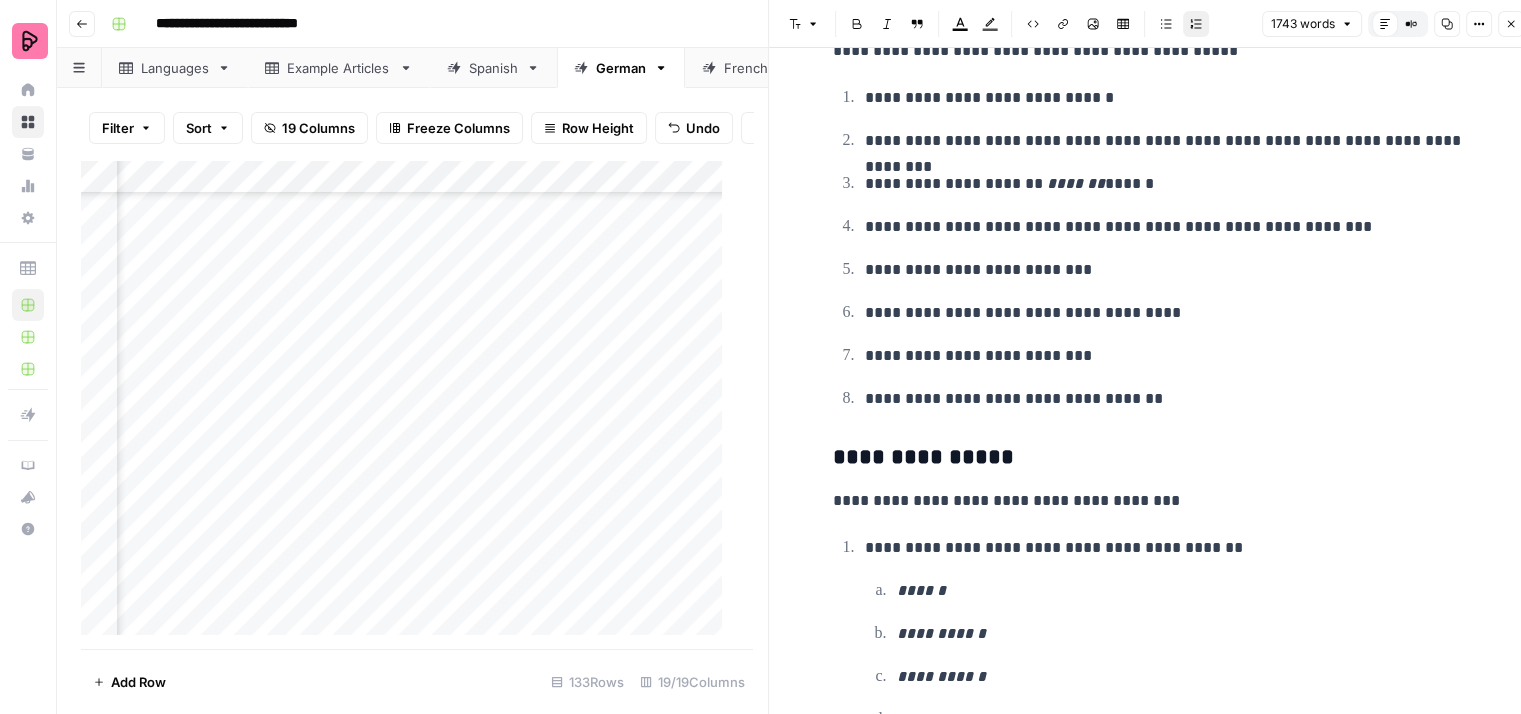 click on "**********" at bounding box center [1153, 248] 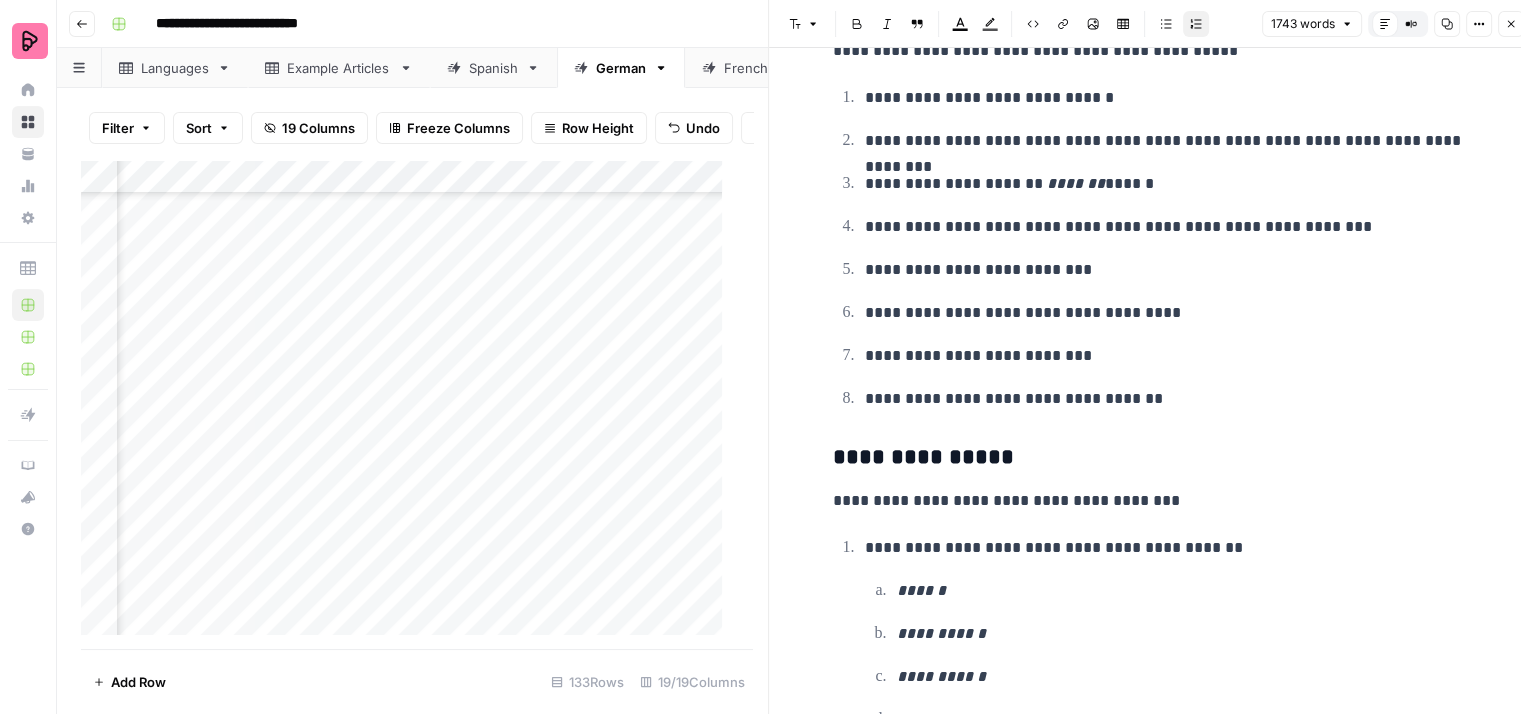 click on "**********" at bounding box center [1169, 227] 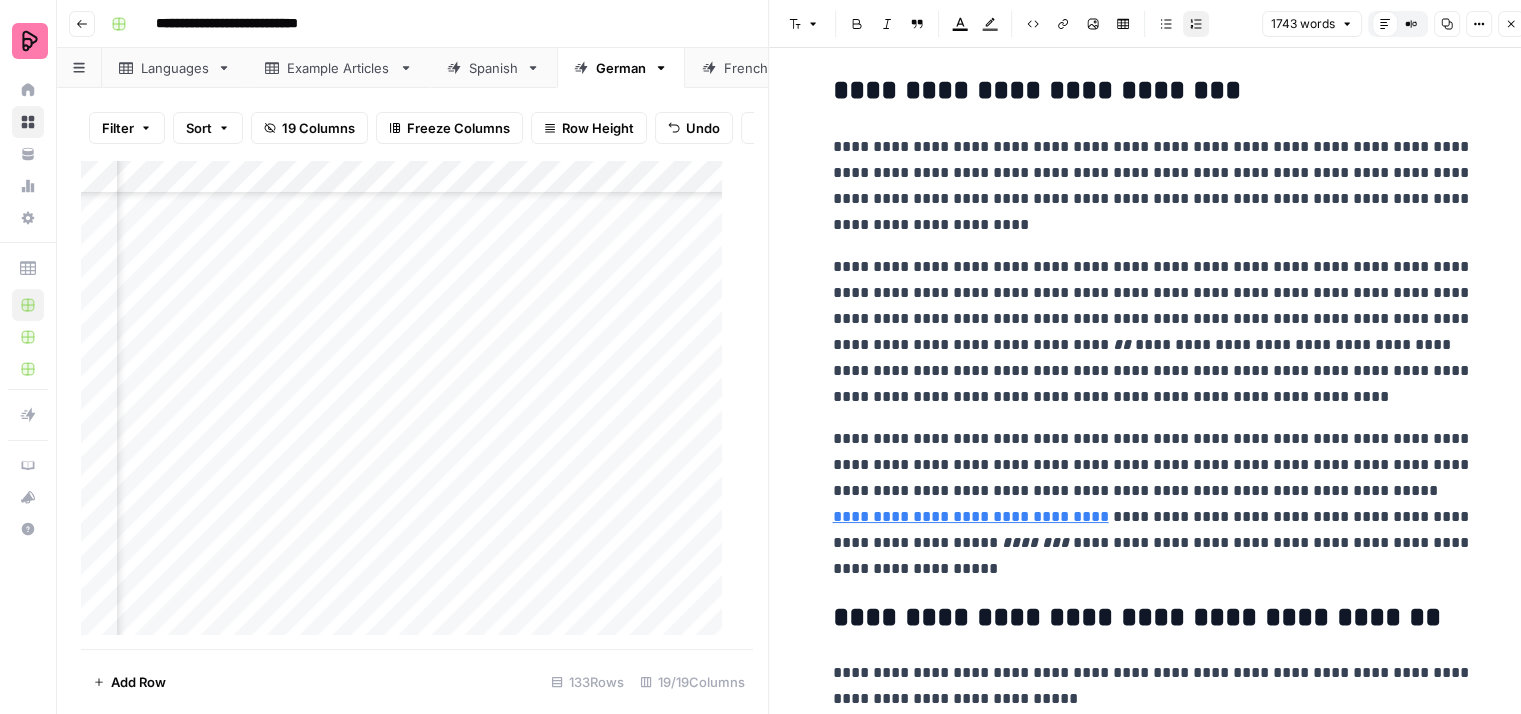 scroll, scrollTop: 6800, scrollLeft: 0, axis: vertical 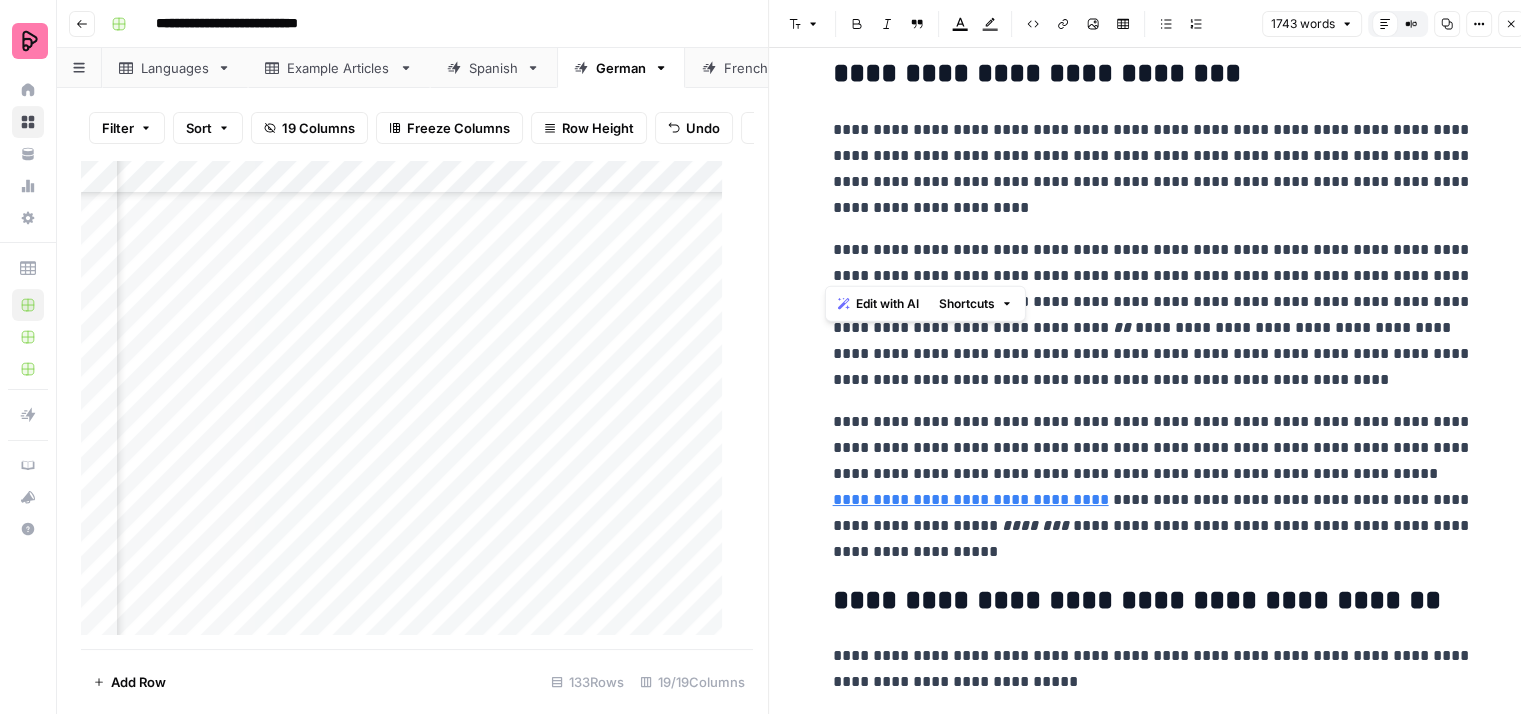 drag, startPoint x: 1458, startPoint y: 269, endPoint x: 820, endPoint y: 249, distance: 638.3134 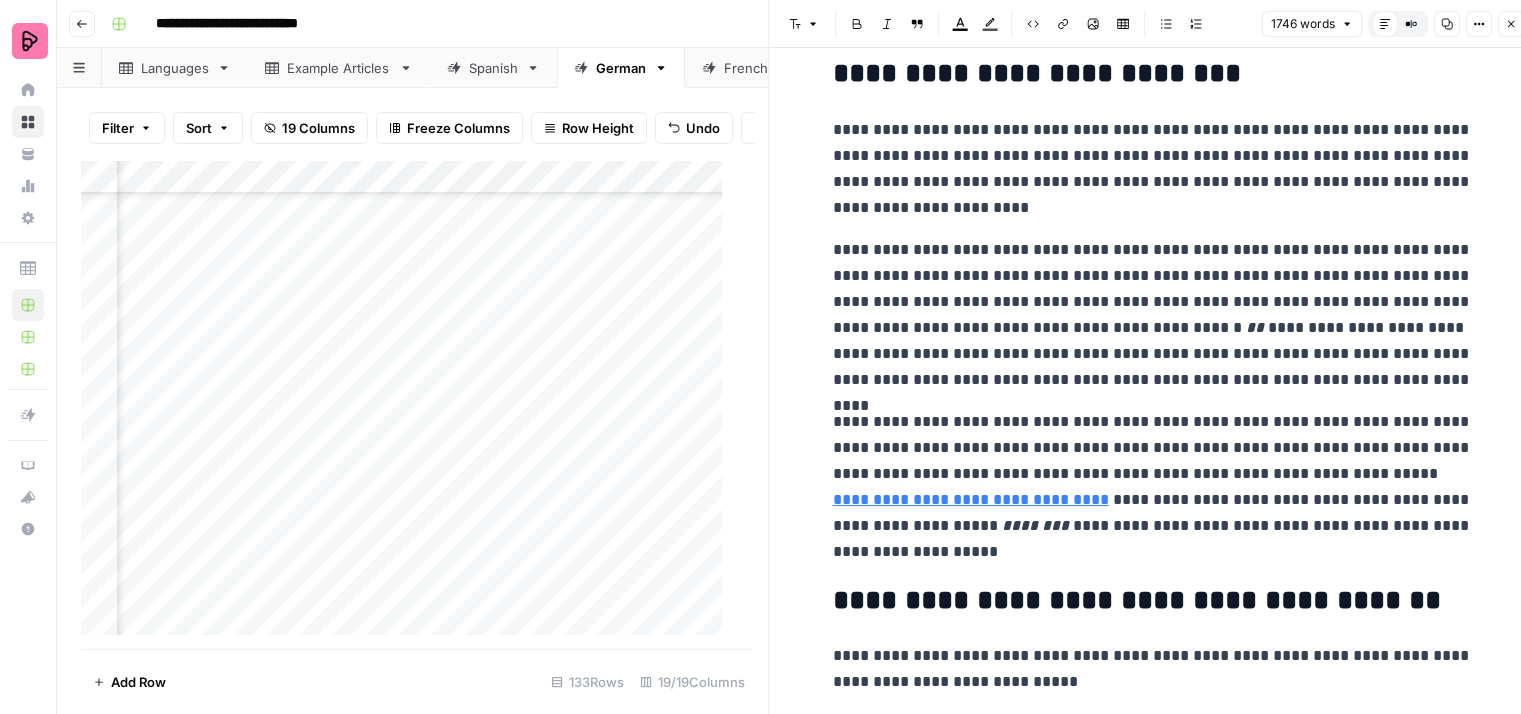 click on "[FIRST] [LAST]" at bounding box center (1153, 315) 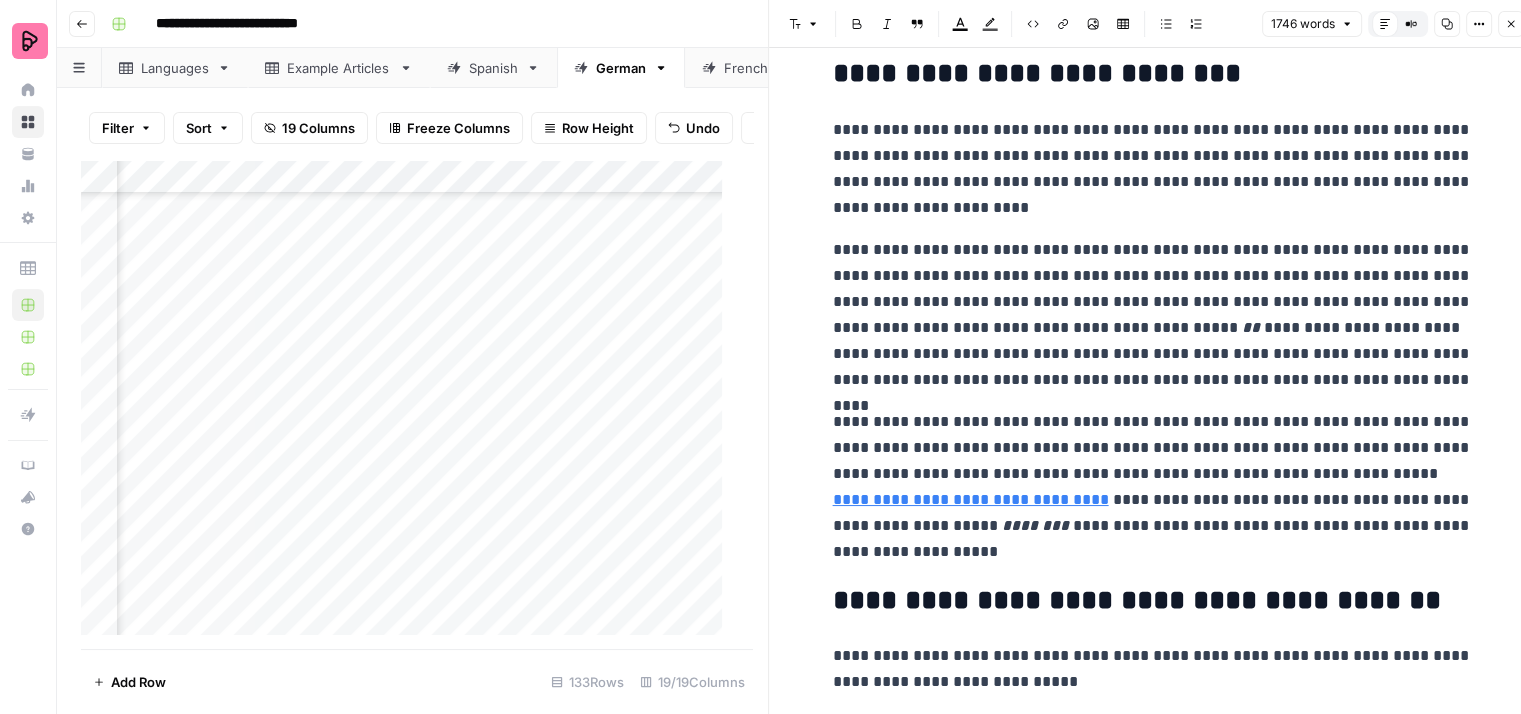 click on "**********" at bounding box center (1153, 315) 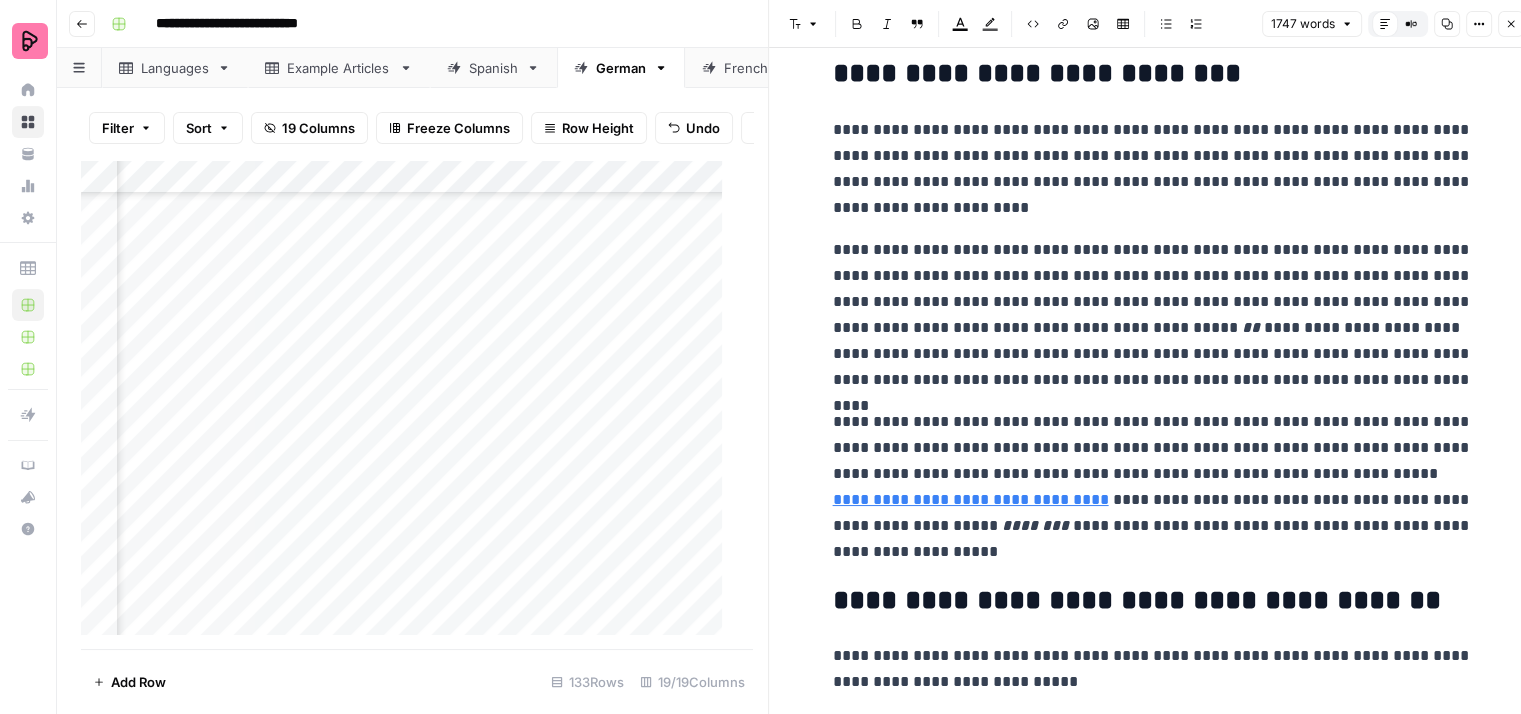 click on "**********" at bounding box center [1153, 315] 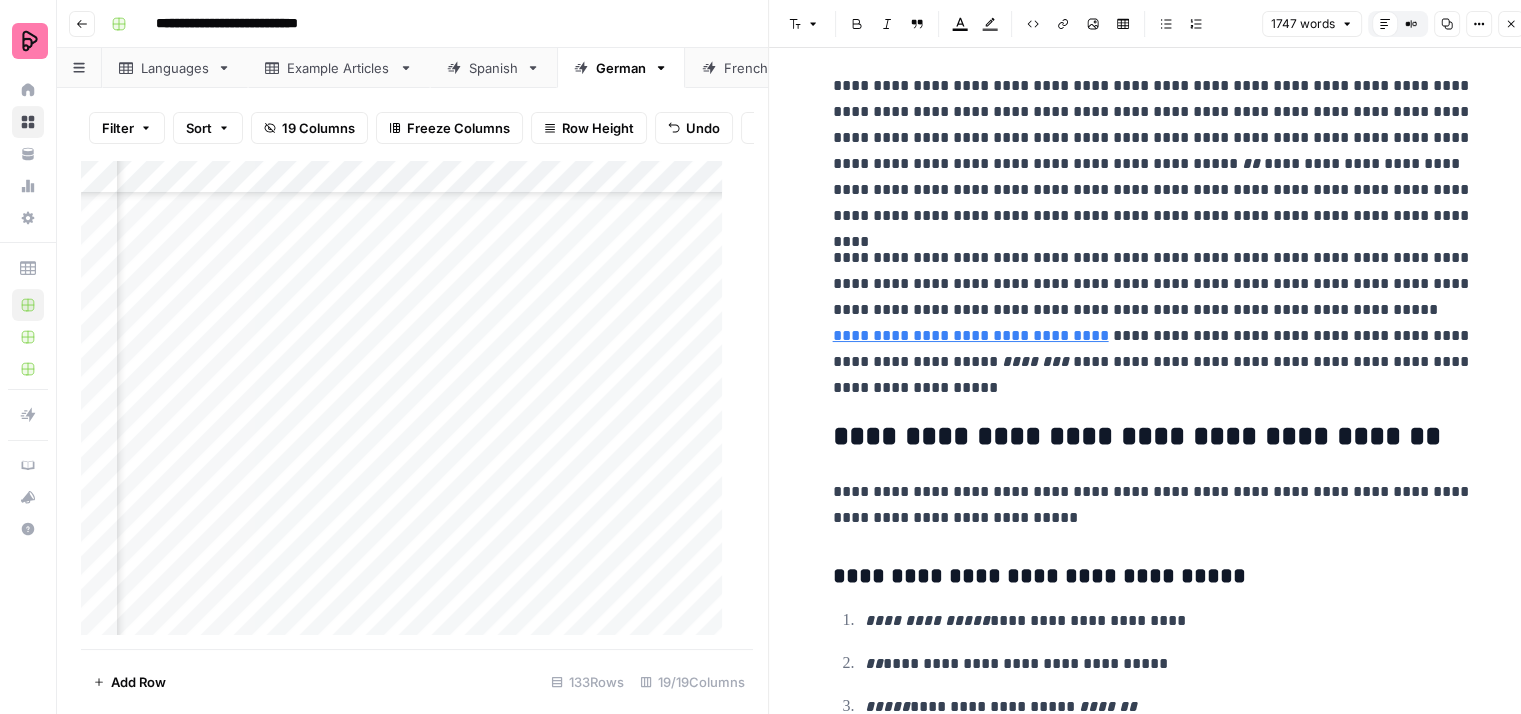 scroll, scrollTop: 7000, scrollLeft: 0, axis: vertical 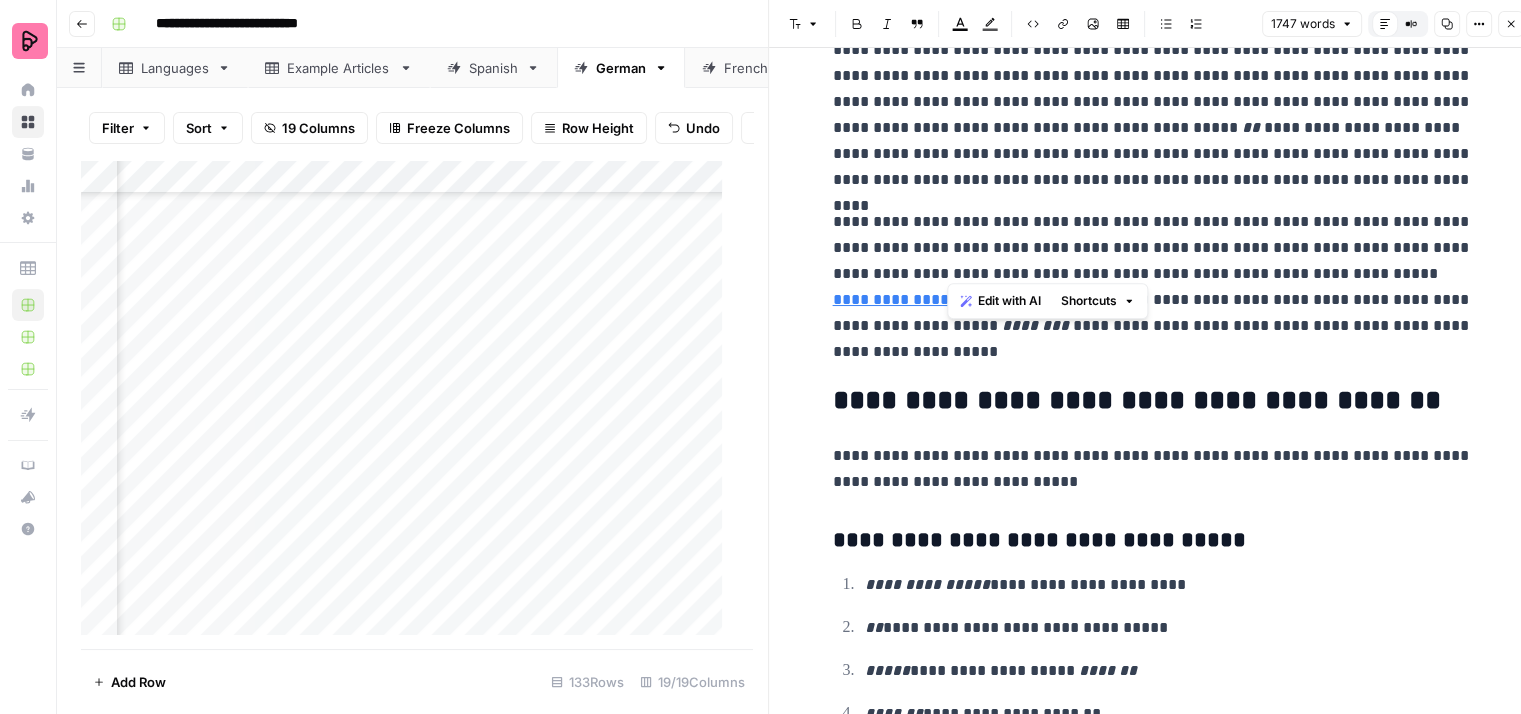 drag, startPoint x: 1212, startPoint y: 262, endPoint x: 946, endPoint y: 239, distance: 266.99252 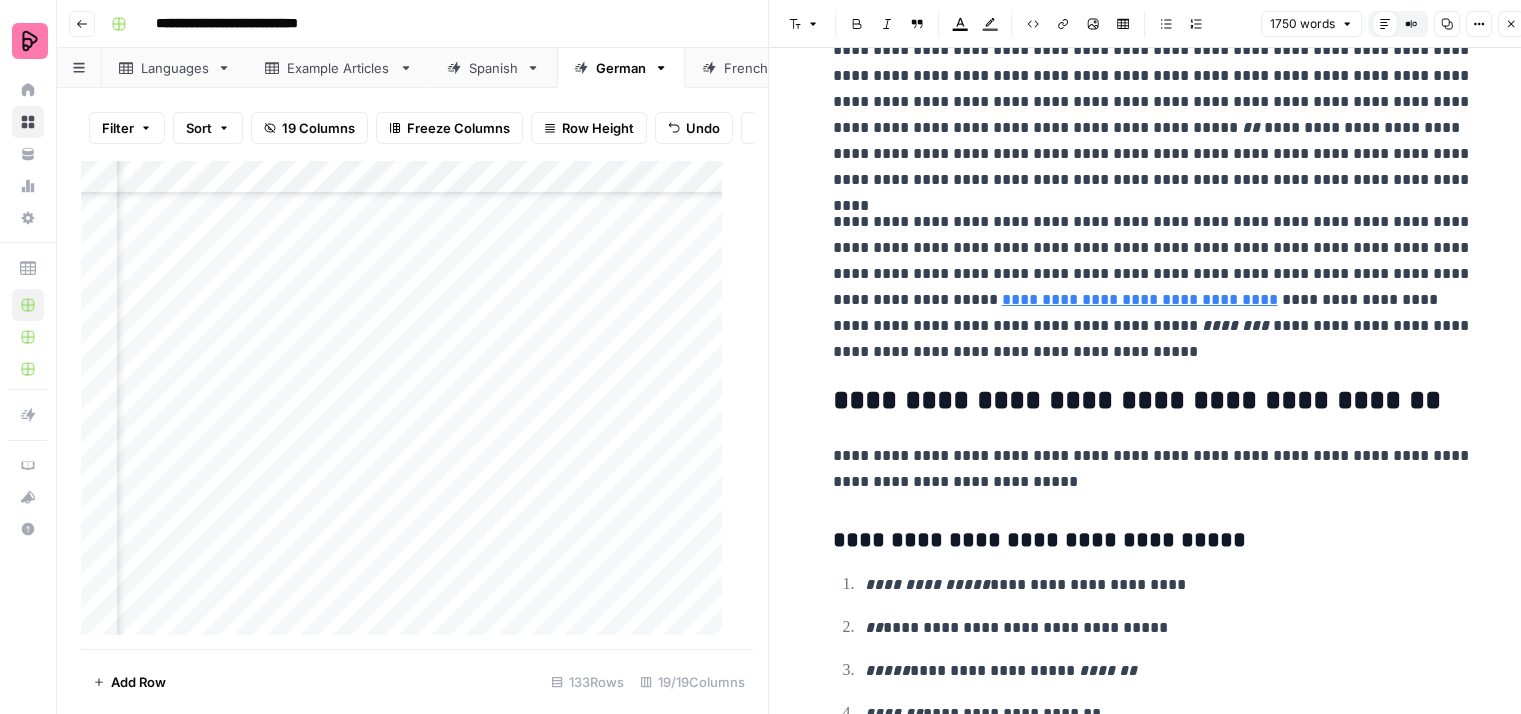 click on "**********" at bounding box center [1153, 287] 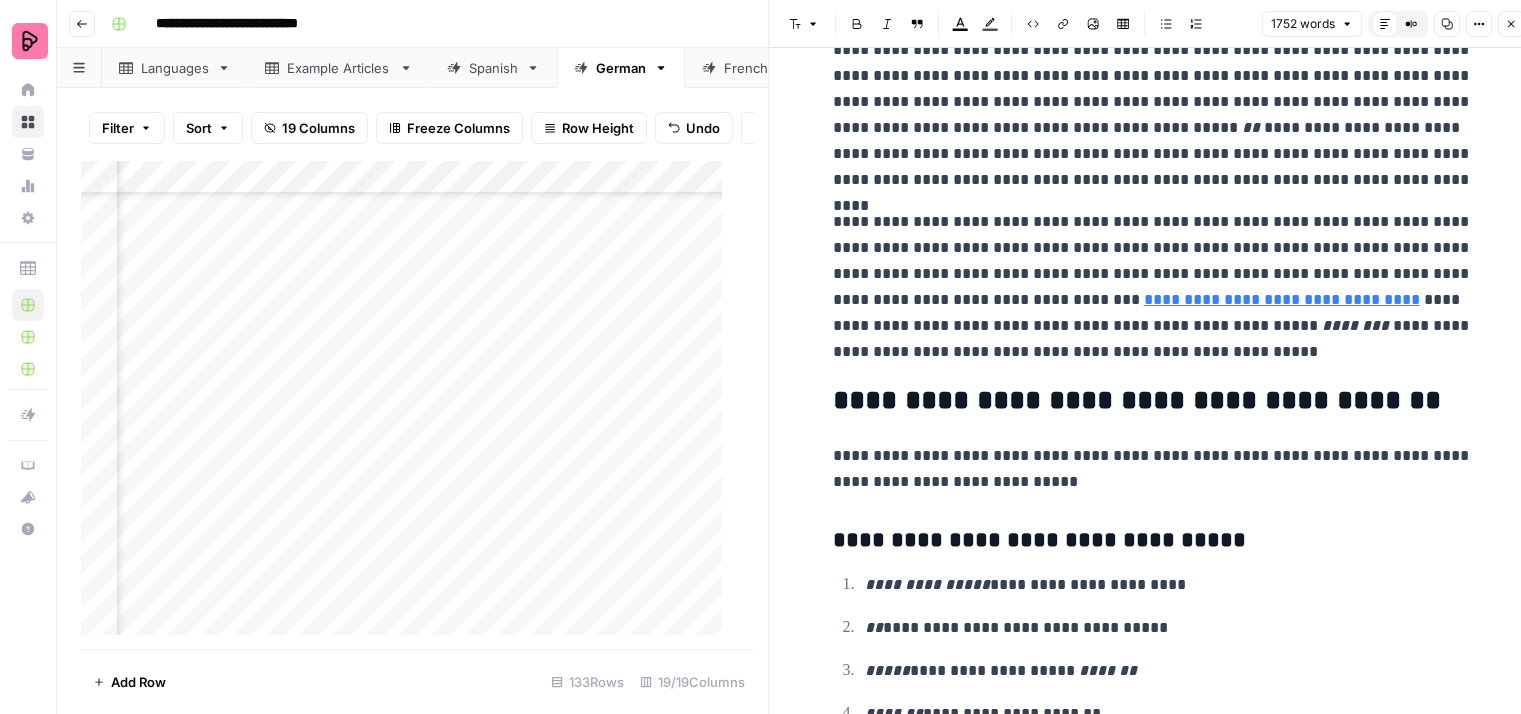 click on "**********" at bounding box center [1153, 287] 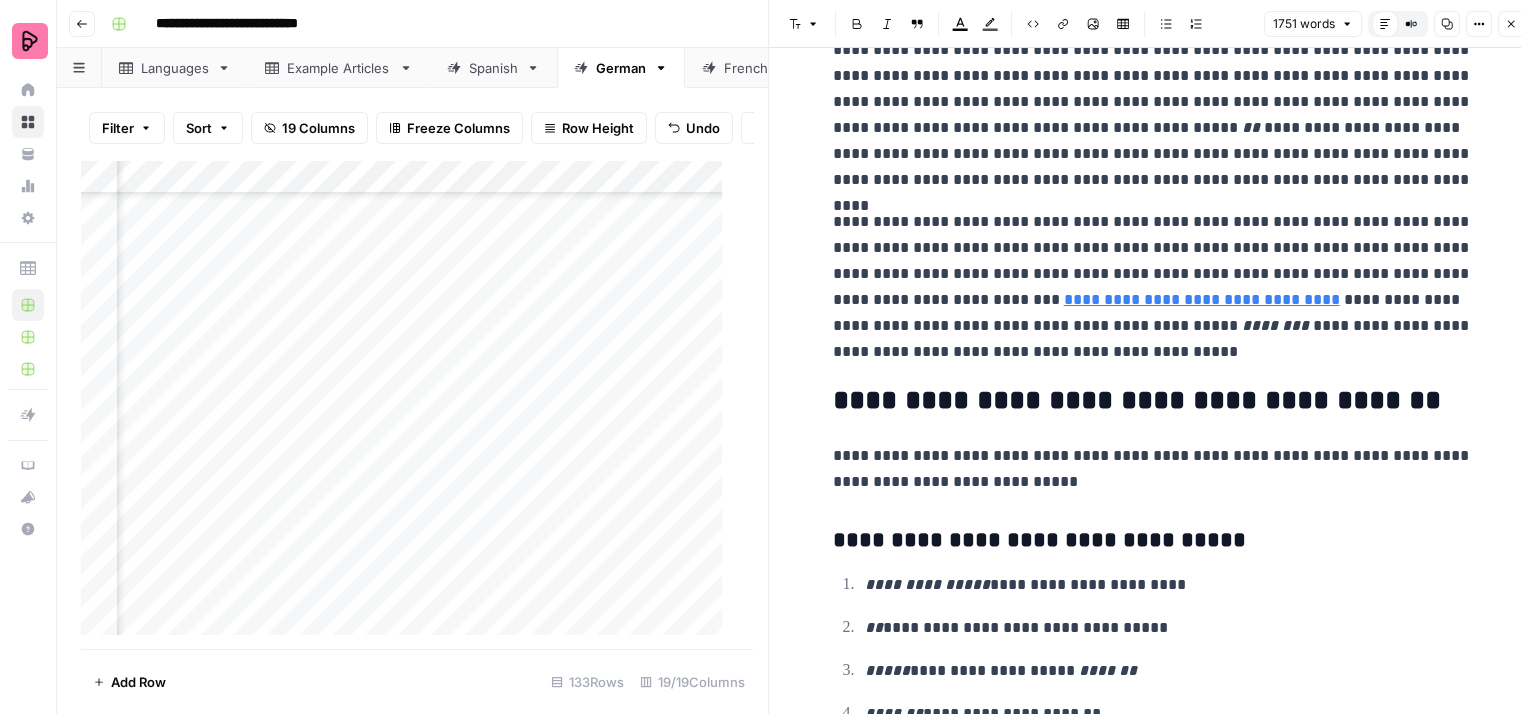 click on "**********" at bounding box center (1153, 287) 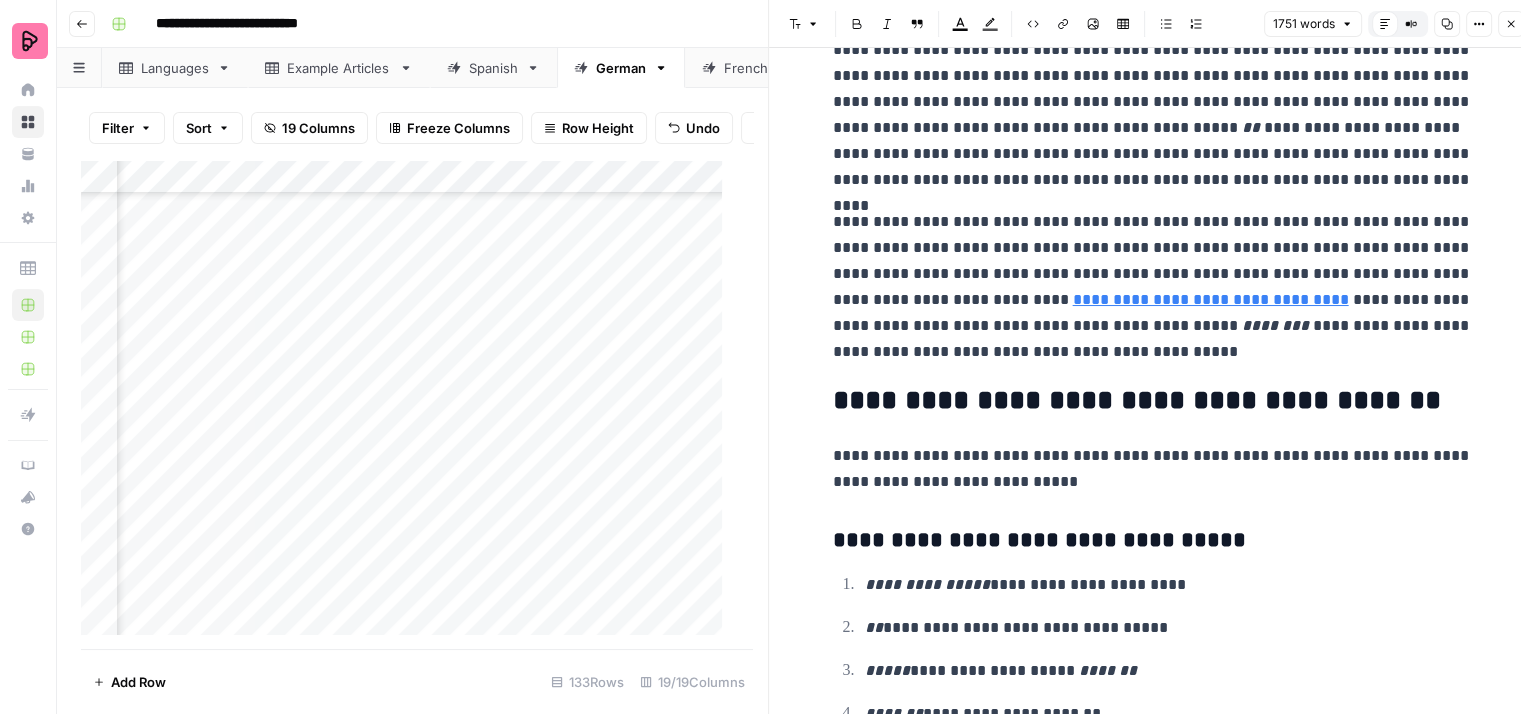 click on "**********" at bounding box center (1153, 287) 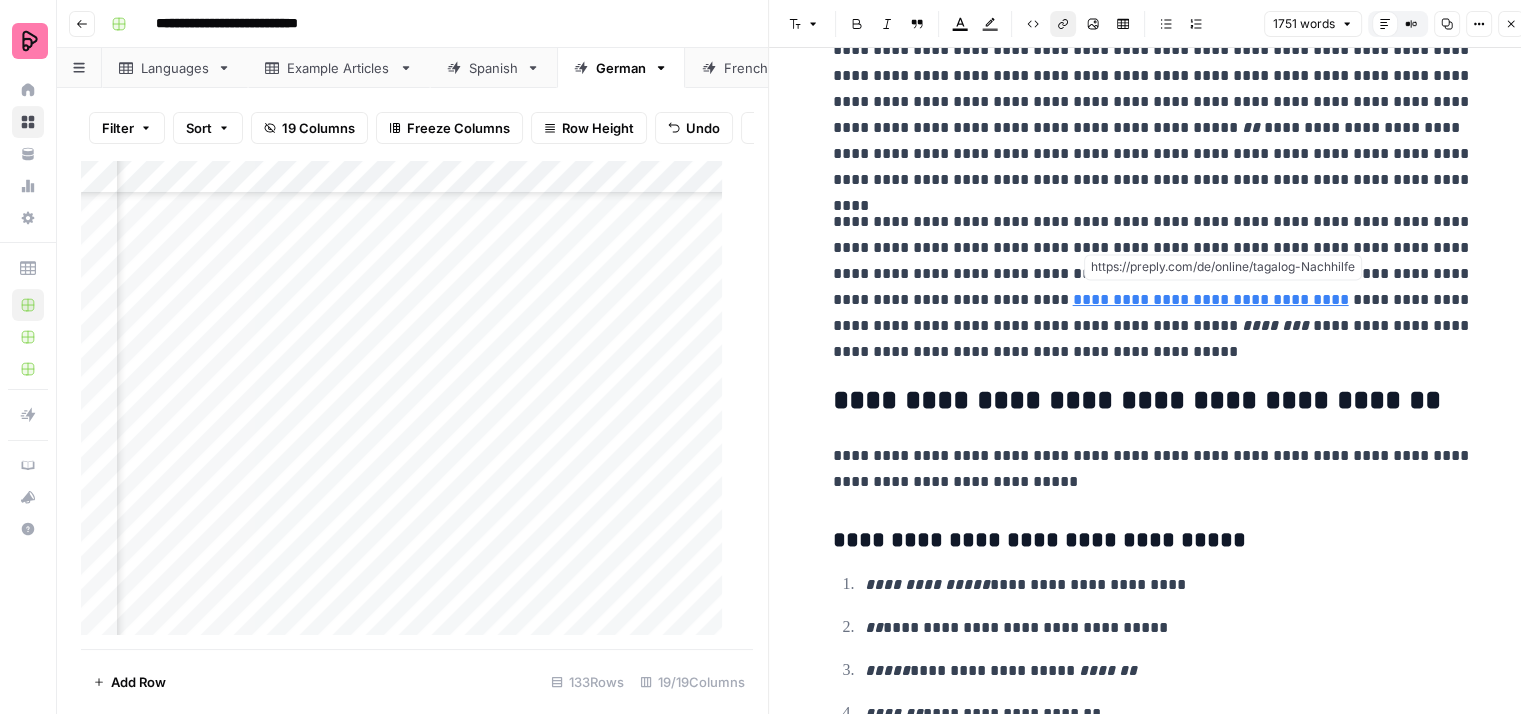 click on "**********" at bounding box center [1211, 299] 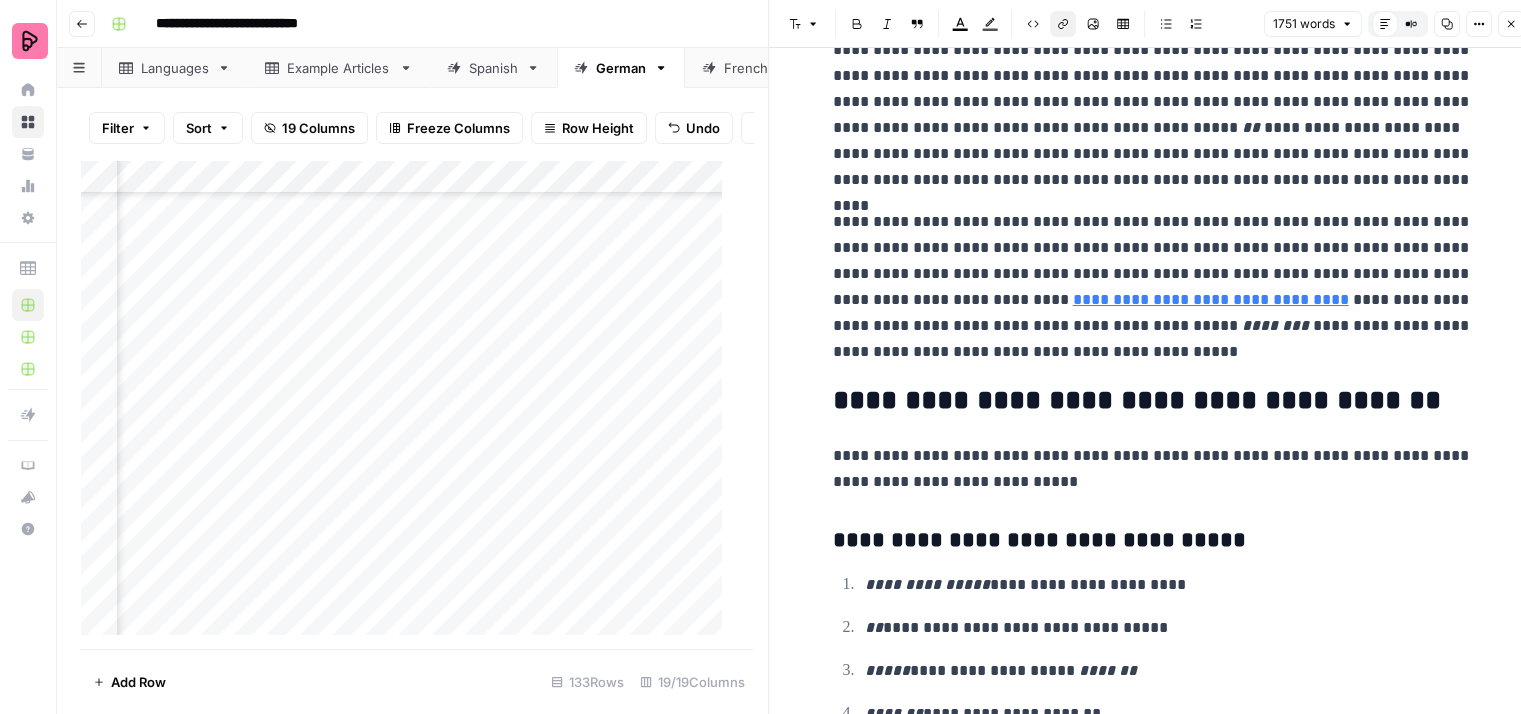 click on "**********" at bounding box center [1153, 287] 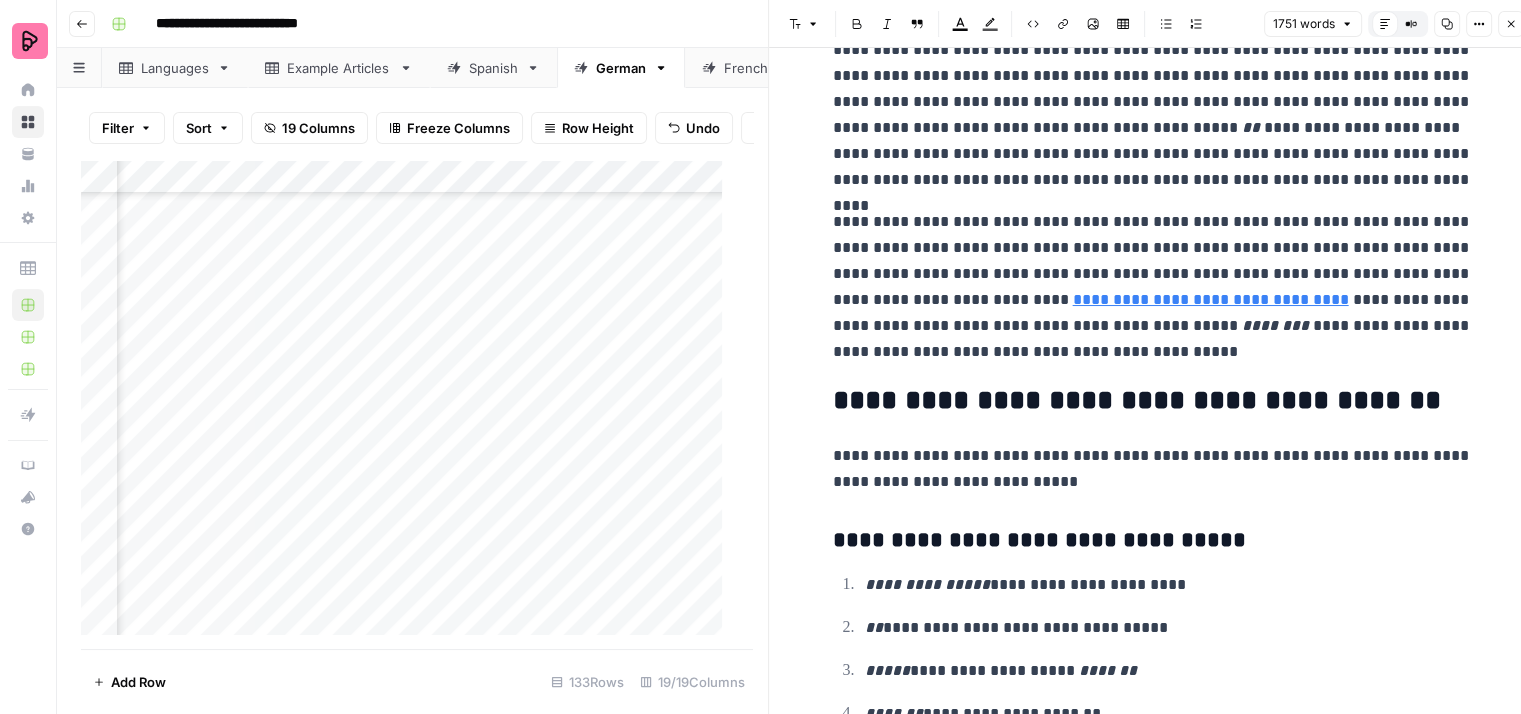 scroll, scrollTop: 7200, scrollLeft: 0, axis: vertical 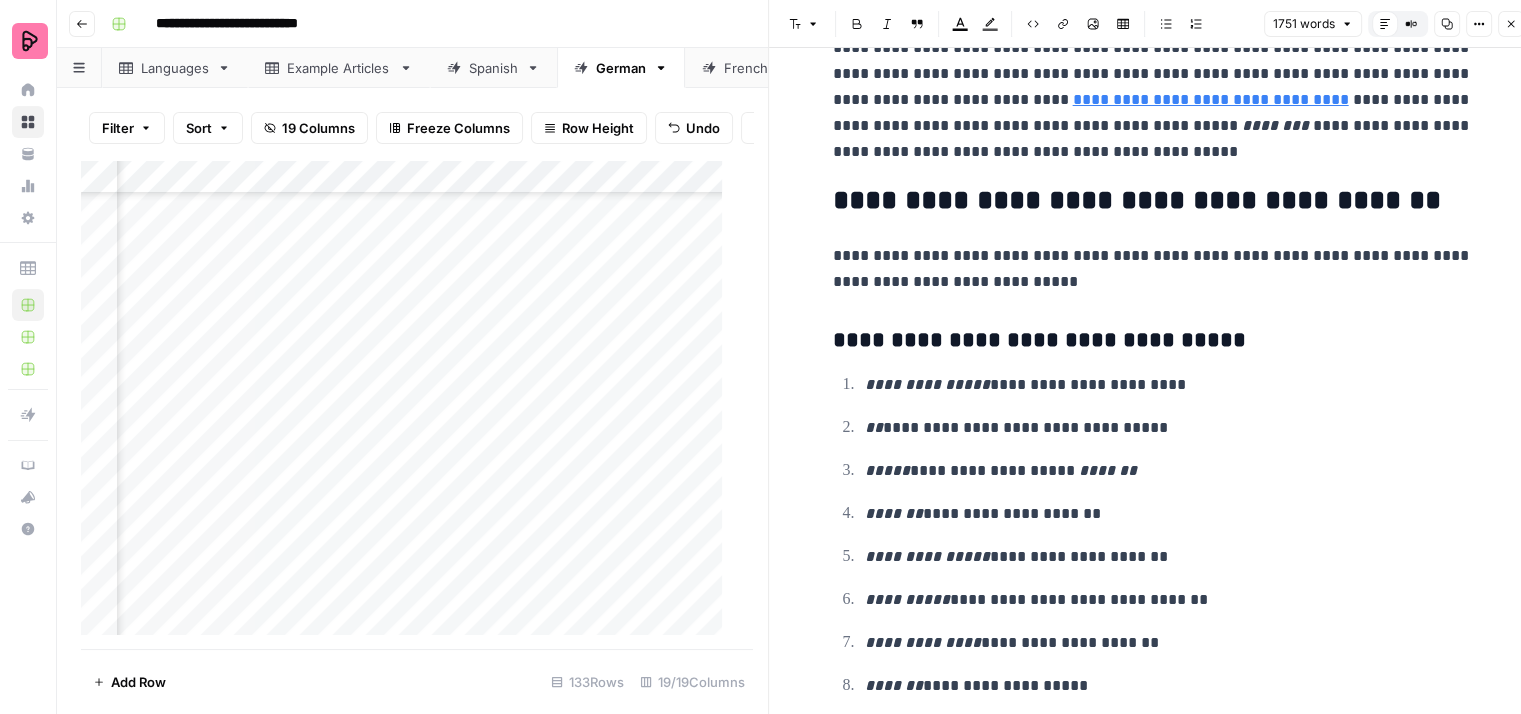 click on "**********" at bounding box center (1153, 269) 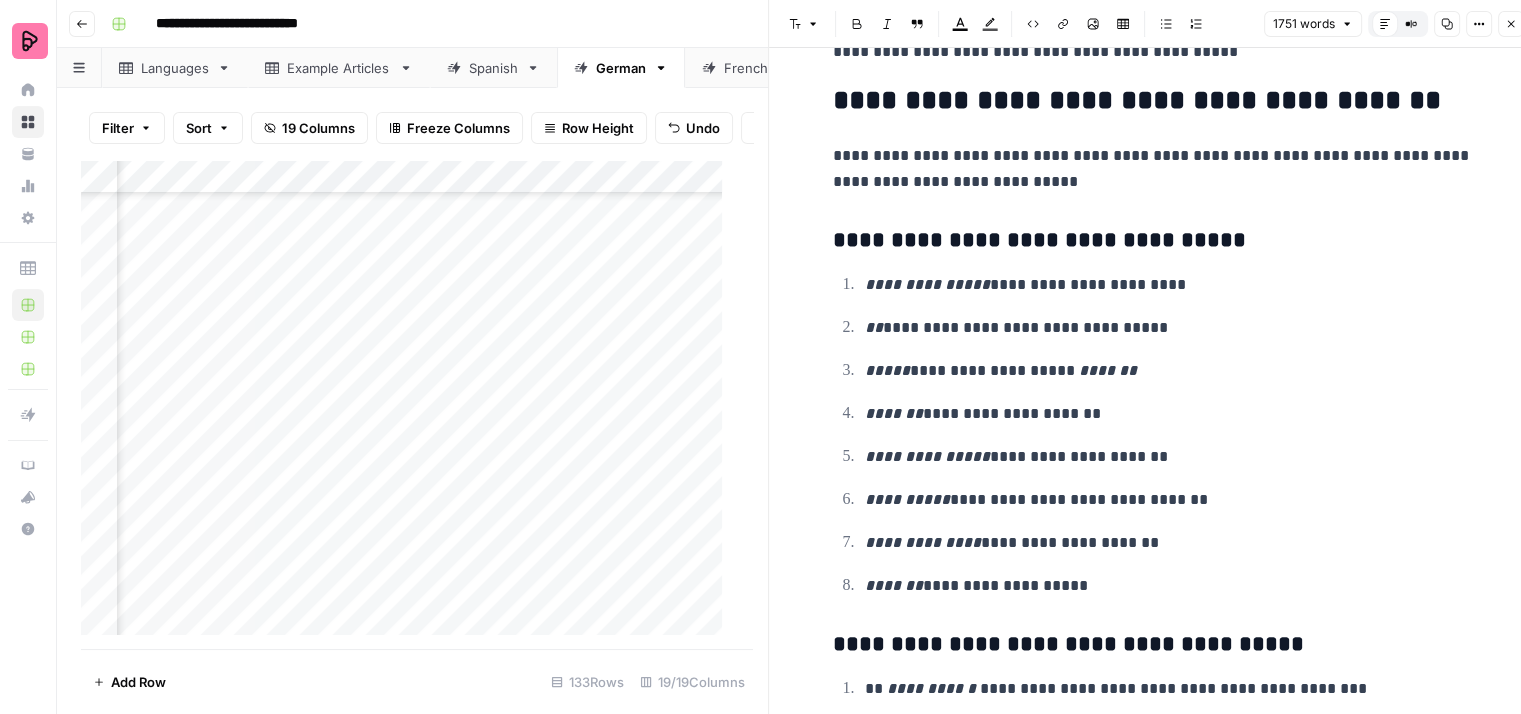 click on "**********" at bounding box center (1169, 328) 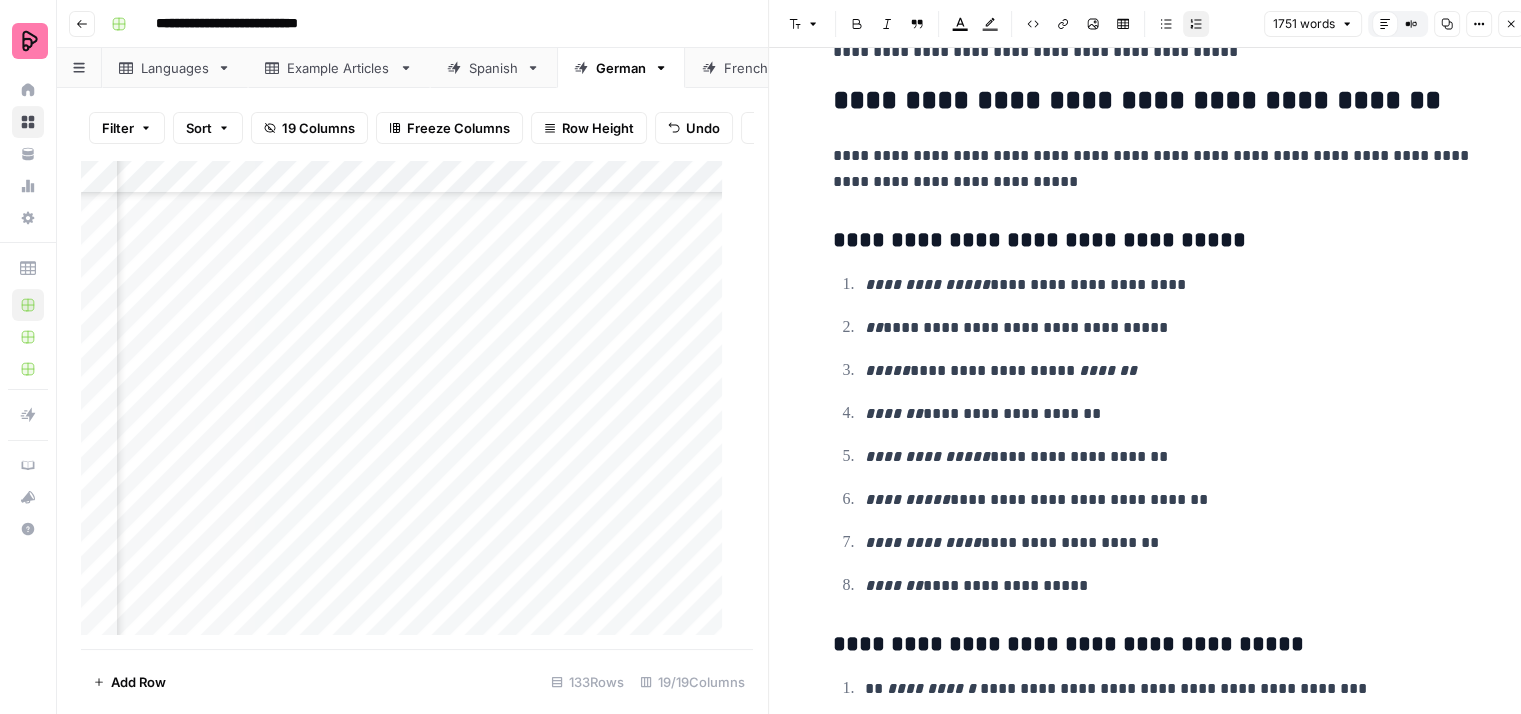 click on "[FIRST] [LAST]" at bounding box center (1169, 371) 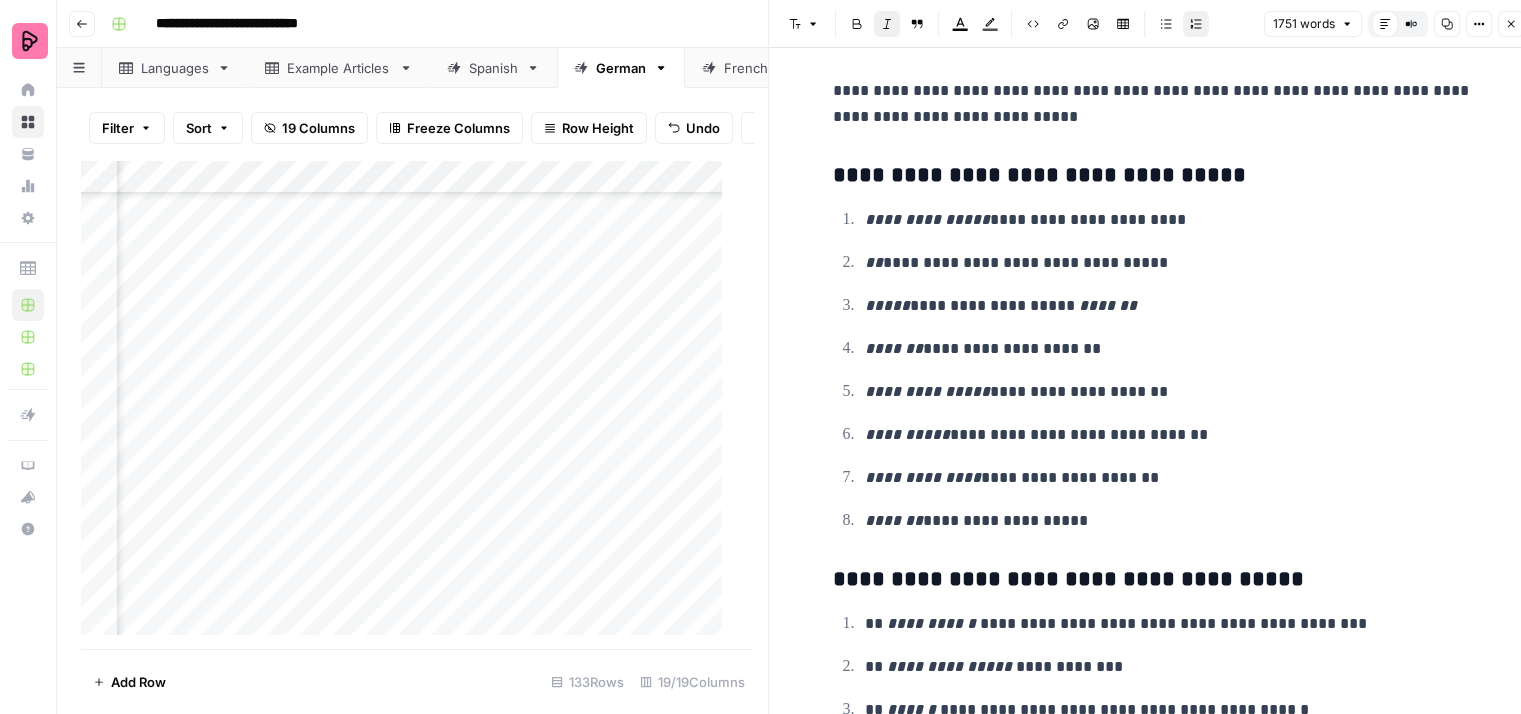 scroll, scrollTop: 7400, scrollLeft: 0, axis: vertical 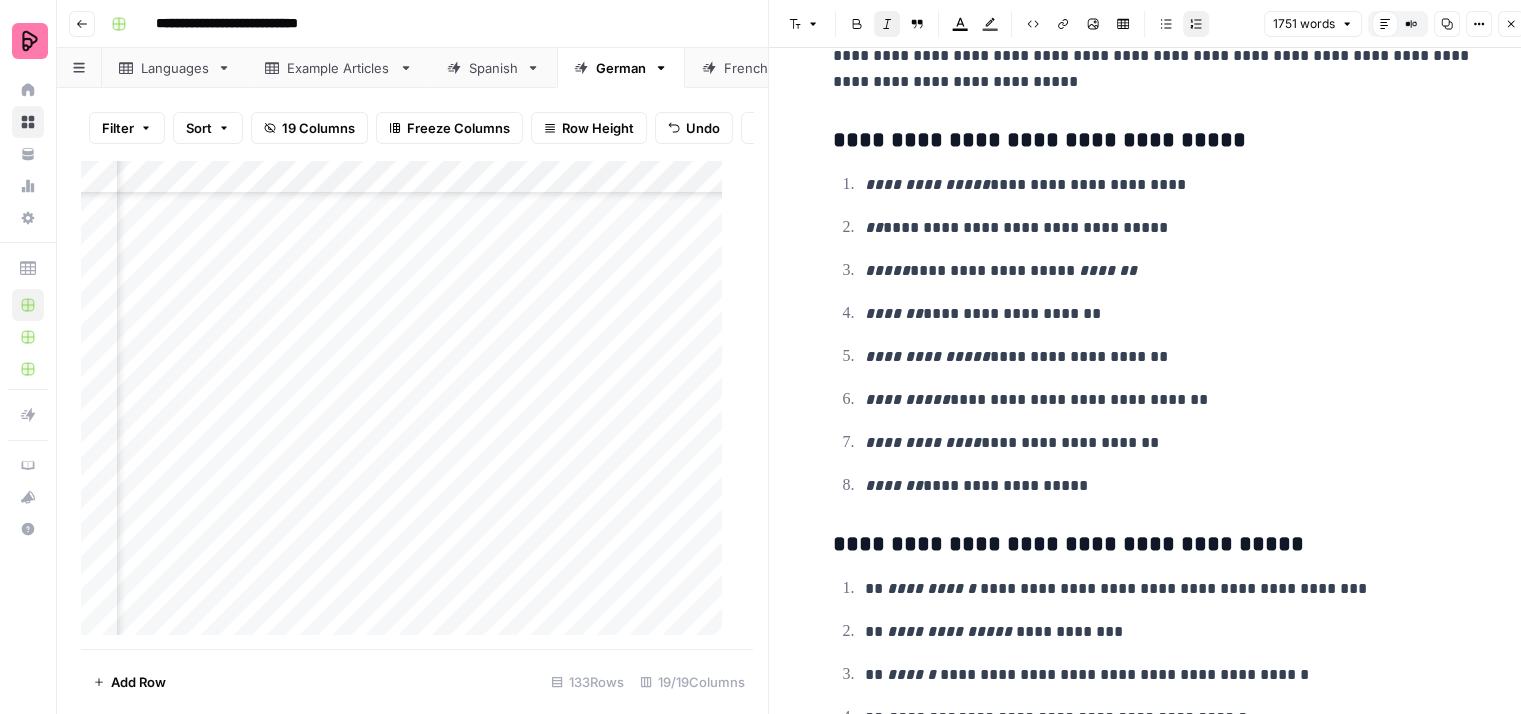 click on "[FIRST] [LAST]" at bounding box center [1169, 357] 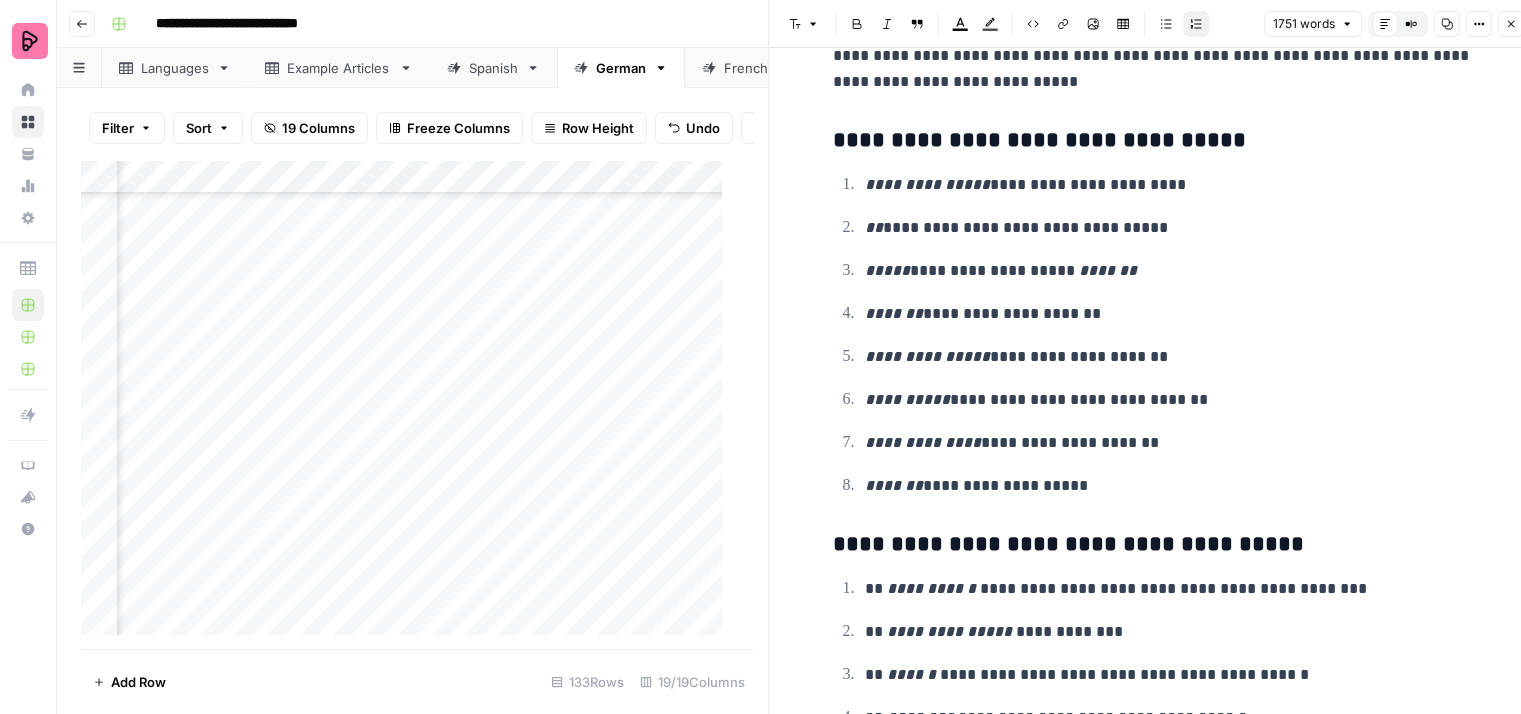 click on "**********" at bounding box center [1153, 335] 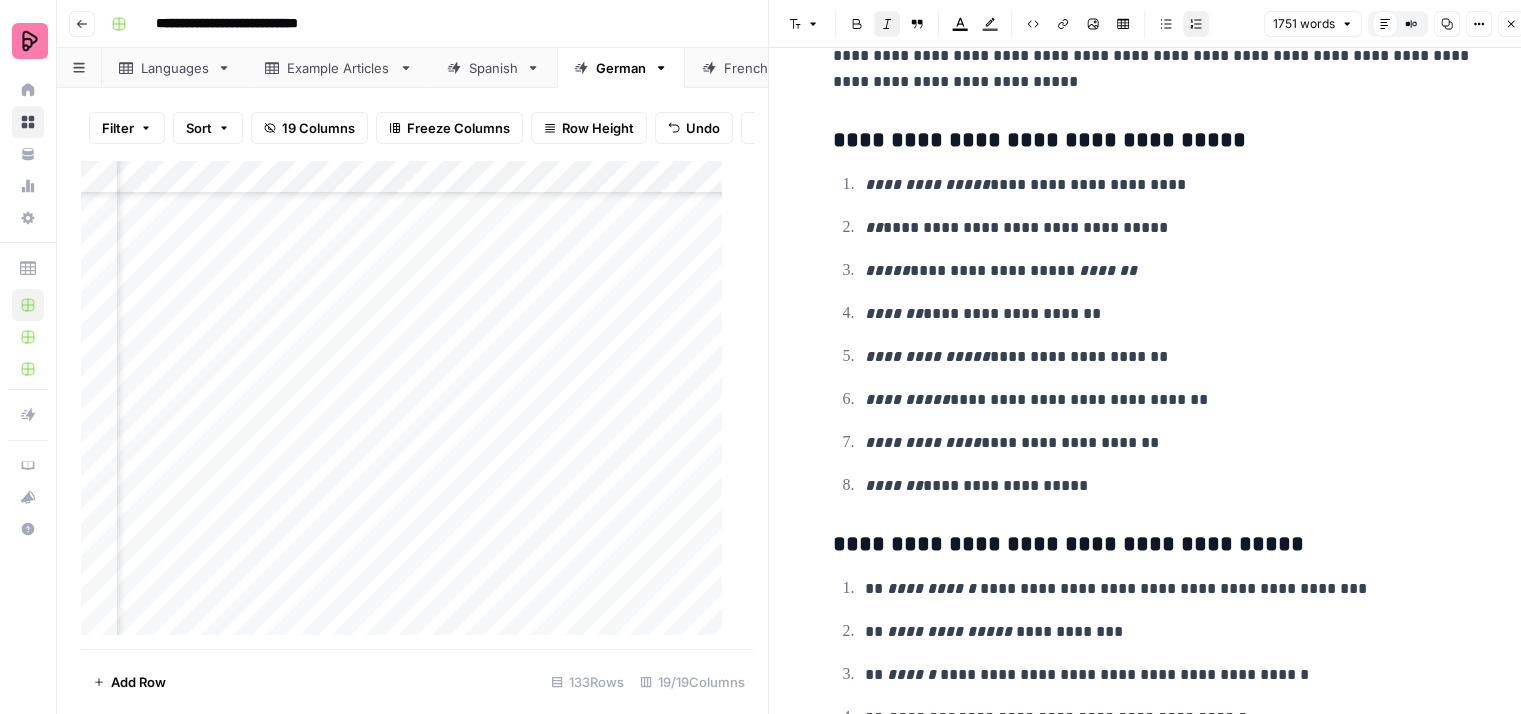 click on "**********" at bounding box center (1169, 443) 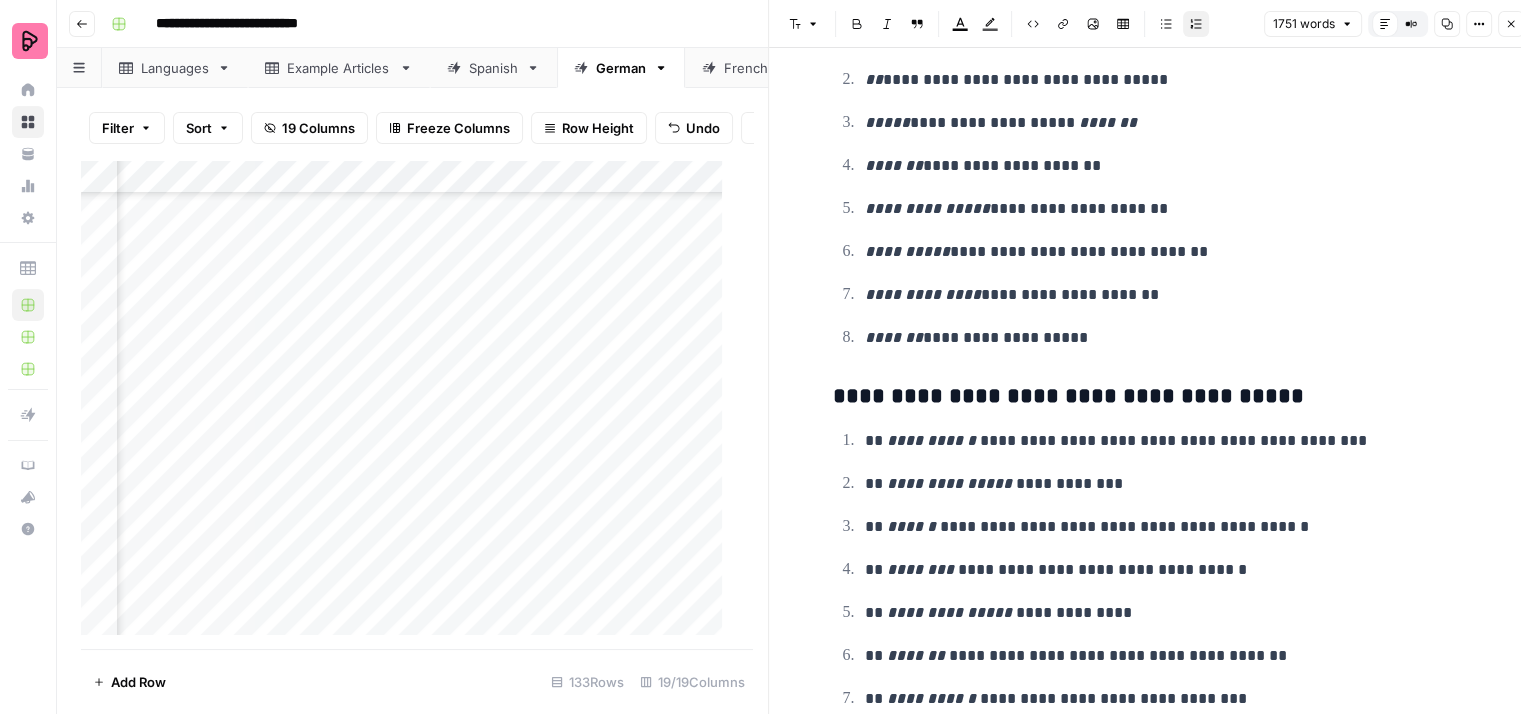 scroll, scrollTop: 7576, scrollLeft: 0, axis: vertical 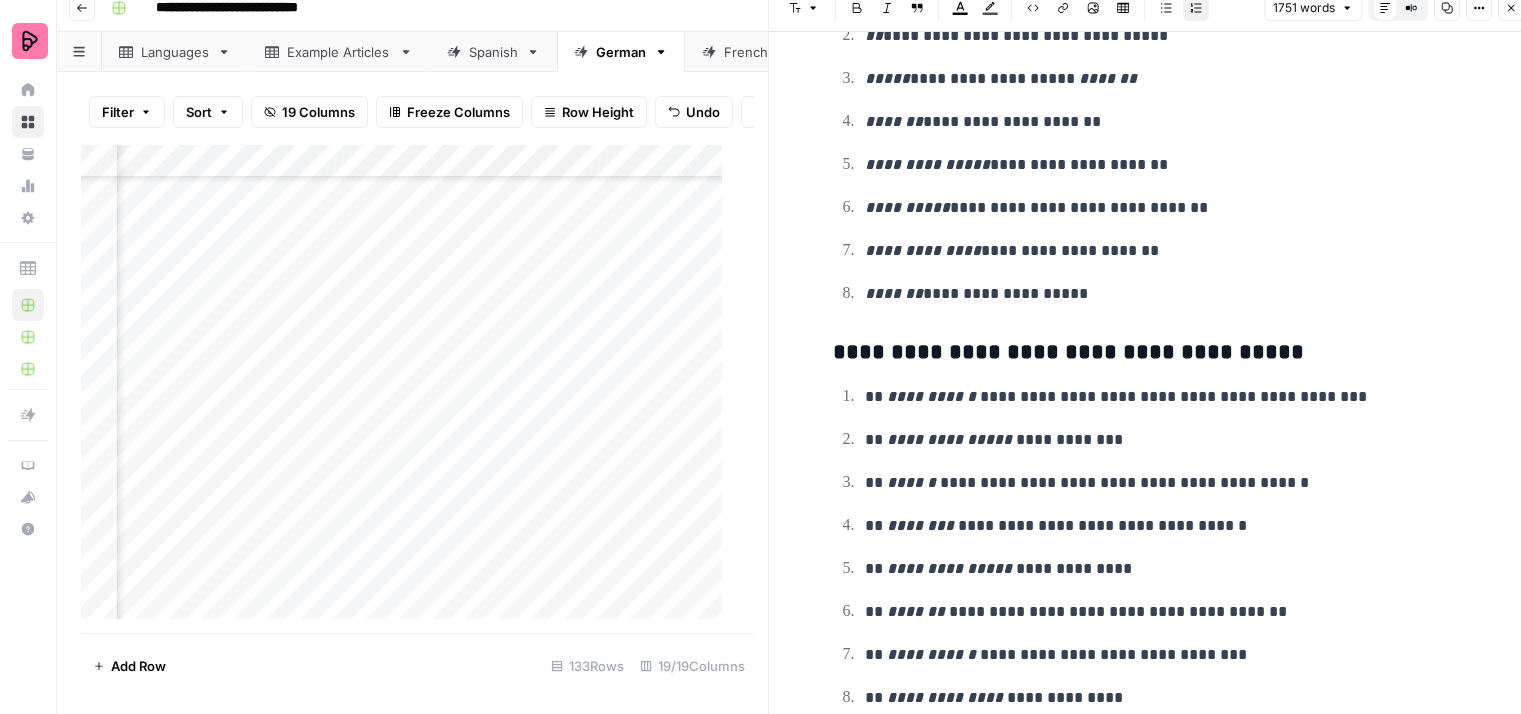 click on "Close" at bounding box center [1511, 8] 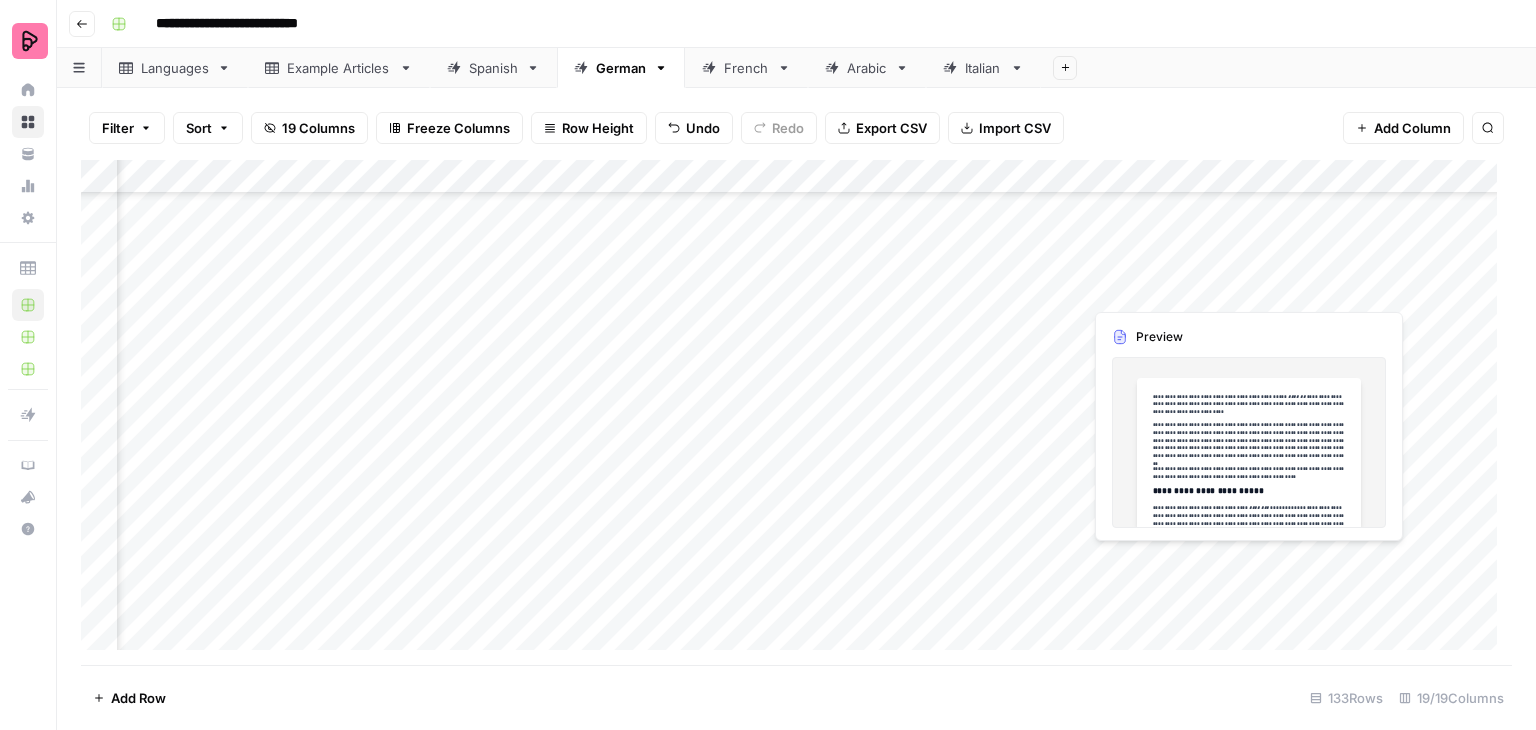 click on "Add Column" at bounding box center (796, 412) 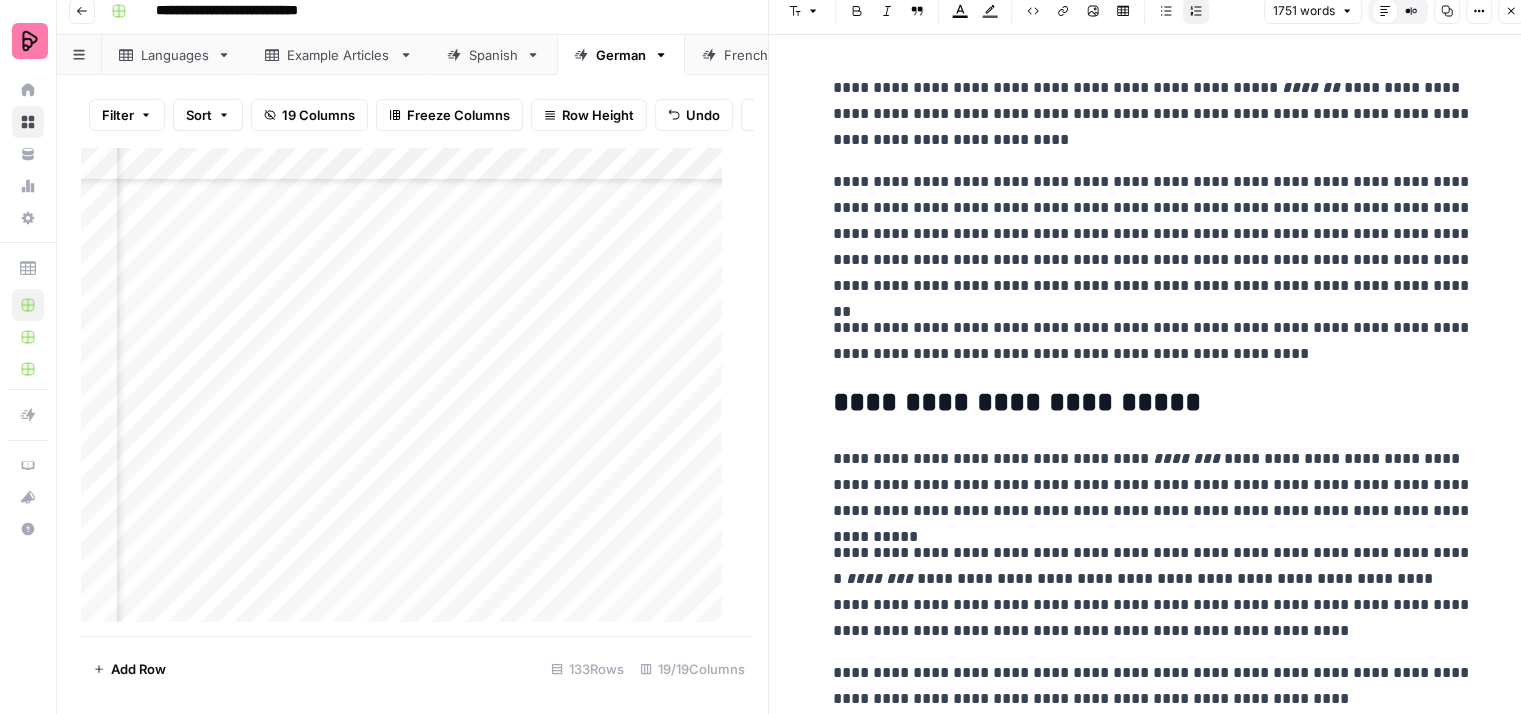 scroll, scrollTop: 16, scrollLeft: 0, axis: vertical 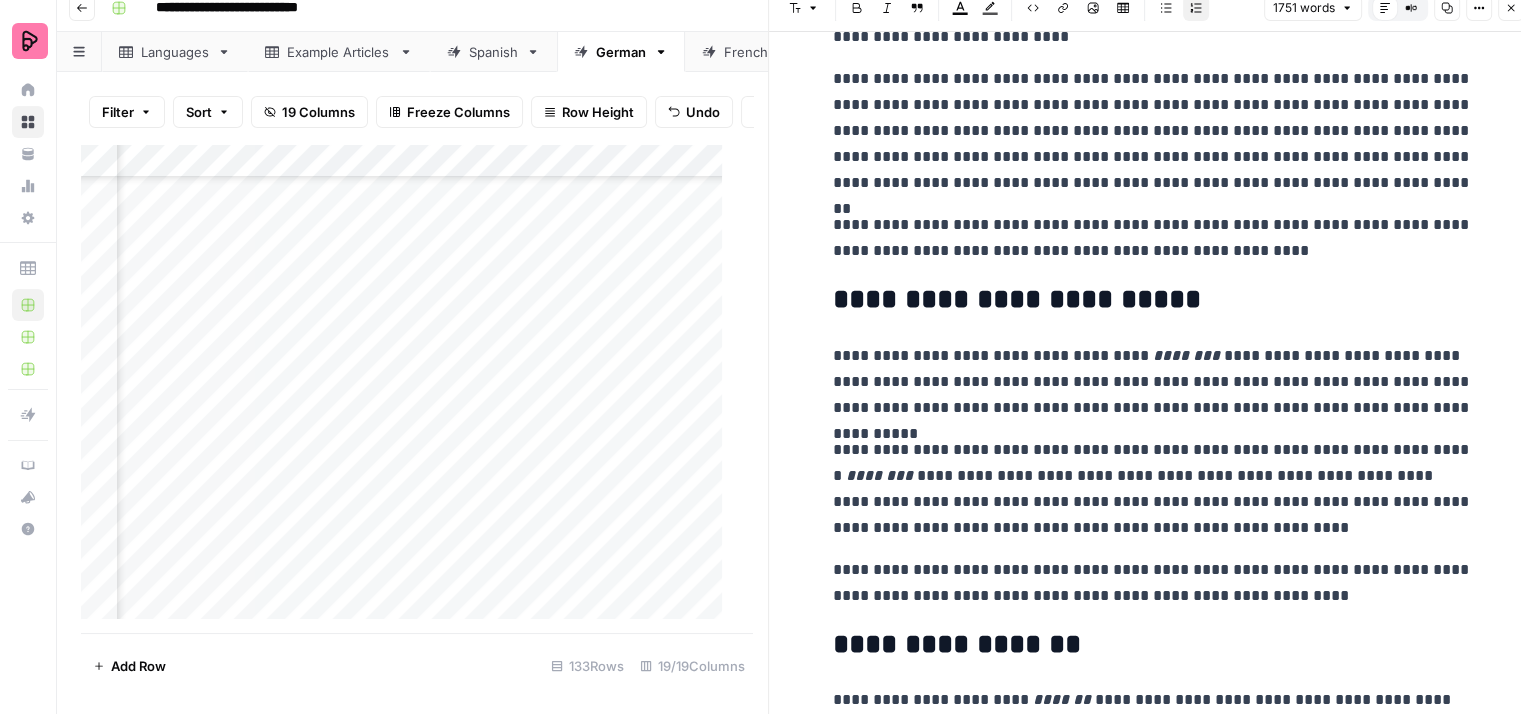 click on "Close" at bounding box center [1511, 8] 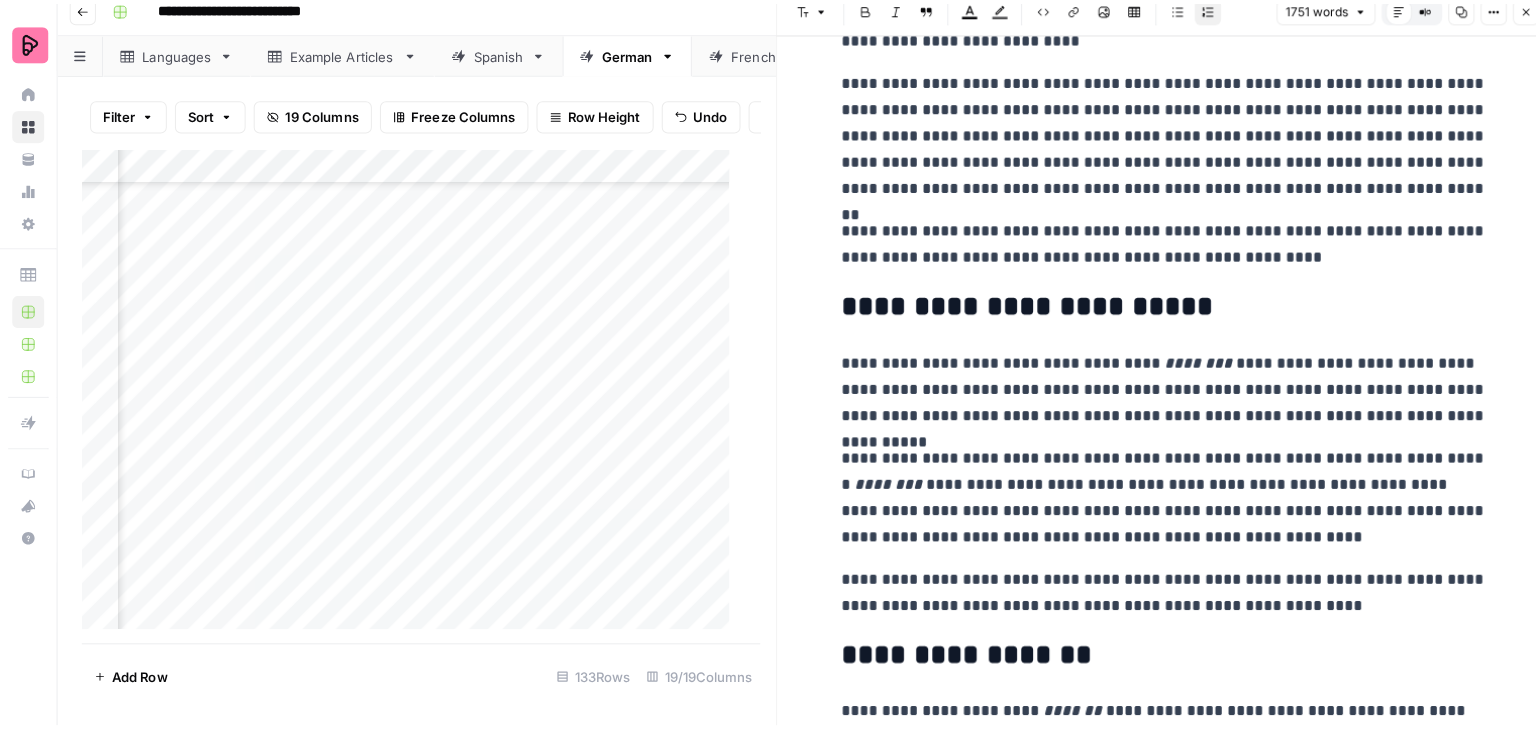 scroll, scrollTop: 0, scrollLeft: 0, axis: both 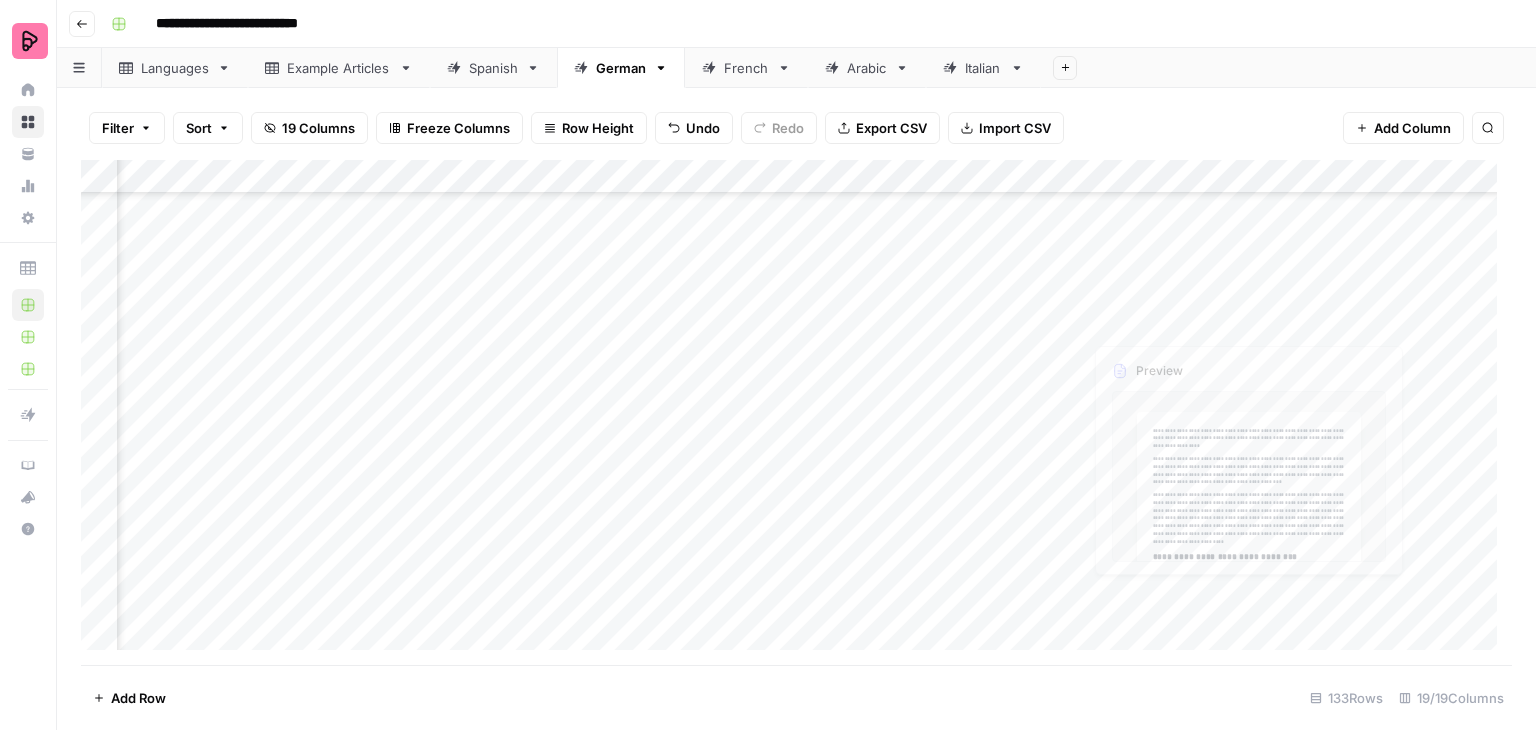 click on "Add Column" at bounding box center [796, 412] 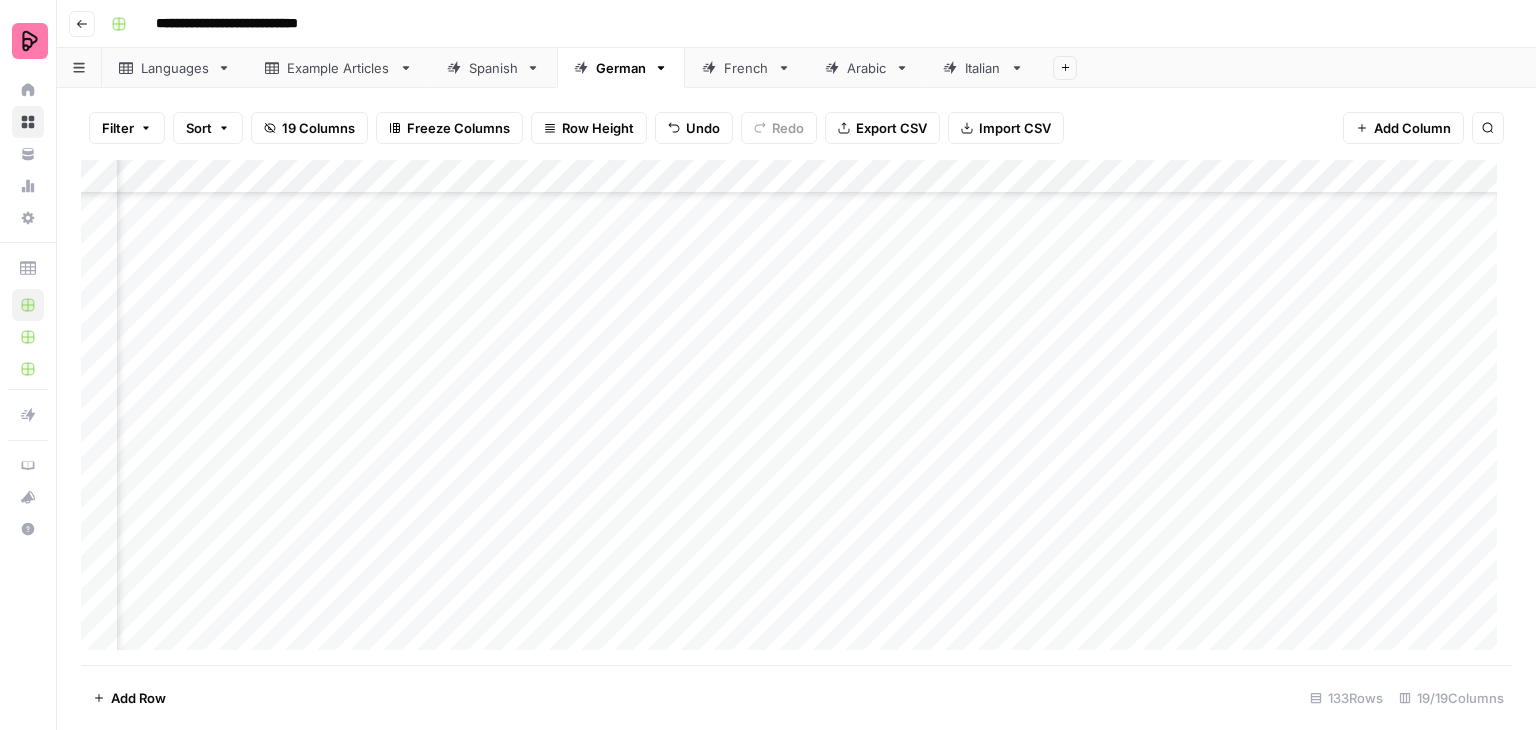 click on "Add Column" at bounding box center [796, 412] 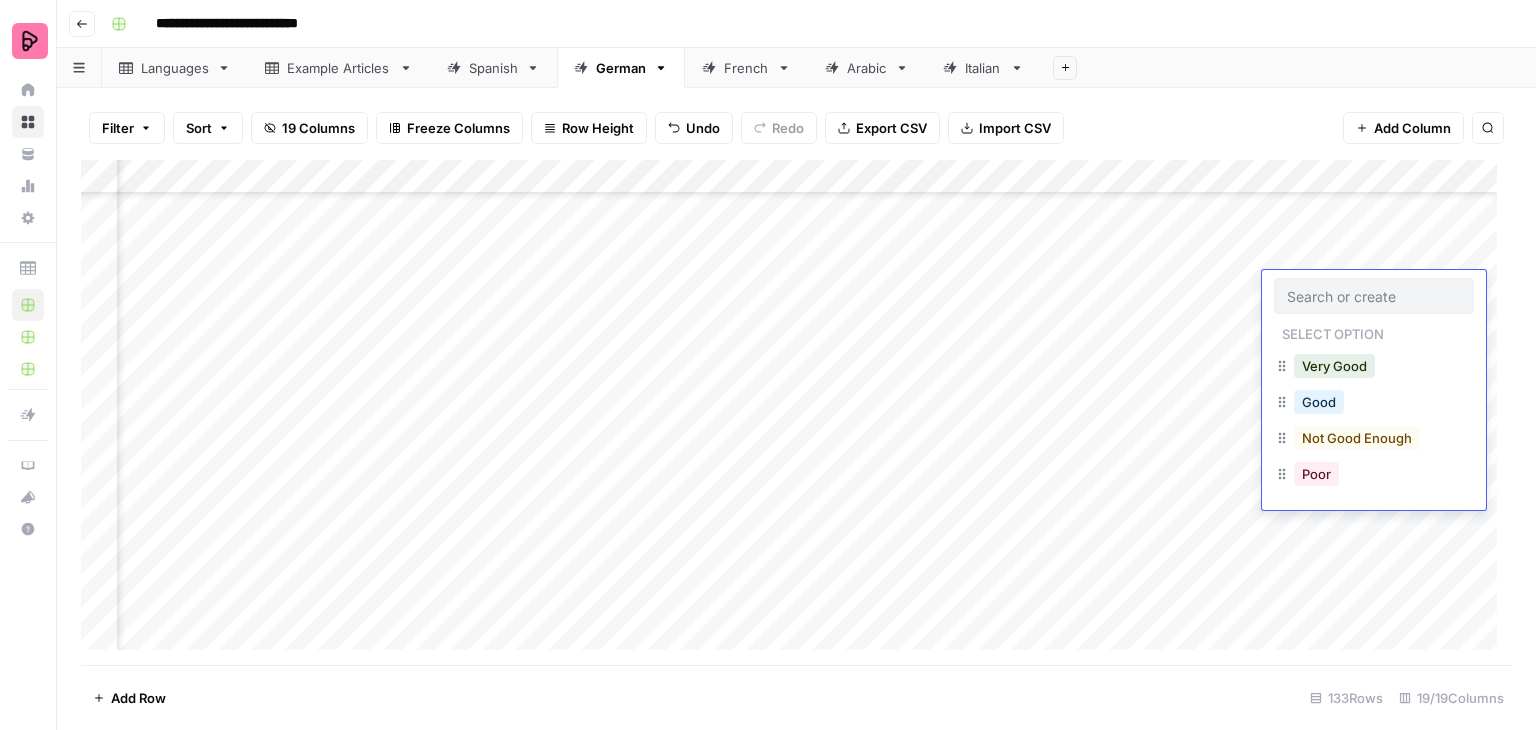 click at bounding box center [1374, 296] 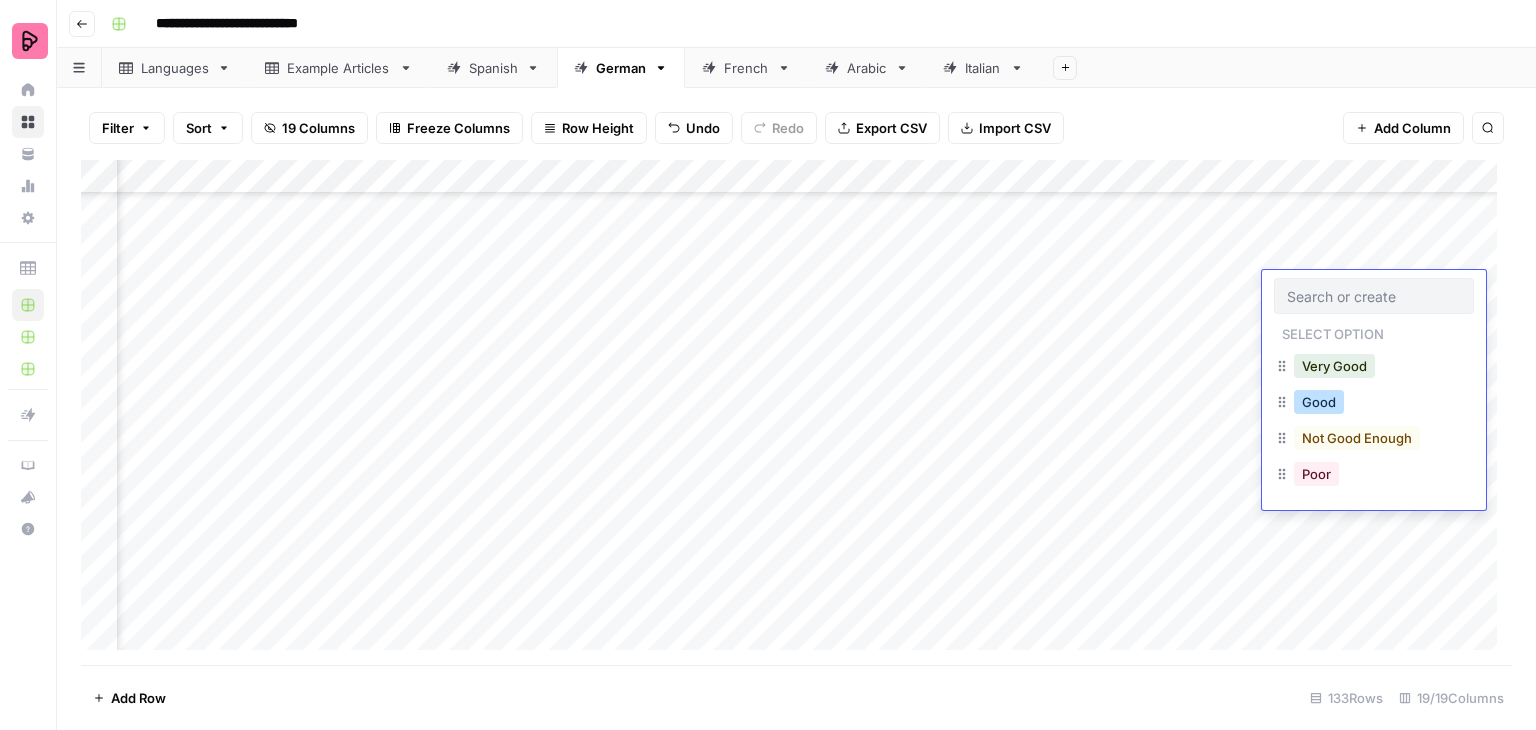 click on "Good" at bounding box center [1319, 402] 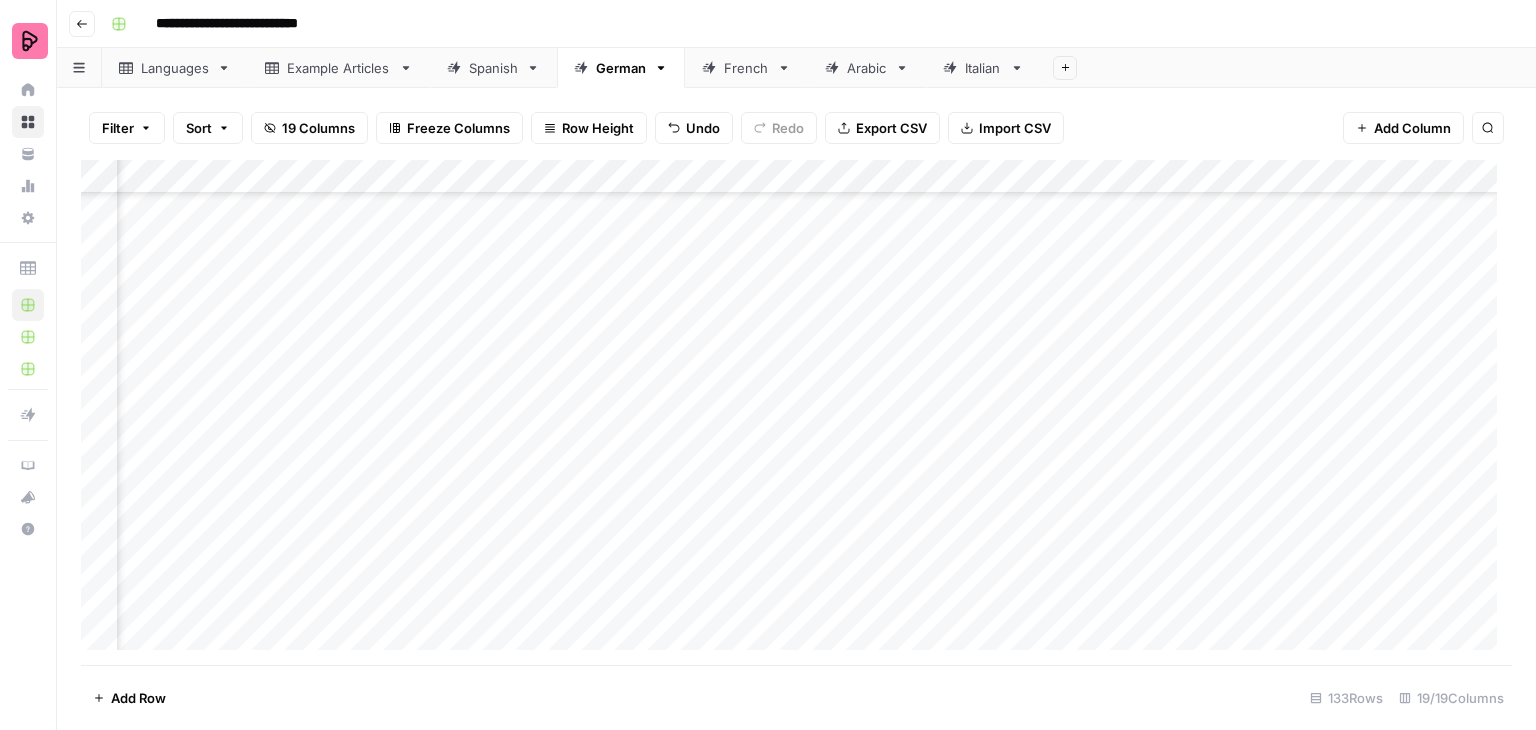 click on "Add Column" at bounding box center [796, 412] 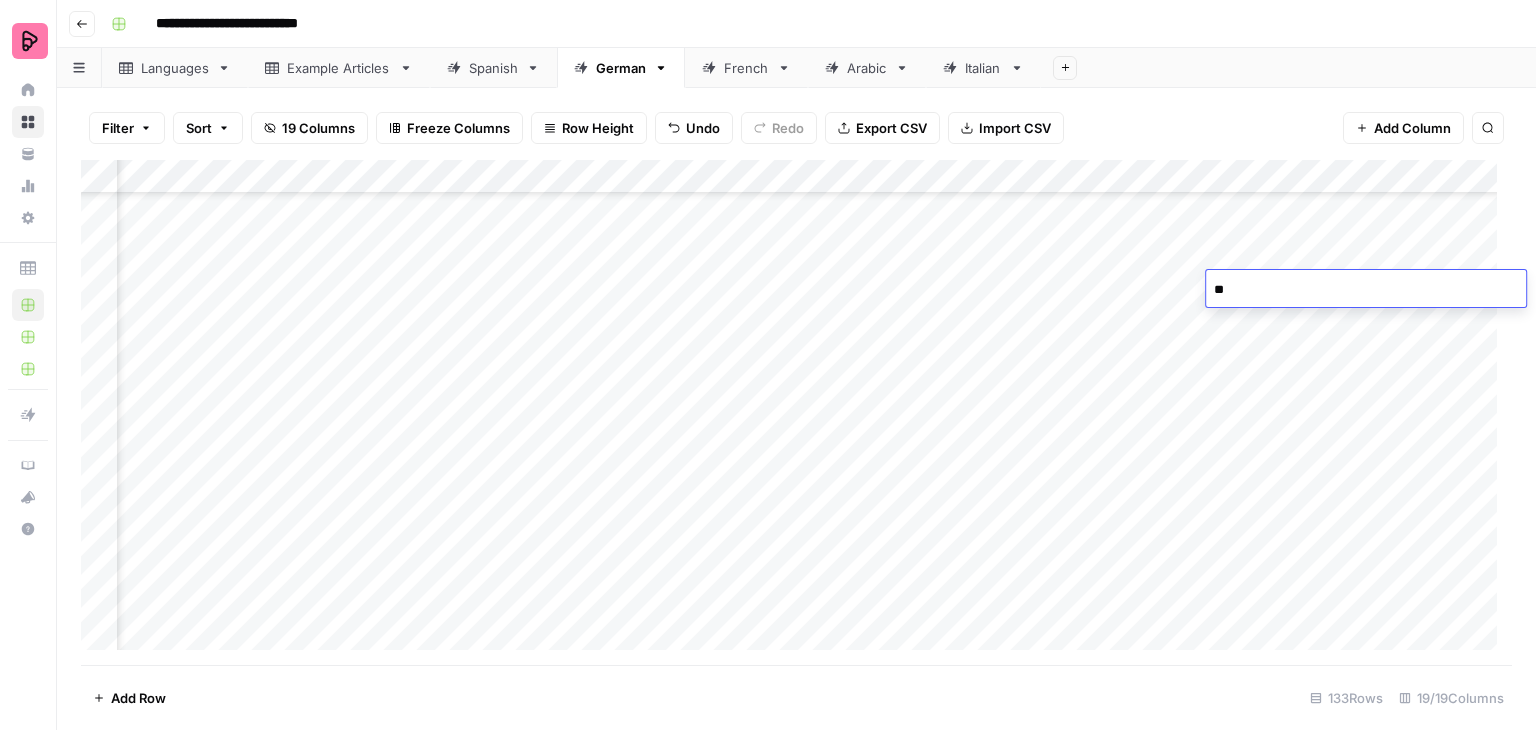 type on "*" 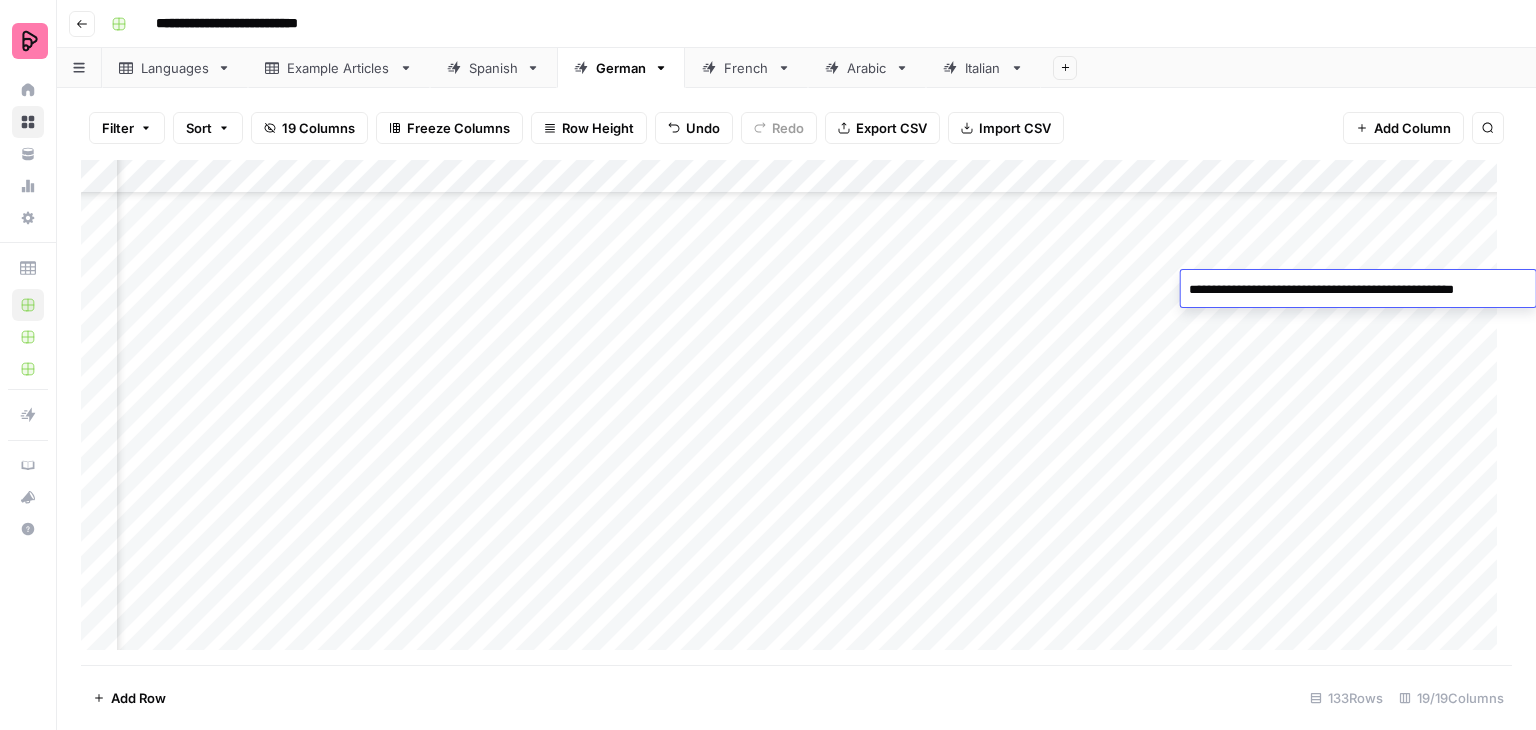 type on "**********" 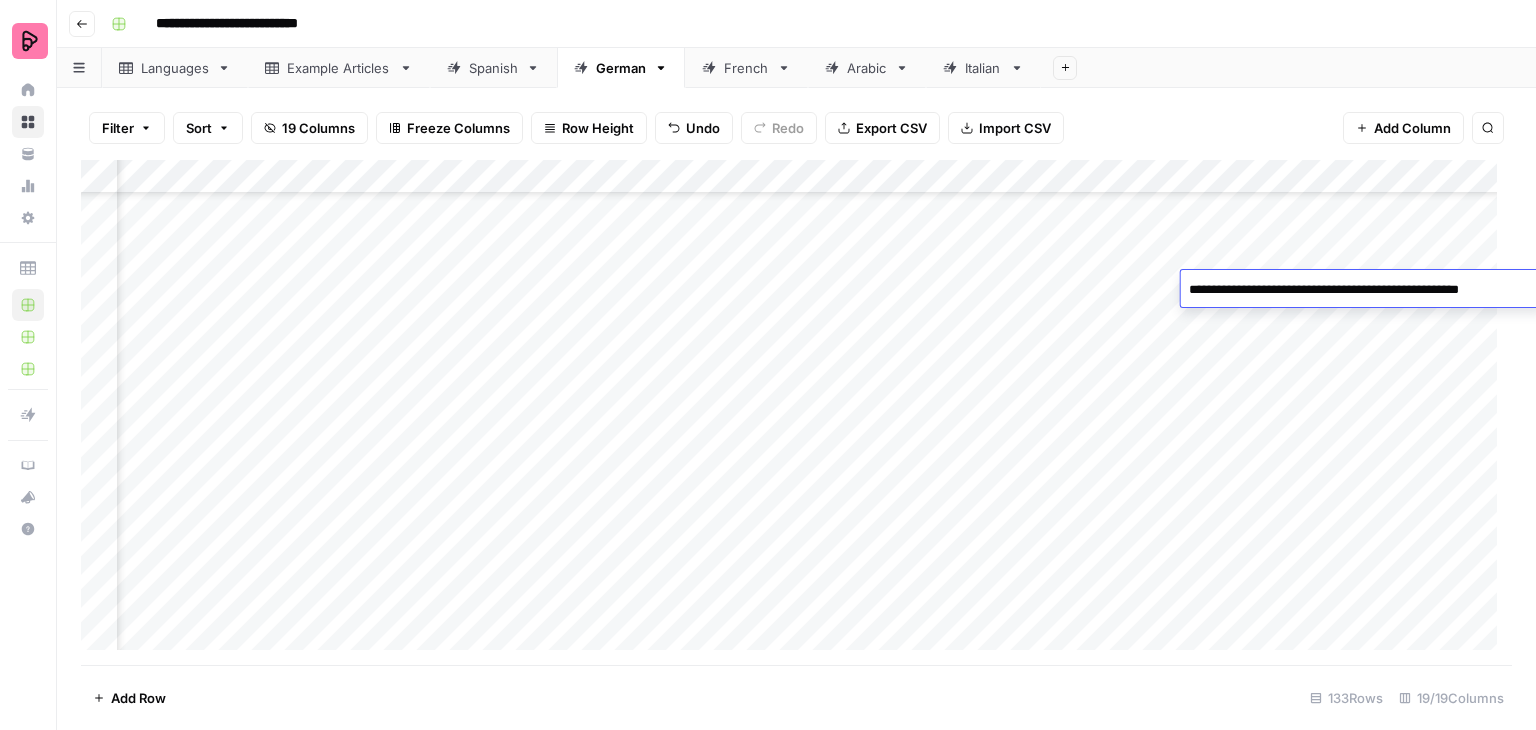 click on "Add Column" at bounding box center (796, 412) 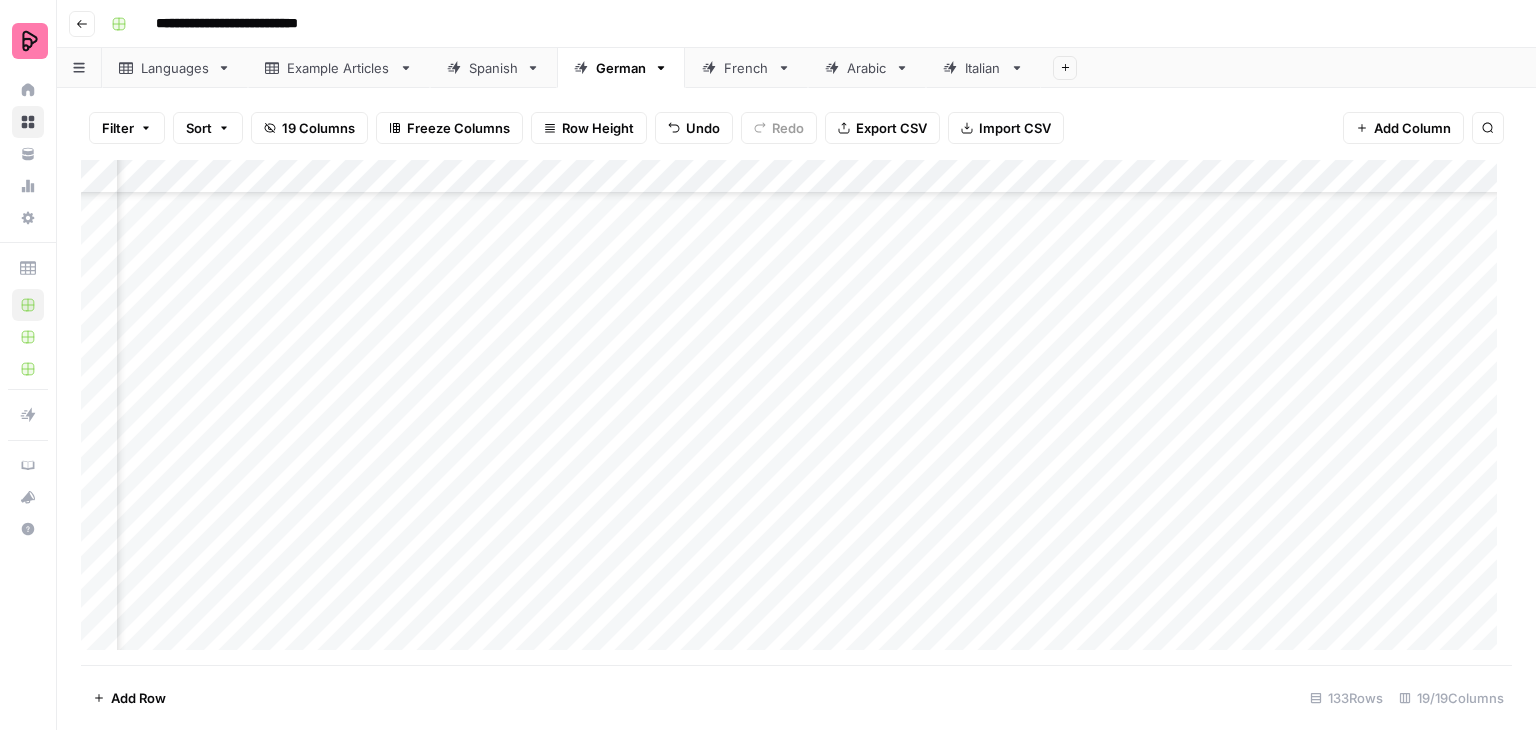 scroll, scrollTop: 3898, scrollLeft: 1505, axis: both 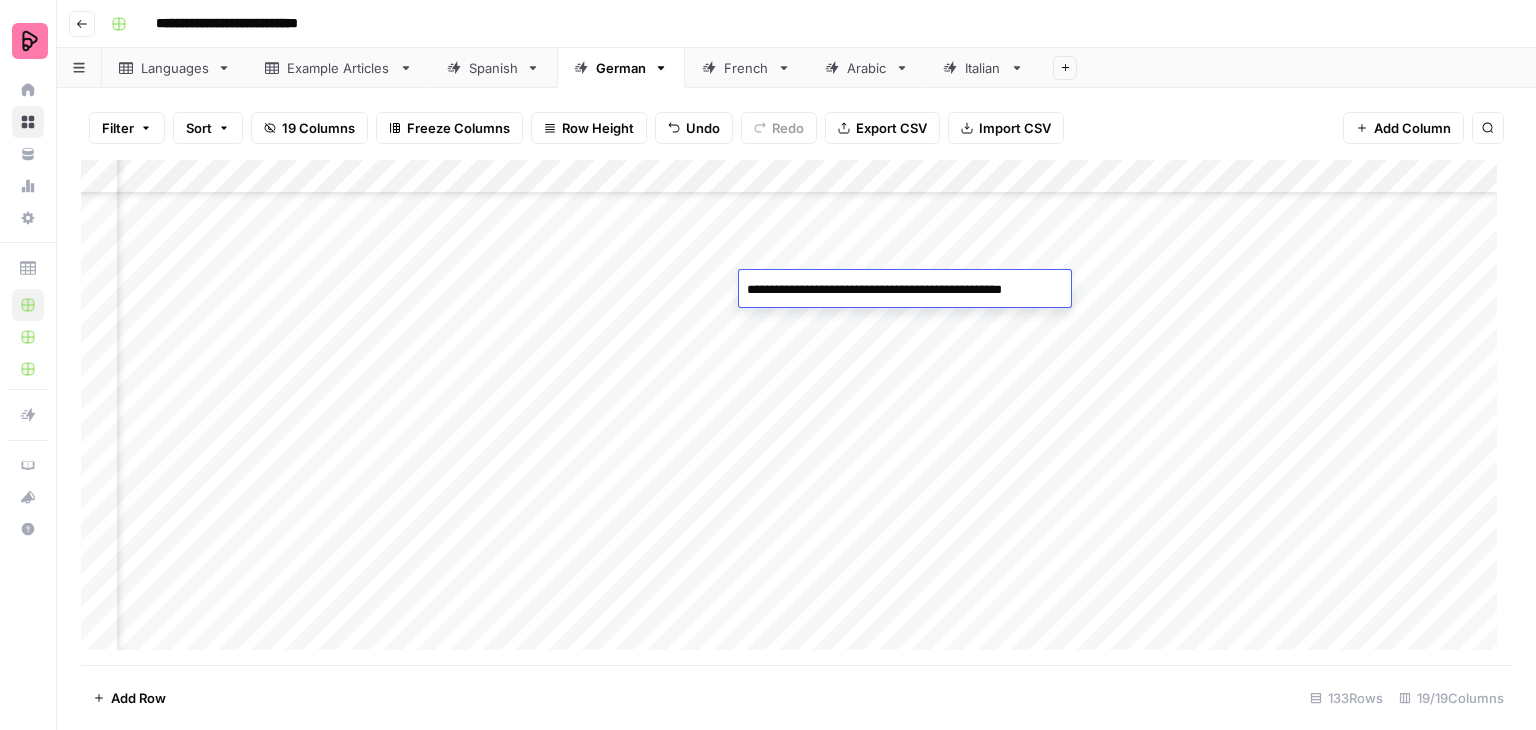 click on "**********" at bounding box center [903, 290] 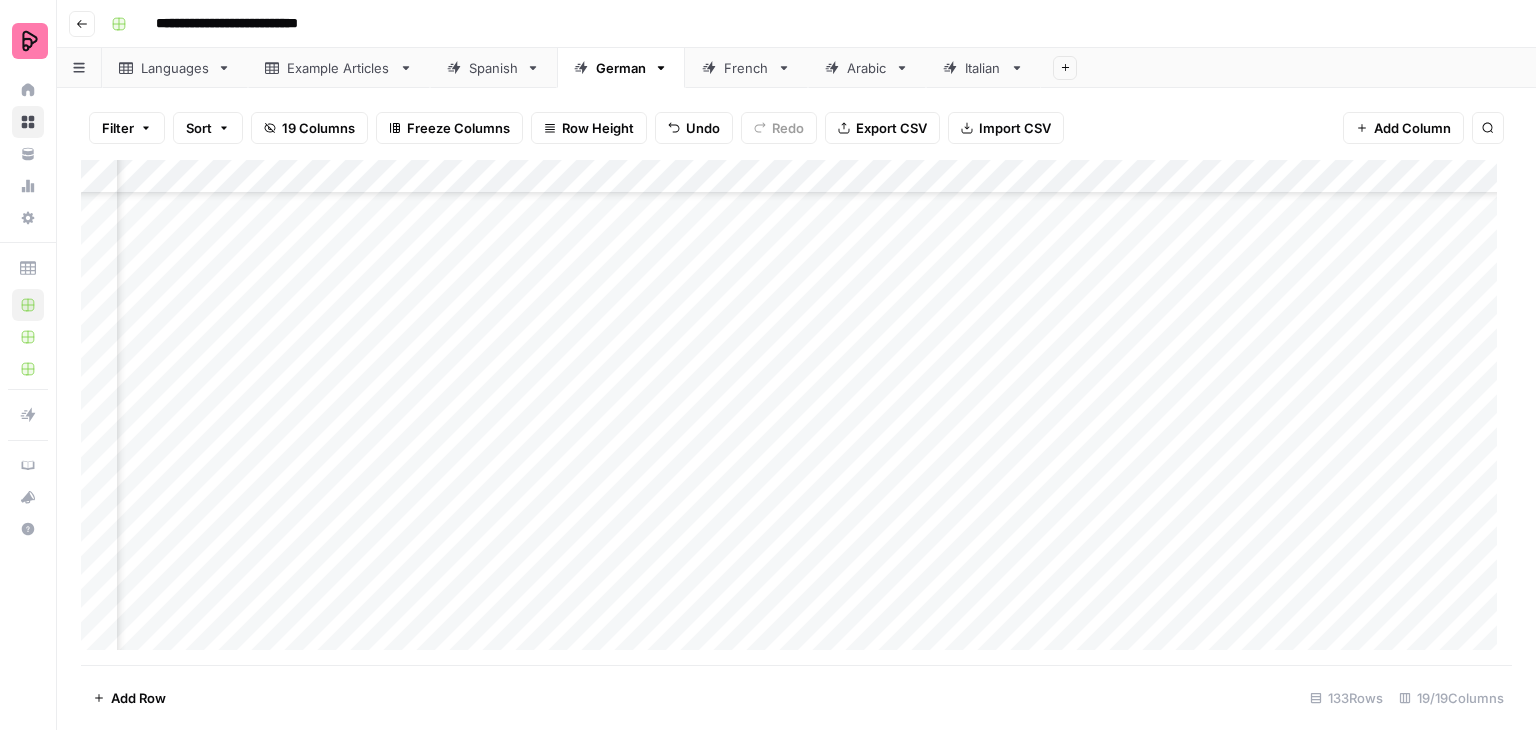 click on "Add Column" at bounding box center [796, 412] 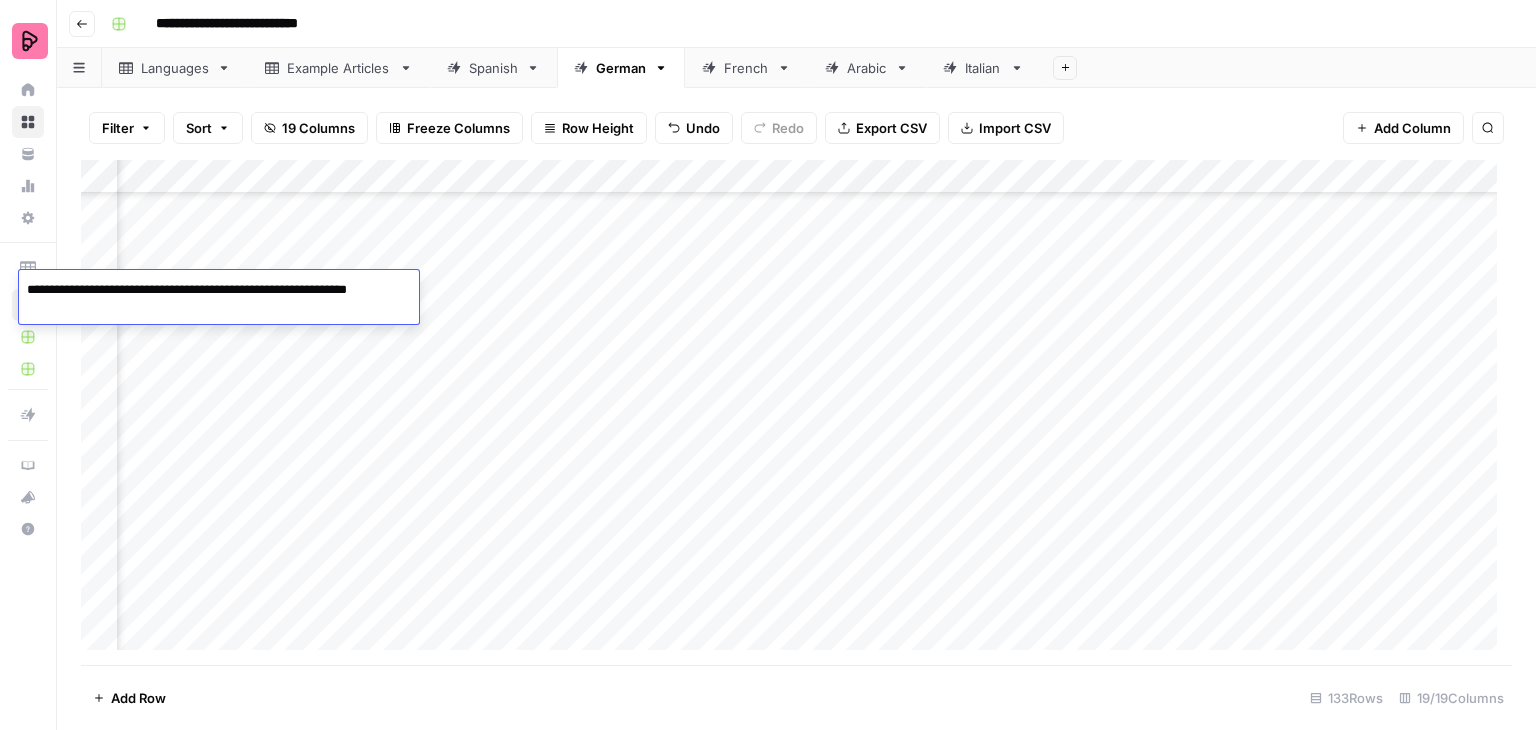 drag, startPoint x: 63, startPoint y: 289, endPoint x: 24, endPoint y: 290, distance: 39.012817 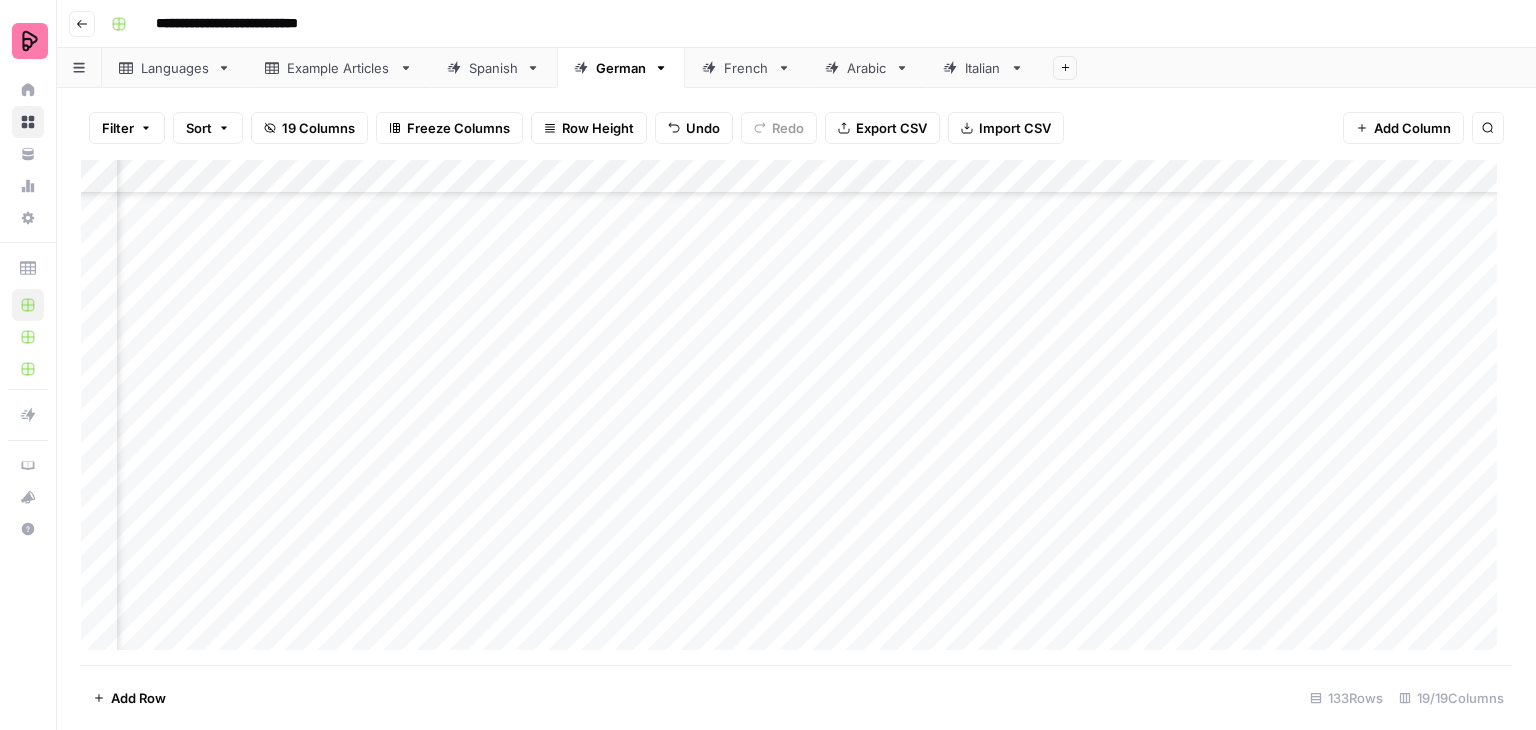 click on "Add Column" at bounding box center [796, 412] 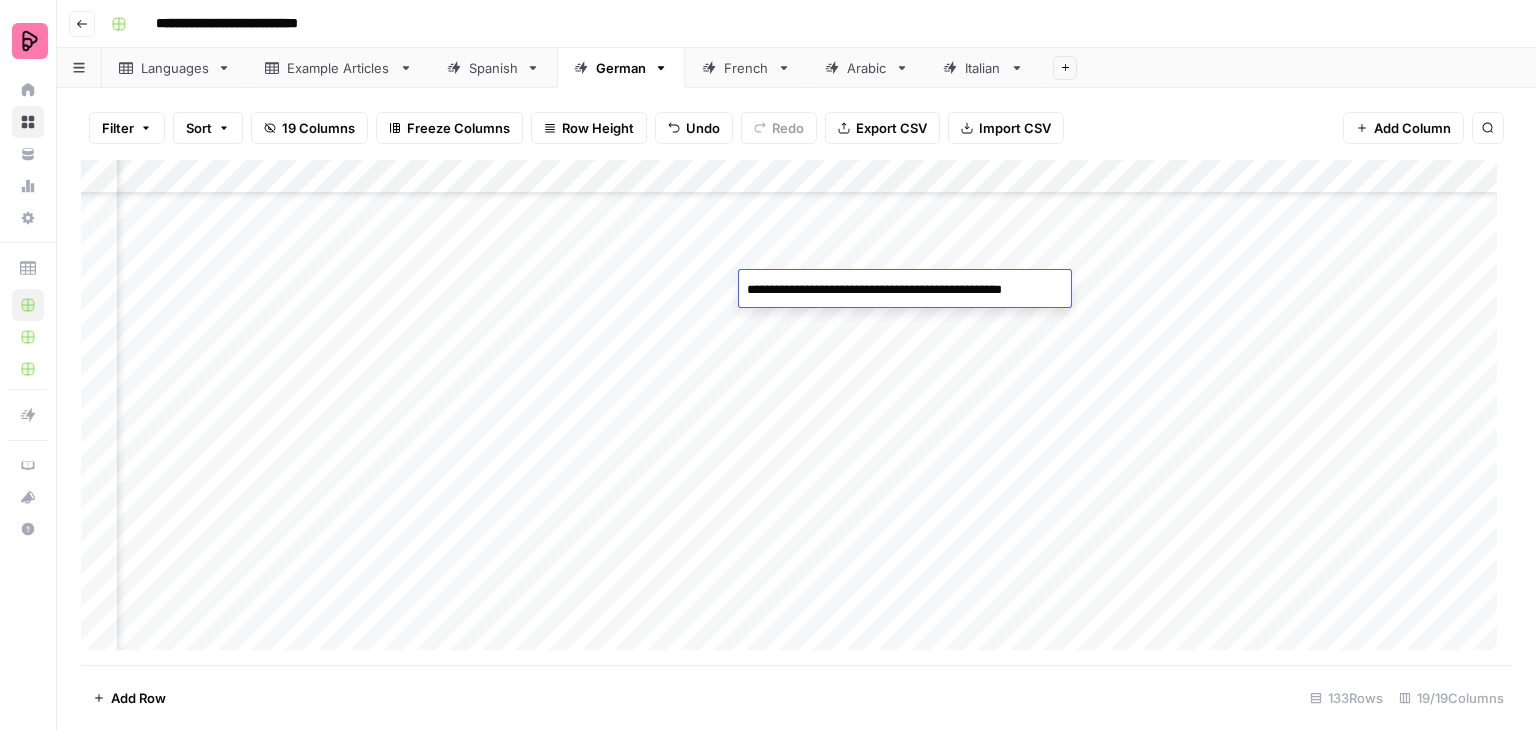 click on "**********" at bounding box center [903, 290] 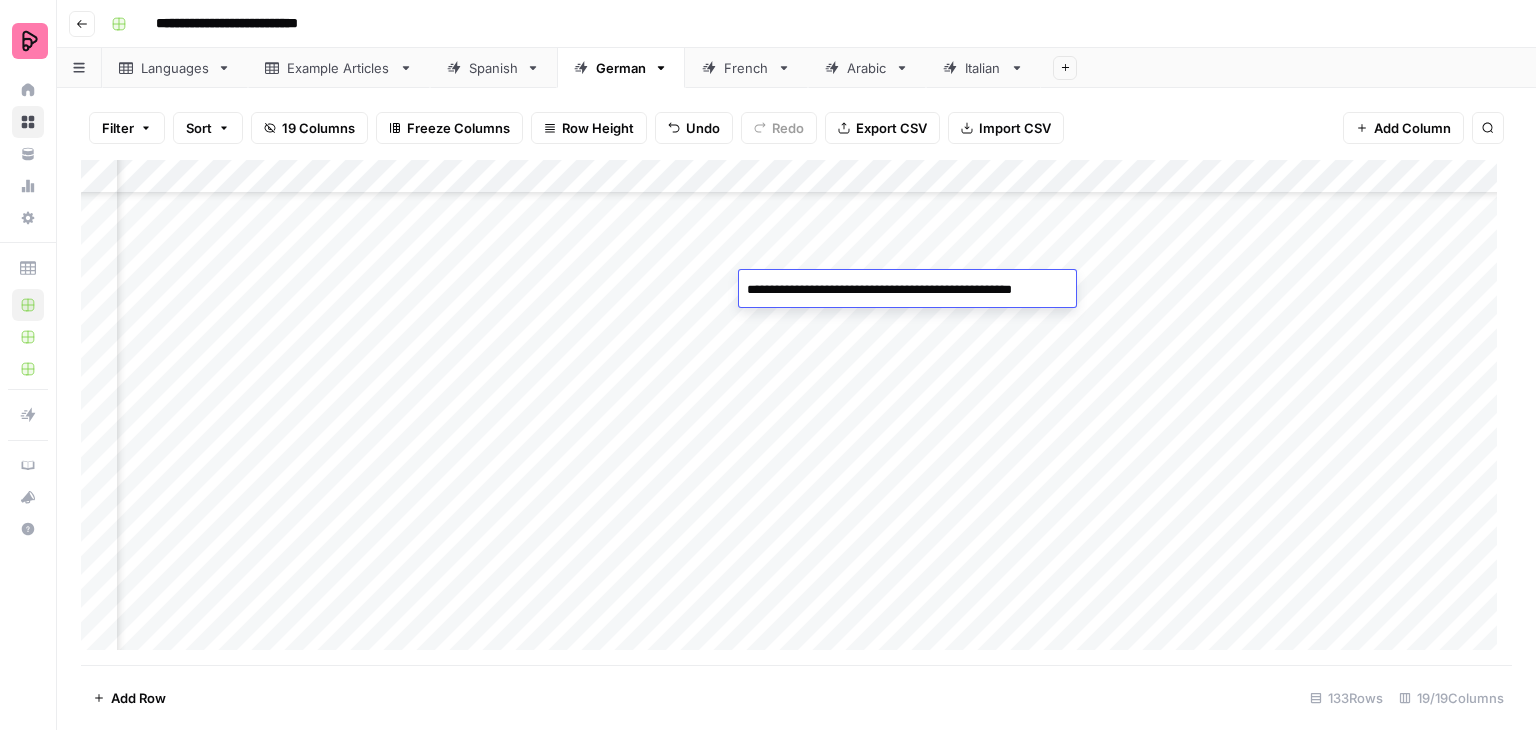 click on "**********" at bounding box center (906, 290) 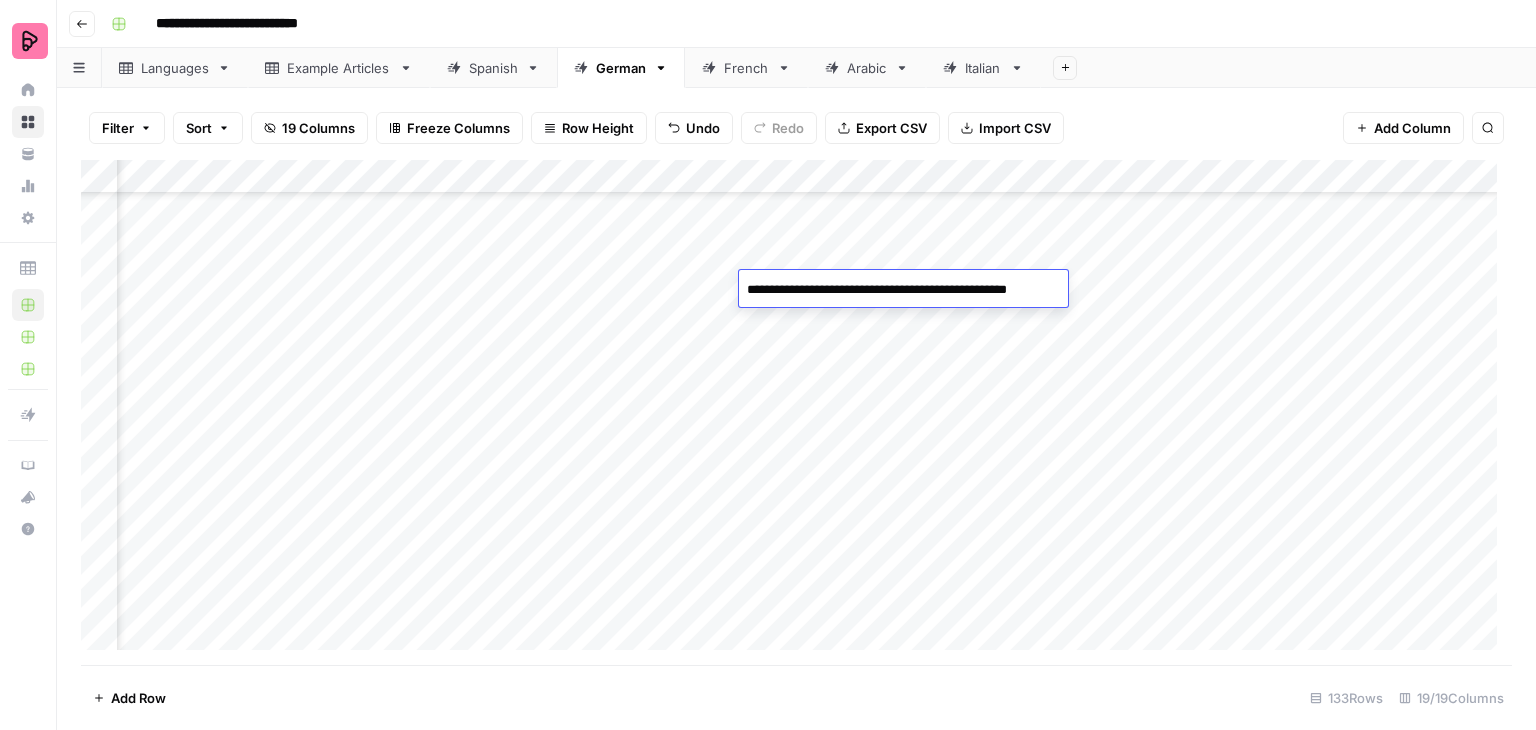 type on "**********" 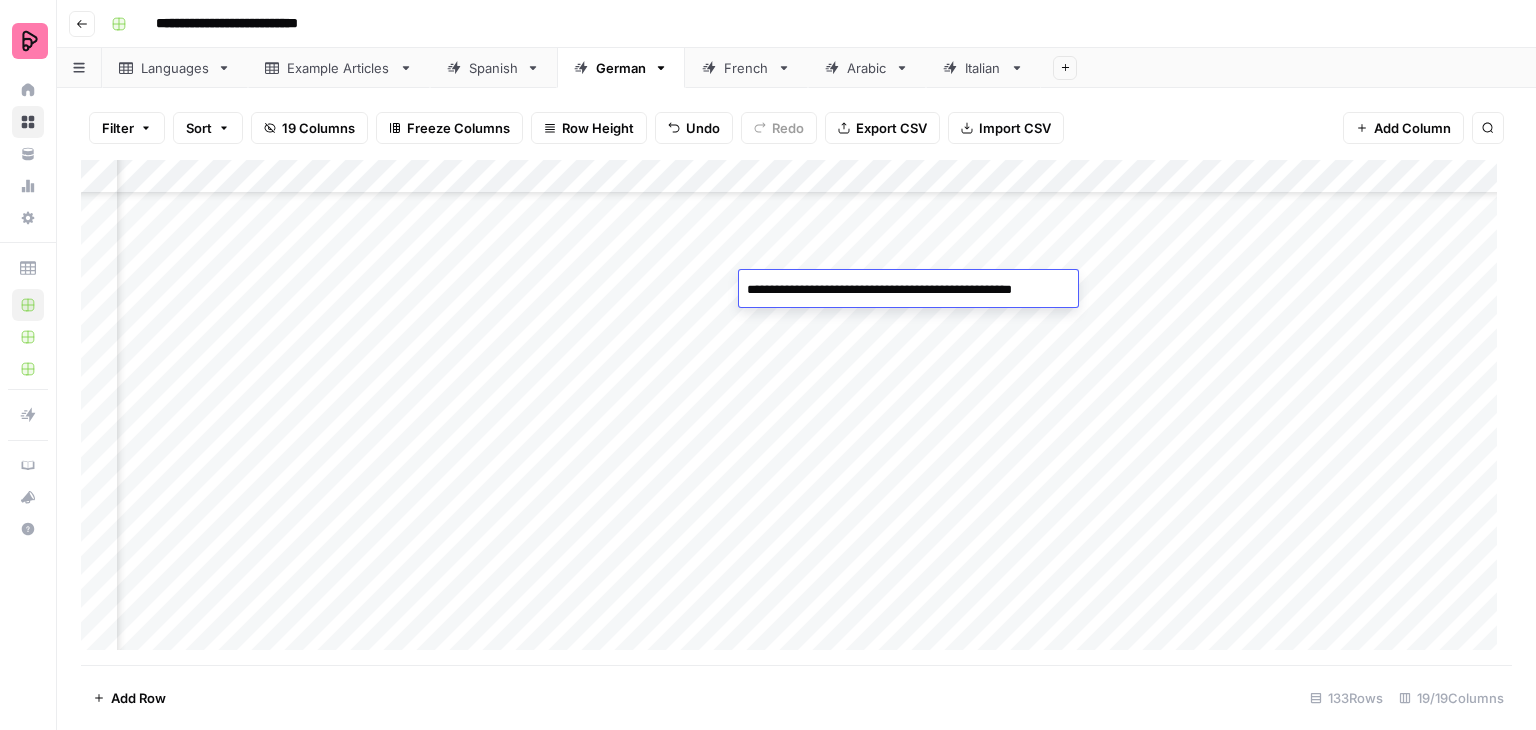 click on "Add Column" at bounding box center (796, 412) 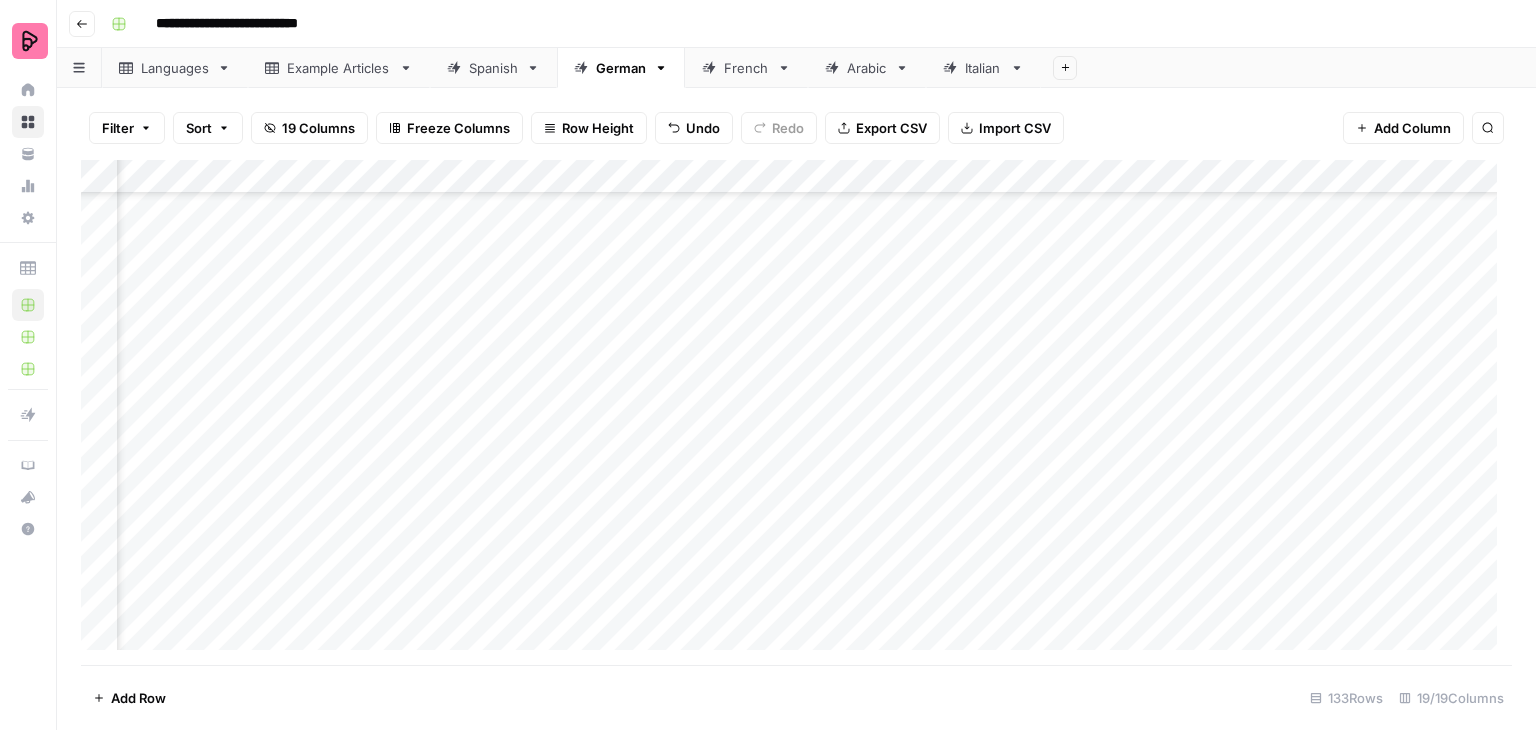 click on "Add Column" at bounding box center [796, 412] 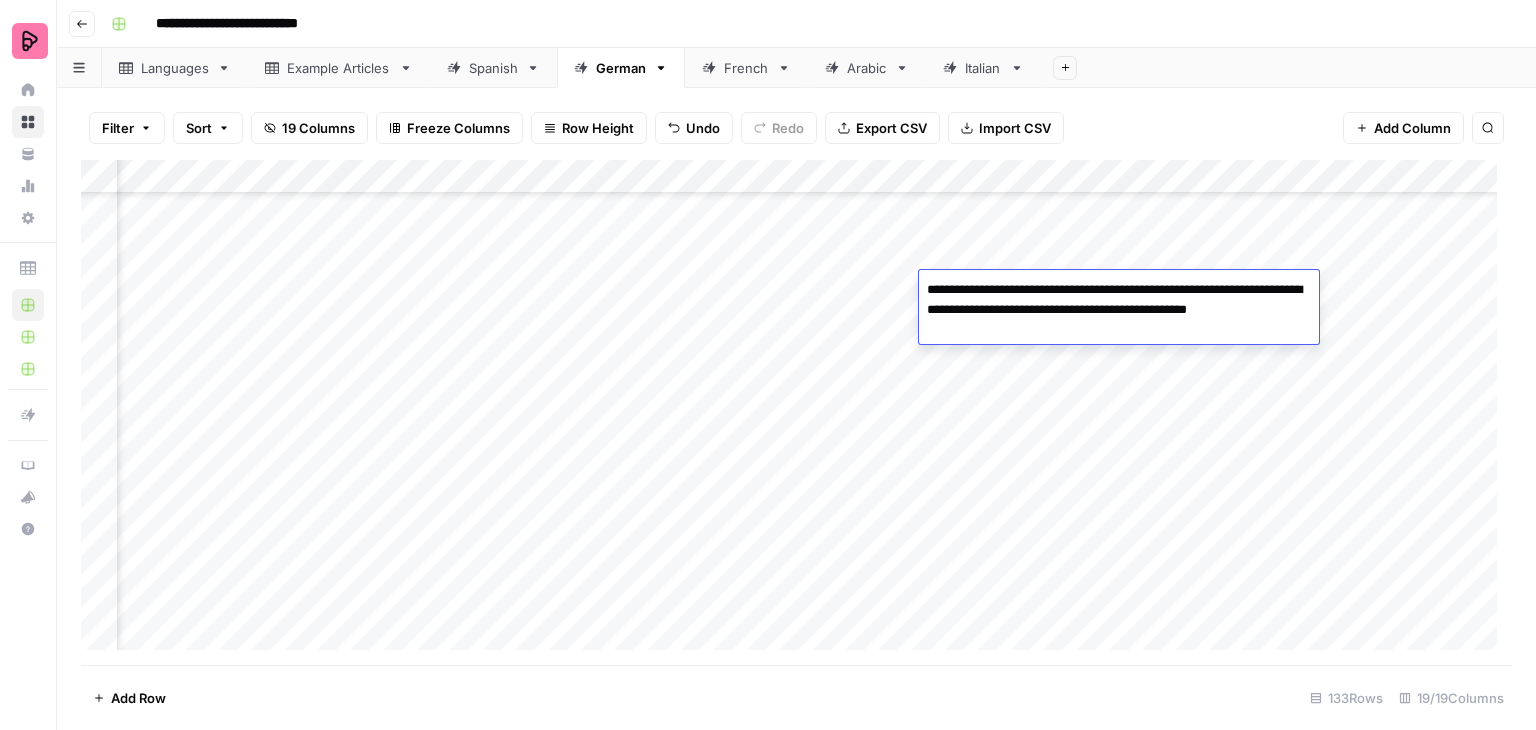 click on "**********" at bounding box center [1119, 310] 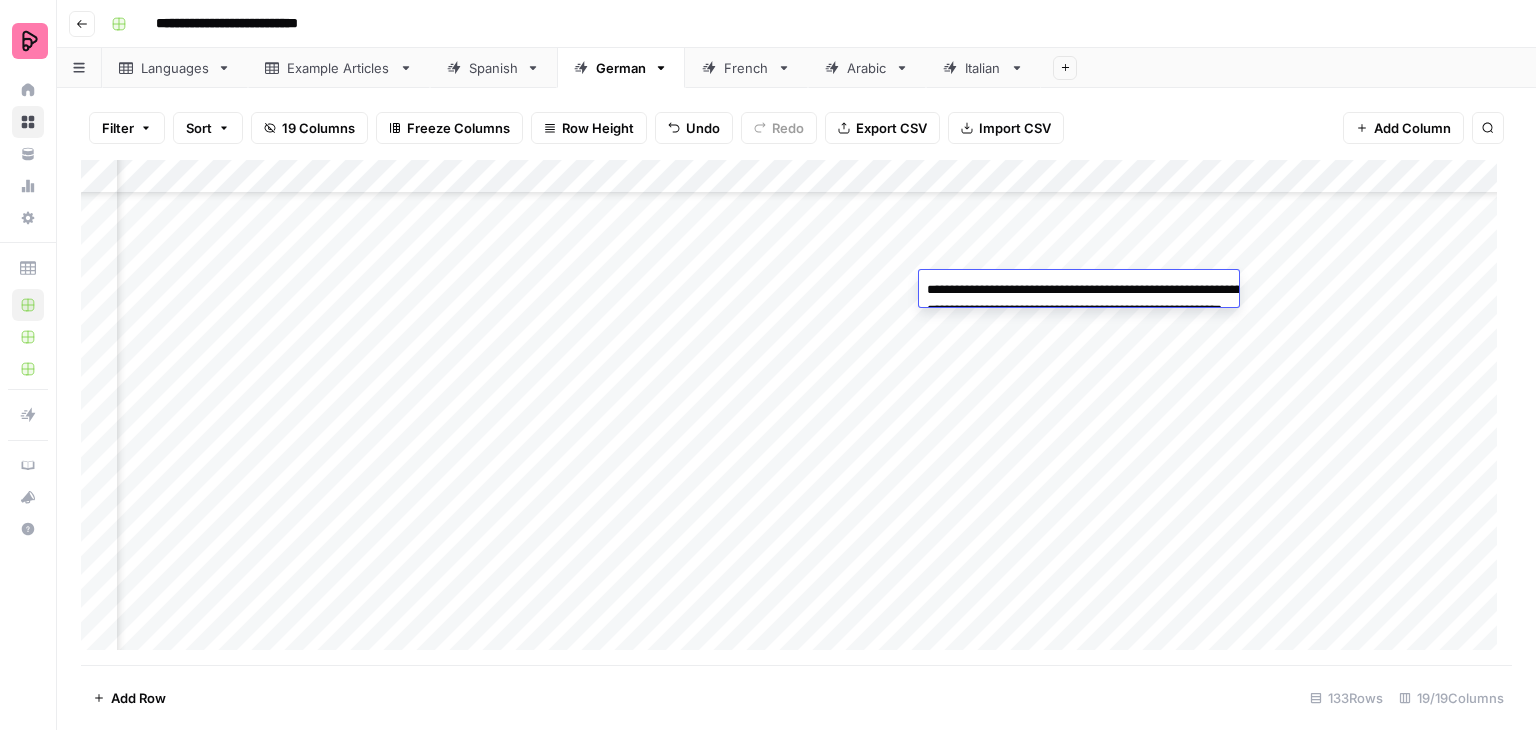click on "**********" at bounding box center (1119, 310) 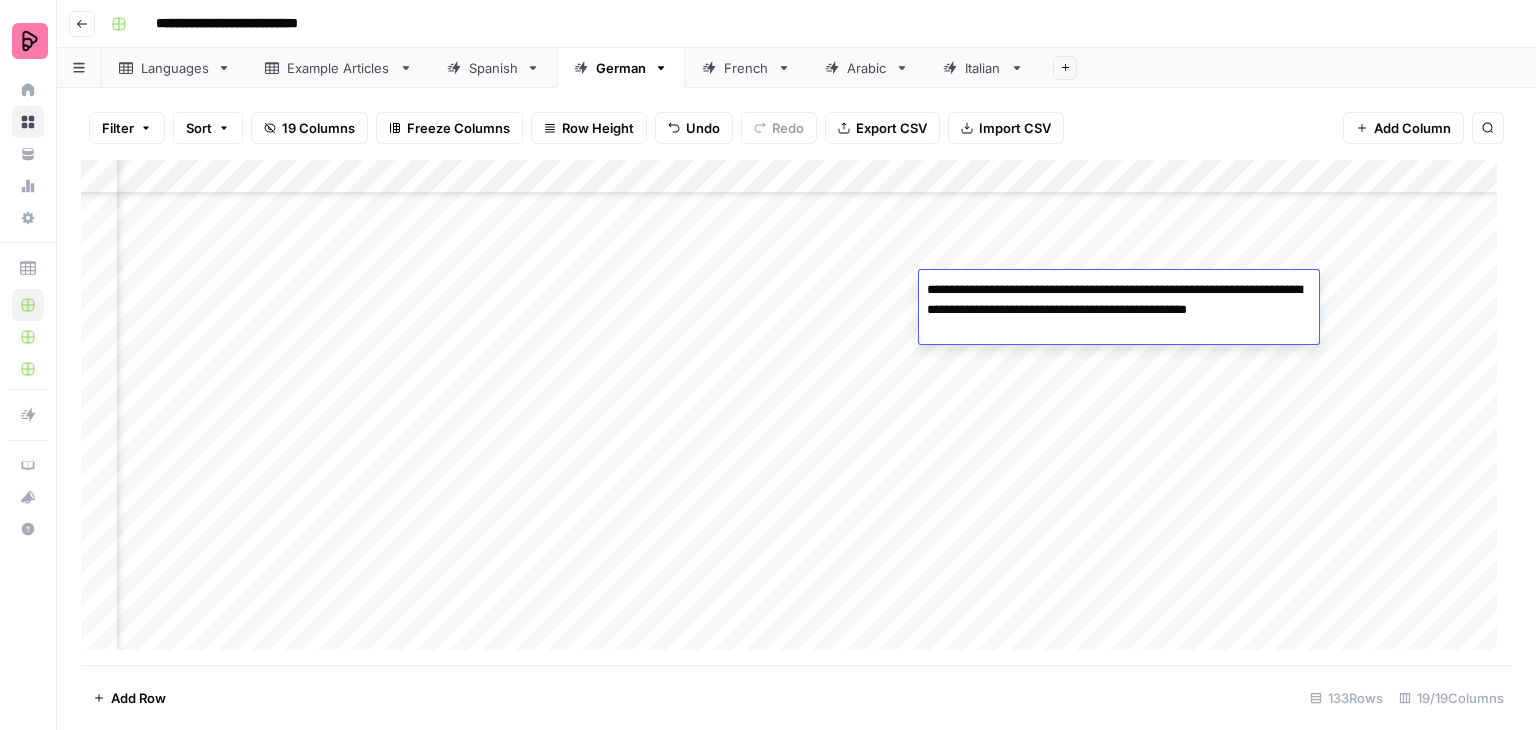 click on "**********" at bounding box center (1119, 310) 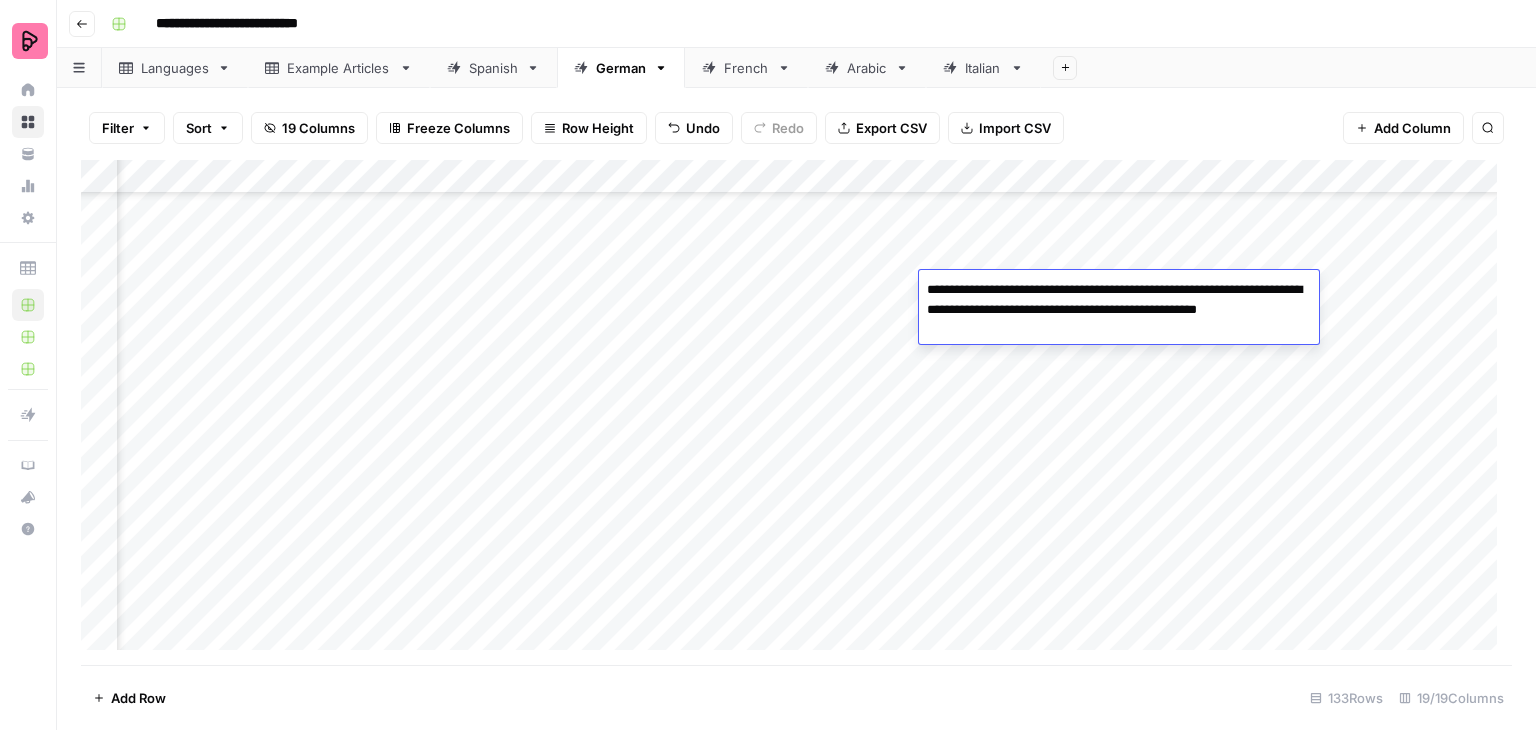 click on "**********" at bounding box center [1119, 310] 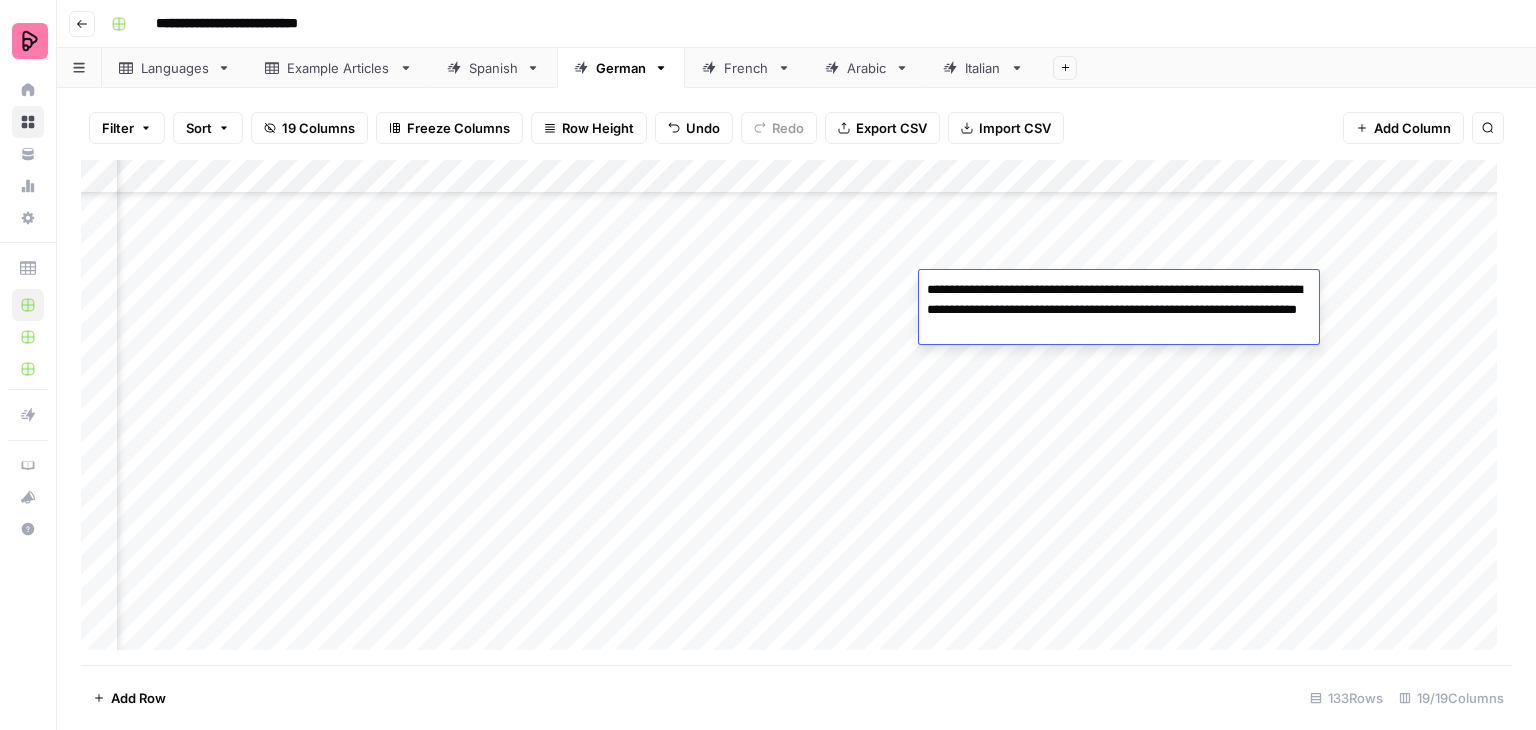 type on "**********" 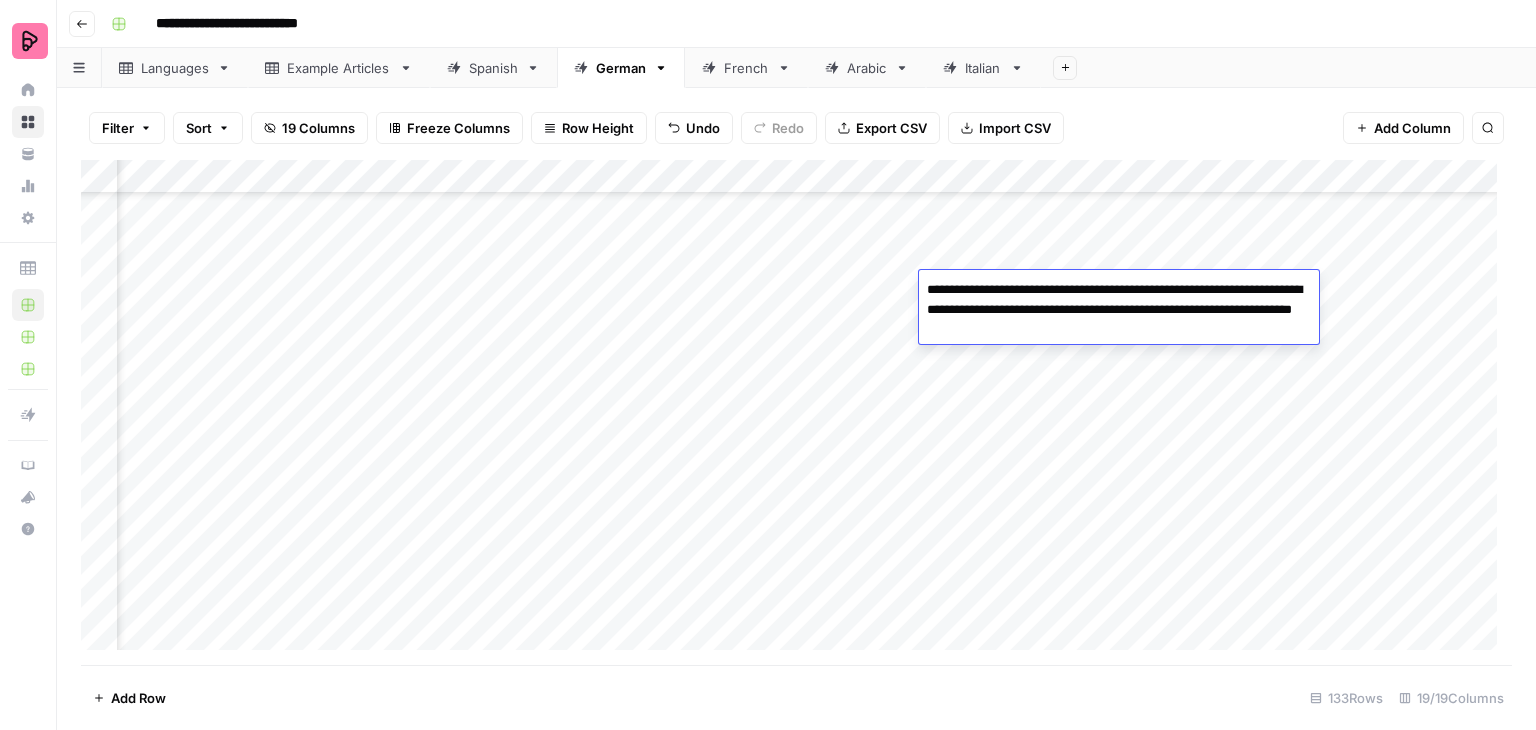 click on "Add Column" at bounding box center (796, 412) 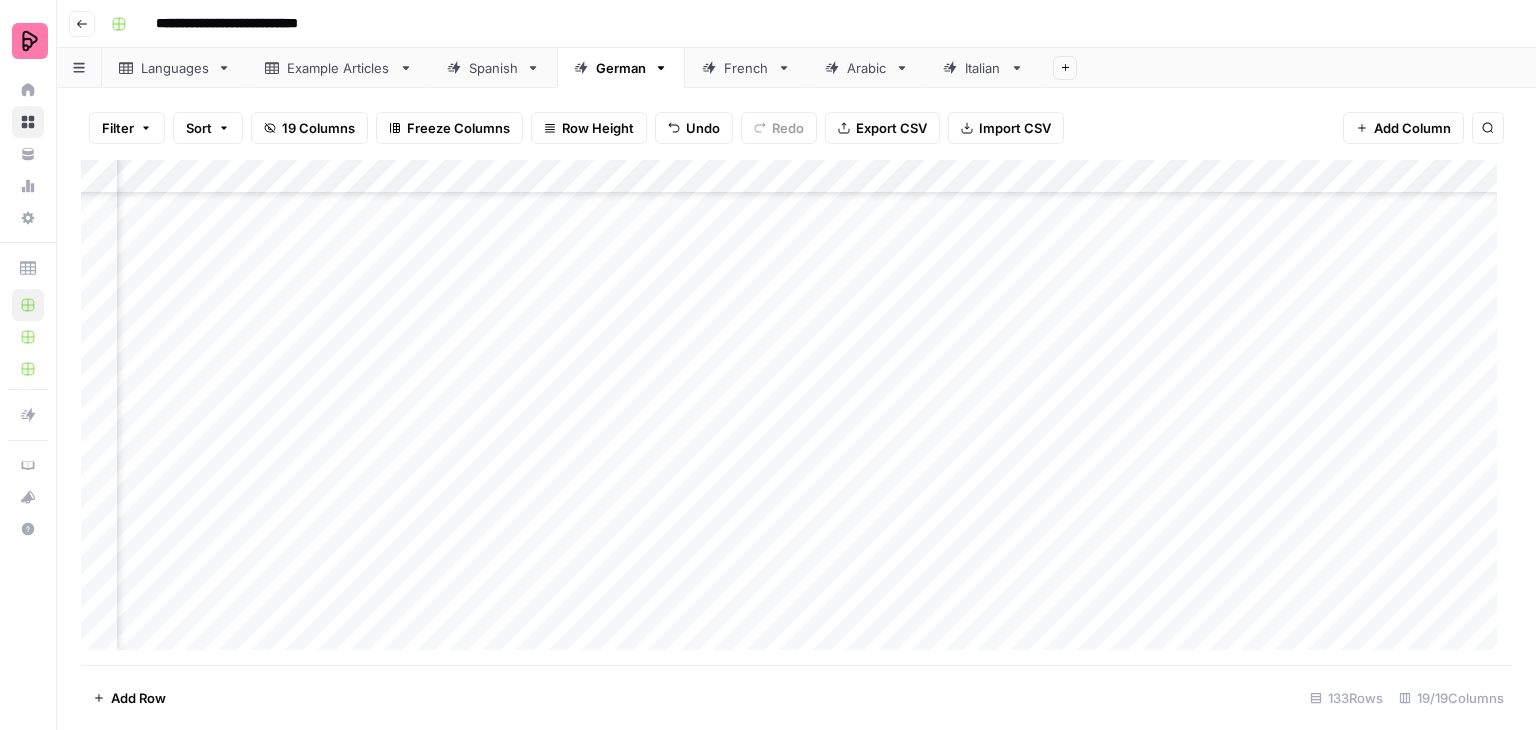 click on "Add Column" at bounding box center (796, 412) 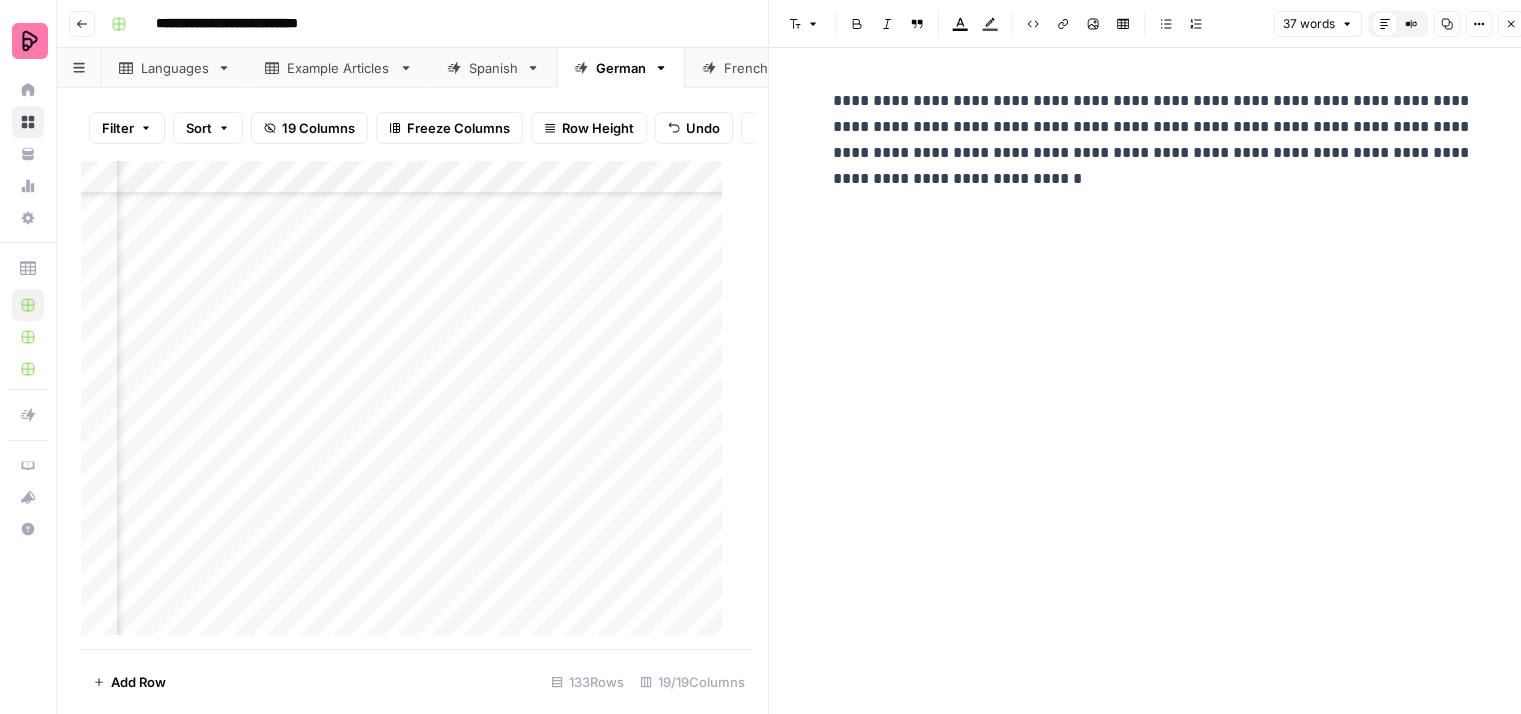 click on "**********" at bounding box center (1153, 140) 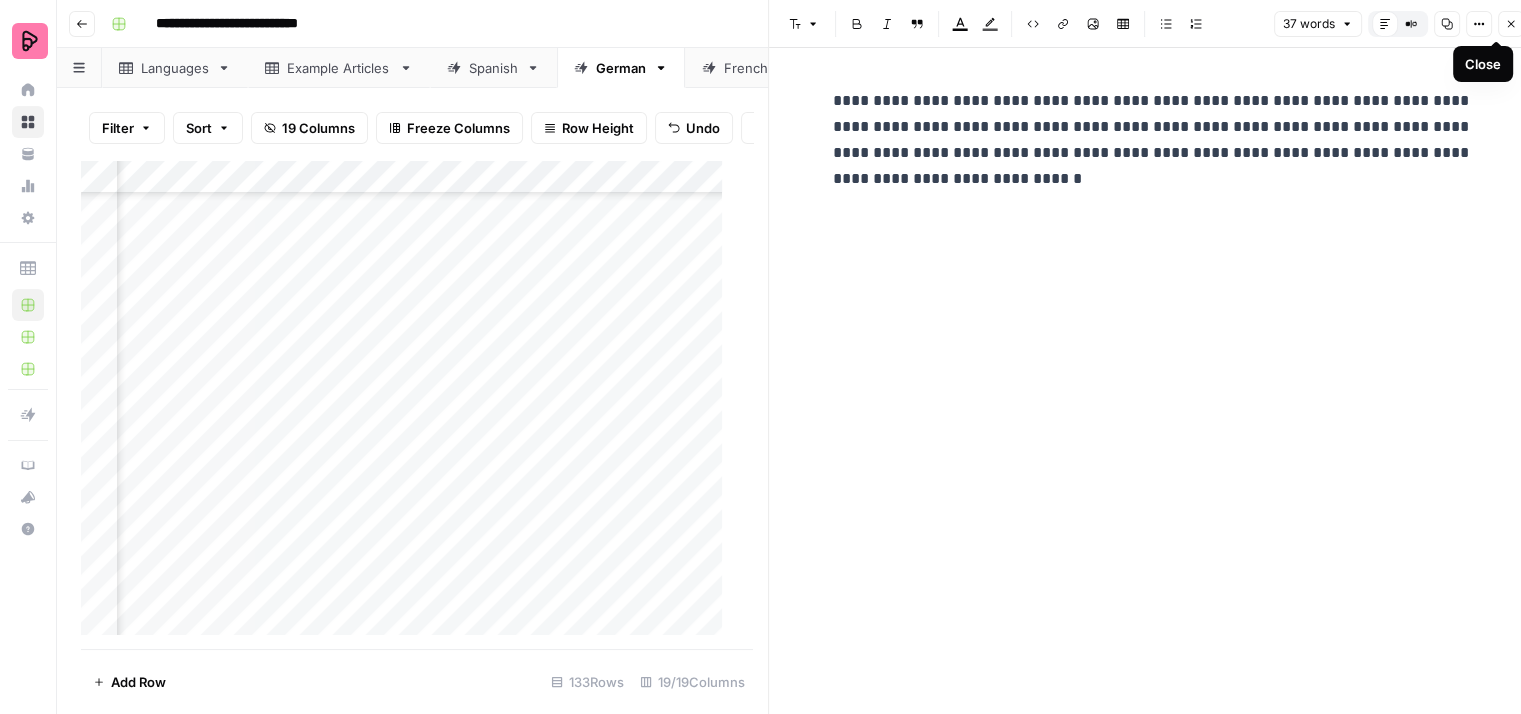 click 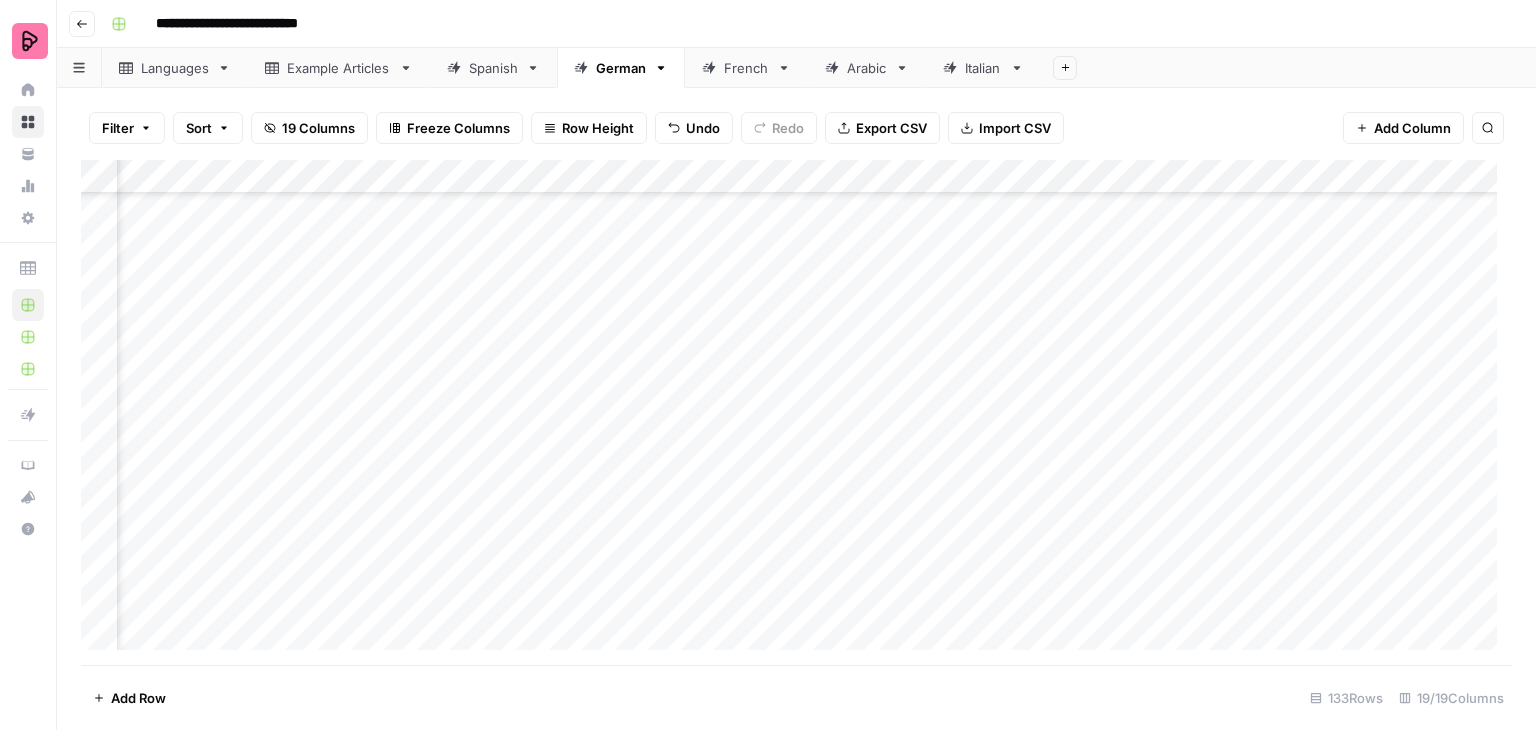 click on "Add Column" at bounding box center [796, 412] 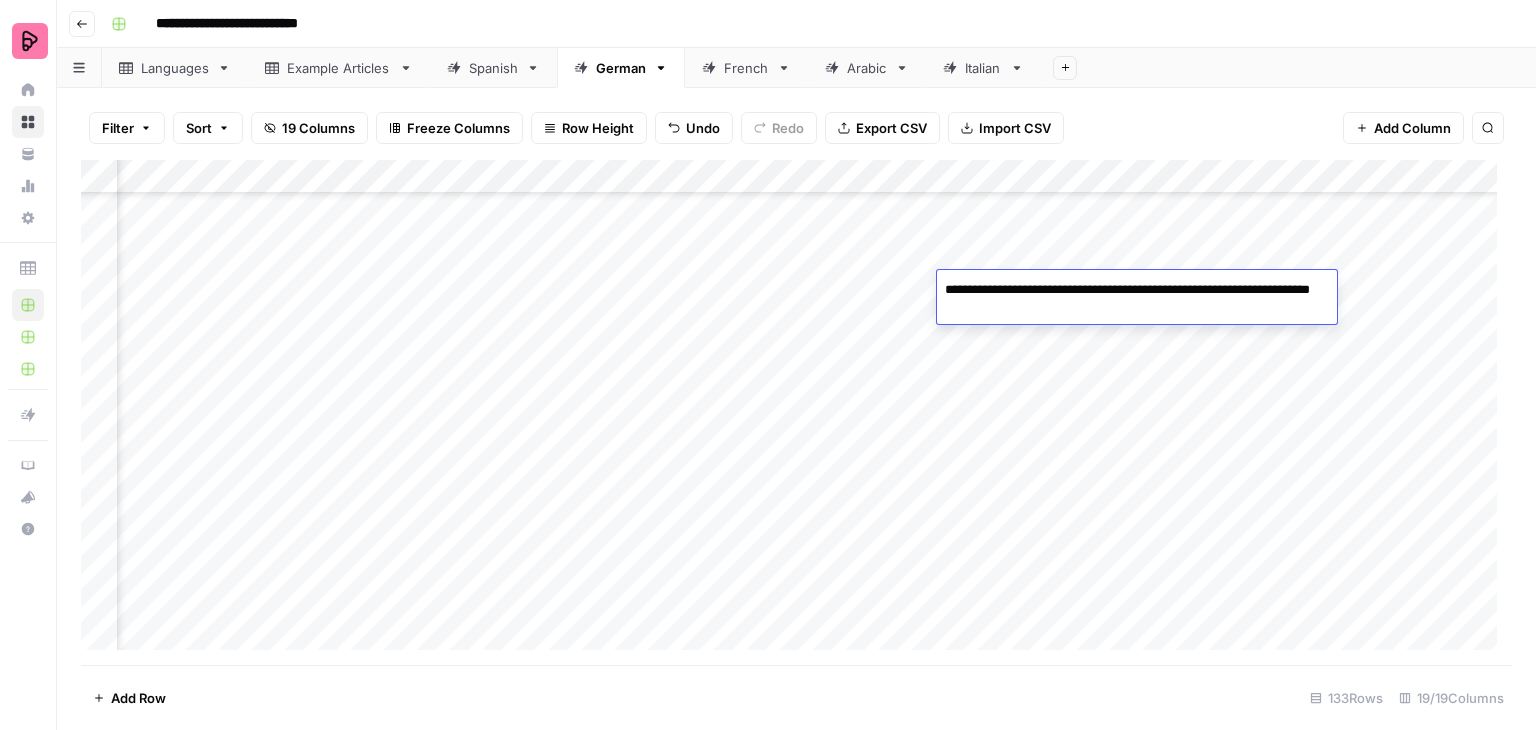 click on "Add Column" at bounding box center [796, 412] 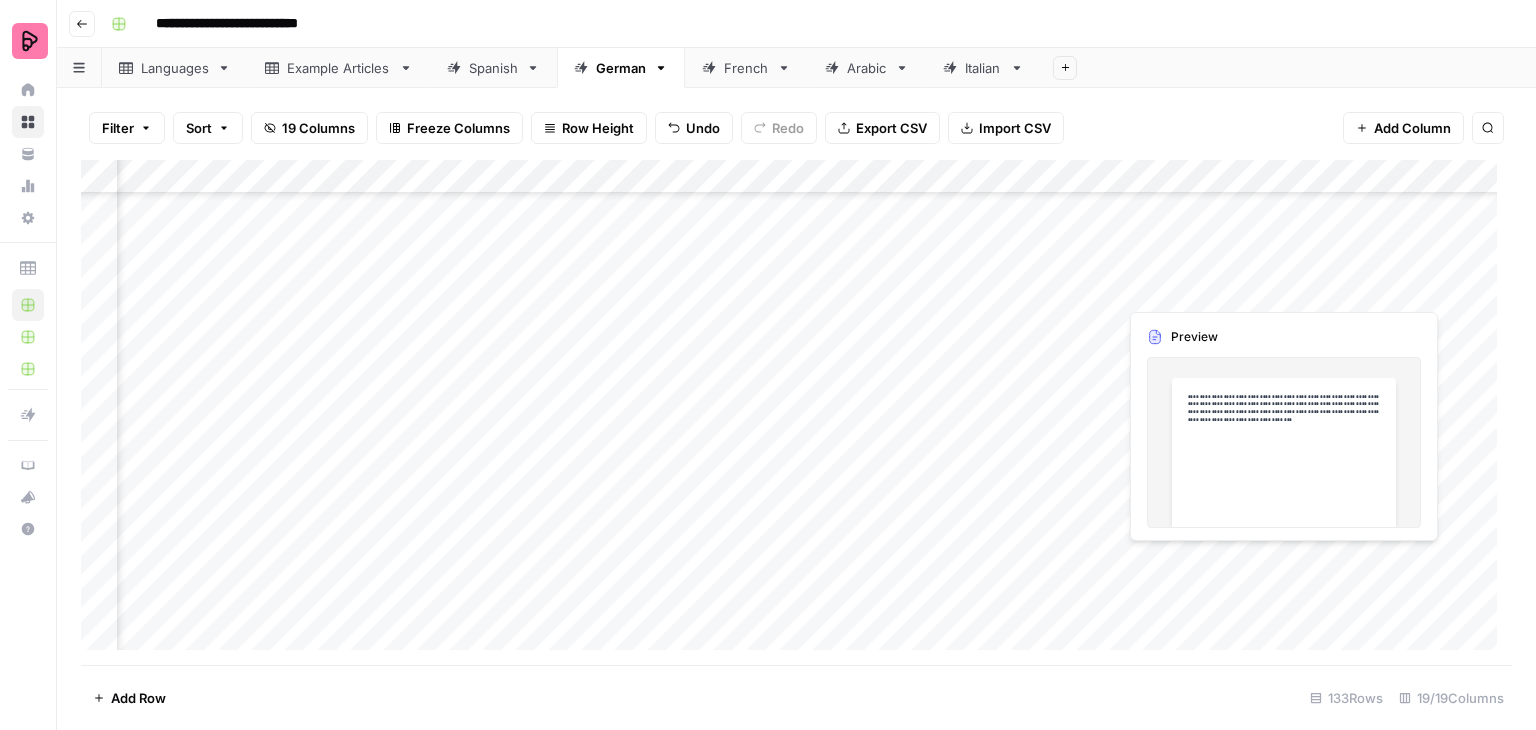 click on "Add Column" at bounding box center [796, 412] 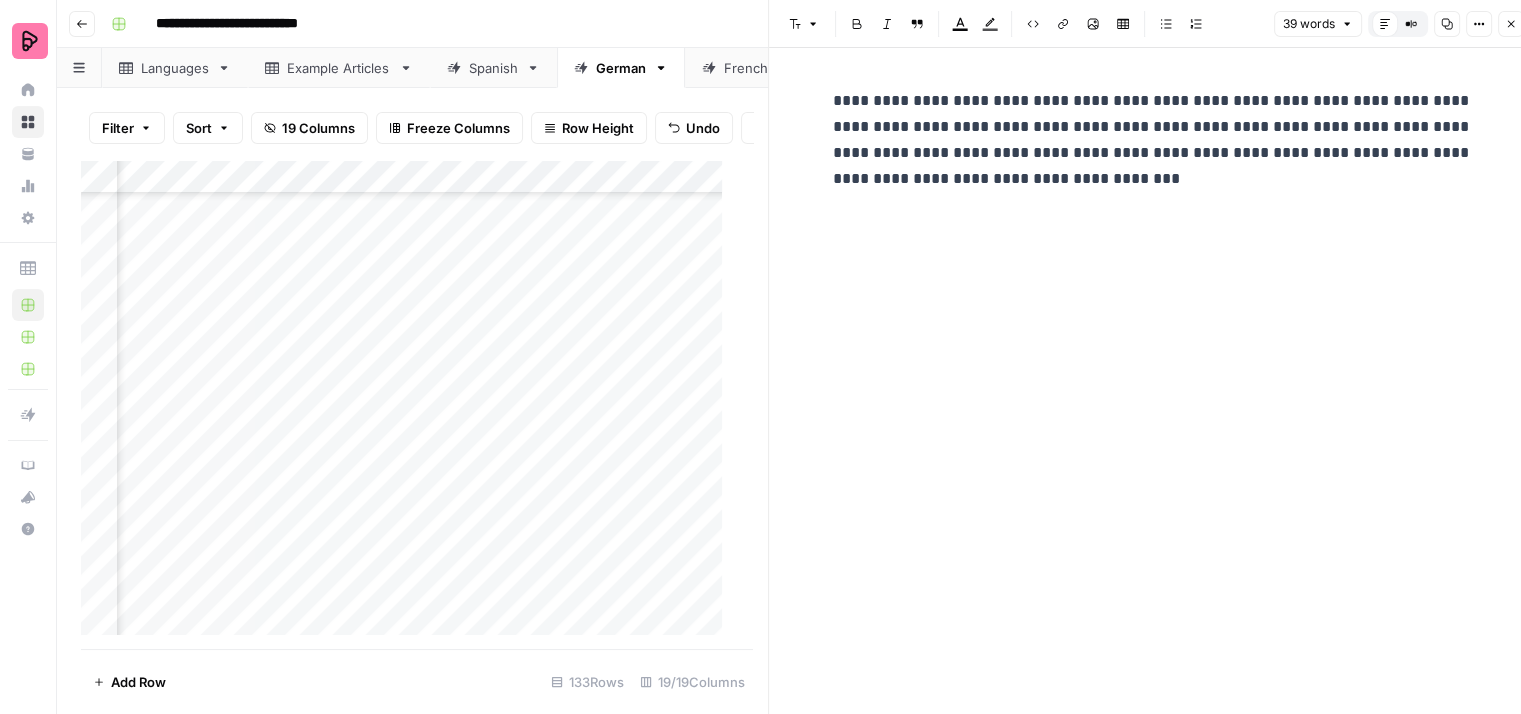 click on "**********" at bounding box center (1153, 140) 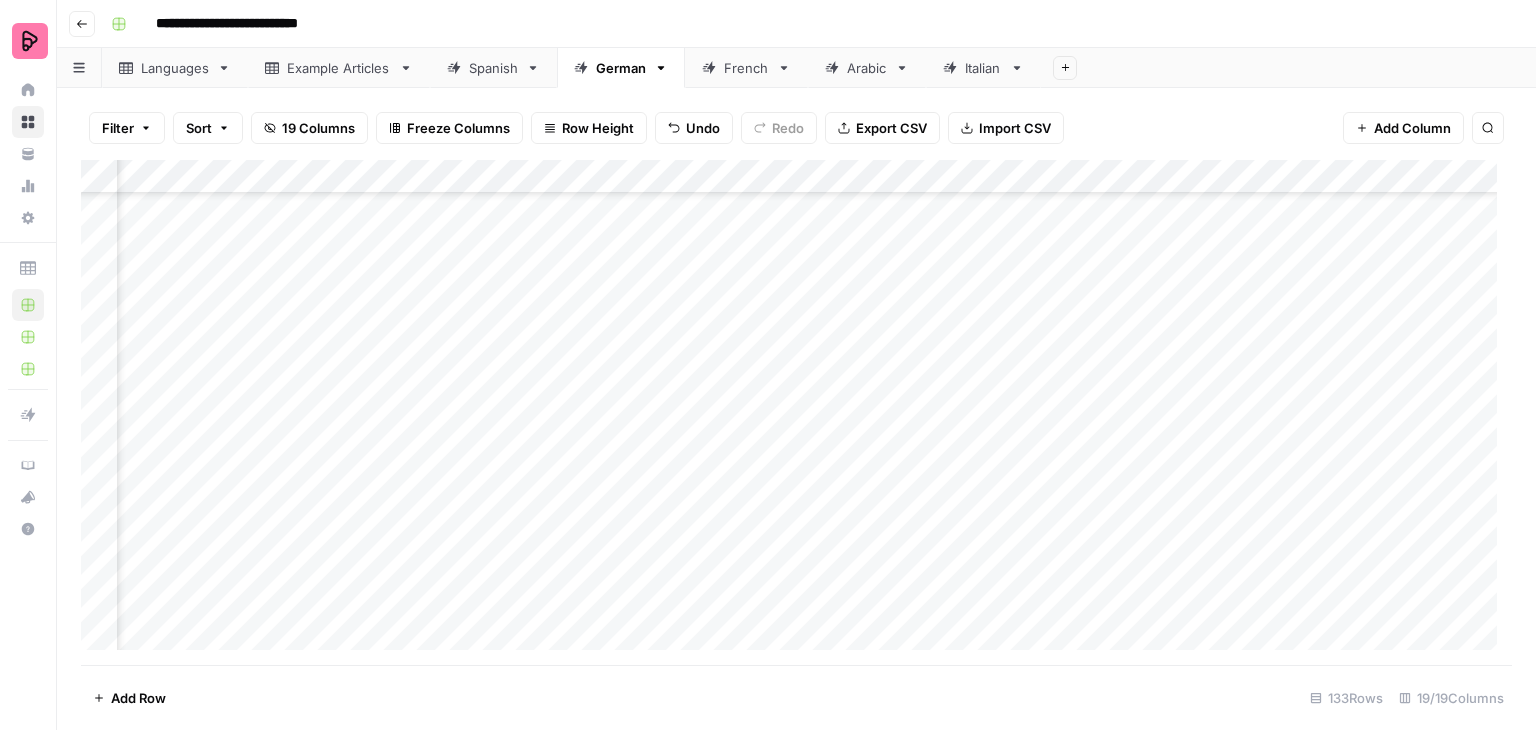 click on "Add Column" at bounding box center [796, 412] 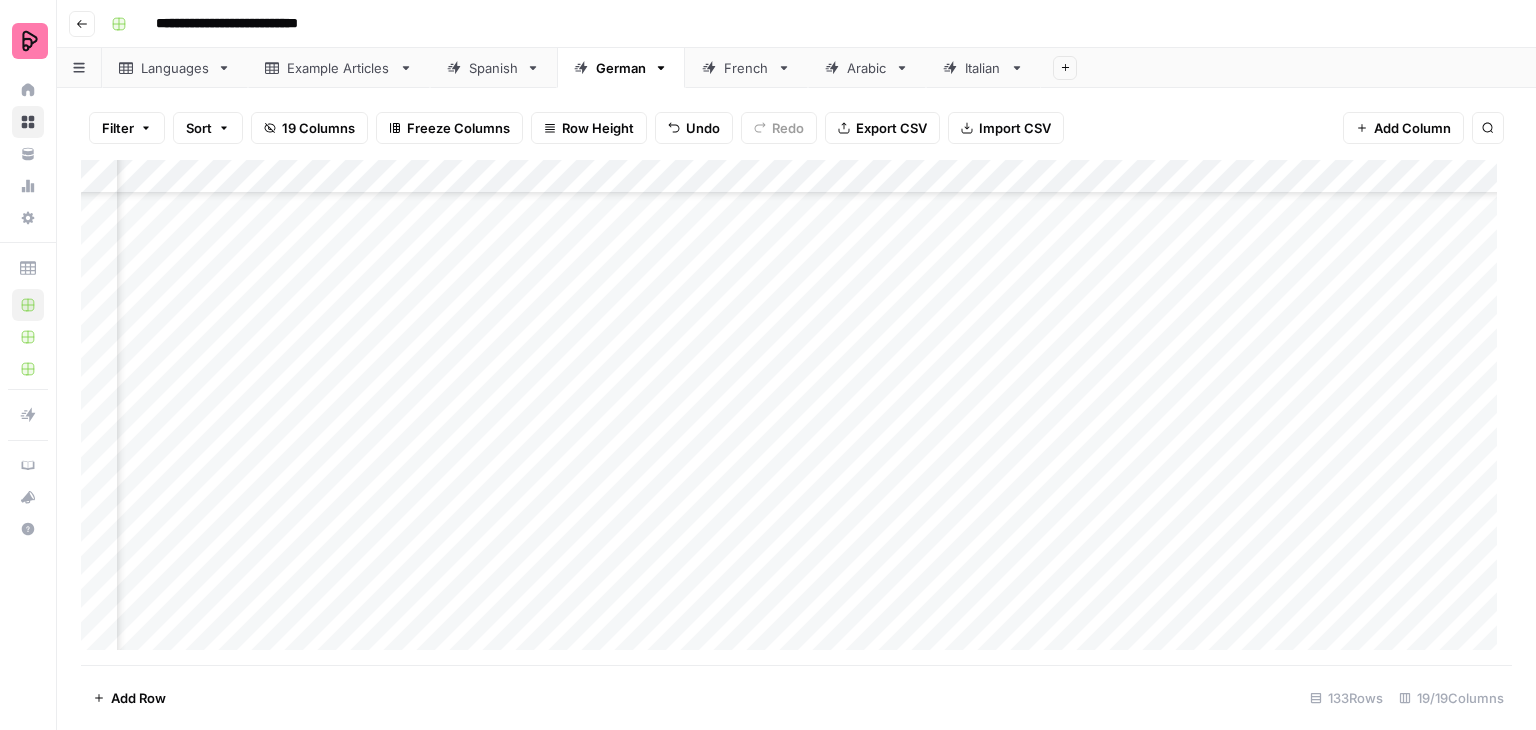 click on "Add Column" at bounding box center (796, 412) 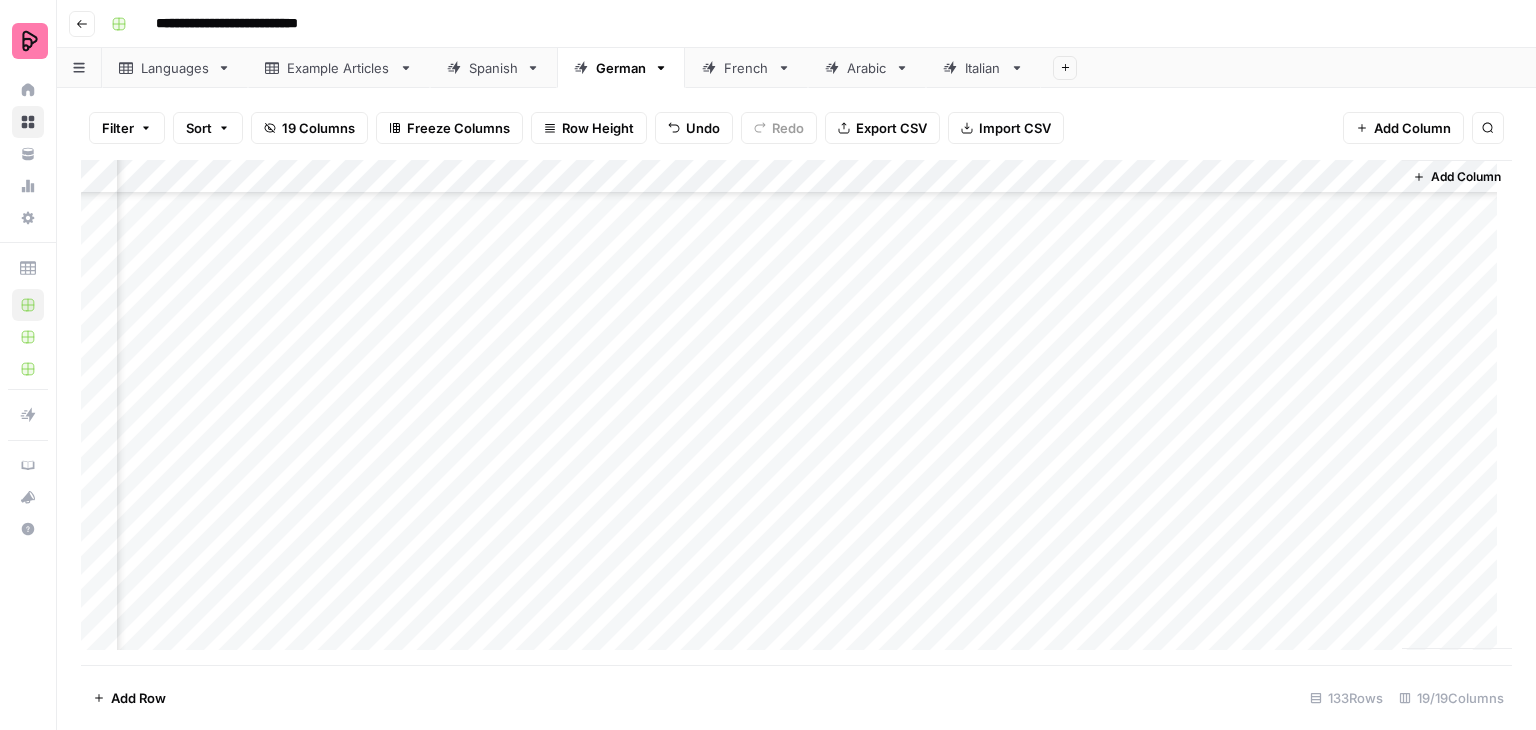 click on "Add Column" at bounding box center [796, 412] 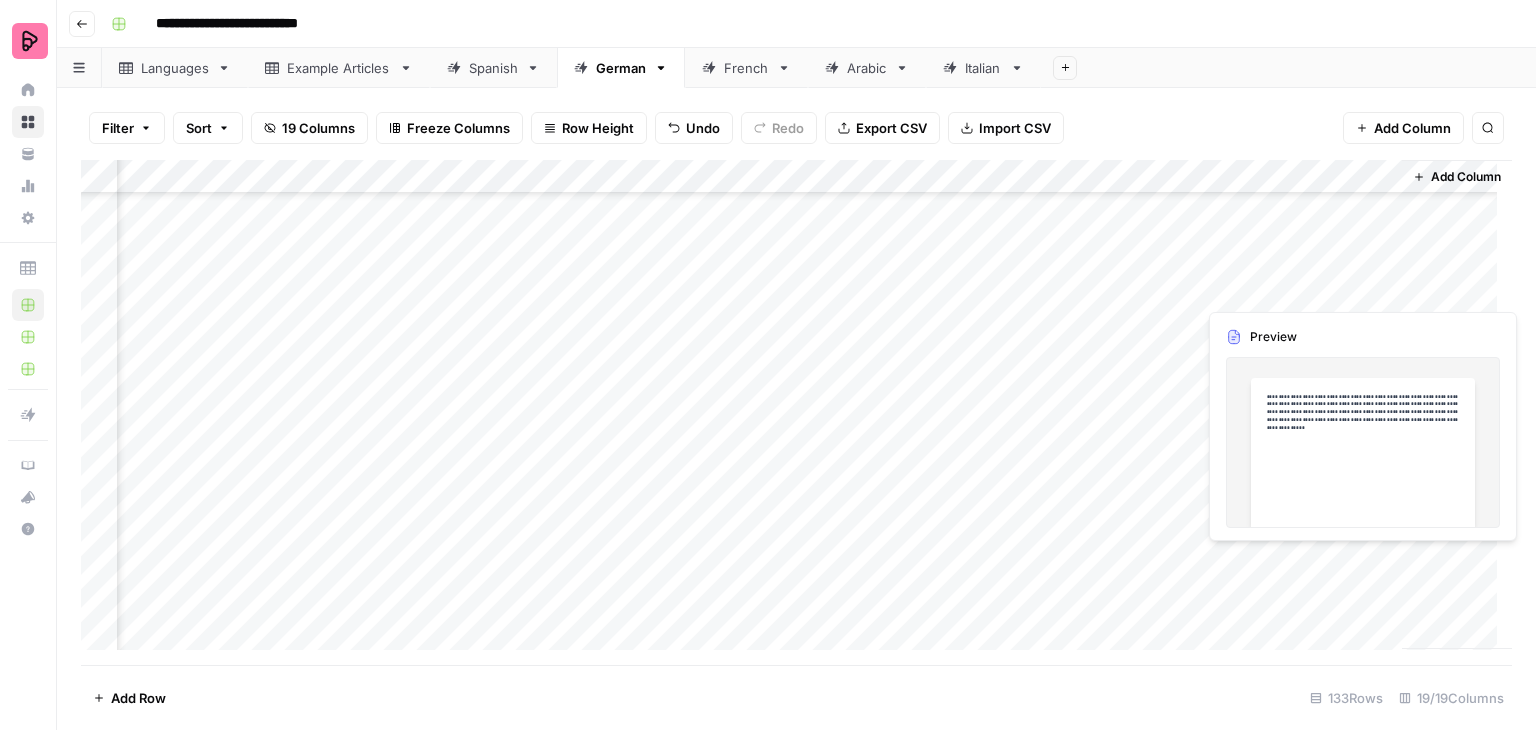 click on "Add Column" at bounding box center (796, 412) 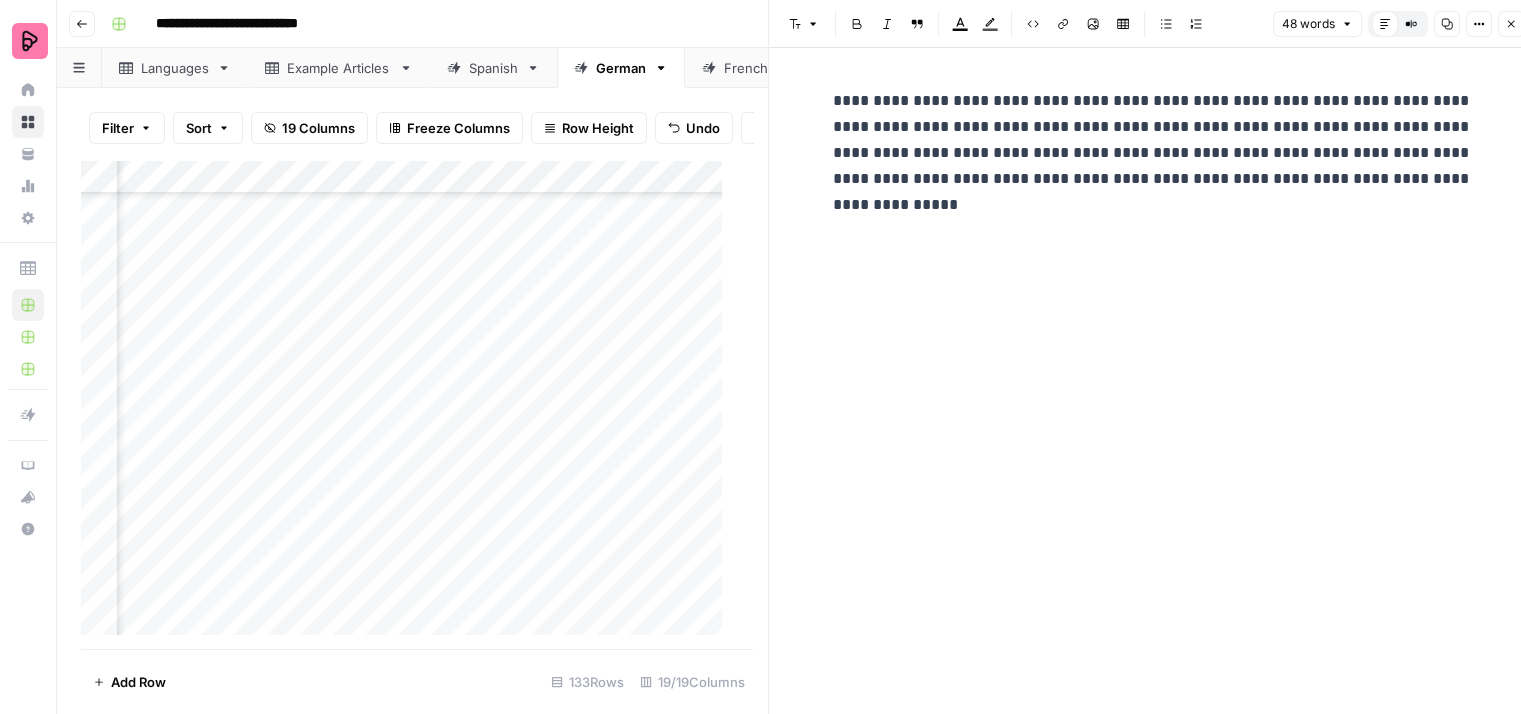 click 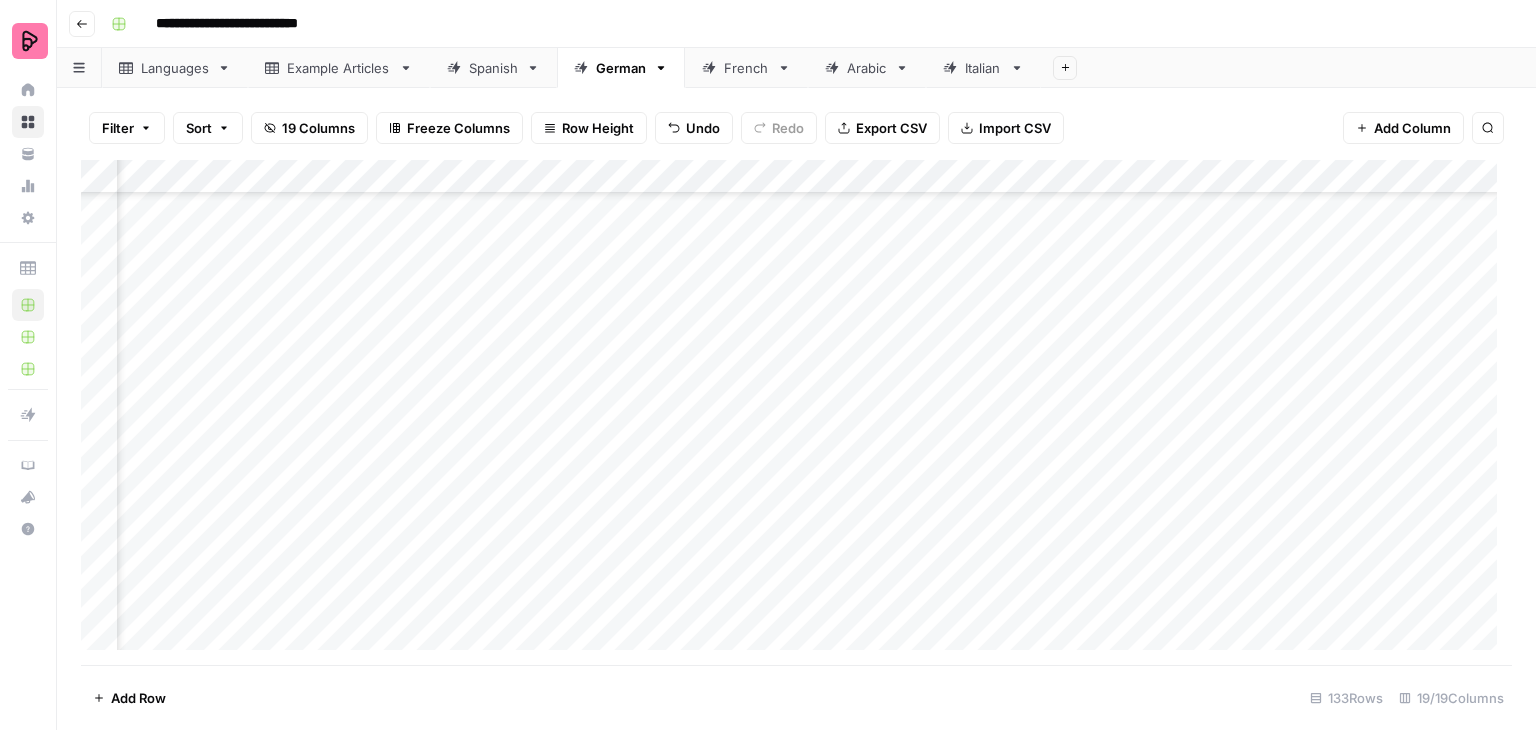 scroll, scrollTop: 3898, scrollLeft: 655, axis: both 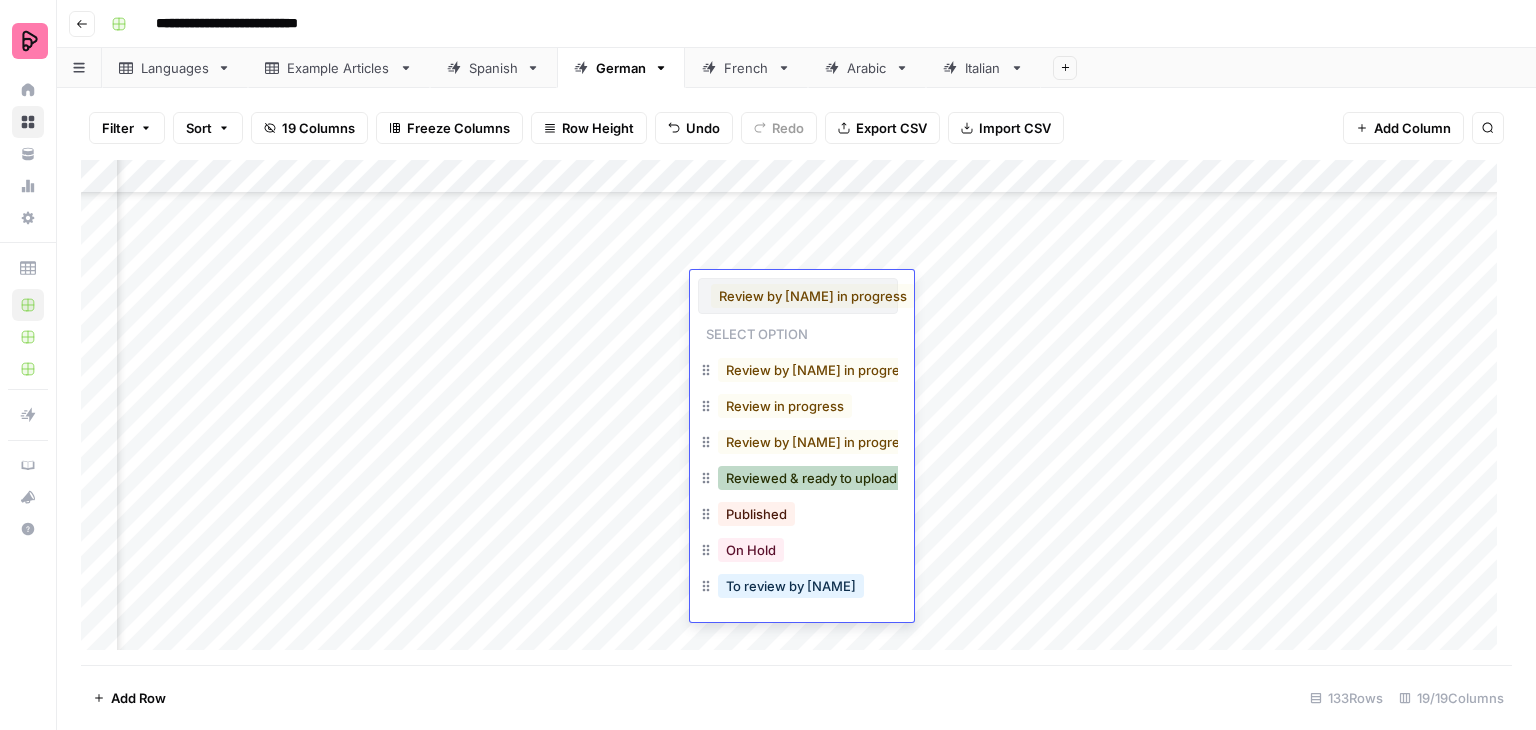 click on "Reviewed & ready to upload" at bounding box center (811, 478) 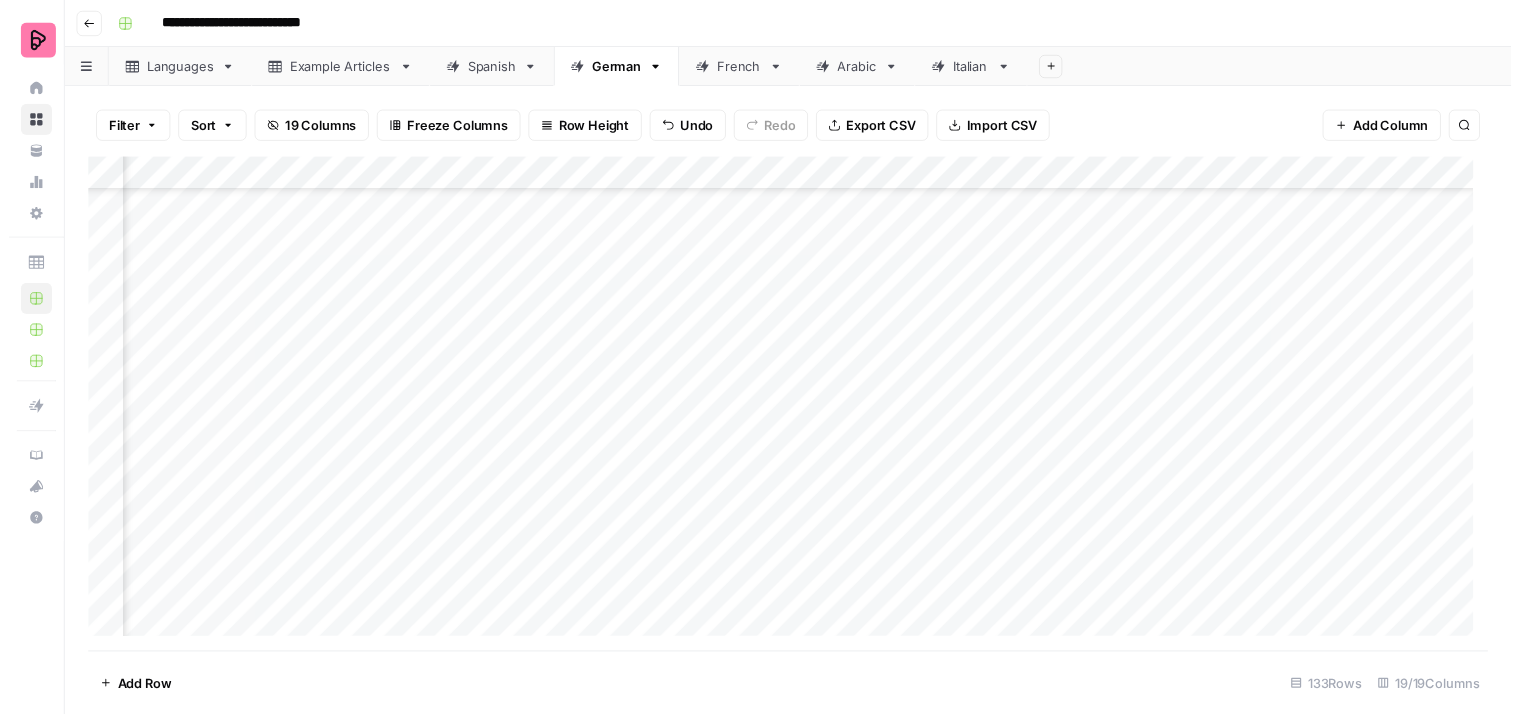 scroll, scrollTop: 3798, scrollLeft: 655, axis: both 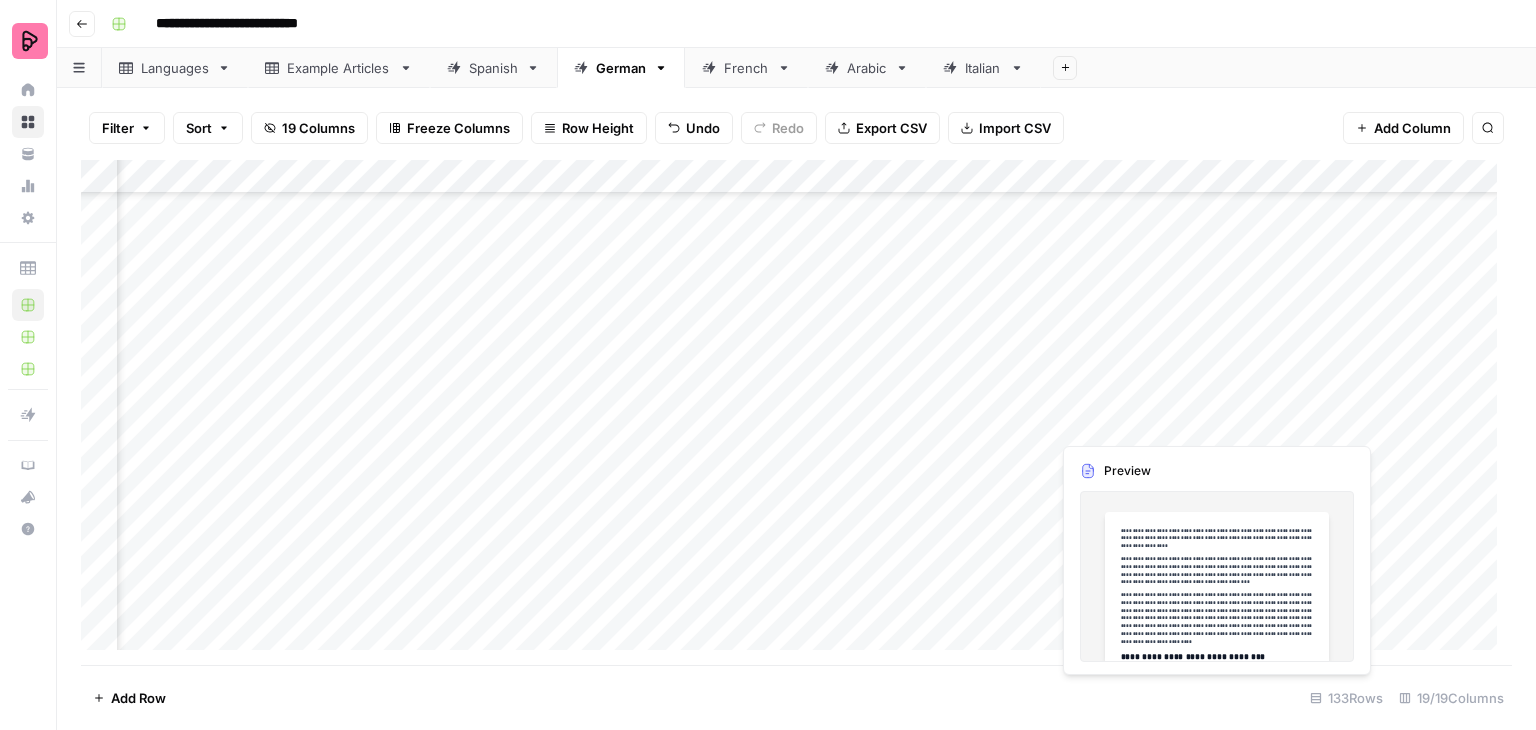 click on "Add Column" at bounding box center (796, 412) 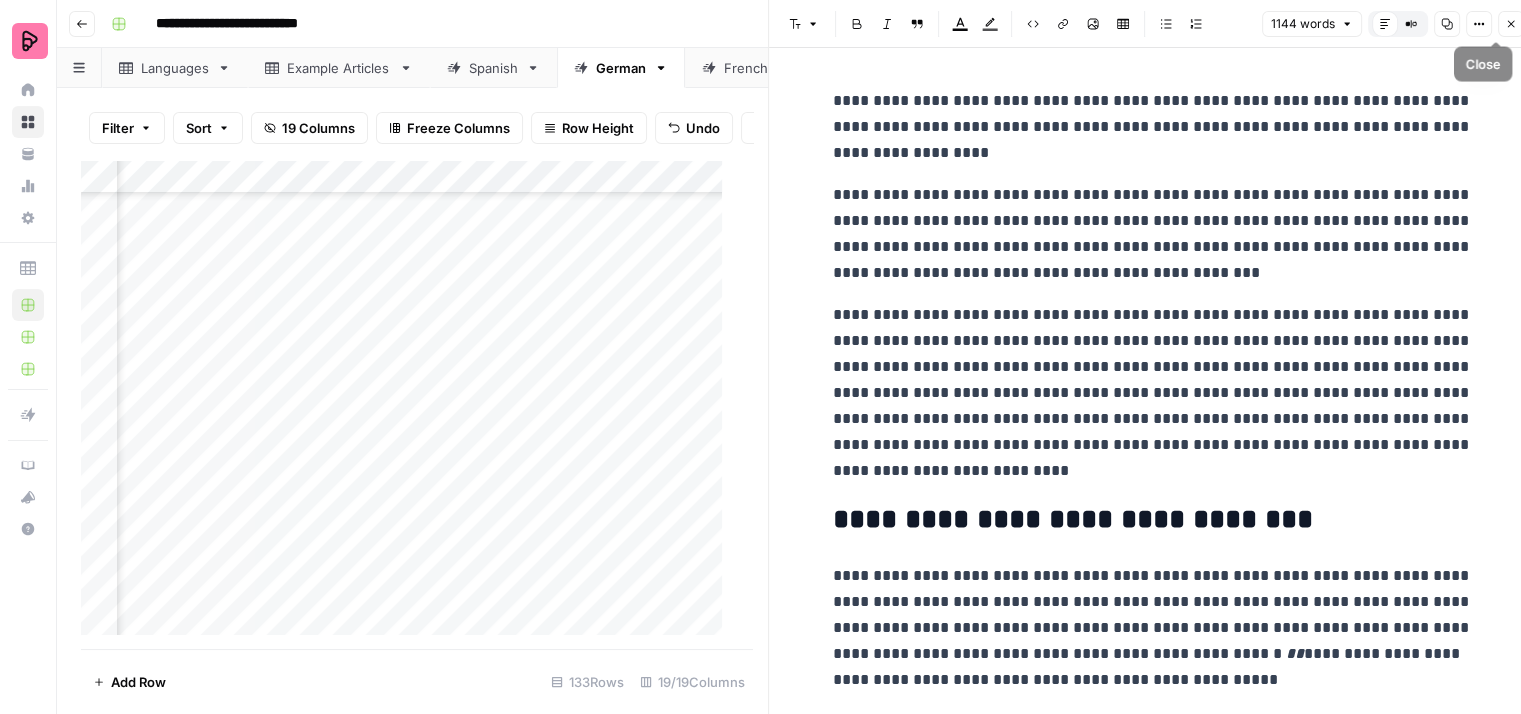 click 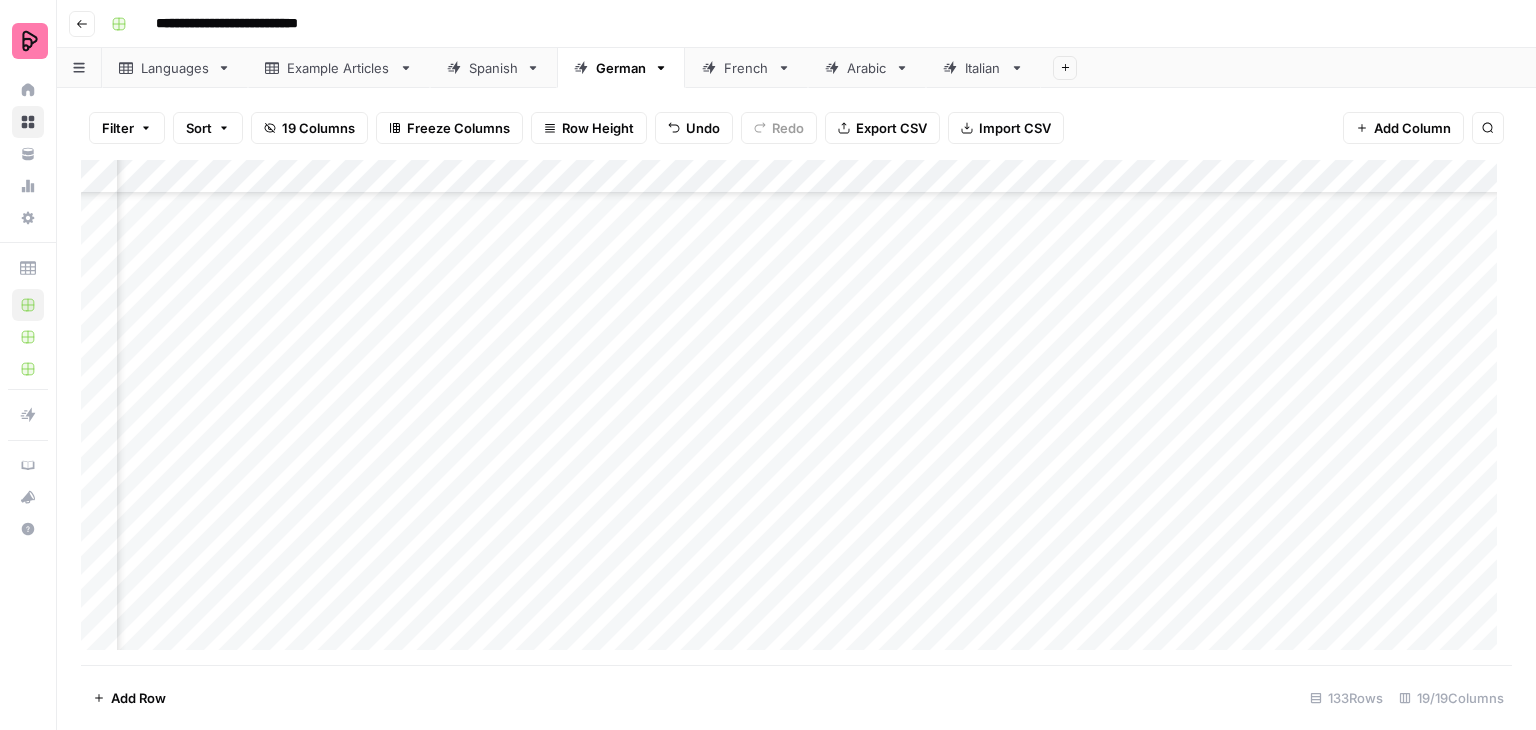 click on "Add Column" at bounding box center [796, 412] 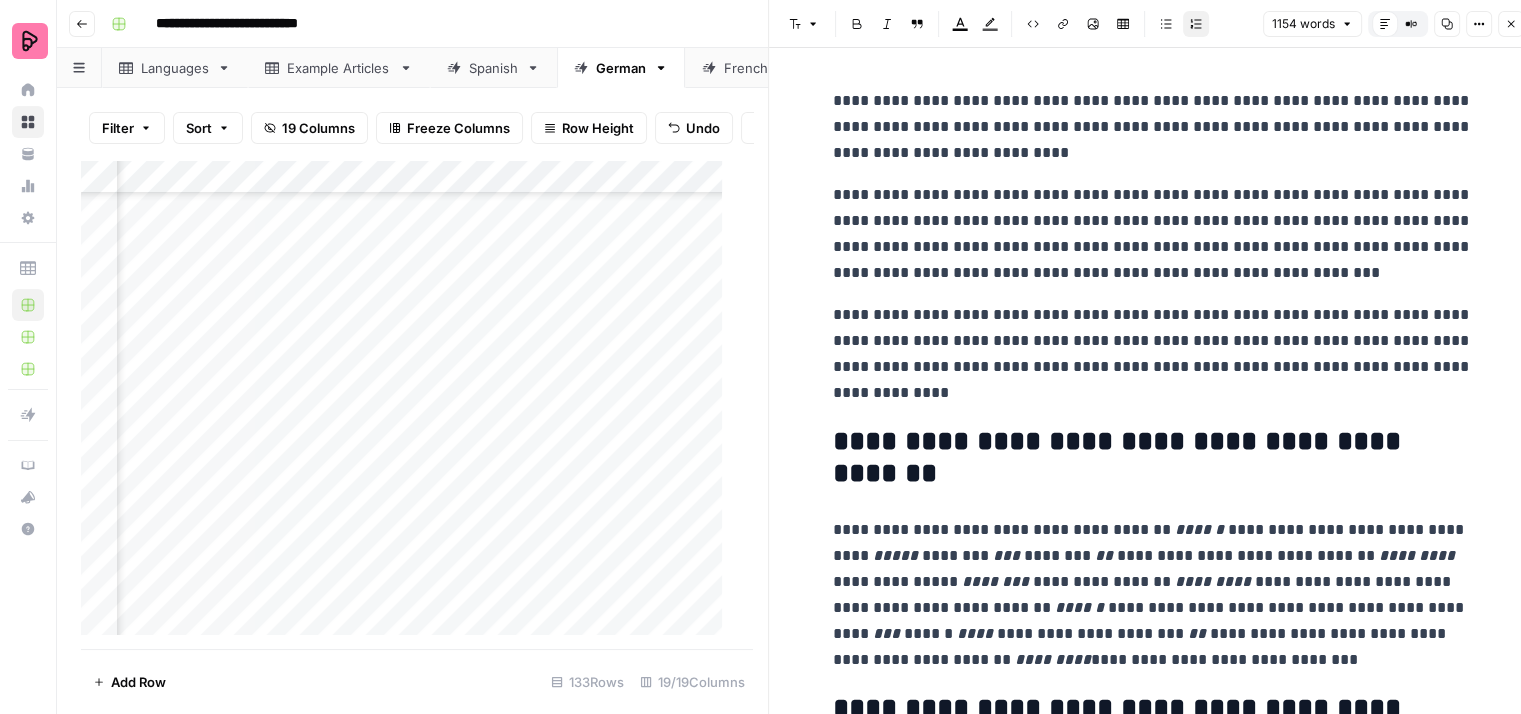 click 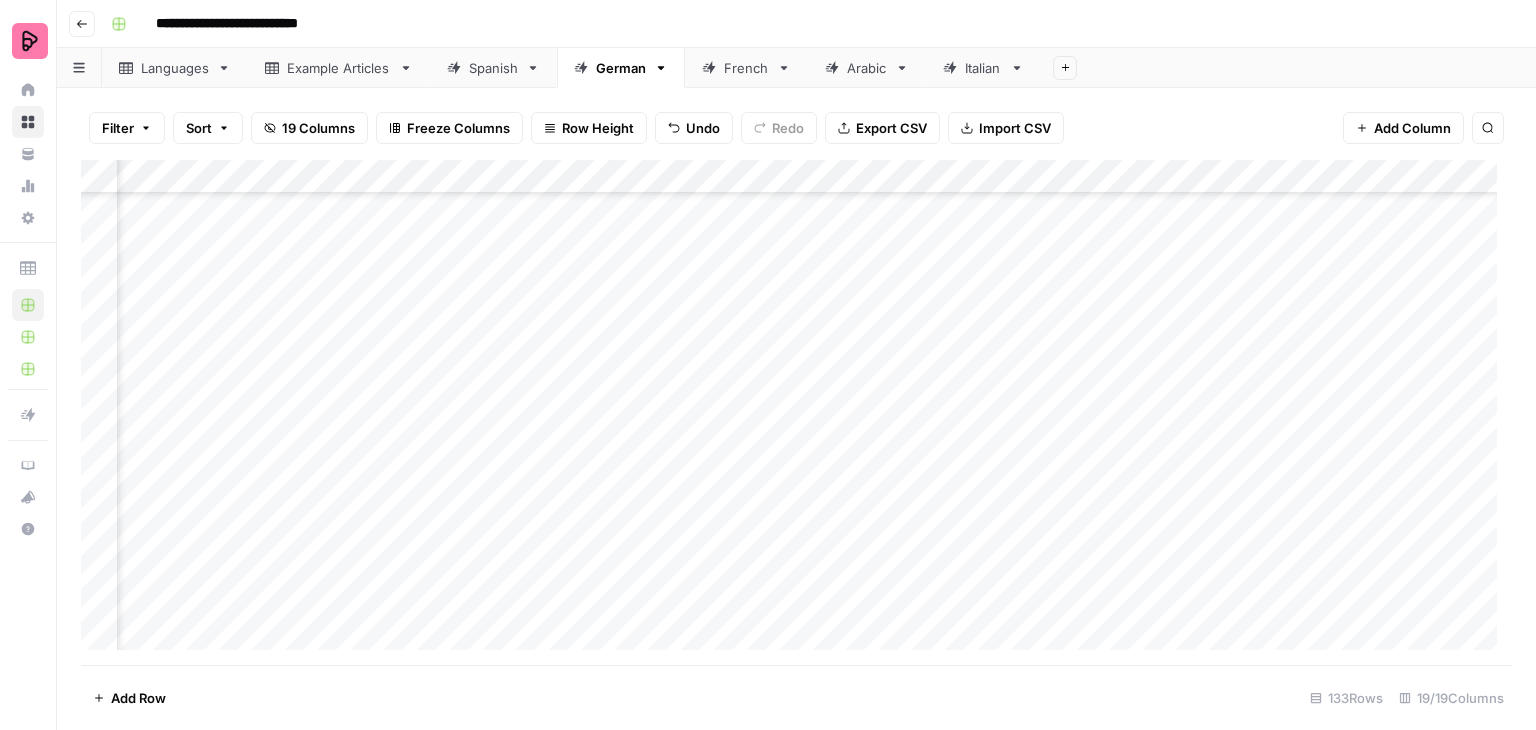 click on "Add Column" at bounding box center [796, 412] 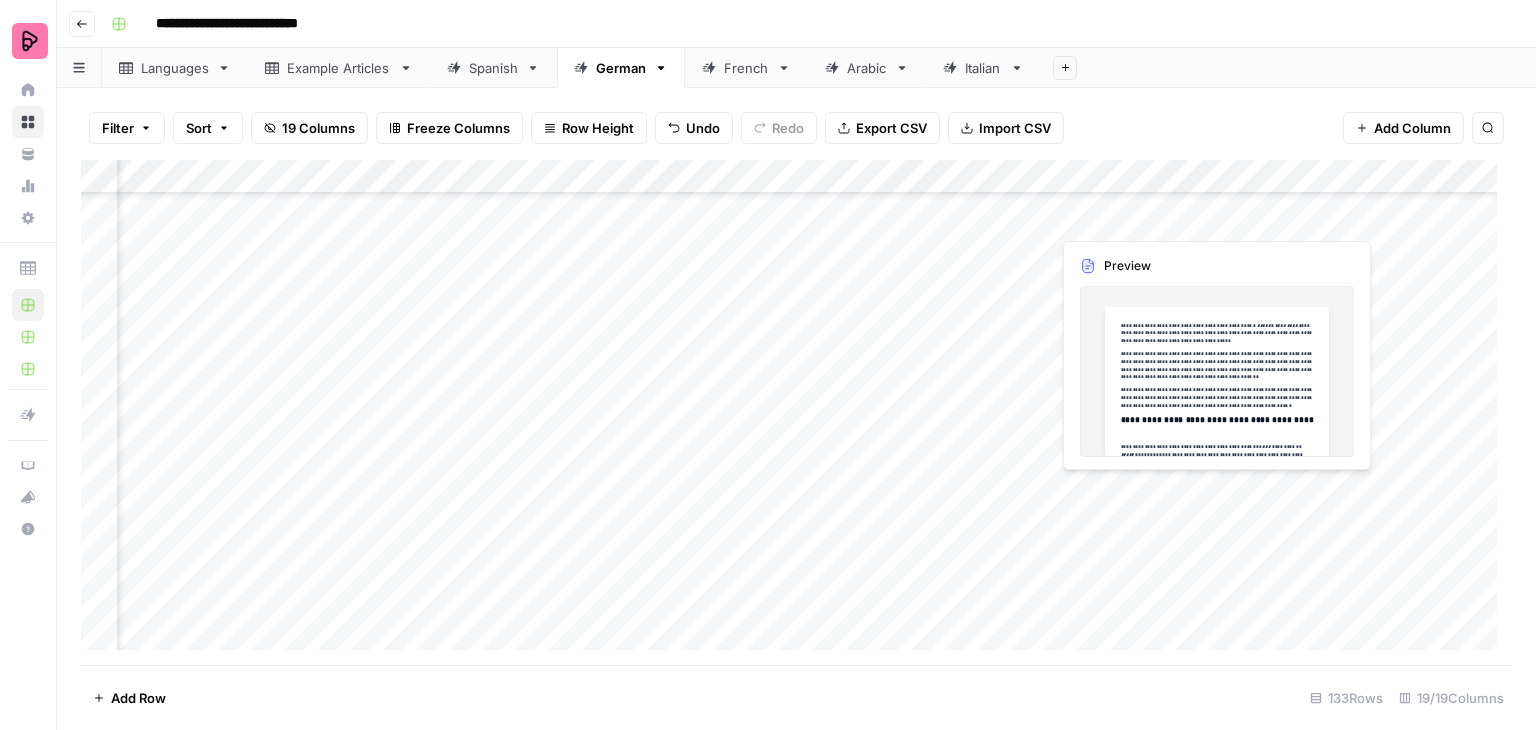 click on "Add Column" at bounding box center (796, 412) 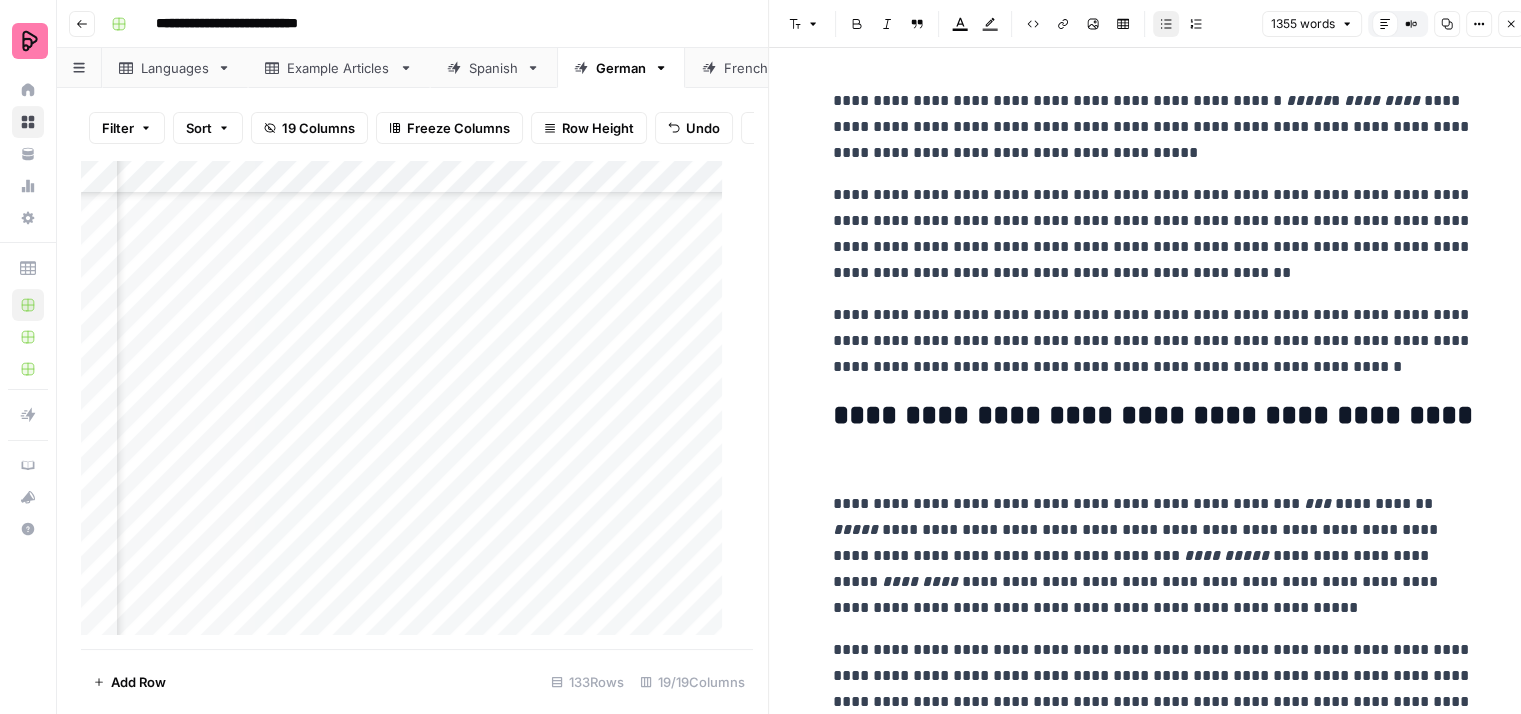 click 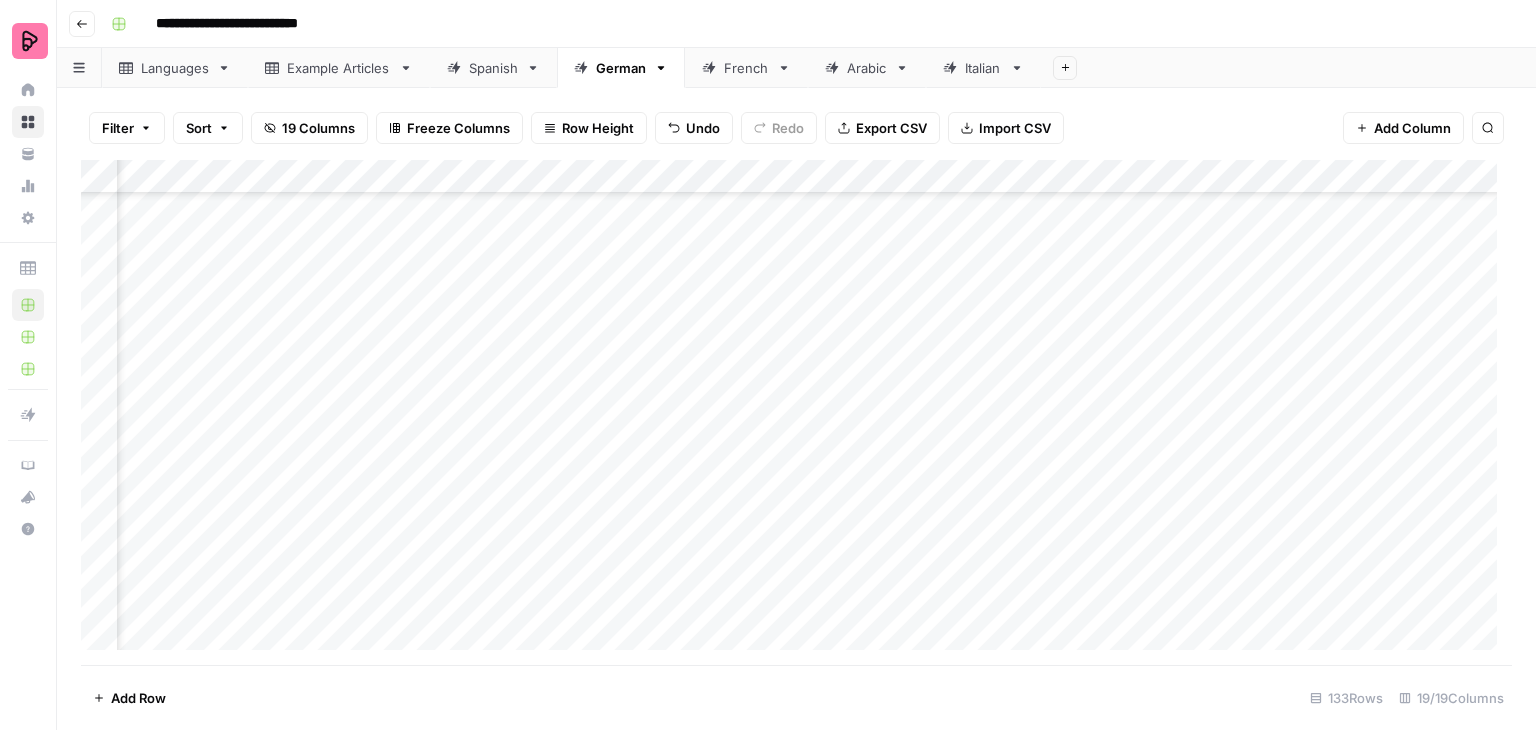 click on "Add Column" at bounding box center (796, 412) 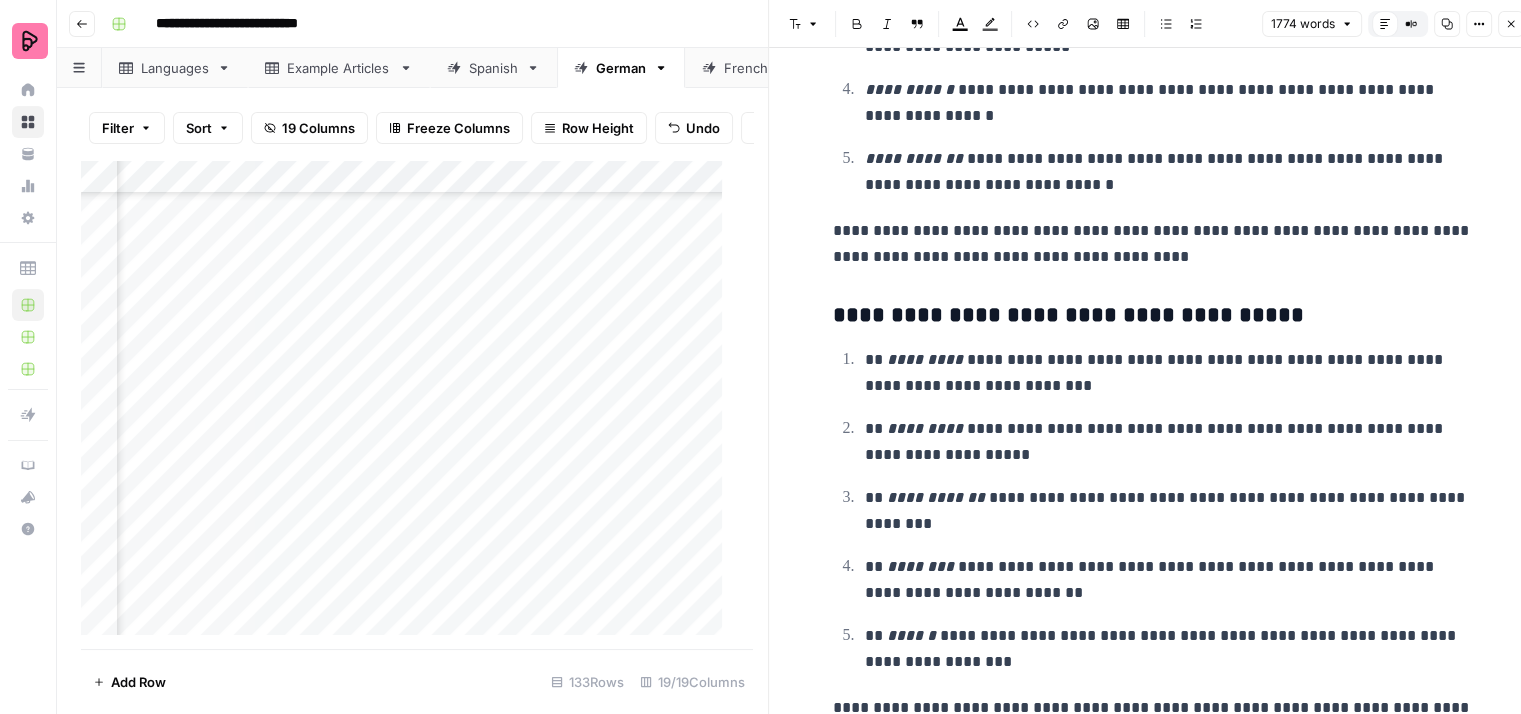 scroll, scrollTop: 7572, scrollLeft: 0, axis: vertical 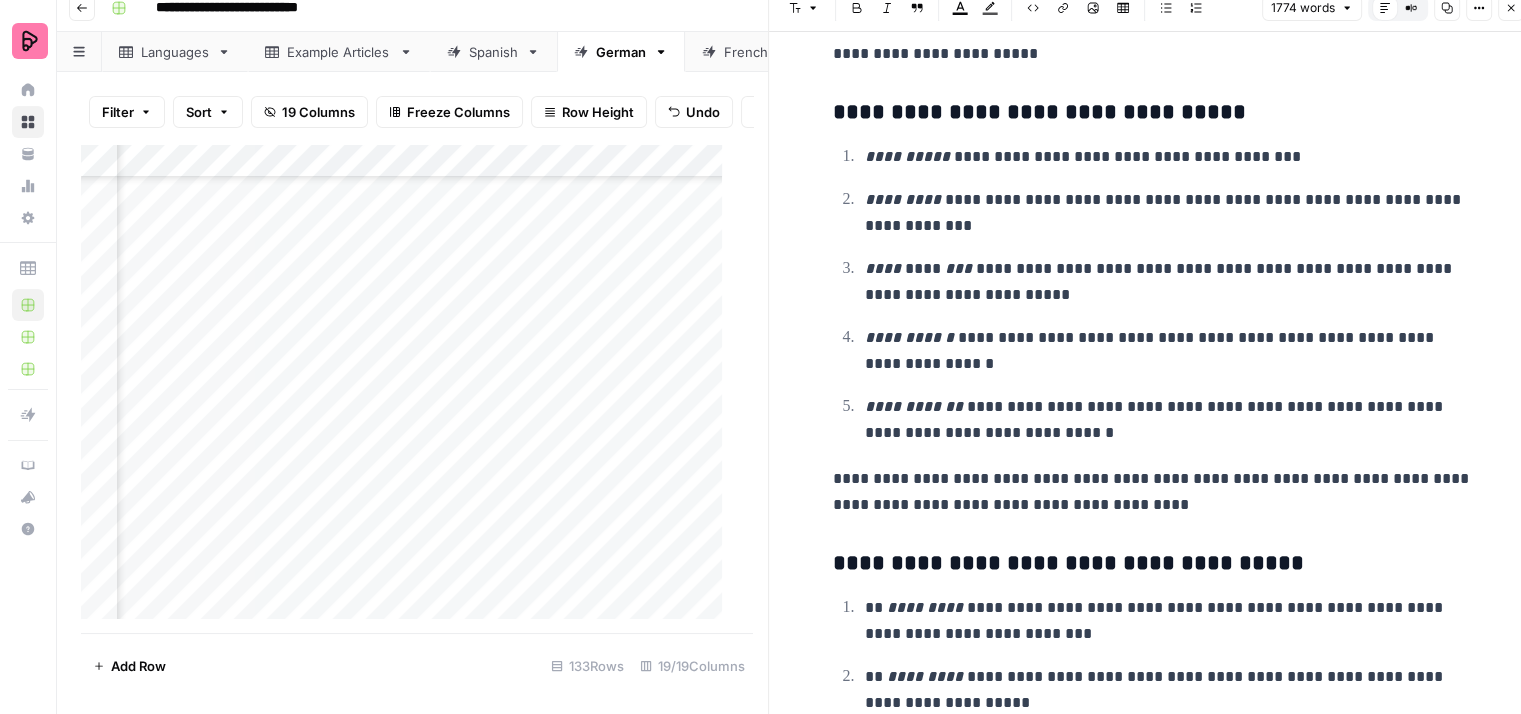 click 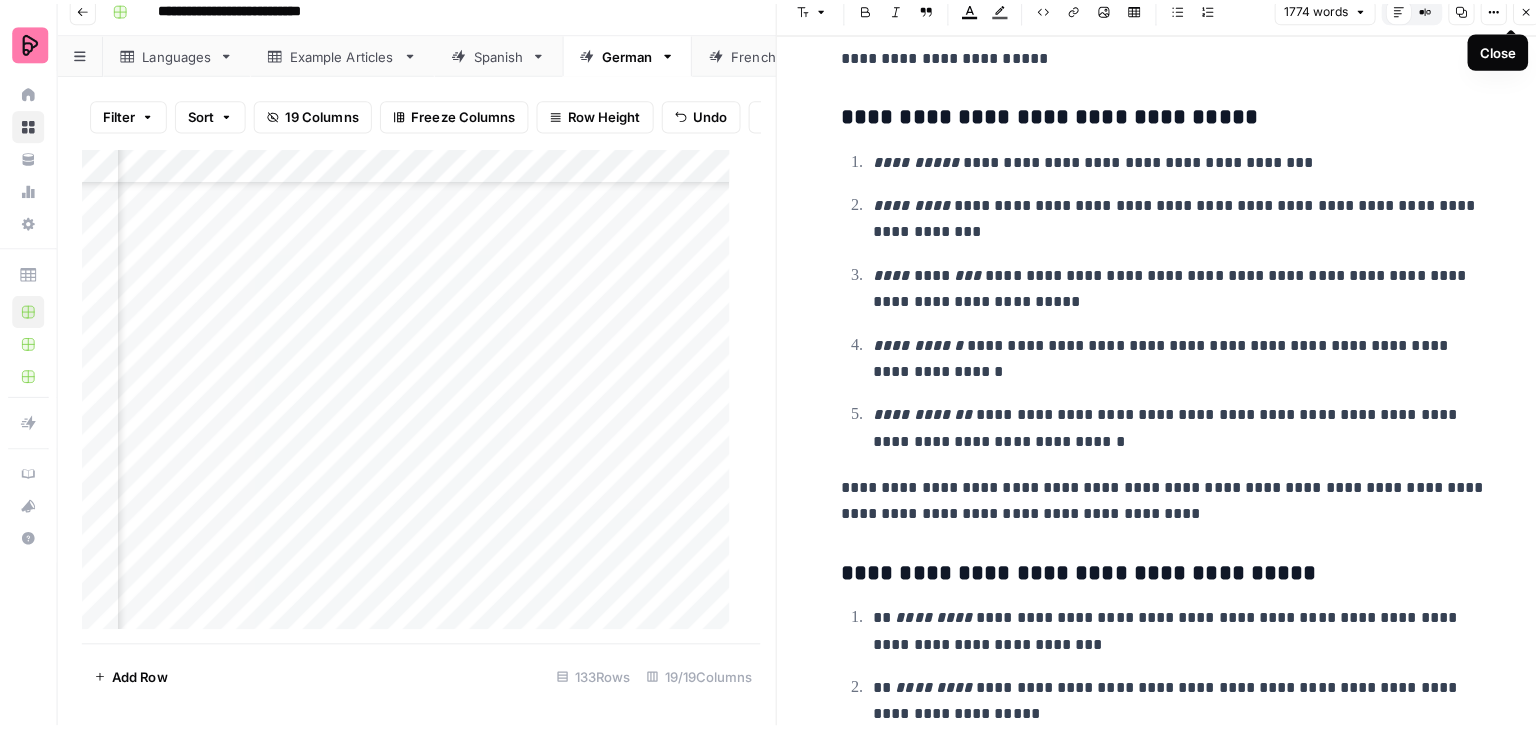 scroll, scrollTop: 0, scrollLeft: 0, axis: both 